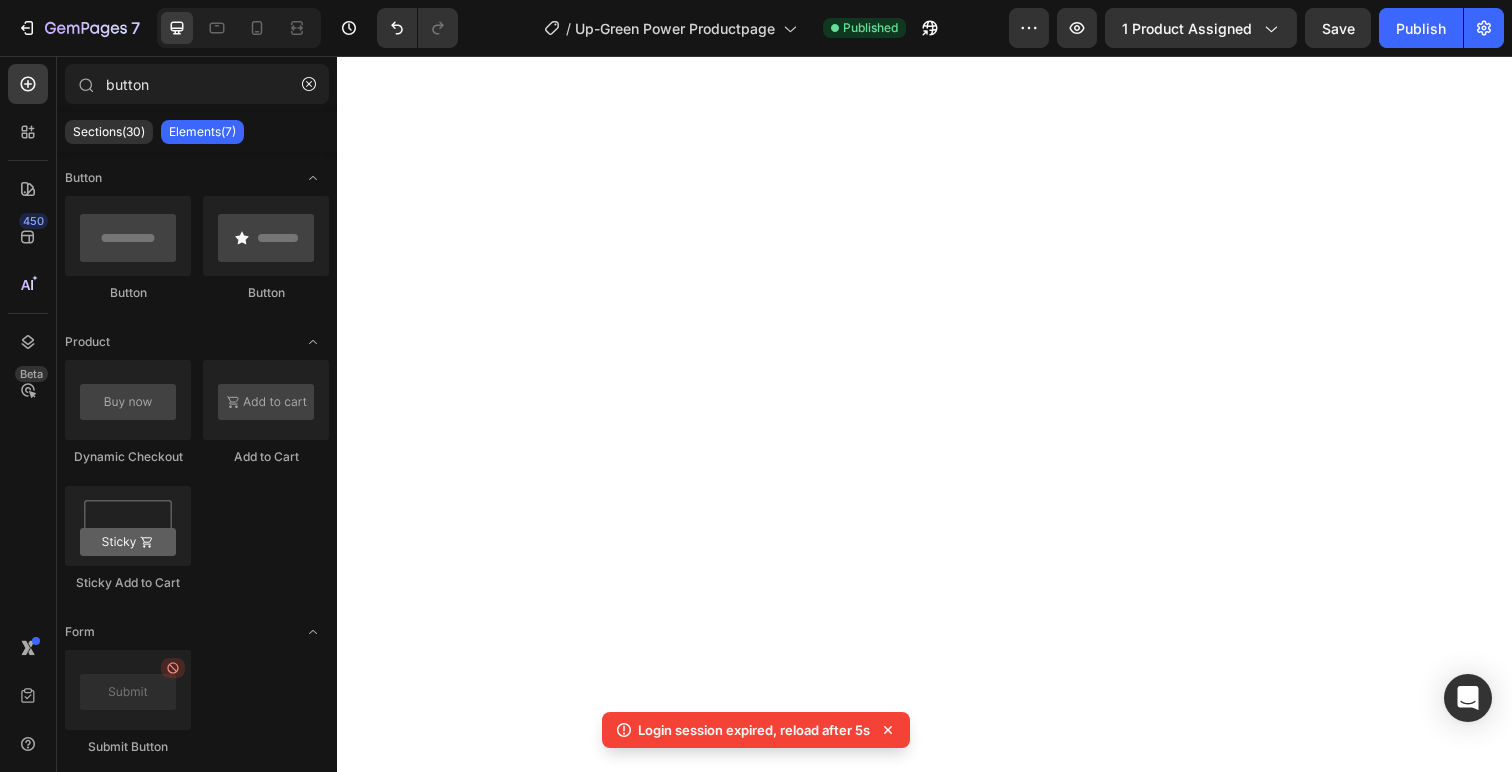 scroll, scrollTop: 0, scrollLeft: 0, axis: both 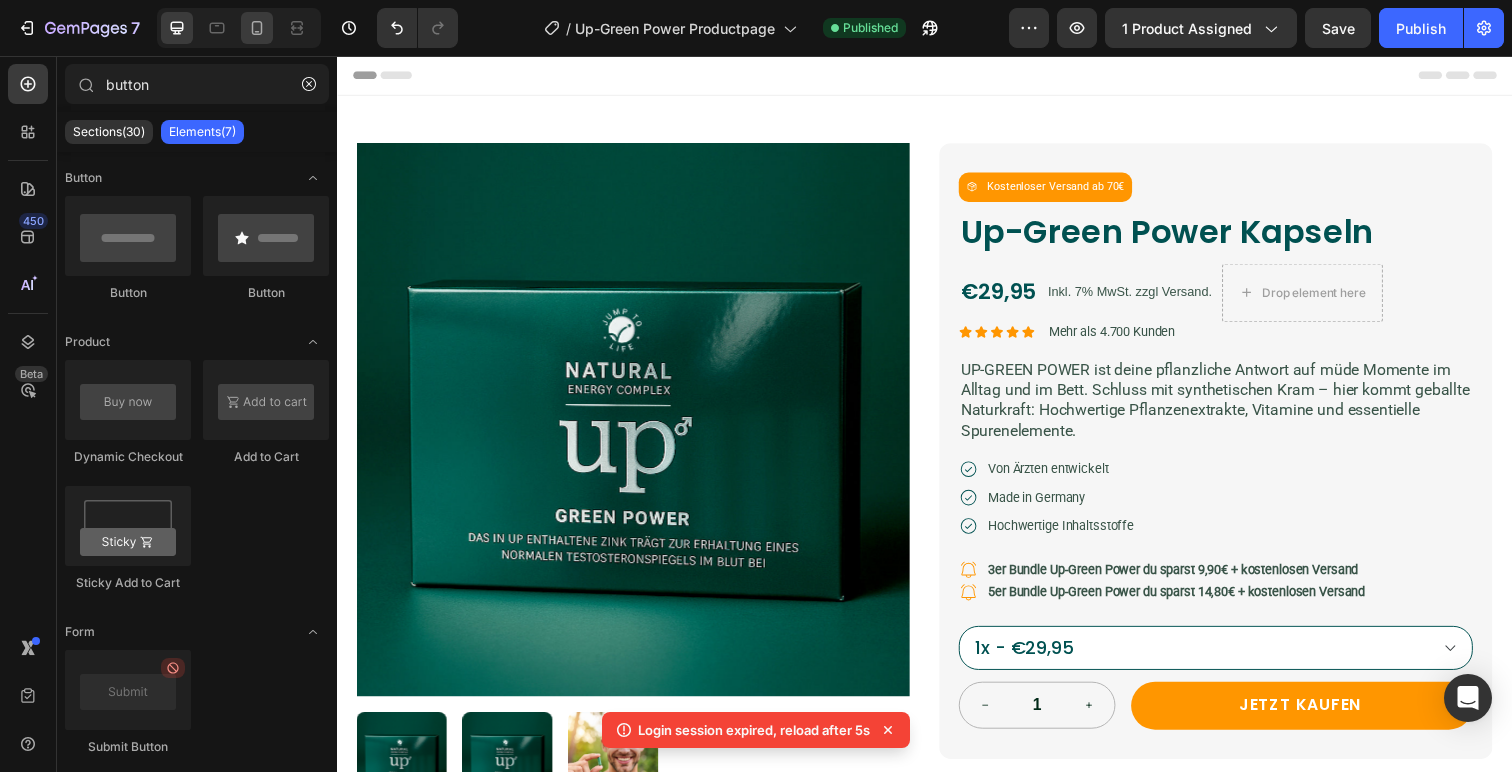 click 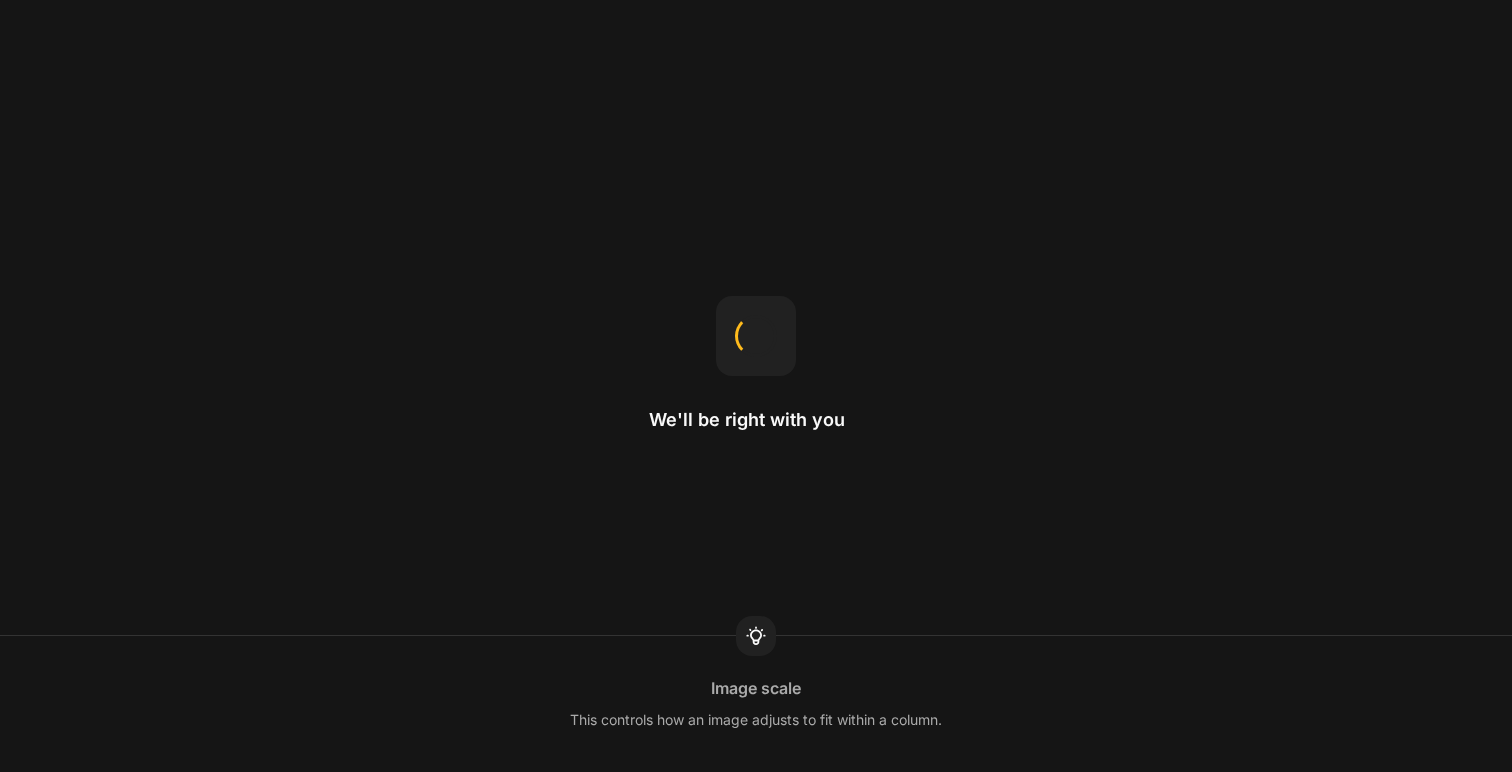scroll, scrollTop: 0, scrollLeft: 0, axis: both 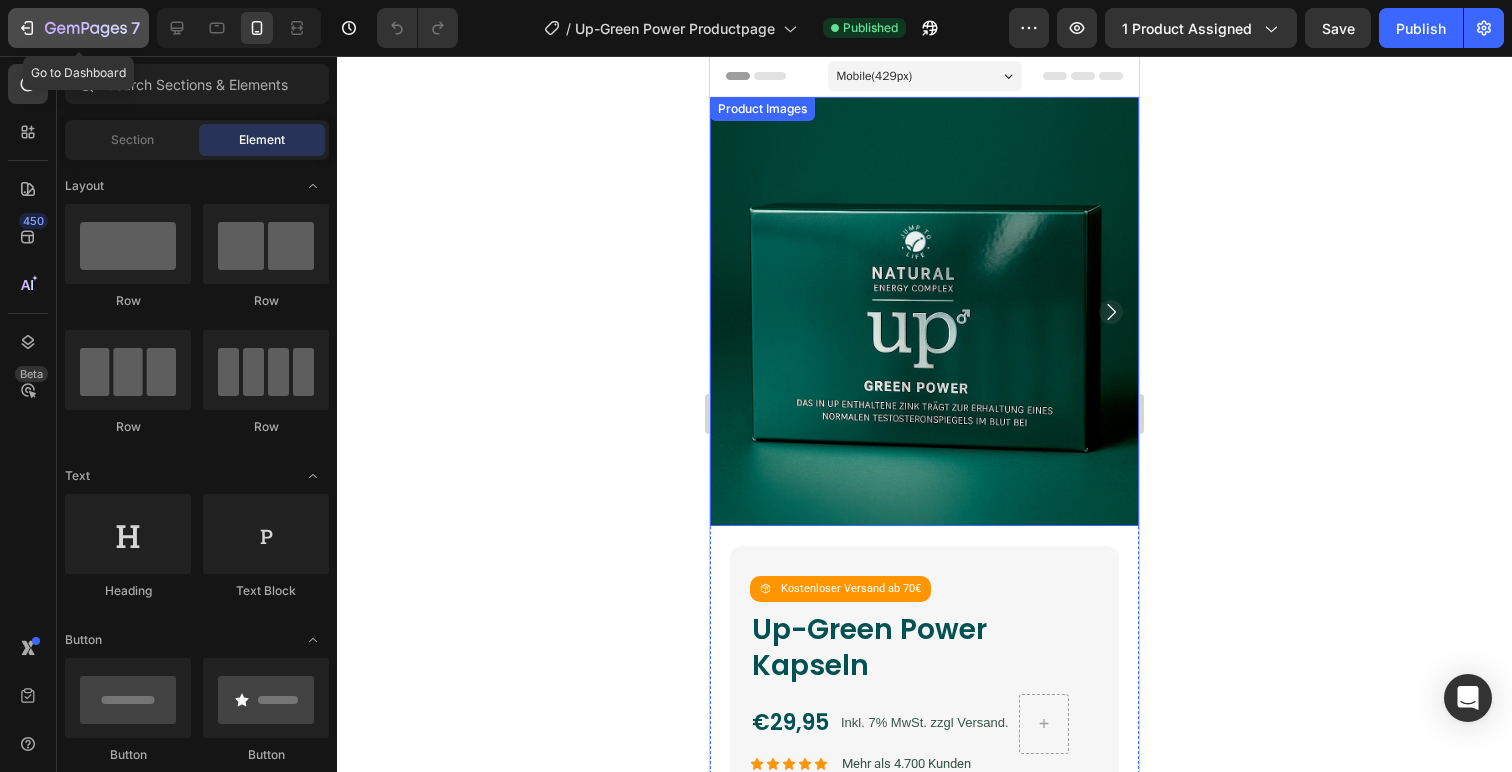 click 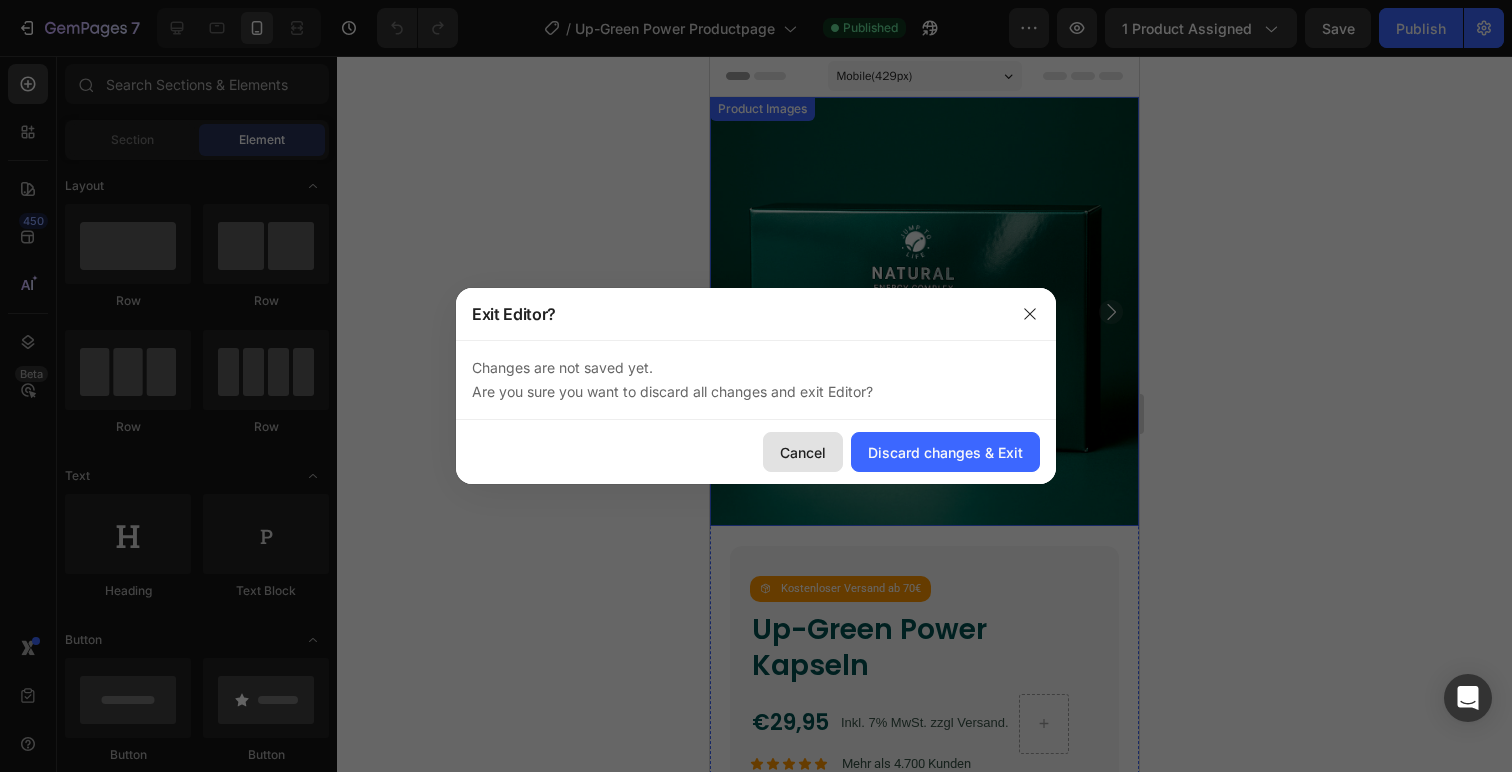 click on "Cancel" at bounding box center (803, 452) 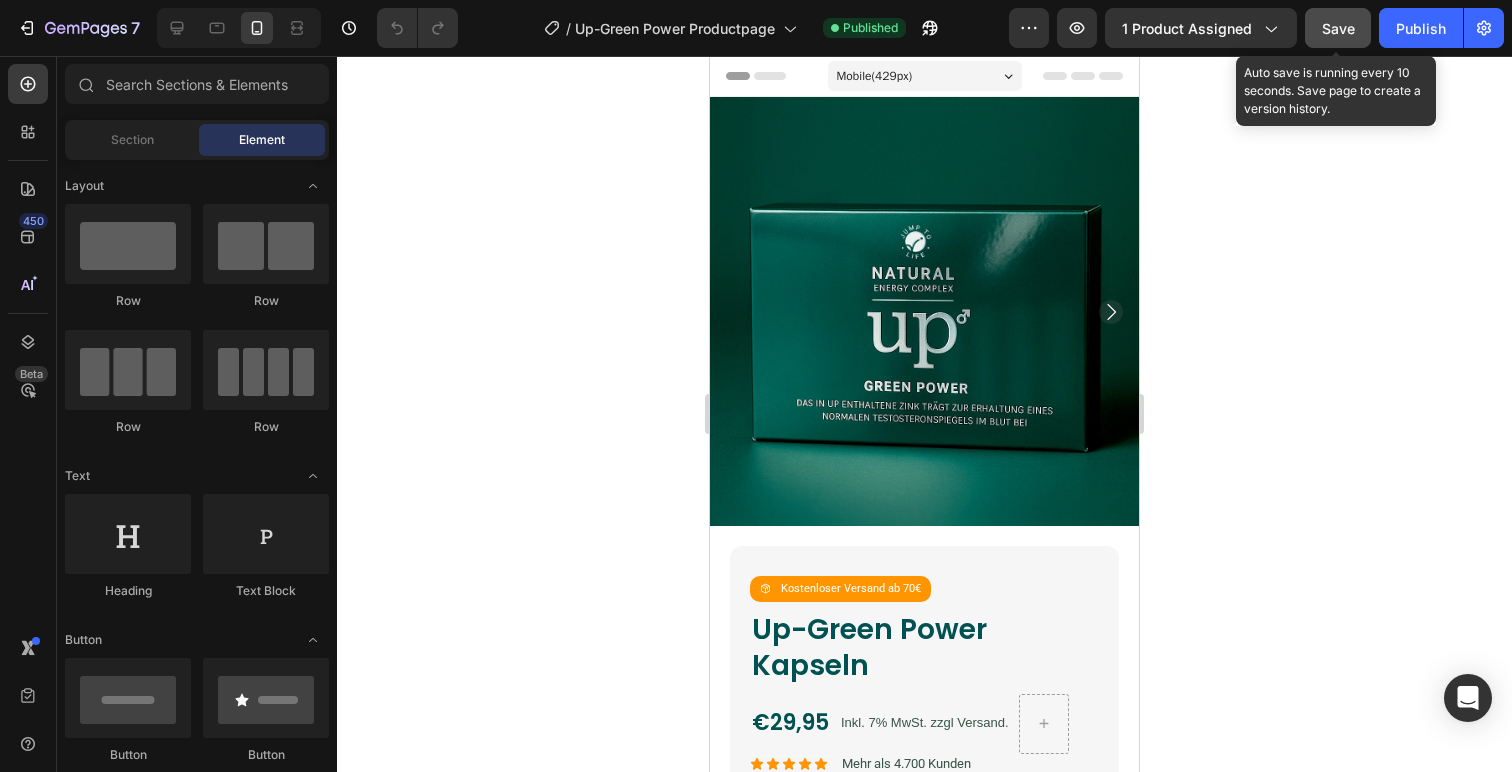click on "Save" 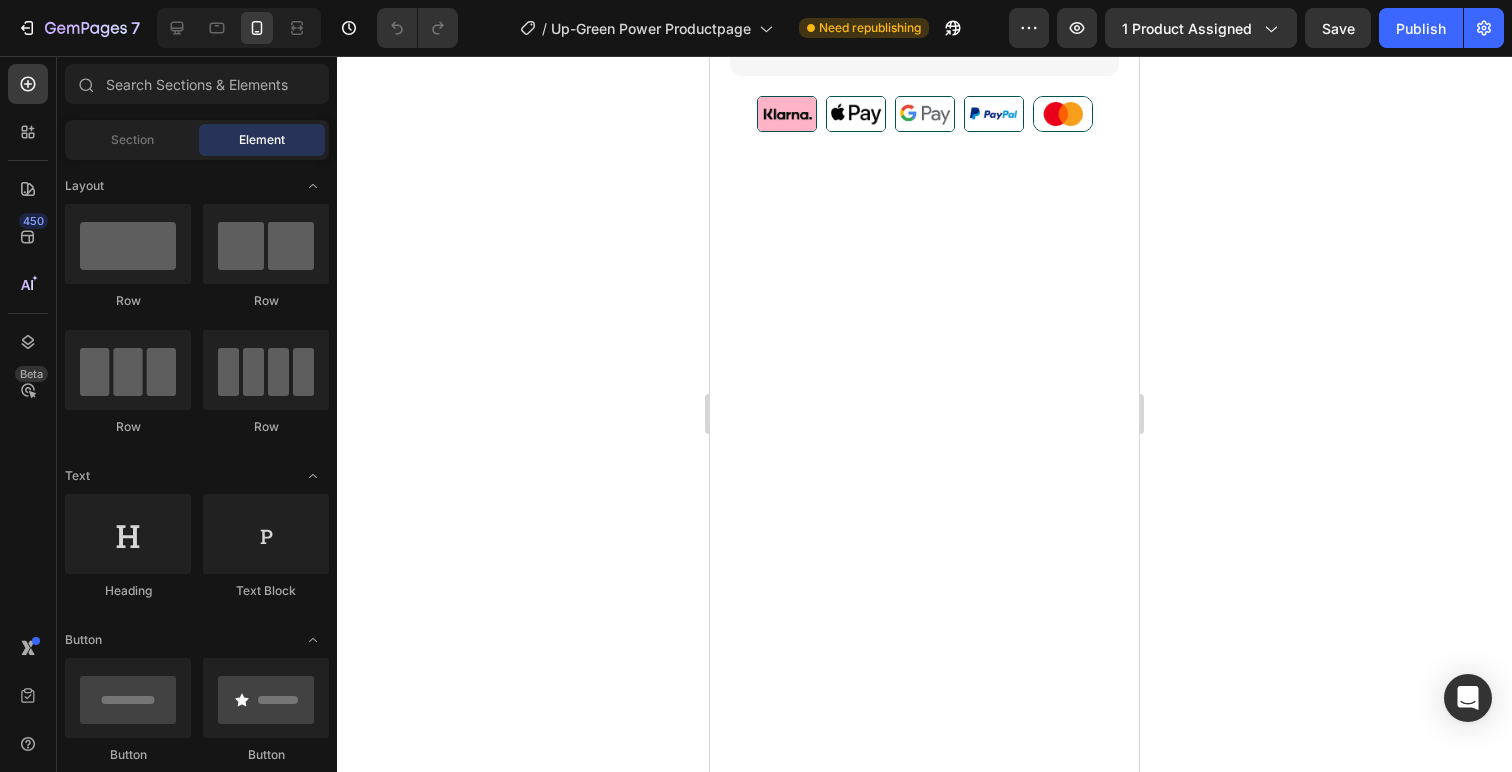 scroll, scrollTop: 0, scrollLeft: 0, axis: both 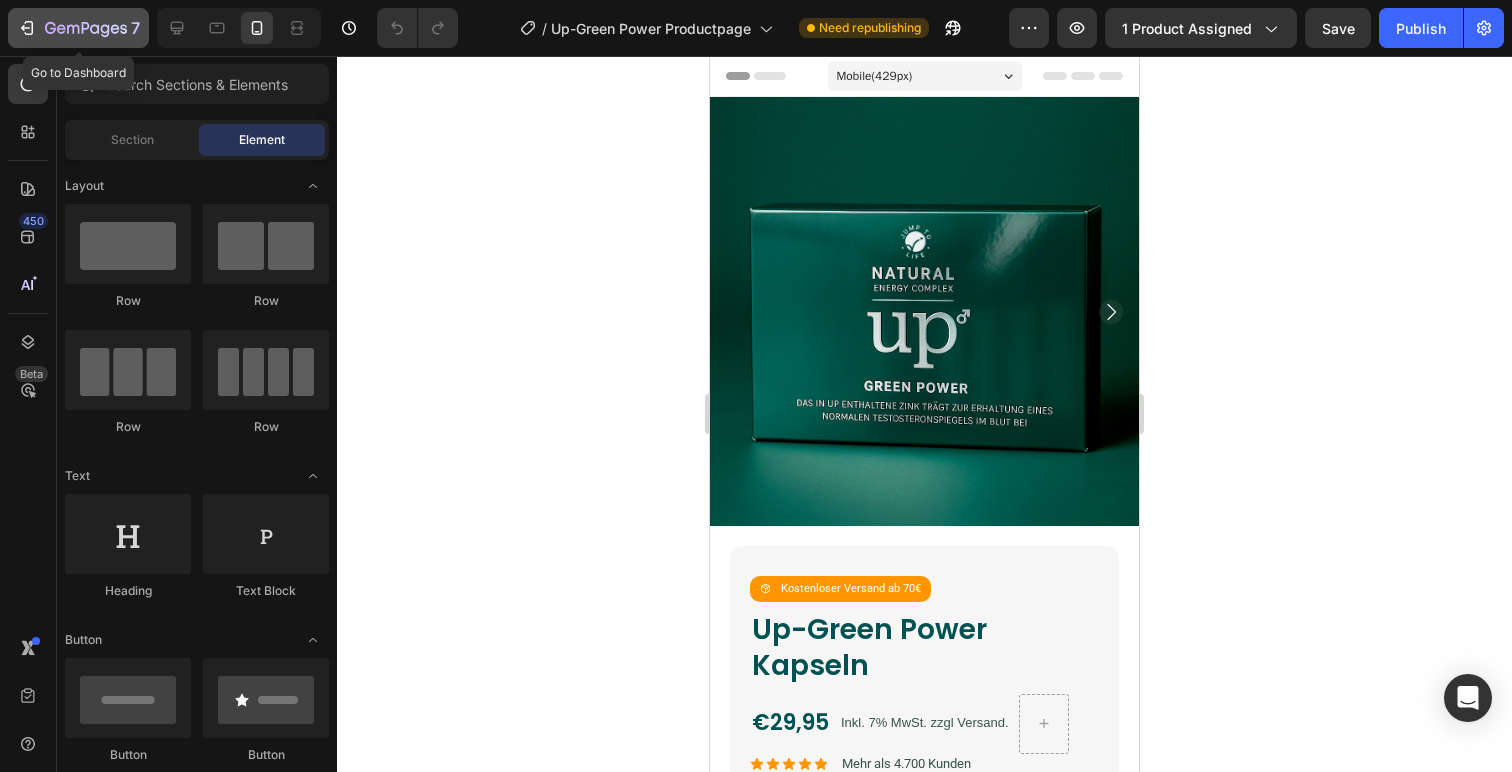 click 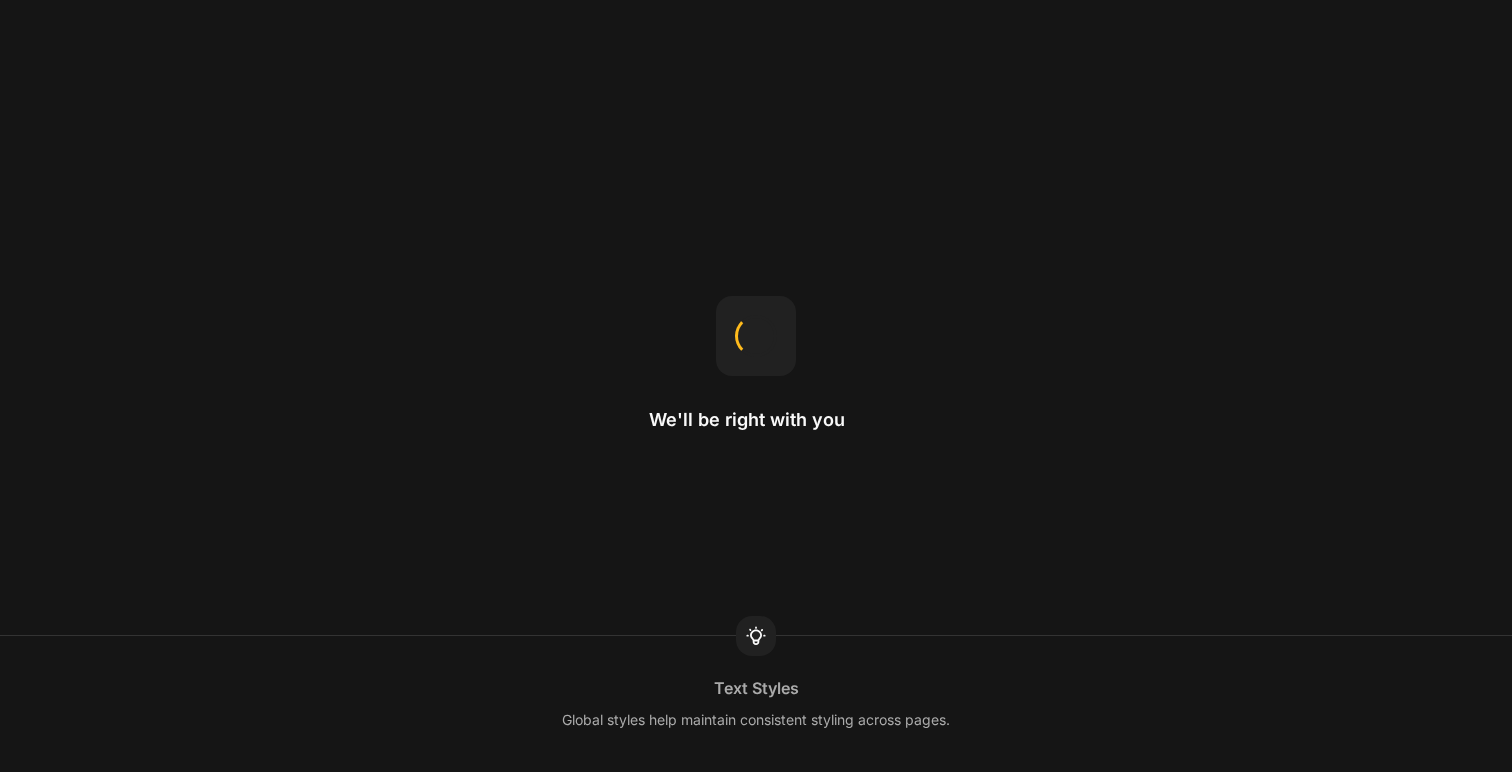 scroll, scrollTop: 0, scrollLeft: 0, axis: both 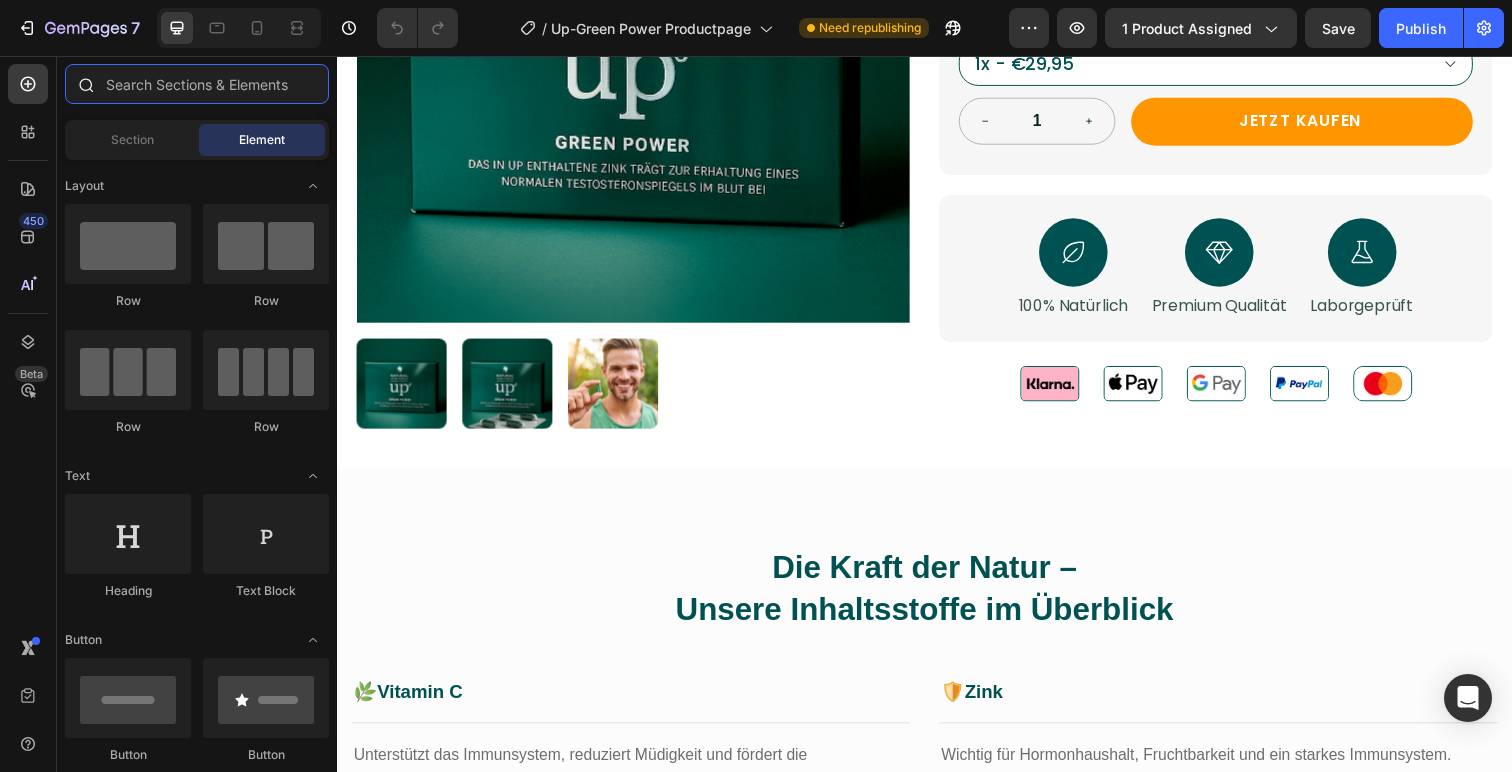 click at bounding box center [197, 84] 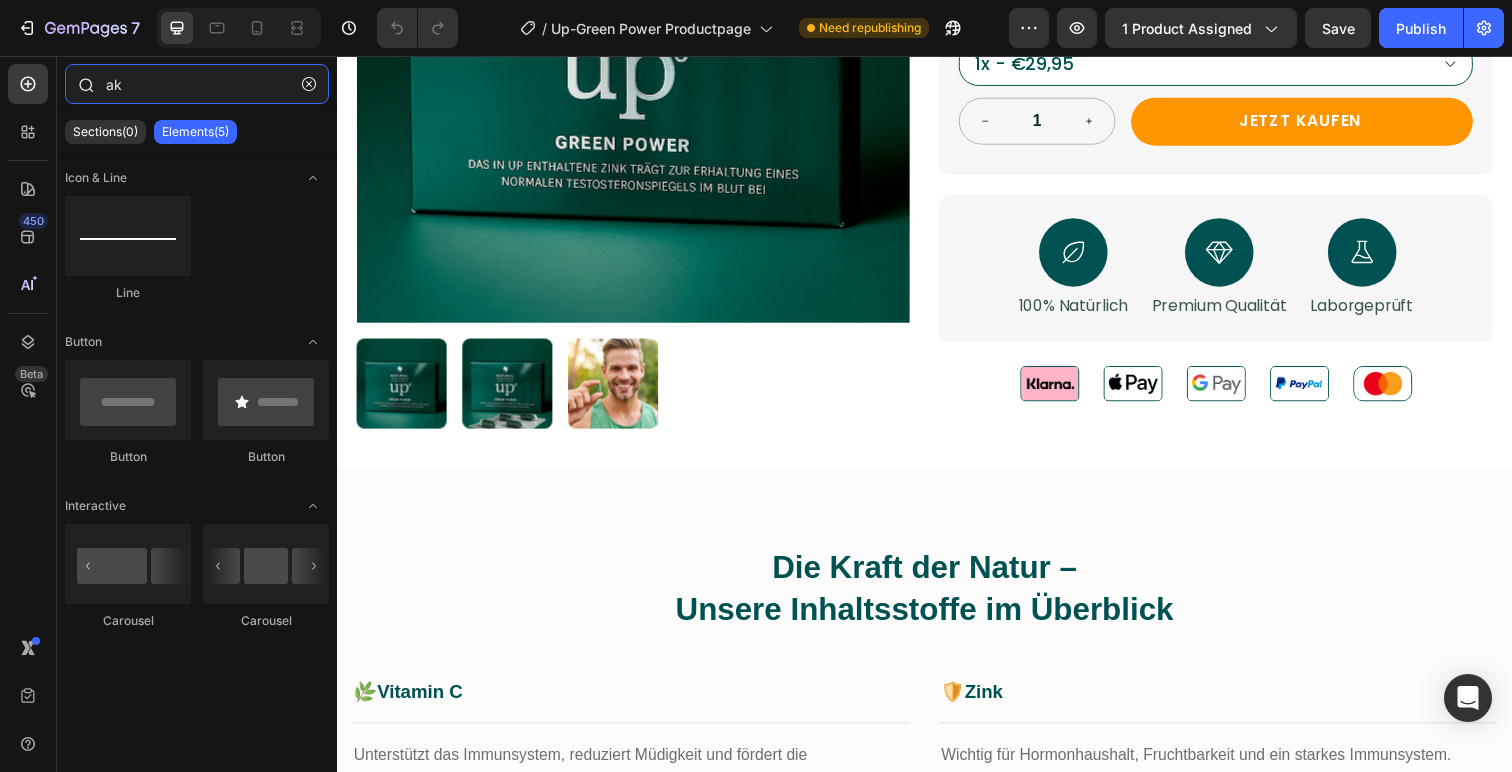 type on "a" 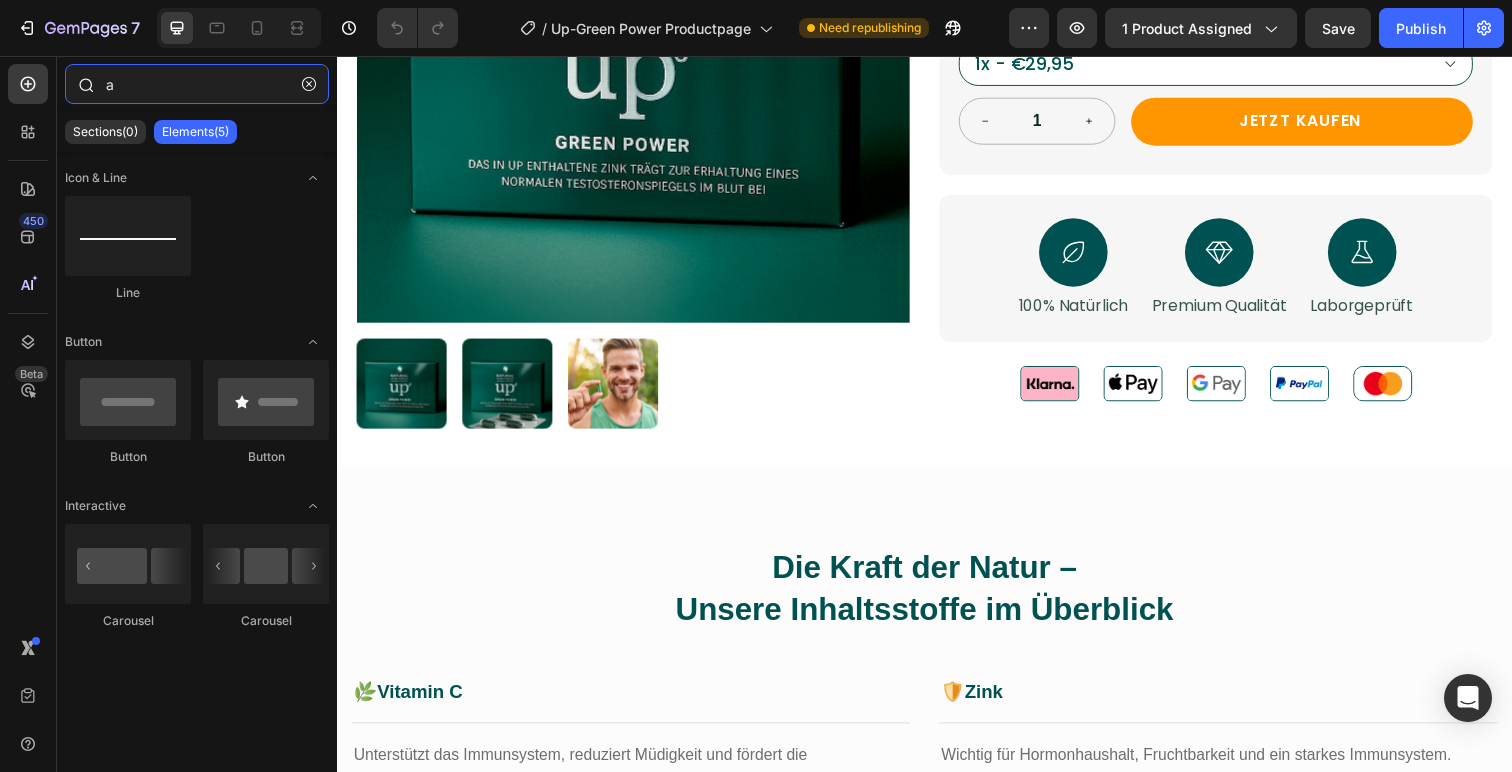 type 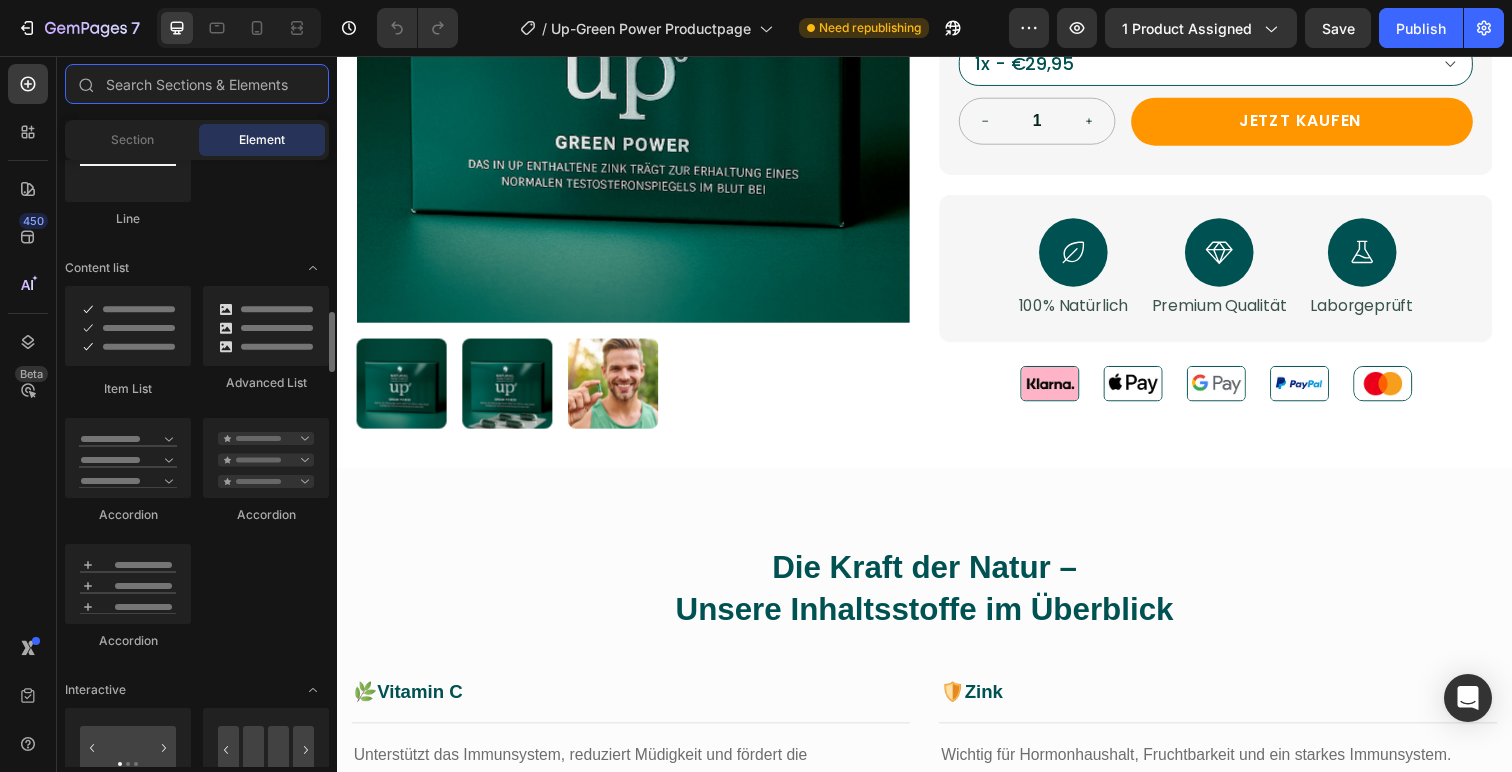 scroll, scrollTop: 1497, scrollLeft: 0, axis: vertical 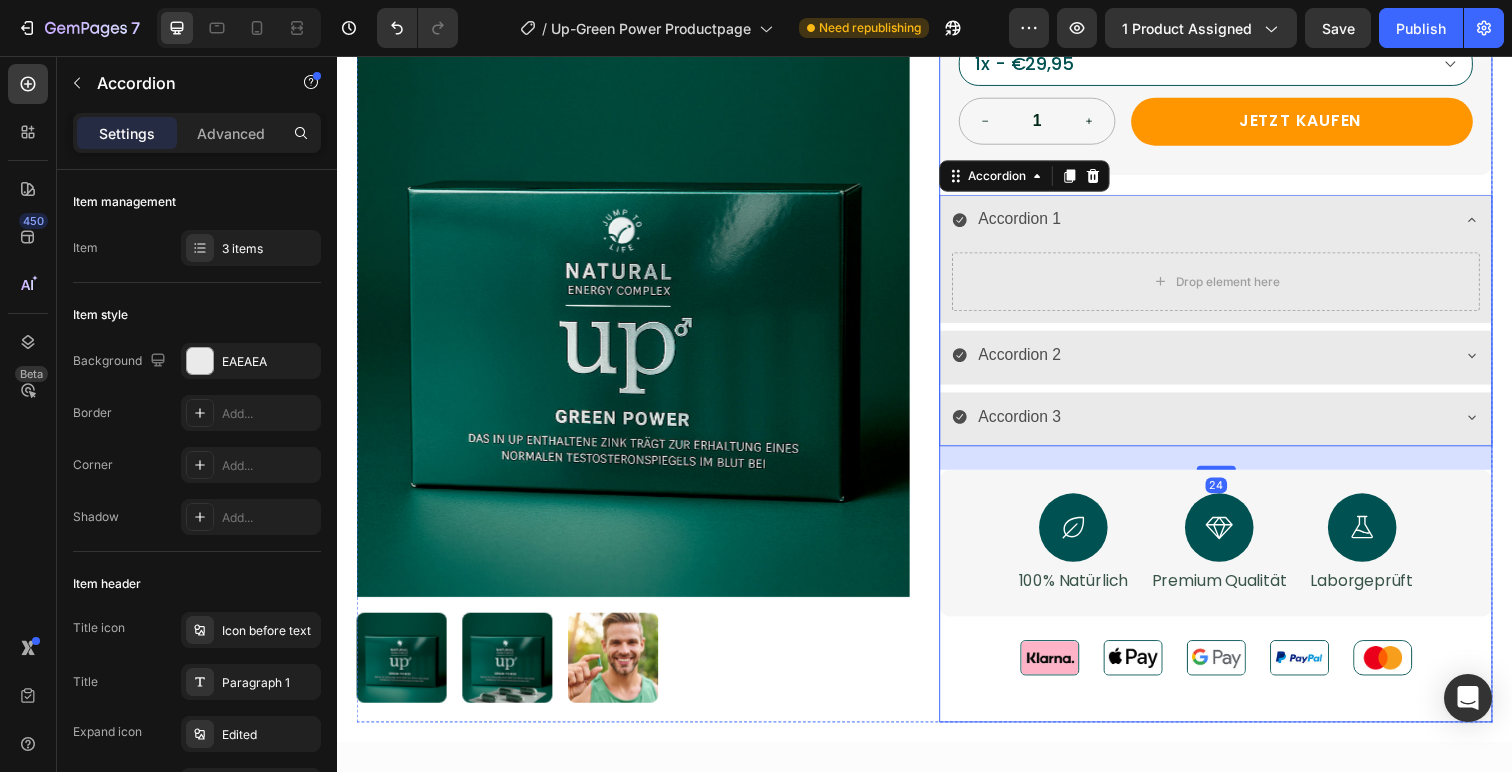 click on "Kostenloser Versand ab 70€ Button Up-Green Power Kapseln Product Title €29,95 Product Price Product Price Inkl. 7% MwSt. zzgl Versand. Text Block
Drop element here Row
Icon
Icon
Icon
Icon
Icon Icon List Mehr als 4.700 Kunden Text Block Row UP-GREEN POWER ist deine pflanzliche Antwort auf müde Momente im Alltag und im Bett. Schluss mit synthetischen Kram – hier kommt geballte Naturkraft: Hochwertige Pflanzenextrakte, Vitamine und essentielle Spurenelemente. Text Block
Icon Von Ärzten entwickelt Text Block Row
Icon Made in Germany Text Block Row
Icon Hochwertige Inhaltsstoffe Text Block Row
Icon 3er Bundle Up-Green Power du sparst 9,90€ + kostenlosen Versand Text Block Row
Icon 5er Bundle Up-Green Power du sparst 14,80€ + kostenlosen Versand Text Block Row   1x - €29,95  3er Bundle - €79,95
1 Row" at bounding box center (1234, 143) 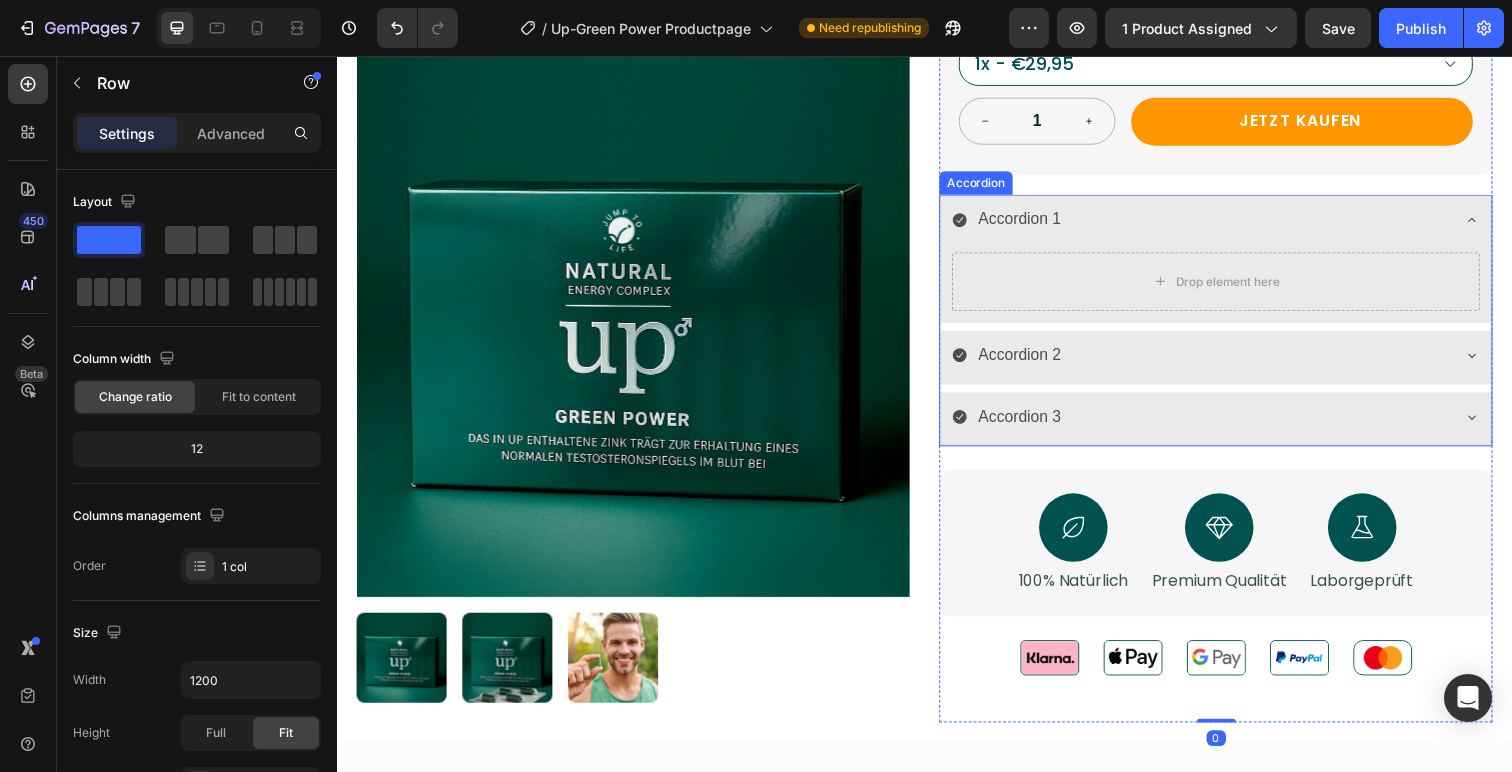 click 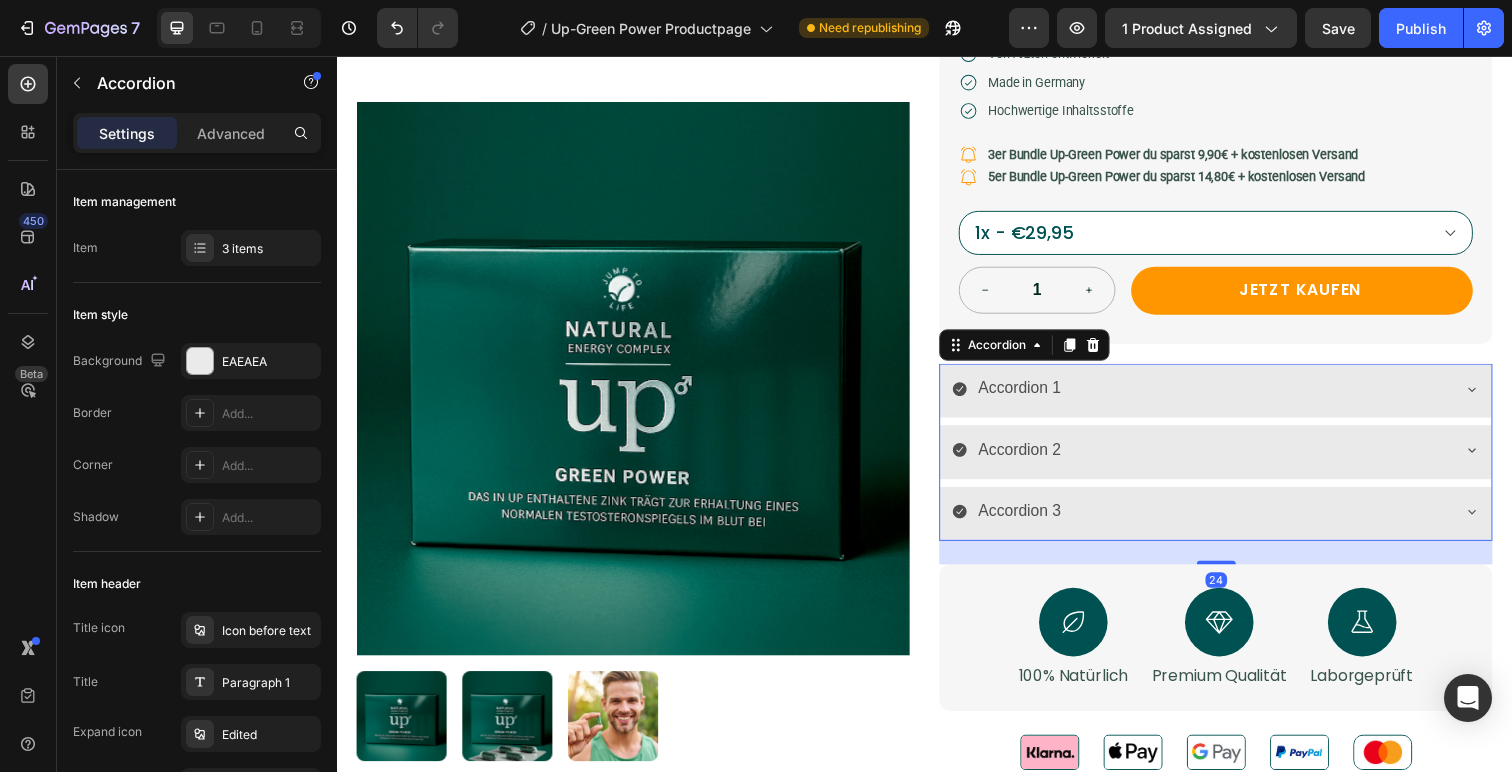 scroll, scrollTop: 349, scrollLeft: 0, axis: vertical 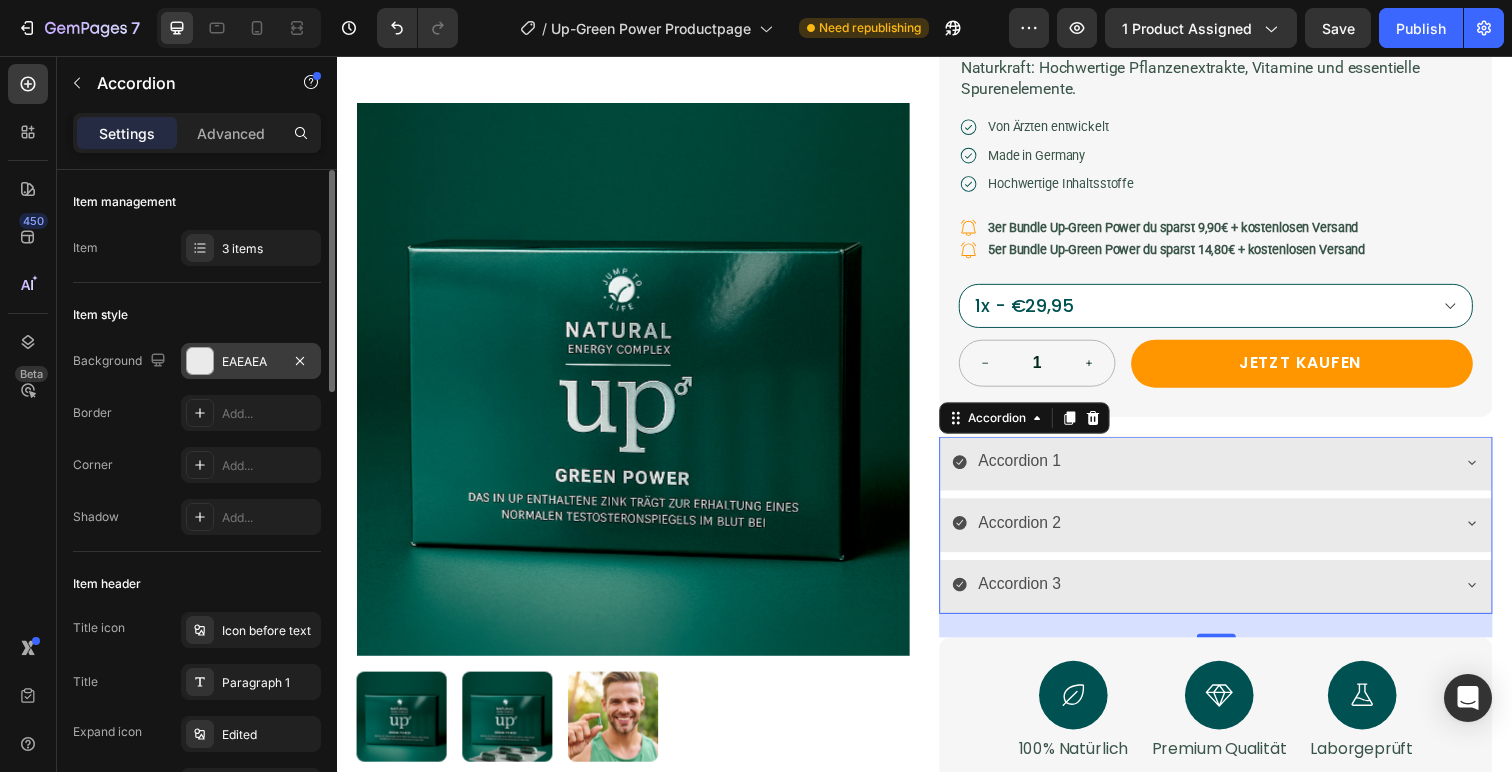 click at bounding box center [200, 361] 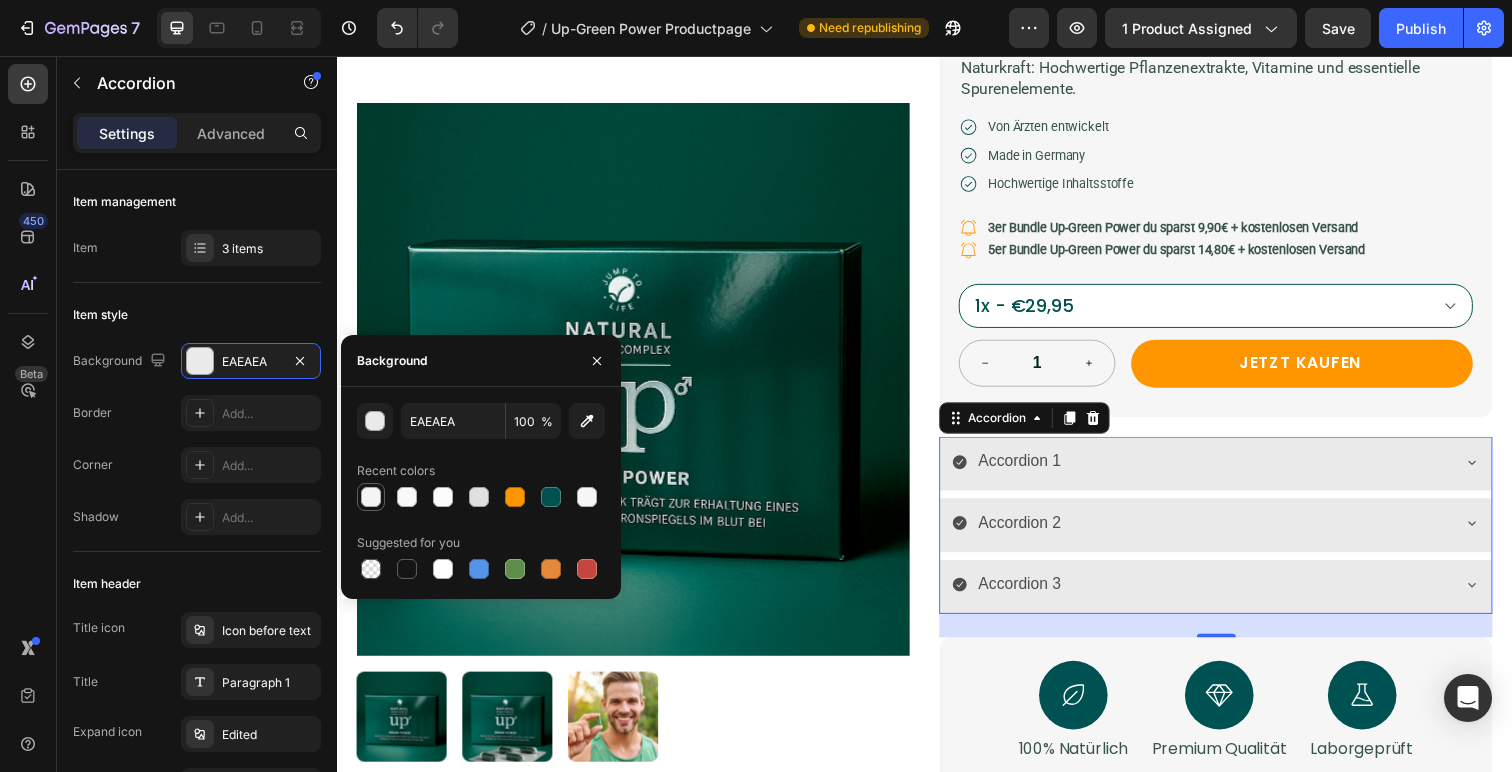 click at bounding box center [371, 497] 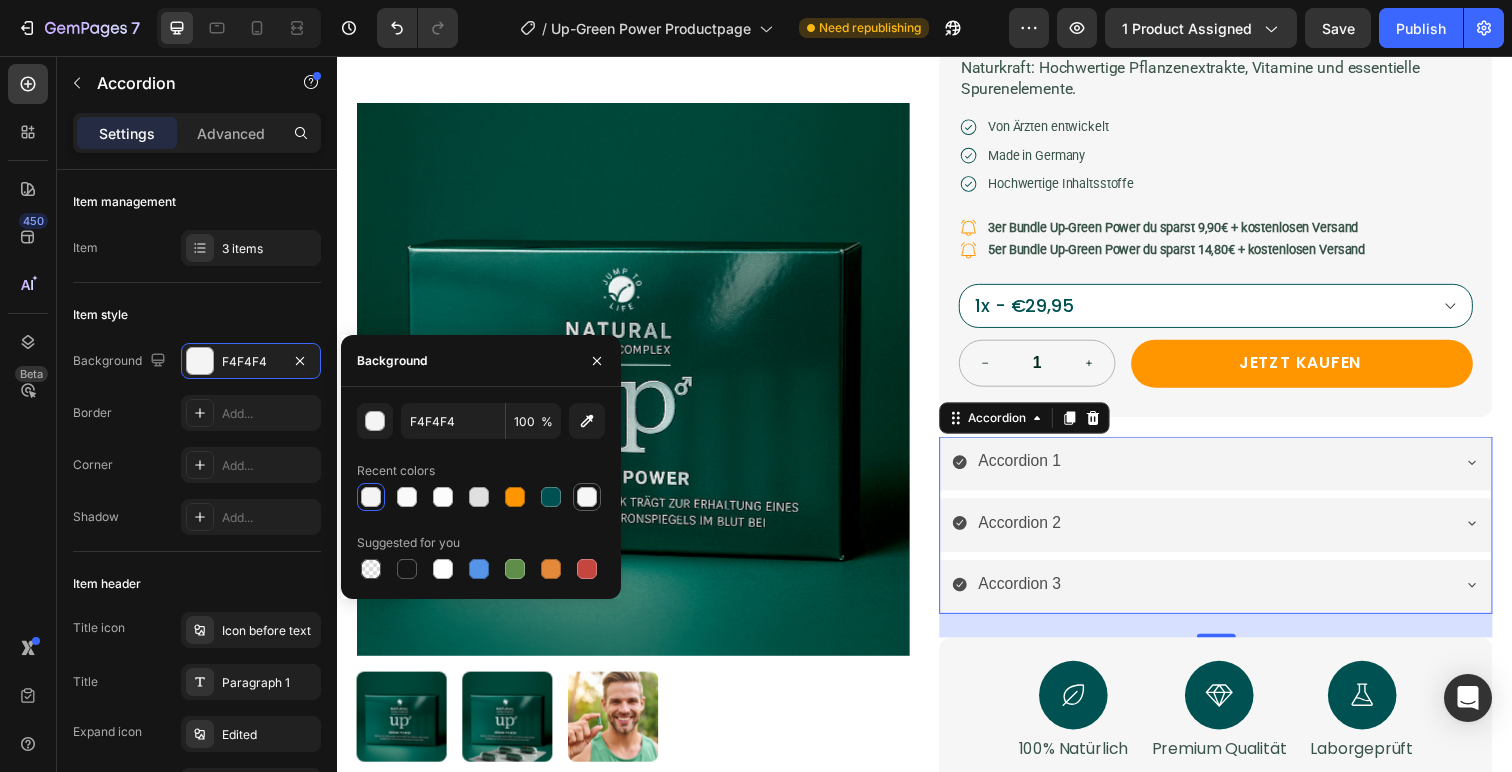 click at bounding box center [587, 497] 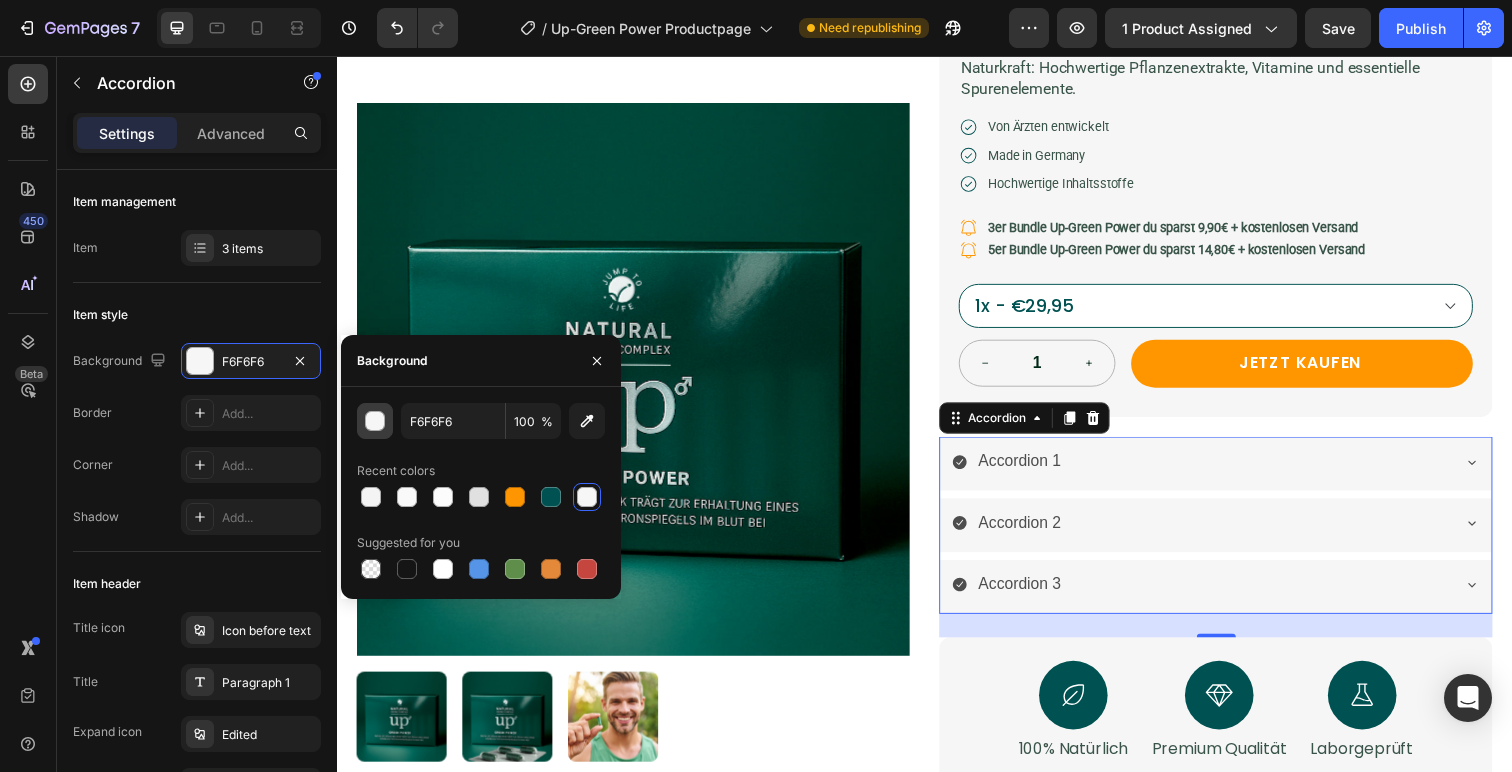click at bounding box center (375, 421) 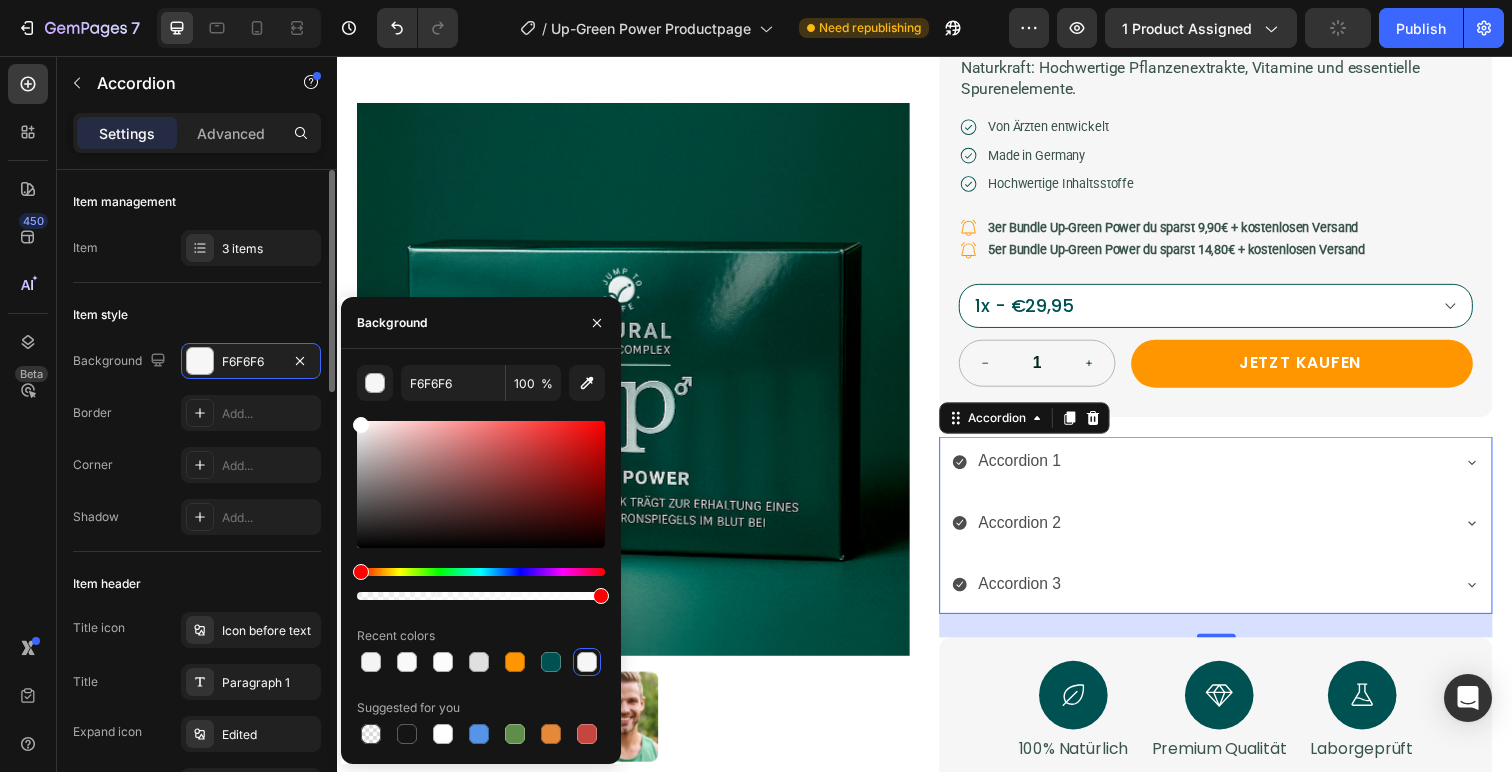 drag, startPoint x: 391, startPoint y: 446, endPoint x: 219, endPoint y: 319, distance: 213.80598 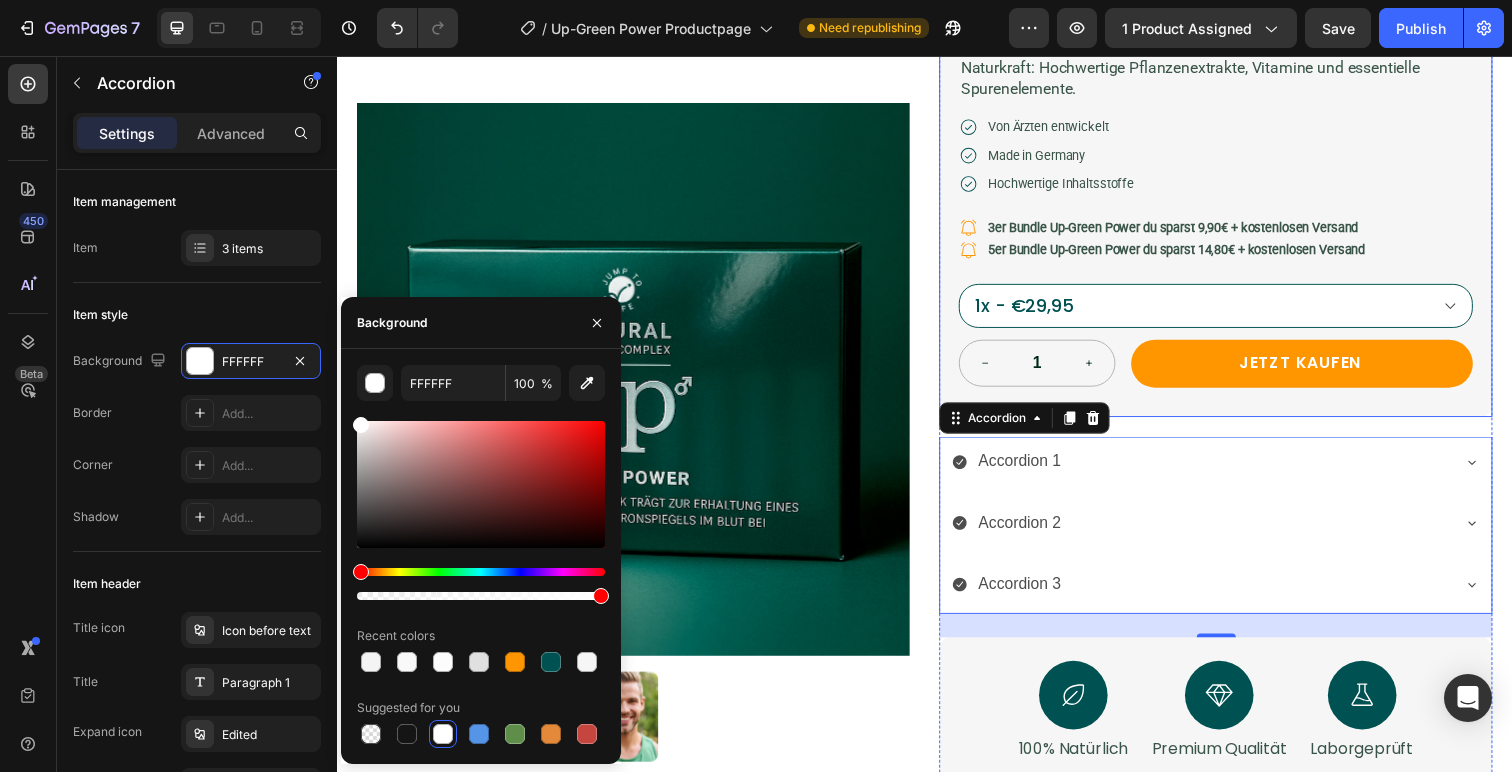click on "Product Images
Kostenloser Versand ab 70€ Button Up-Green Power Kapseln Product Title €29,95 Product Price Product Price Inkl. 7% MwSt. zzgl Versand. Text Block
Drop element here Row
Icon
Icon
Icon
Icon
Icon Icon List Mehr als 4.700 Kunden Text Block Row UP-GREEN POWER ist deine pflanzliche Antwort auf müde Momente im Alltag und im Bett. Schluss mit synthetischen Kram – hier kommt geballte Naturkraft: Hochwertige Pflanzenextrakte, Vitamine und essentielle Spurenelemente. Text Block
Icon Von Ärzten entwickelt Text Block Row
Icon Made in Germany Text Block Row
Icon Hochwertige Inhaltsstoffe Text Block Row
Icon 3er Bundle Up-Green Power du sparst 9,90€ + kostenlosen Versand Text Block Row
Icon 5er Bundle Up-Green Power du sparst 14,80€ + kostenlosen Versand Text Block Row   1x - €29,95
1 Row" at bounding box center [937, 352] 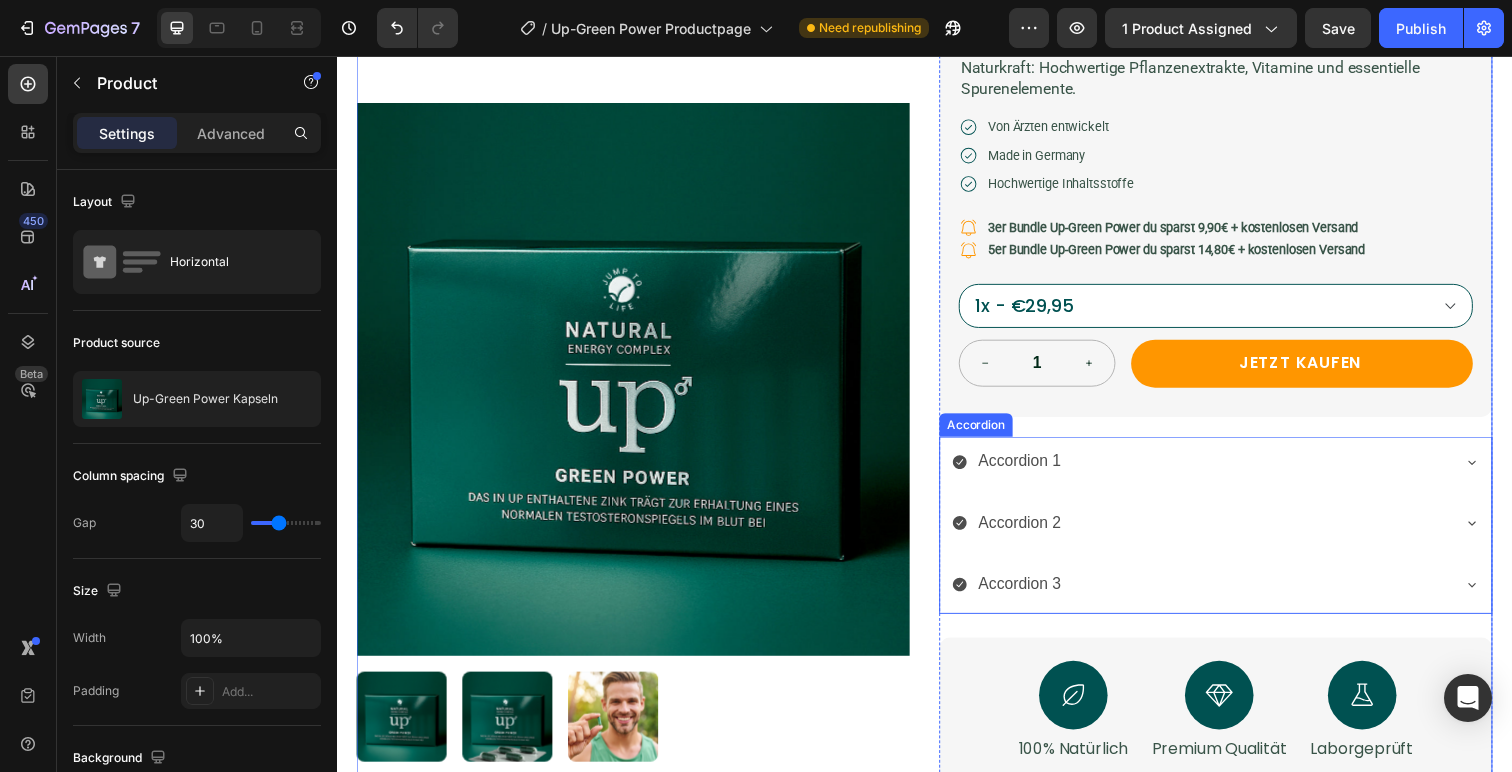 click on "Accordion 1" at bounding box center [1218, 470] 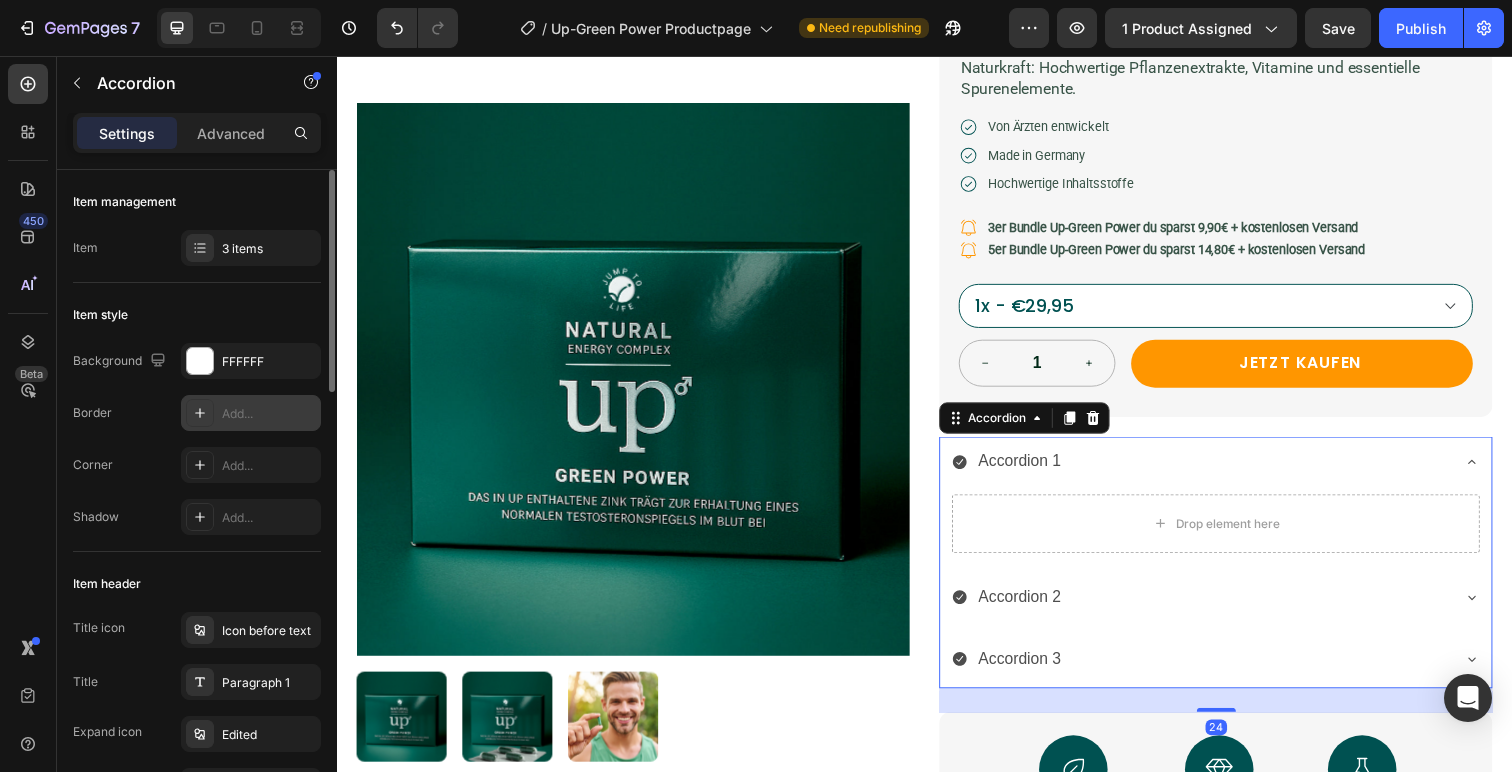 click on "Add..." at bounding box center (251, 413) 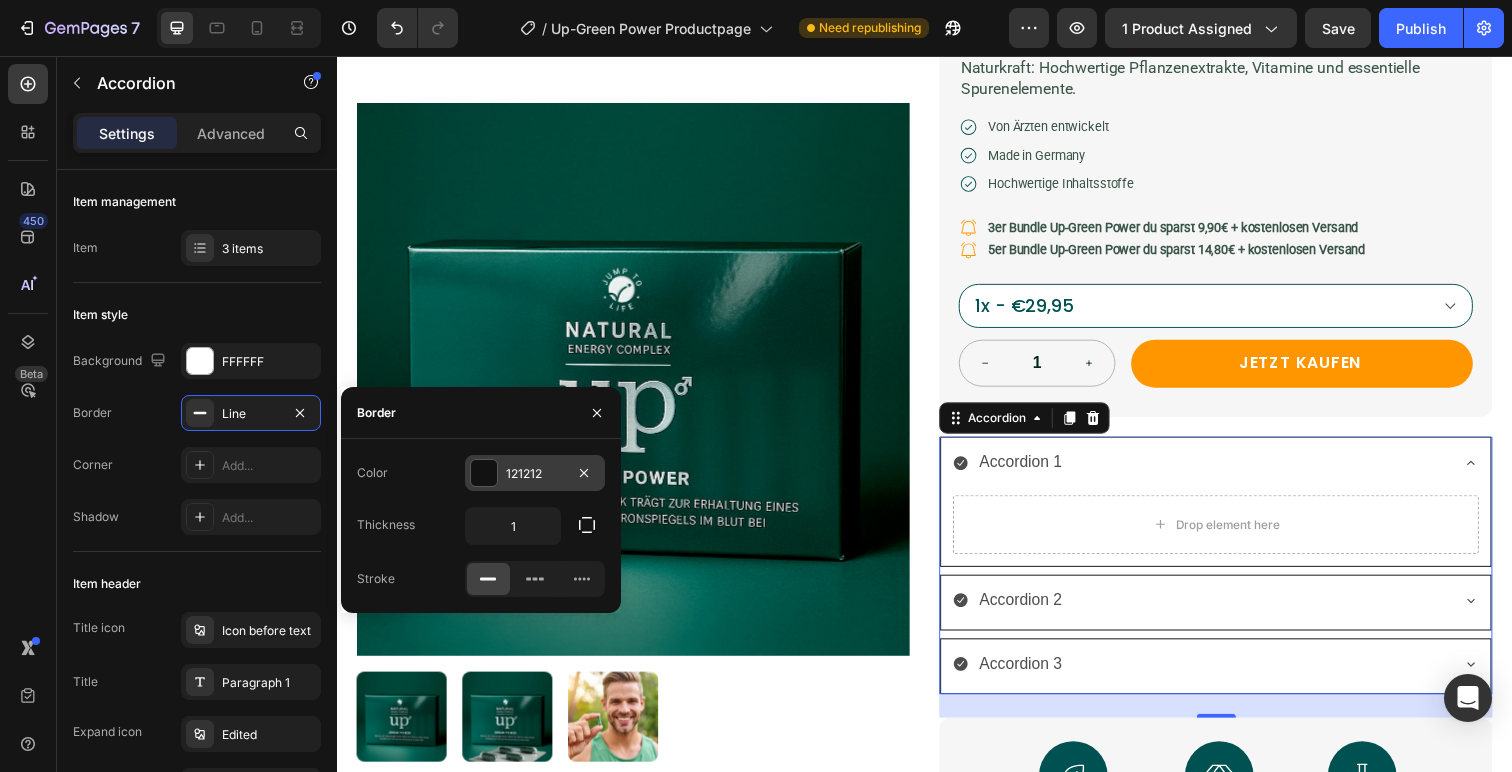 click at bounding box center (484, 473) 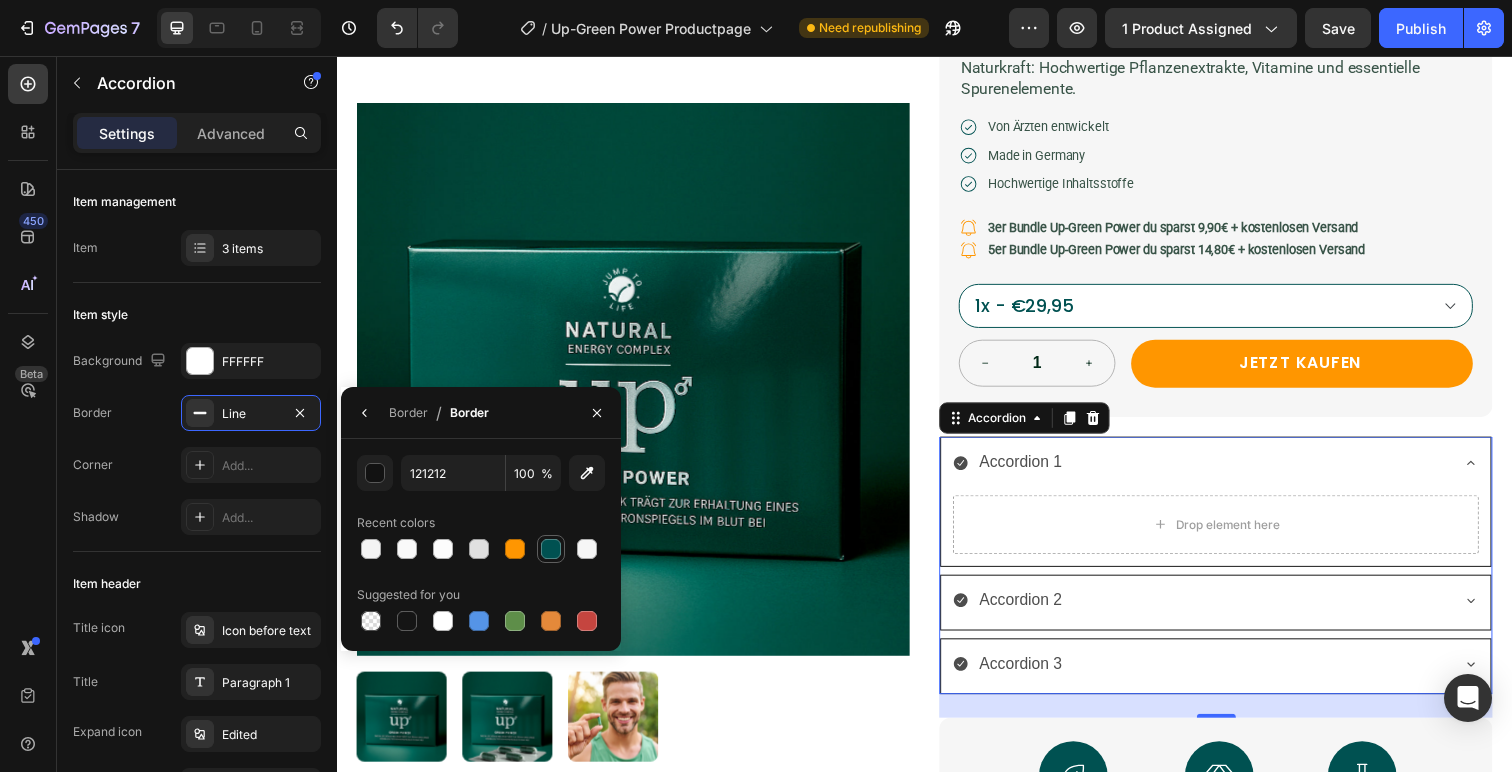click at bounding box center (551, 549) 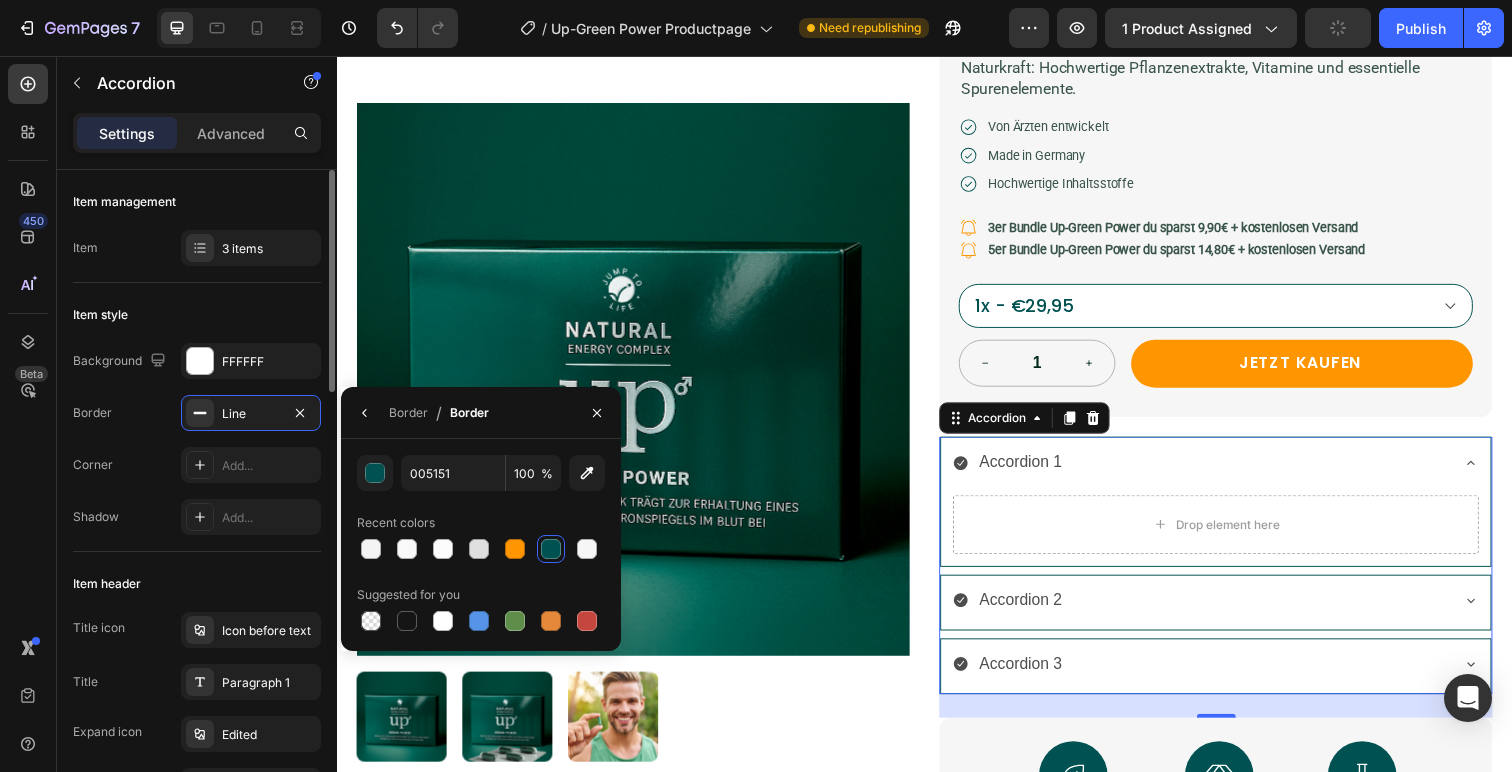 click on "Background FFFFFF Border Line Corner Add... Shadow Add..." at bounding box center [197, 439] 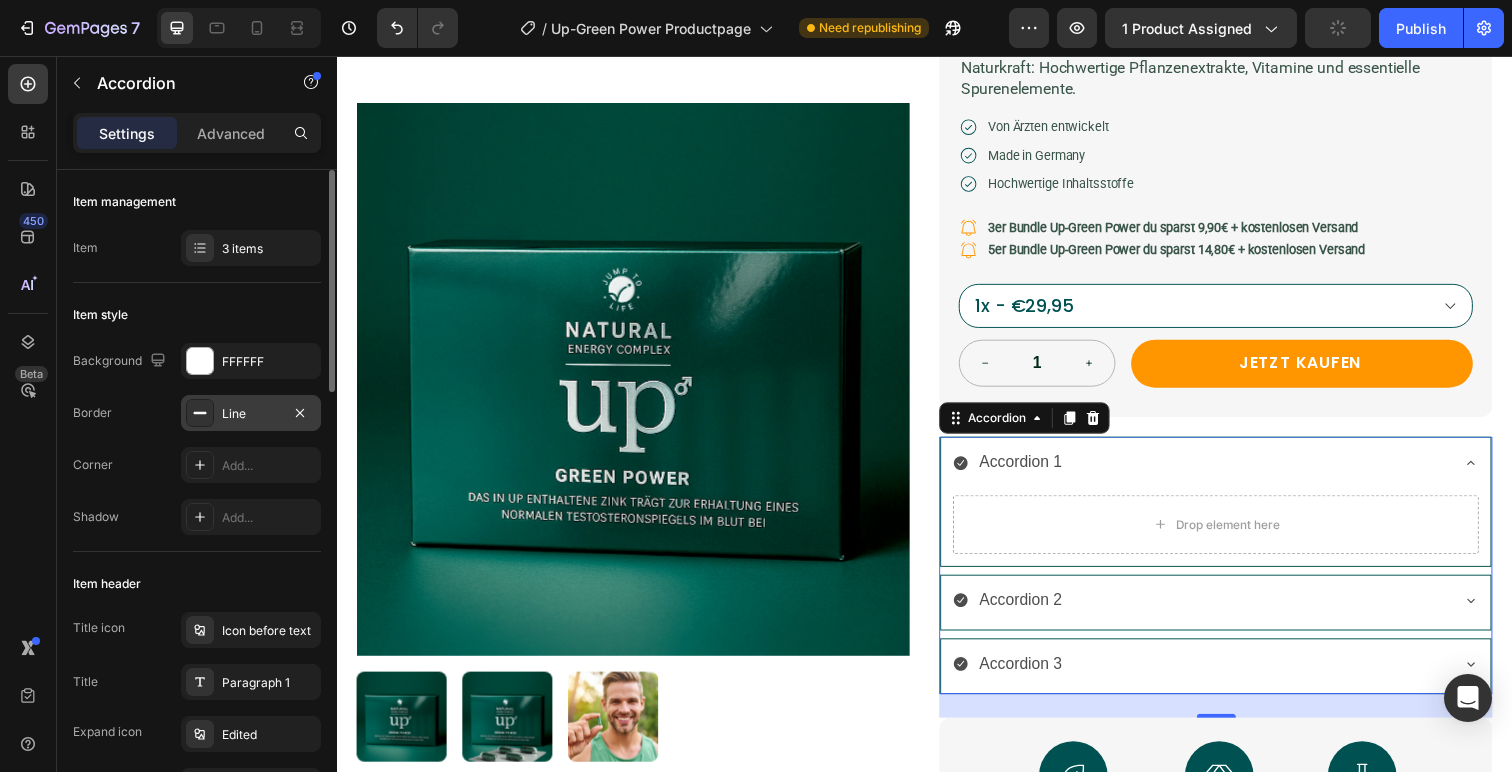click at bounding box center (200, 413) 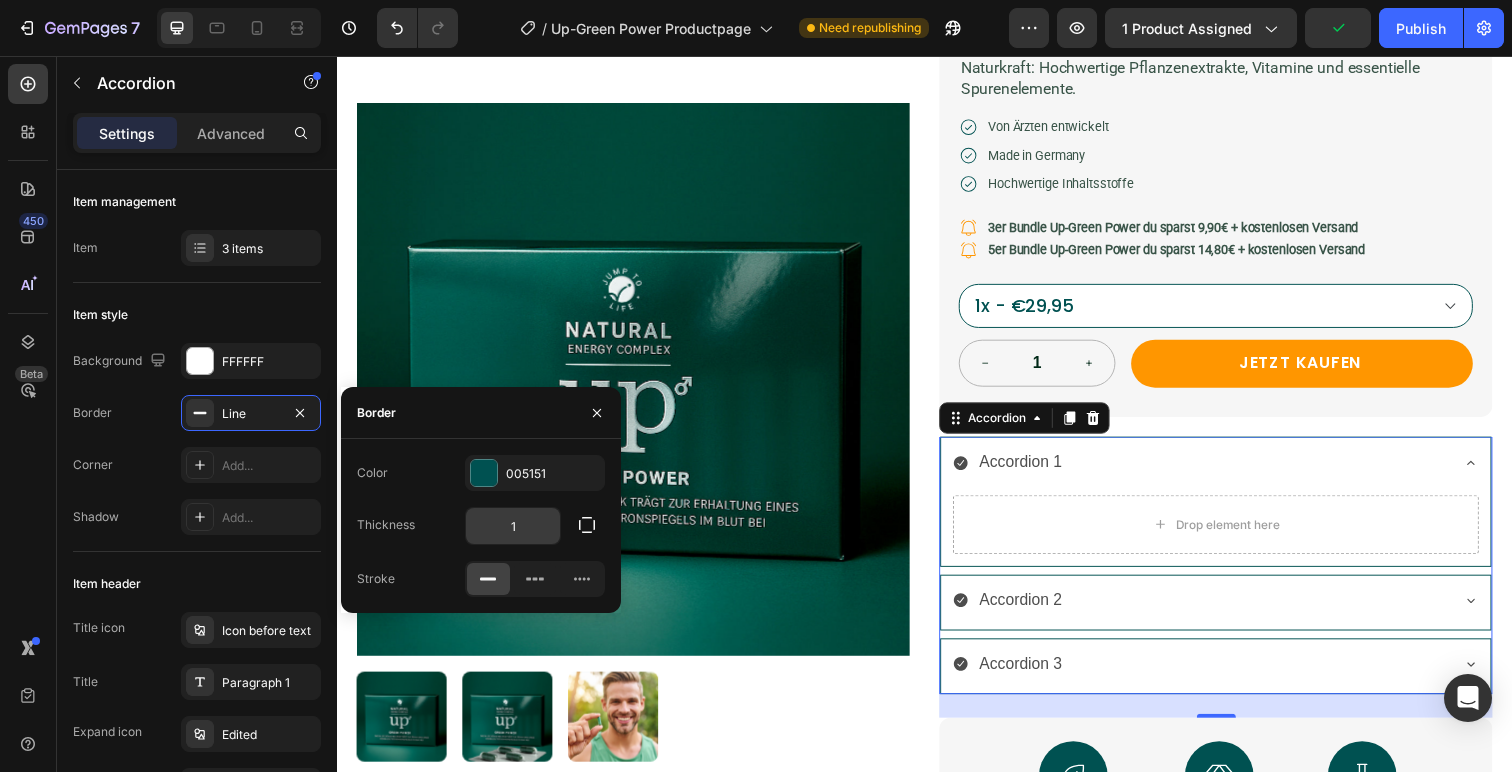click on "1" at bounding box center (513, 526) 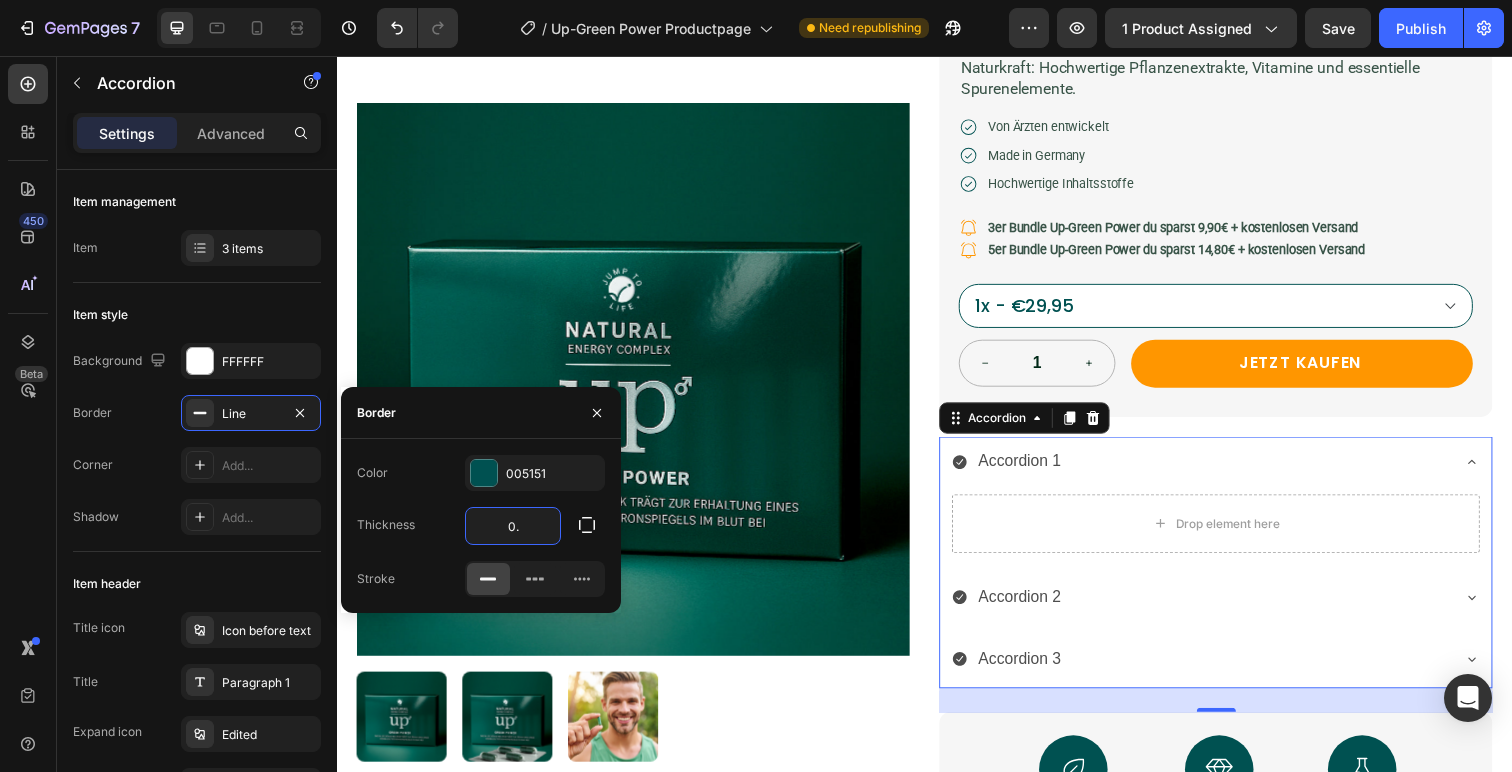 type on "0.5" 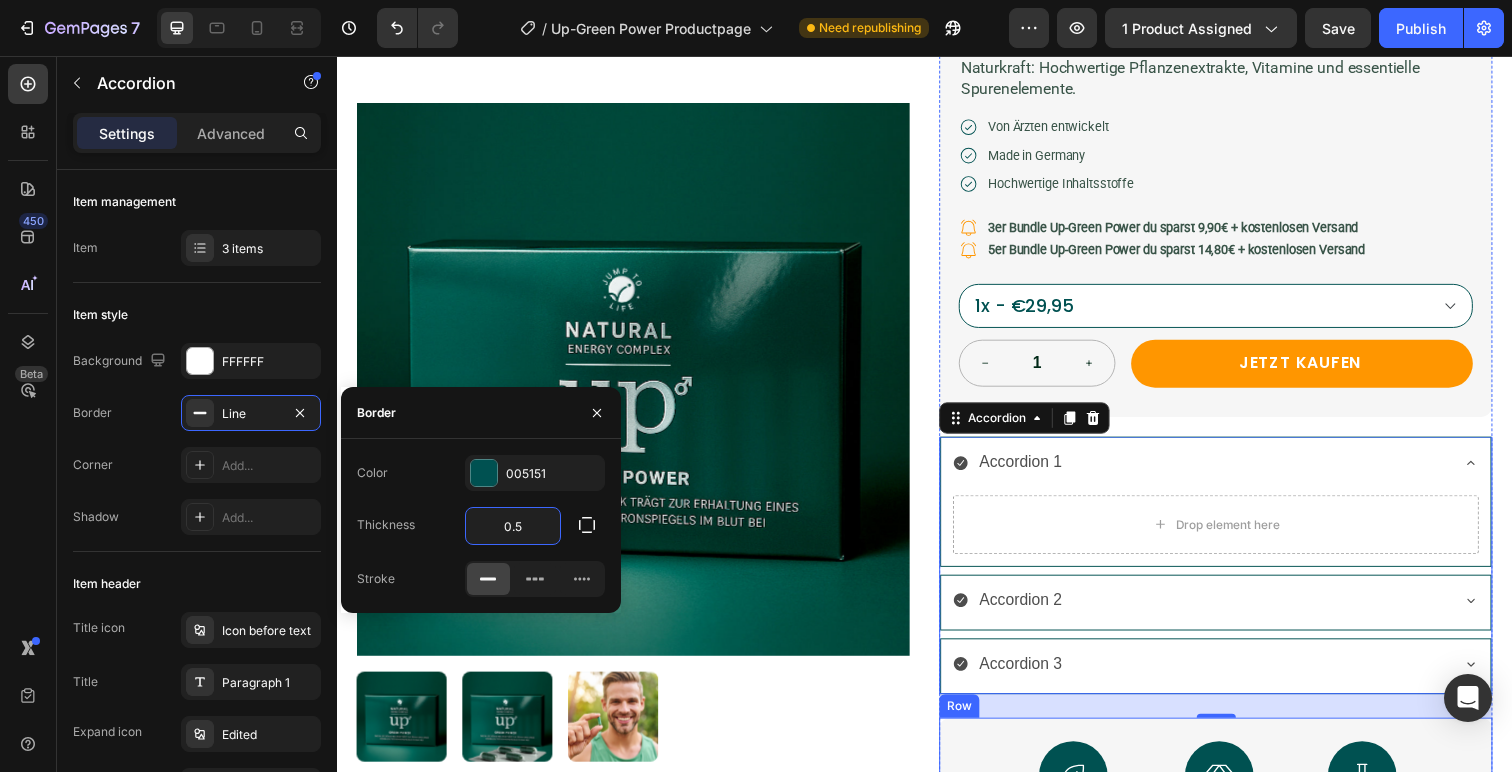 click on "Product Images
Kostenloser Versand ab 70€ Button Up-Green Power Kapseln Product Title €29,95 Product Price Product Price Inkl. 7% MwSt. zzgl Versand. Text Block
Drop element here Row
Icon
Icon
Icon
Icon
Icon Icon List Mehr als 4.700 Kunden Text Block Row UP-GREEN POWER ist deine pflanzliche Antwort auf müde Momente im Alltag und im Bett. Schluss mit synthetischen Kram – hier kommt geballte Naturkraft: Hochwertige Pflanzenextrakte, Vitamine und essentielle Spurenelemente. Text Block
Icon Von Ärzten entwickelt Text Block Row
Icon Made in Germany Text Block Row
Icon Hochwertige Inhaltsstoffe Text Block Row
Icon 3er Bundle Up-Green Power du sparst 9,90€ + kostenlosen Versand Text Block Row
Icon 5er Bundle Up-Green Power du sparst 14,80€ + kostenlosen Versand Text Block Row   1x - €29,95
1 Row" at bounding box center (937, 393) 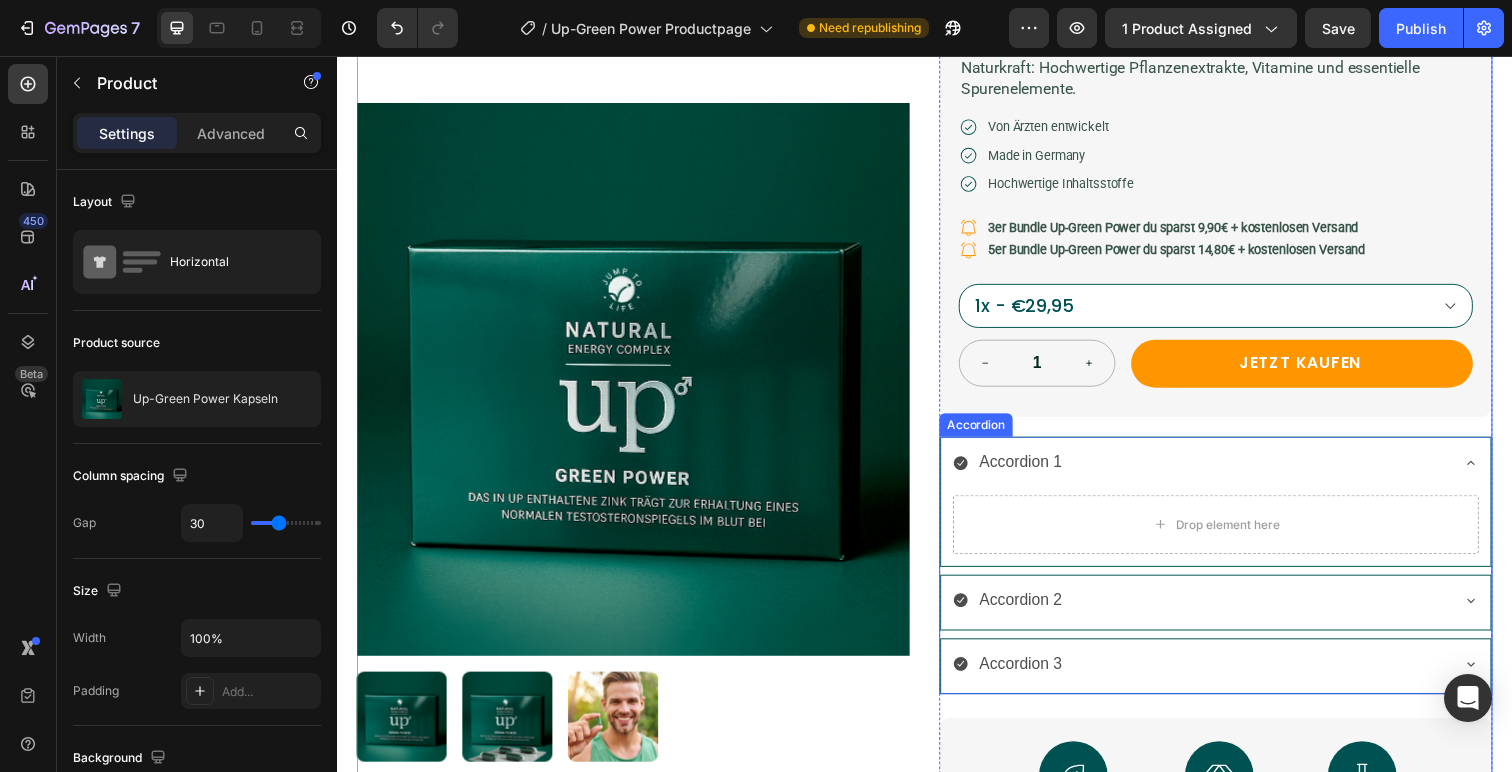 click on "Accordion 1" at bounding box center (1218, 471) 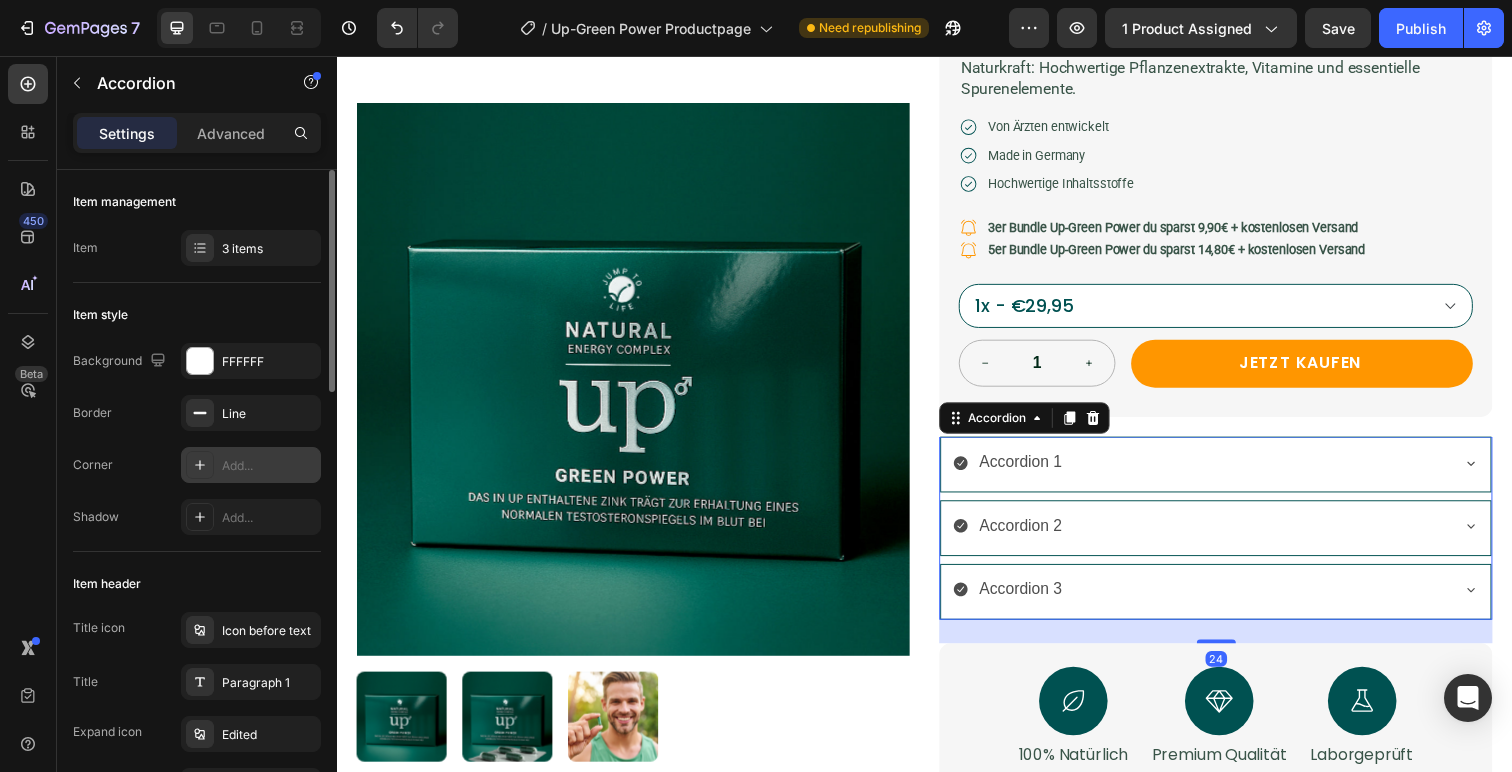 click on "Add..." at bounding box center [269, 466] 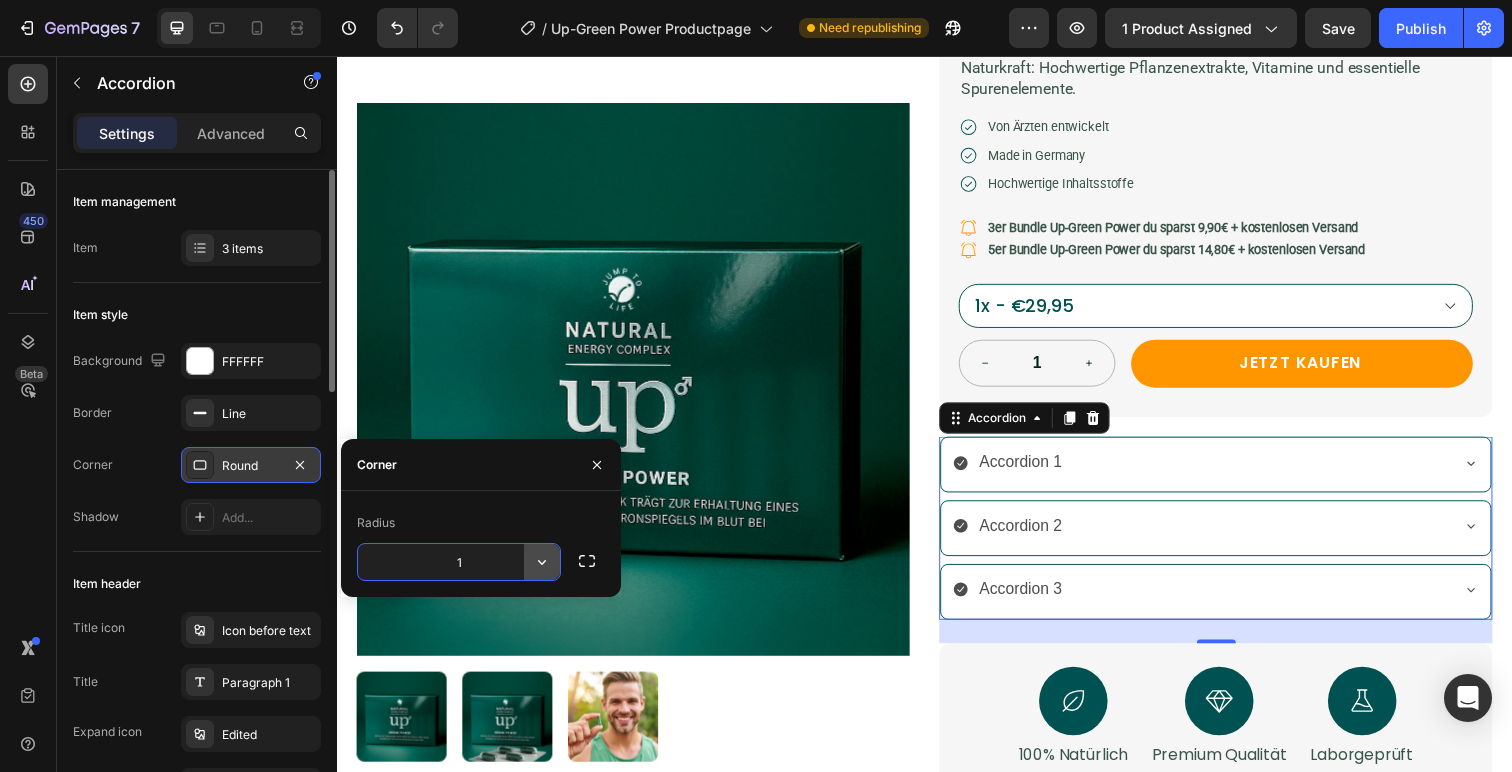 type on "10" 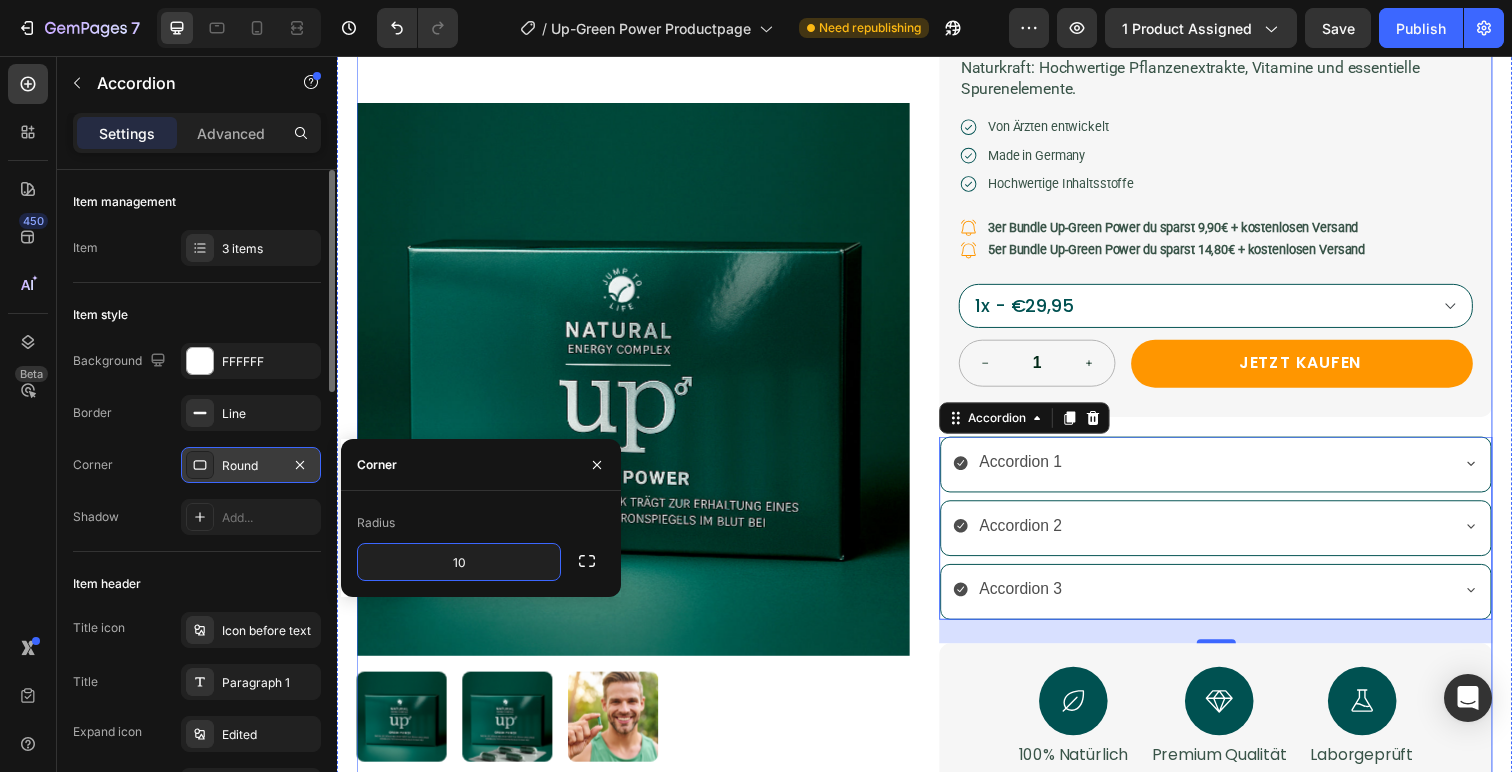 click on "Product Images
Kostenloser Versand ab 70€ Button Up-Green Power Kapseln Product Title €29,95 Product Price Product Price Inkl. 7% MwSt. zzgl Versand. Text Block
Drop element here Row
Icon
Icon
Icon
Icon
Icon Icon List Mehr als 4.700 Kunden Text Block Row UP-GREEN POWER ist deine pflanzliche Antwort auf müde Momente im Alltag und im Bett. Schluss mit synthetischen Kram – hier kommt geballte Naturkraft: Hochwertige Pflanzenextrakte, Vitamine und essentielle Spurenelemente. Text Block
Icon Von Ärzten entwickelt Text Block Row
Icon Made in Germany Text Block Row
Icon Hochwertige Inhaltsstoffe Text Block Row
Icon 3er Bundle Up-Green Power du sparst 9,90€ + kostenlosen Versand Text Block Row
Icon 5er Bundle Up-Green Power du sparst 14,80€ + kostenlosen Versand Text Block Row   1x - €29,95
1 Row" at bounding box center [937, 355] 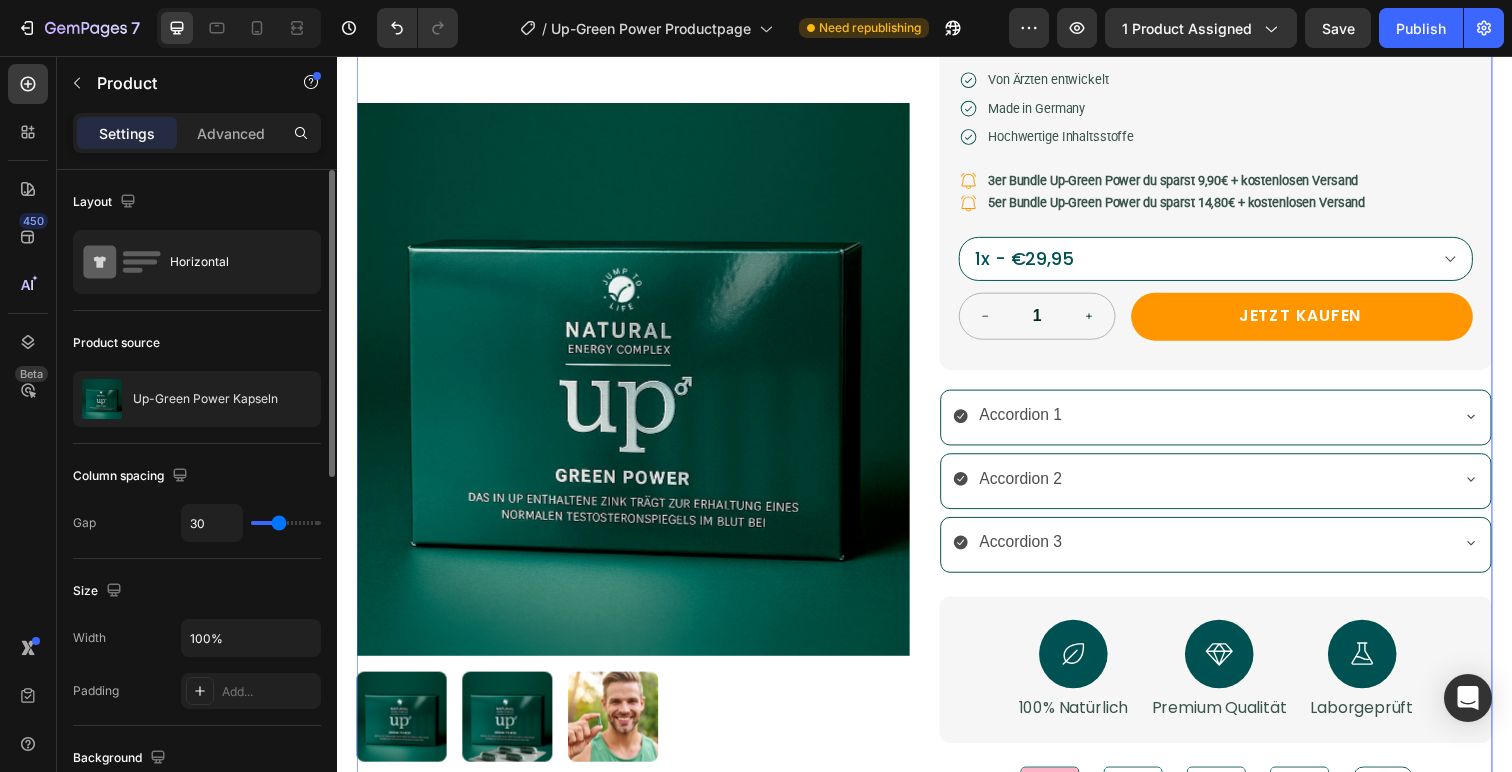 scroll, scrollTop: 446, scrollLeft: 0, axis: vertical 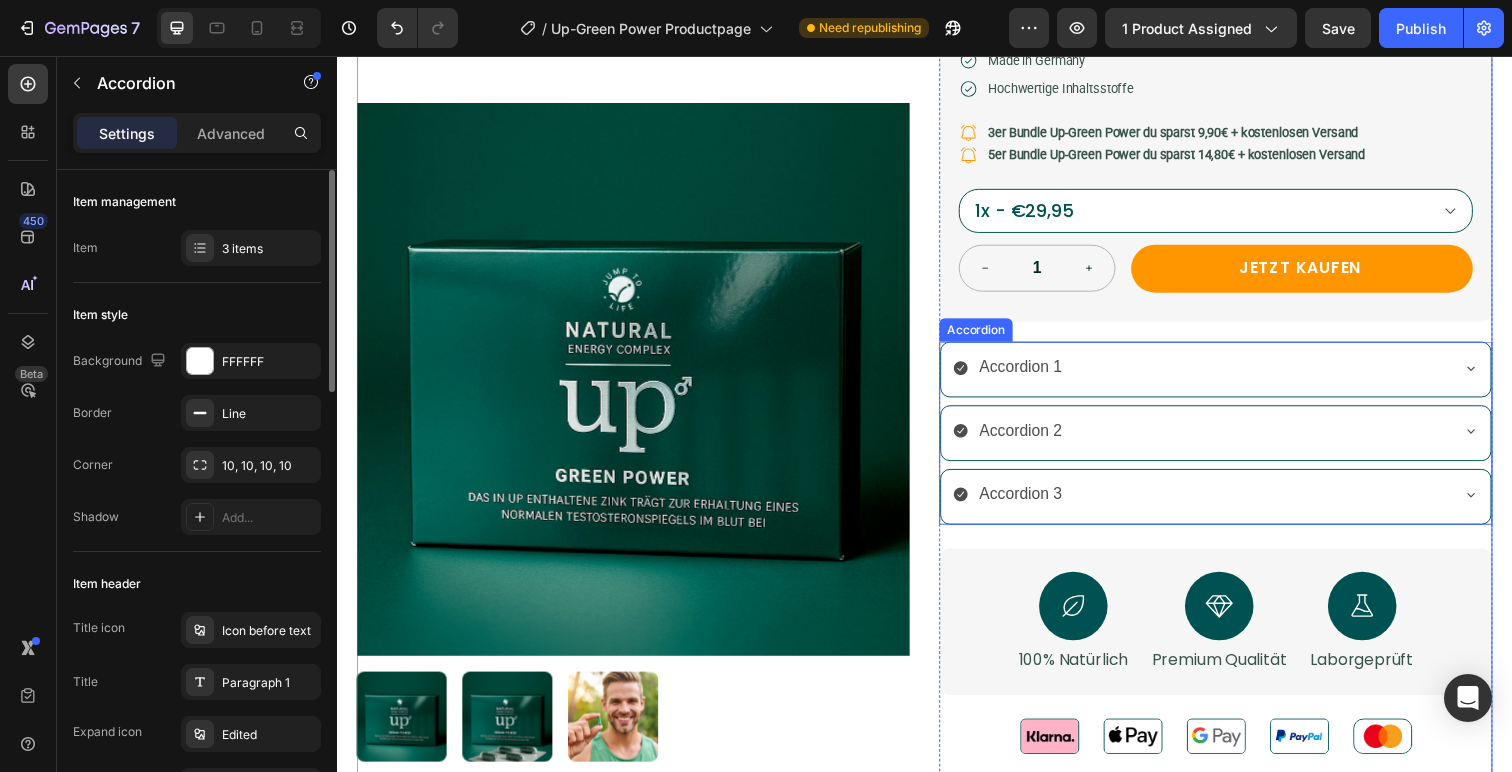 click on "Accordion 1" at bounding box center (1035, 374) 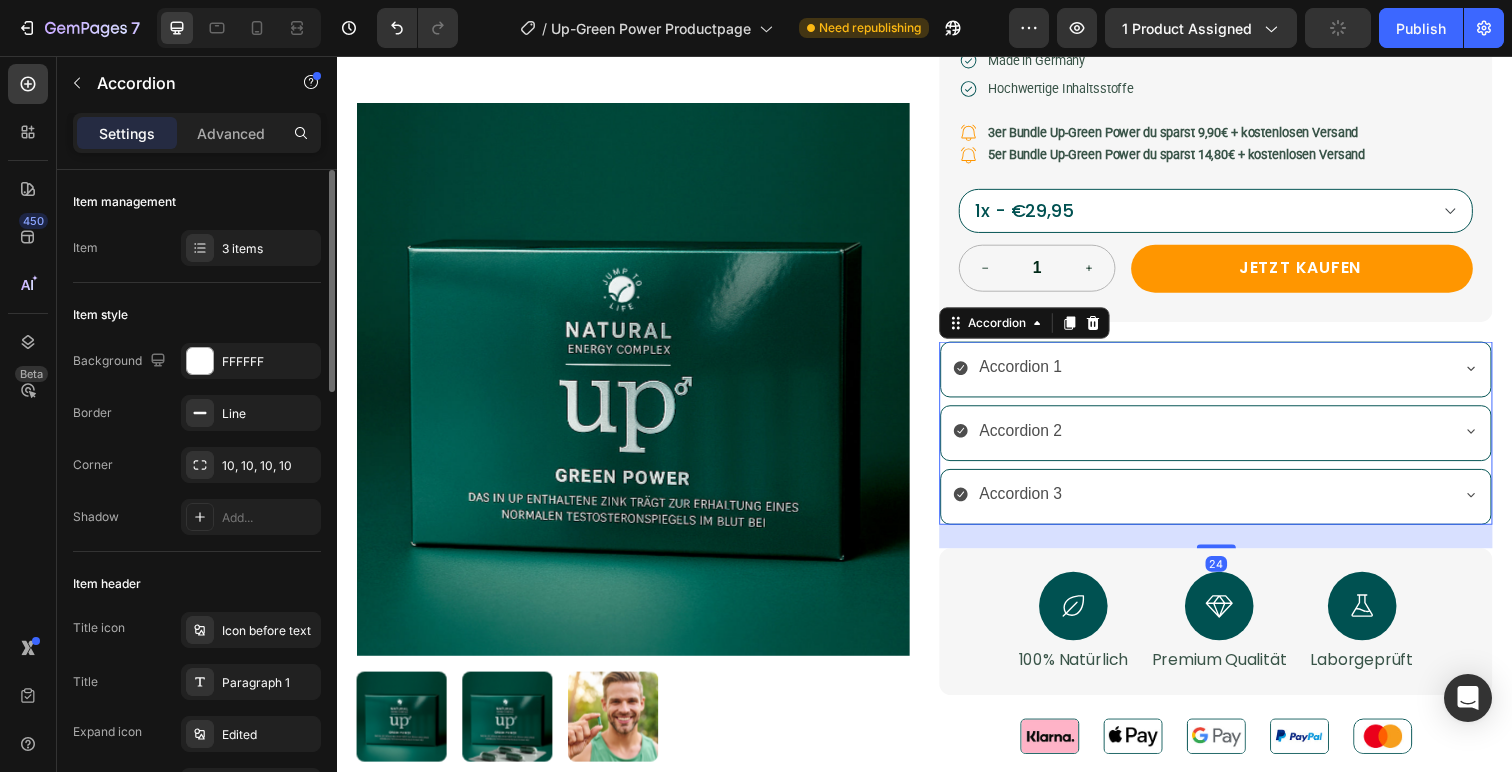 click 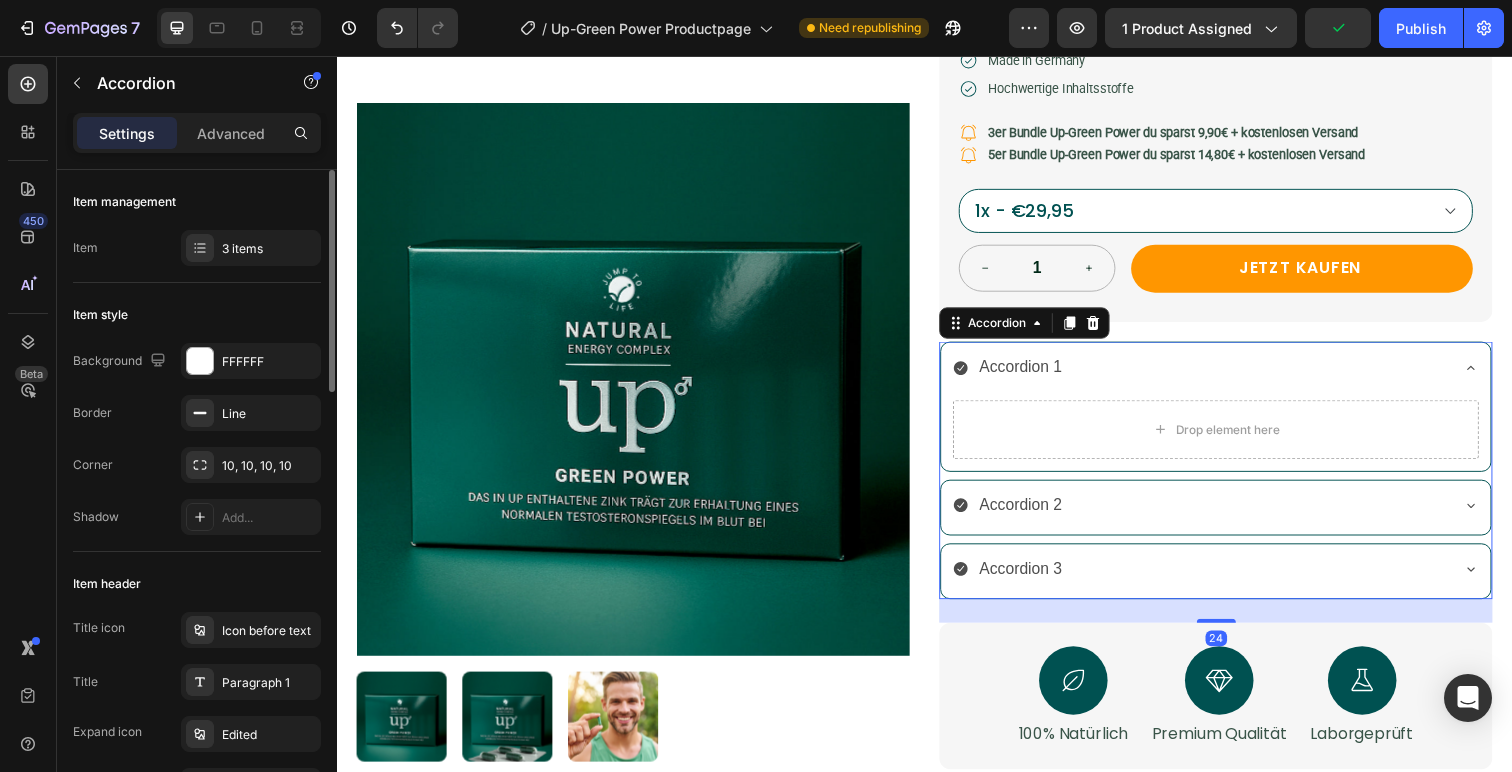 click 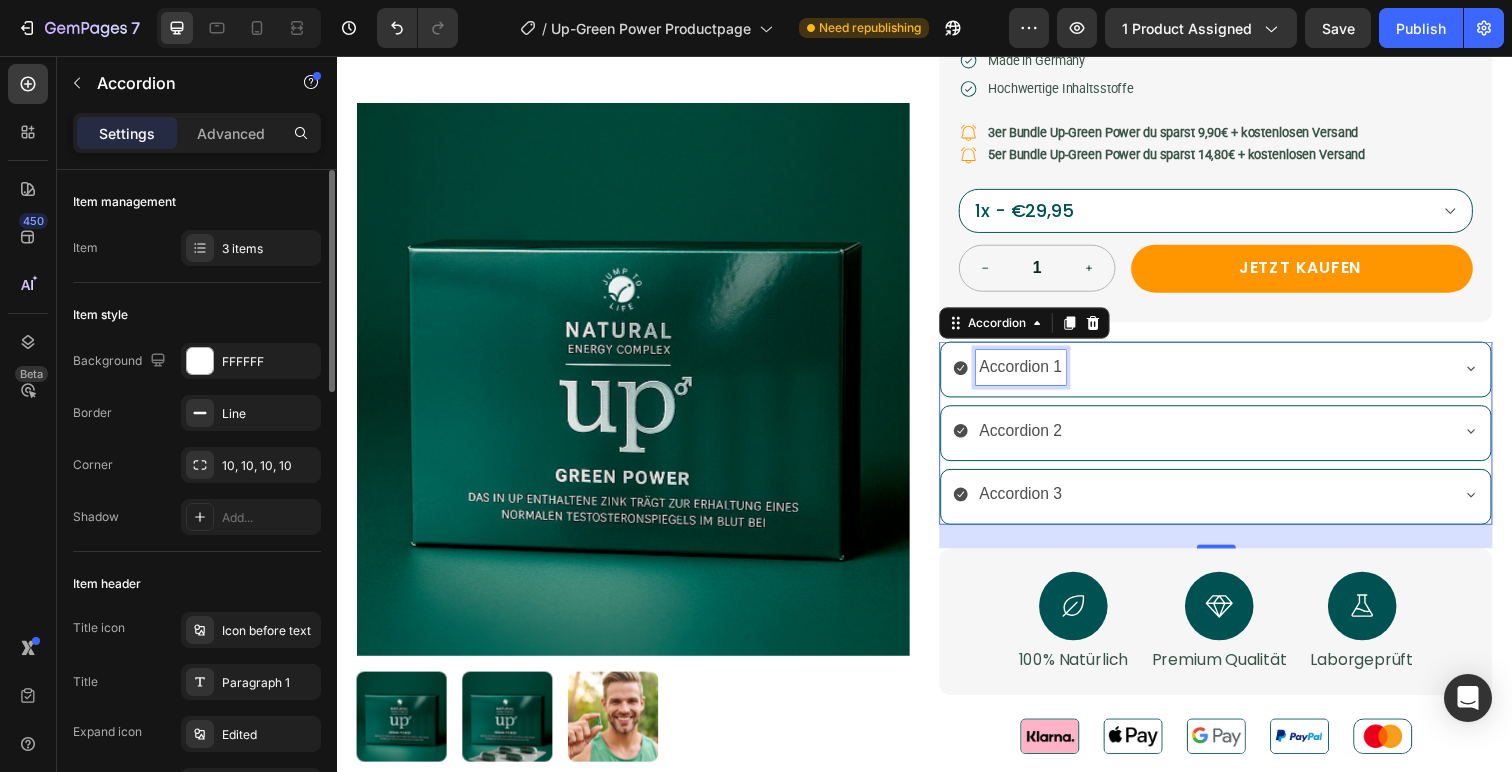 click on "Accordion 1" at bounding box center [1035, 374] 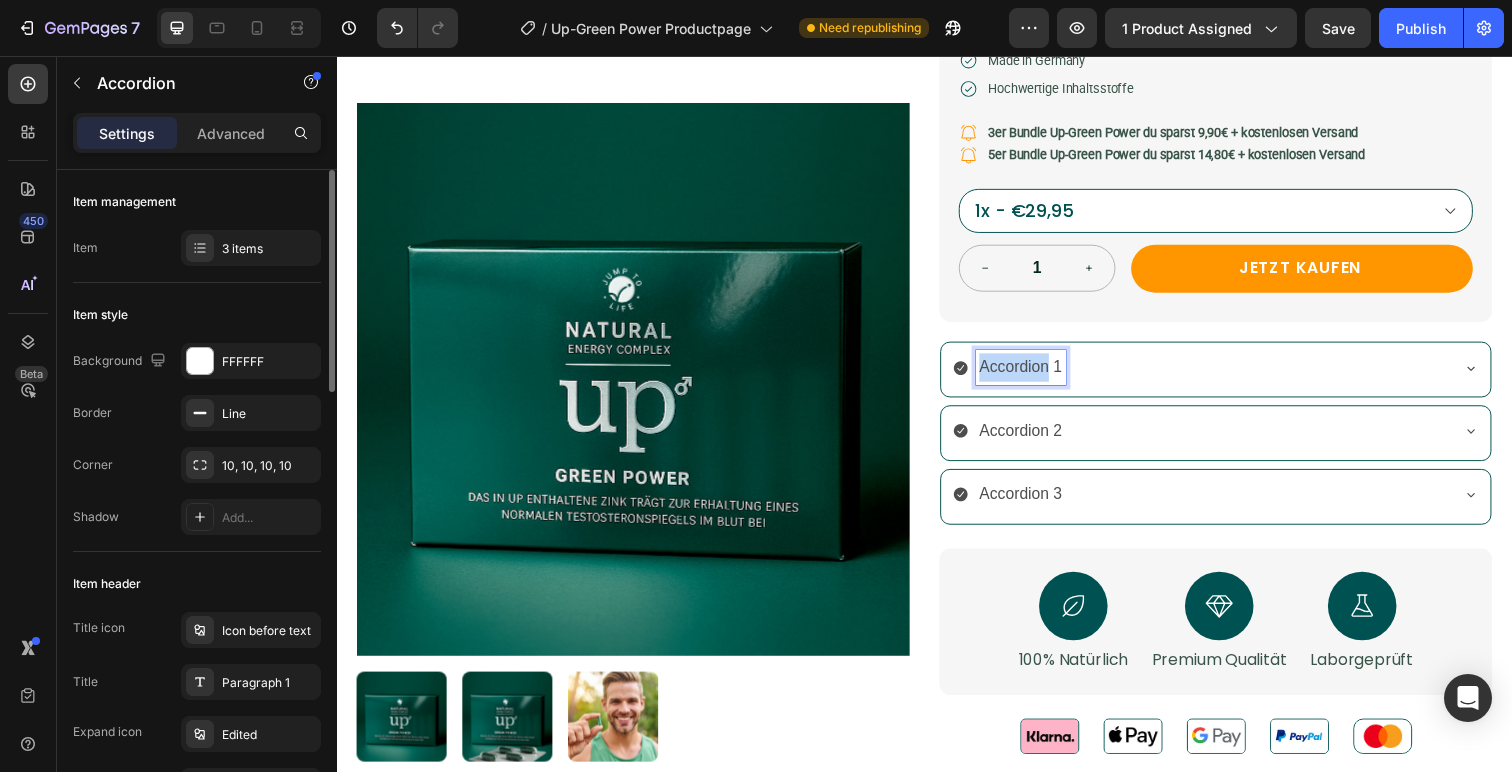 click on "Accordion 1" at bounding box center [1035, 374] 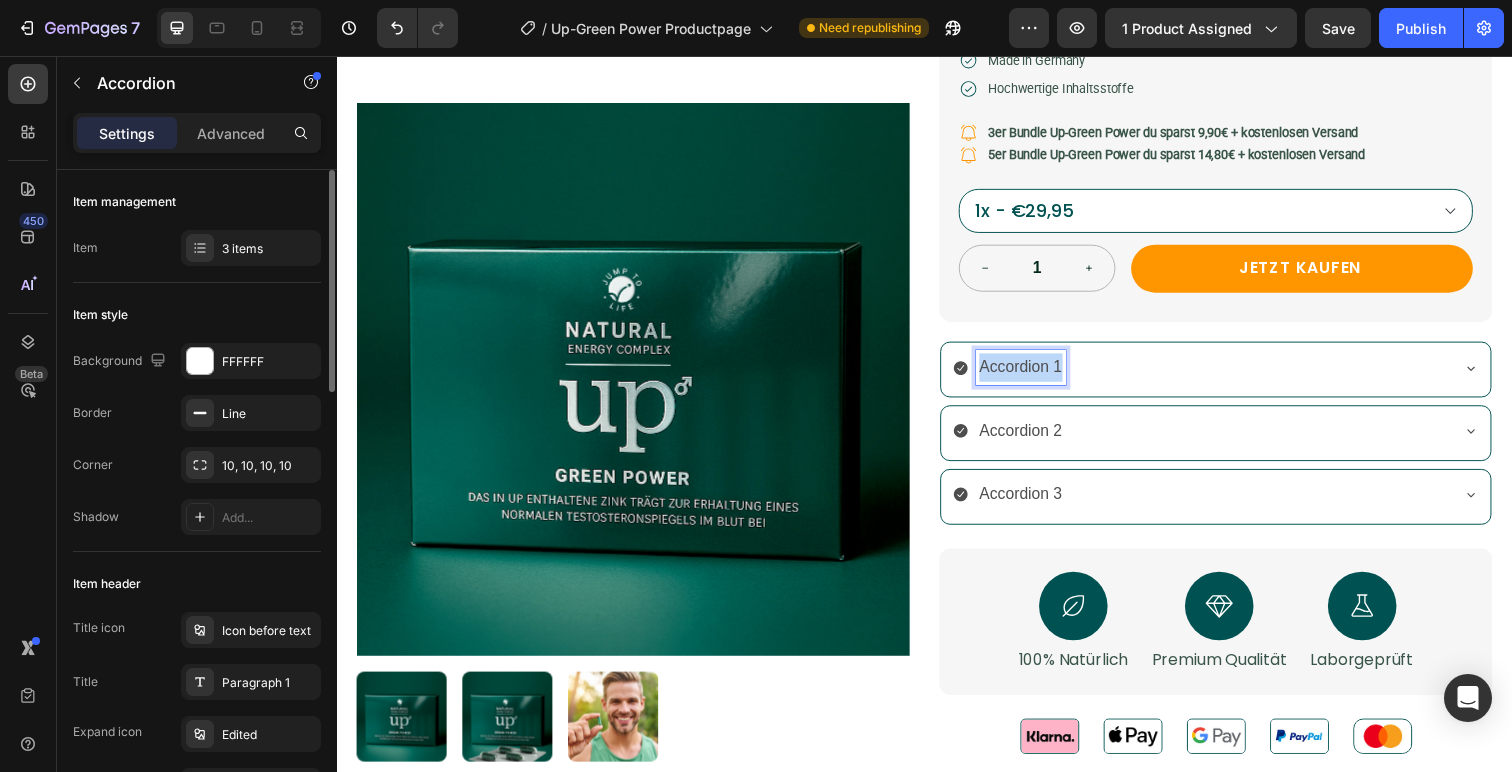 click on "Accordion 1" at bounding box center (1035, 374) 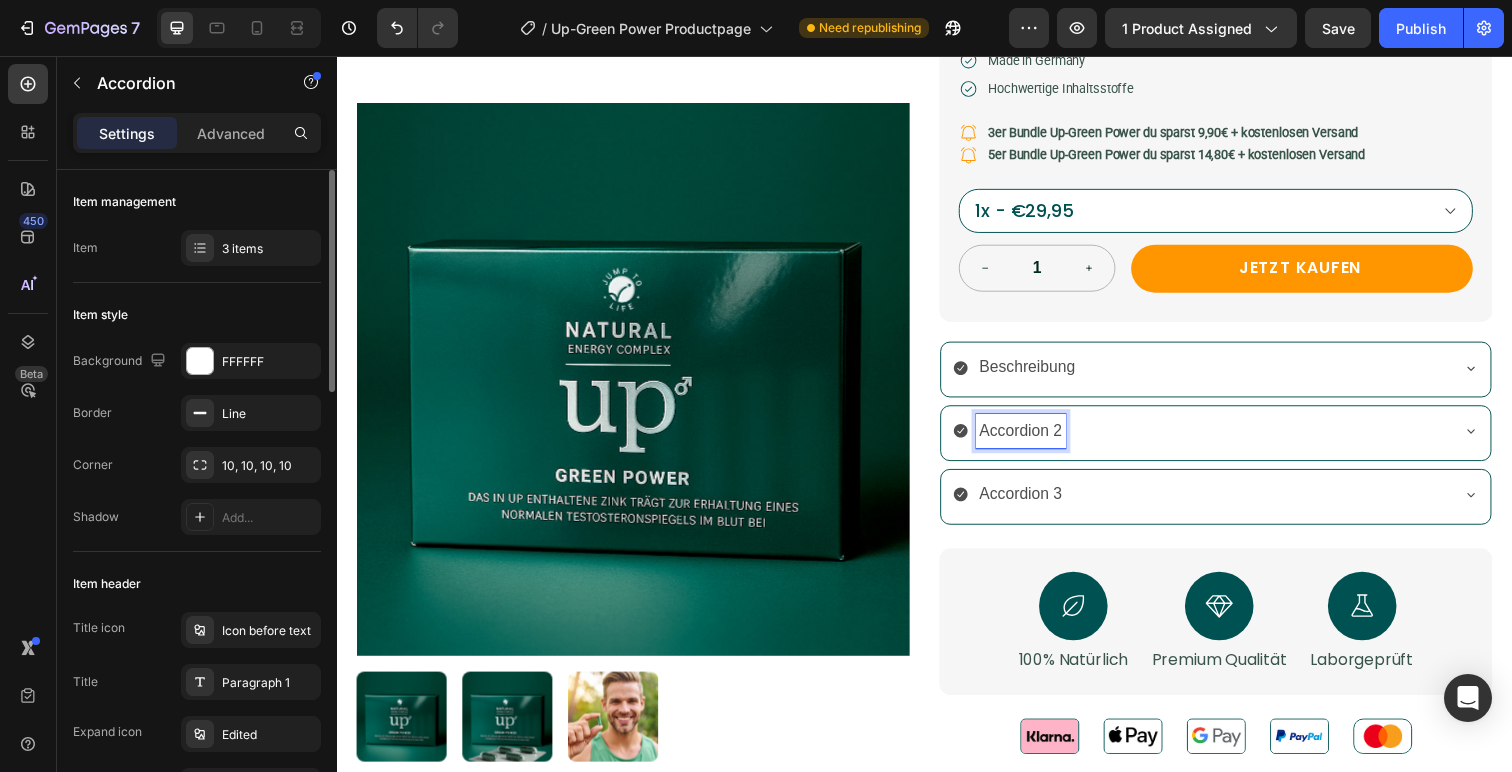 click on "Accordion 2" at bounding box center (1035, 439) 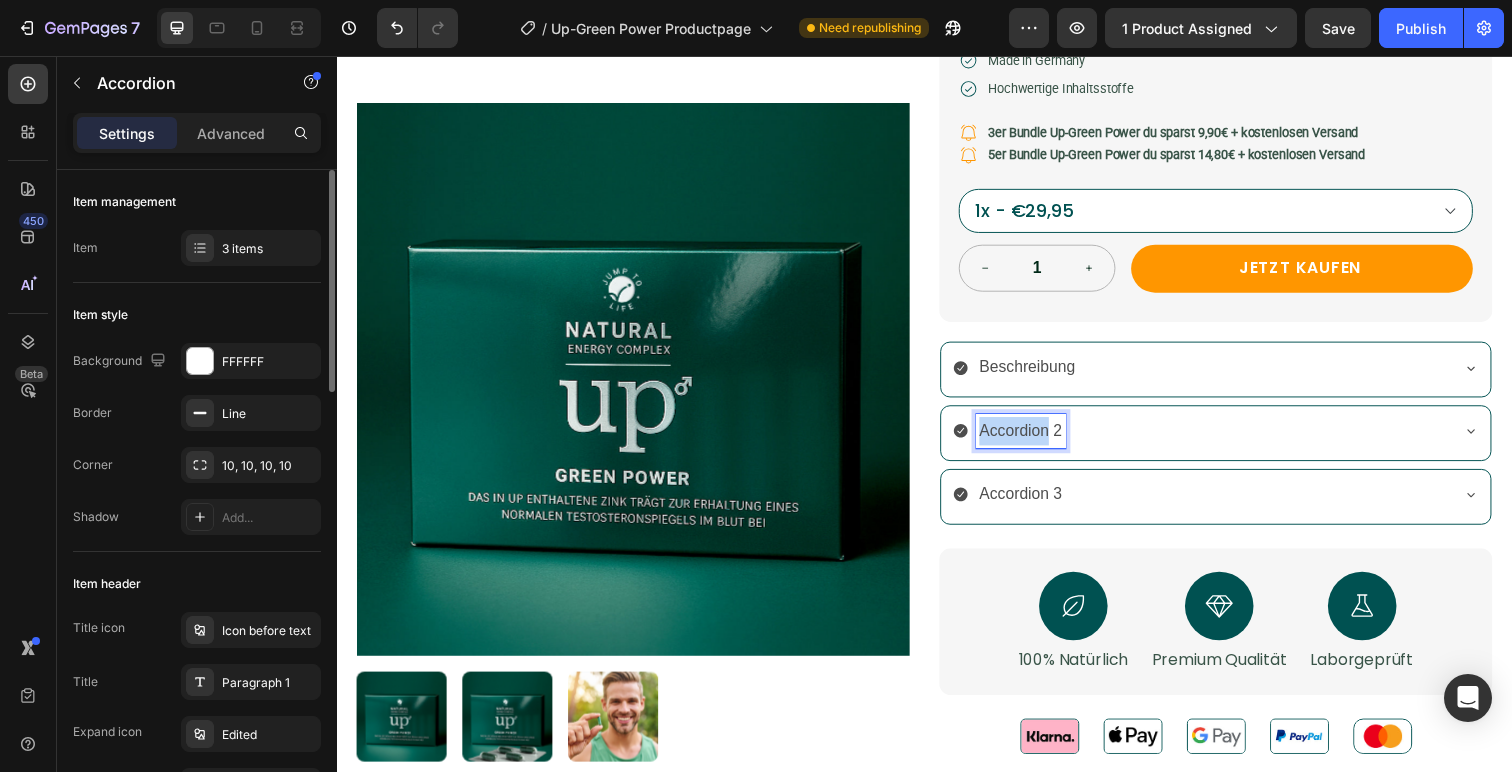 click on "Accordion 2" at bounding box center (1035, 439) 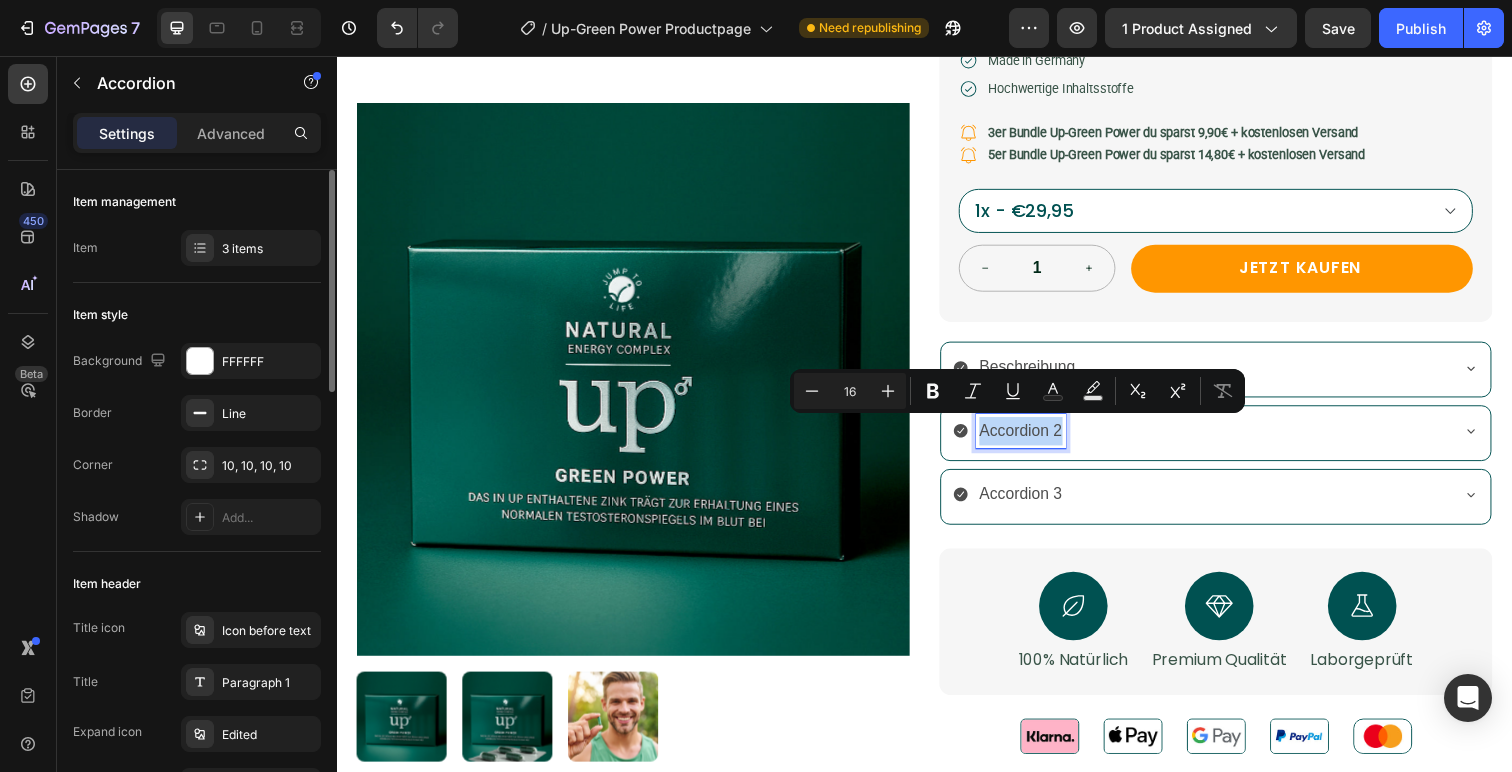 click on "Accordion 2" at bounding box center (1035, 439) 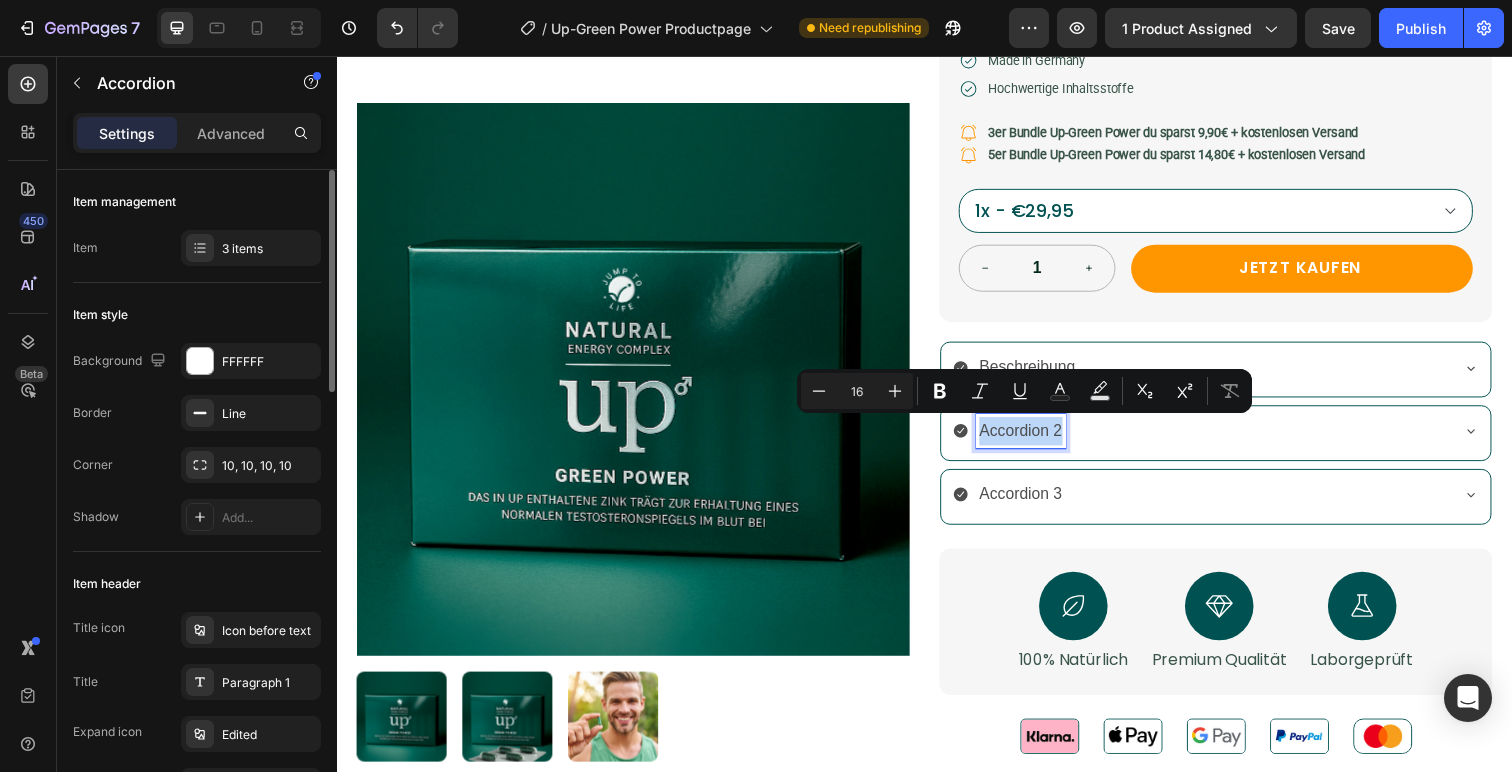 click on "Accordion 2" at bounding box center [1035, 439] 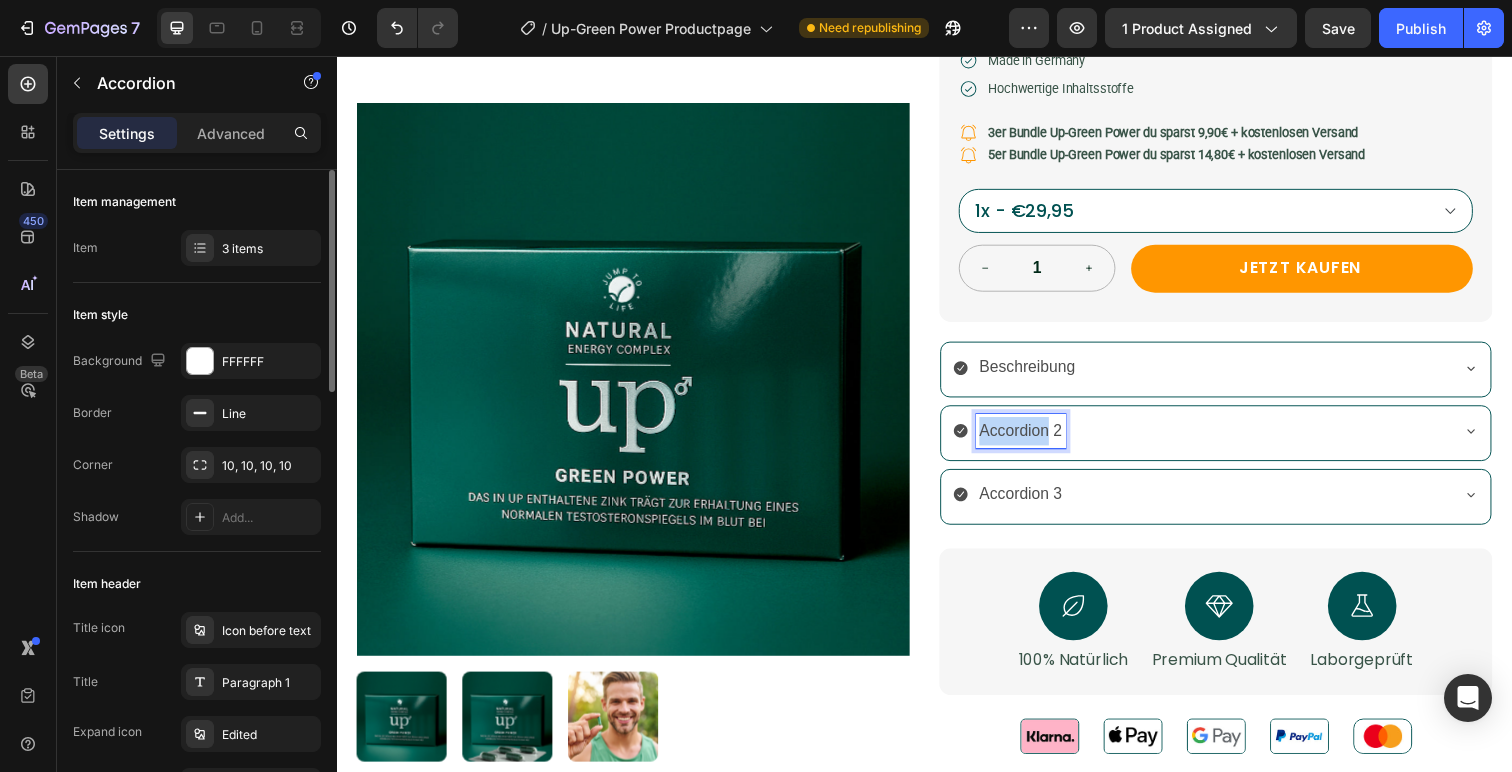 click on "Accordion 2" at bounding box center [1035, 439] 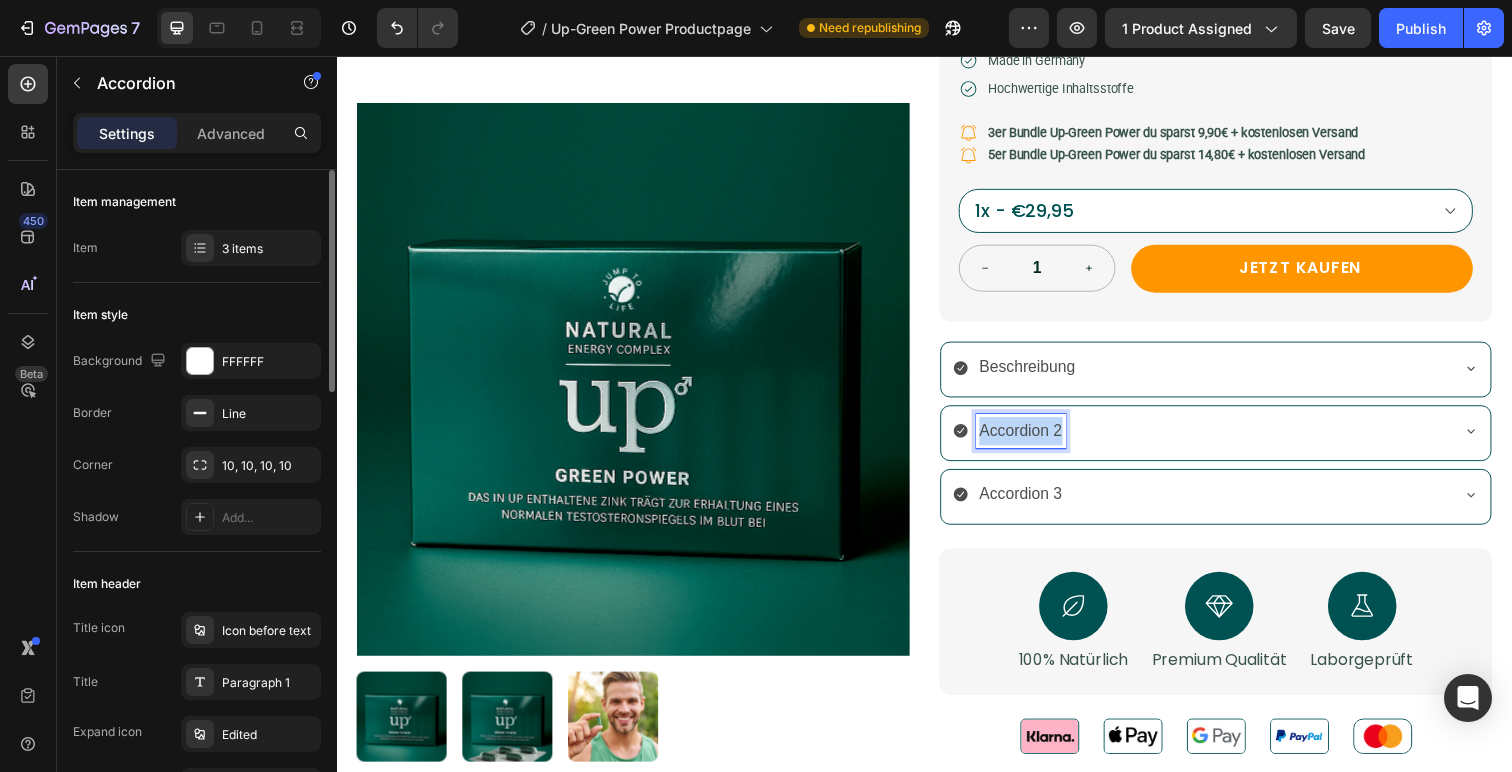 click on "Accordion 2" at bounding box center [1035, 439] 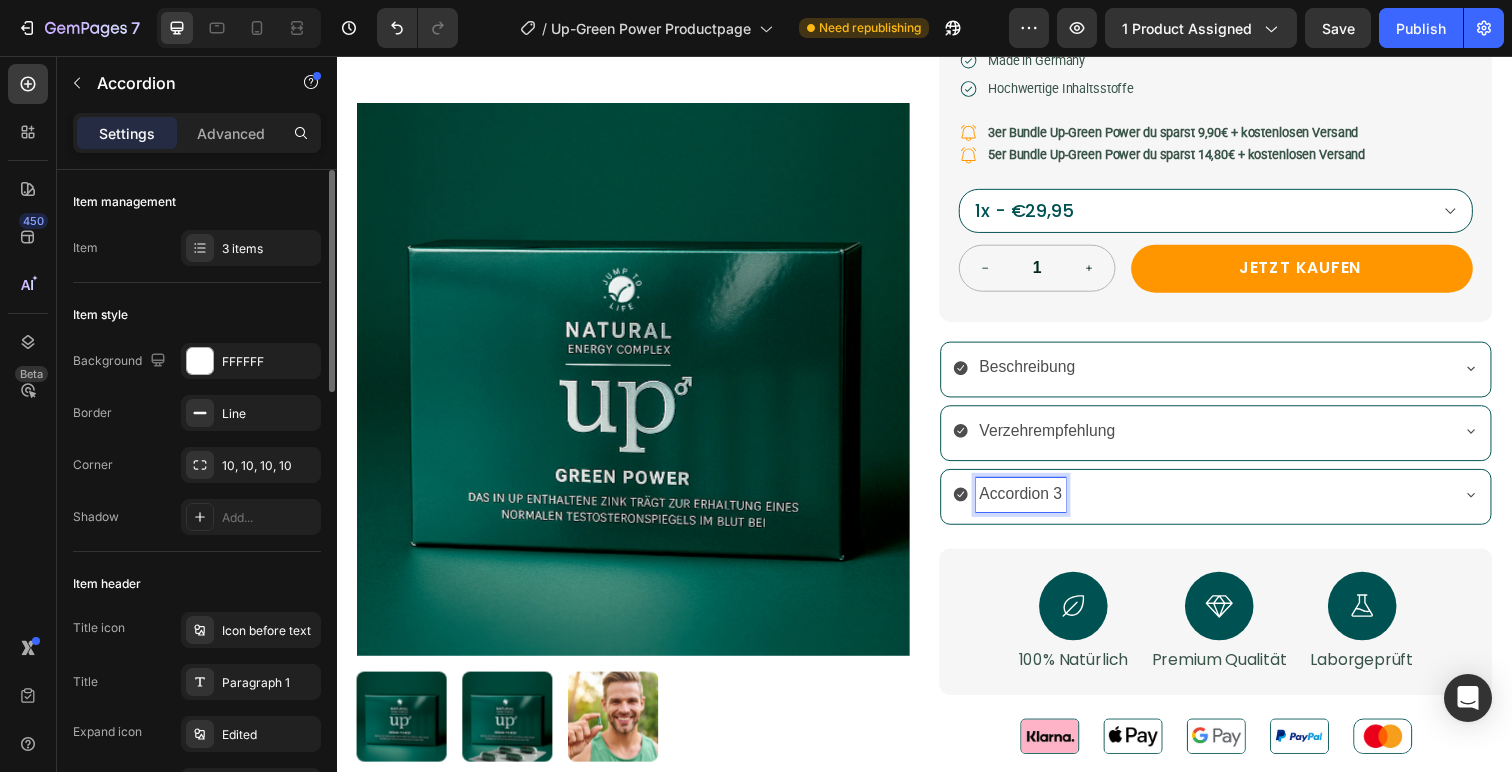 click on "Accordion 3" at bounding box center [1035, 504] 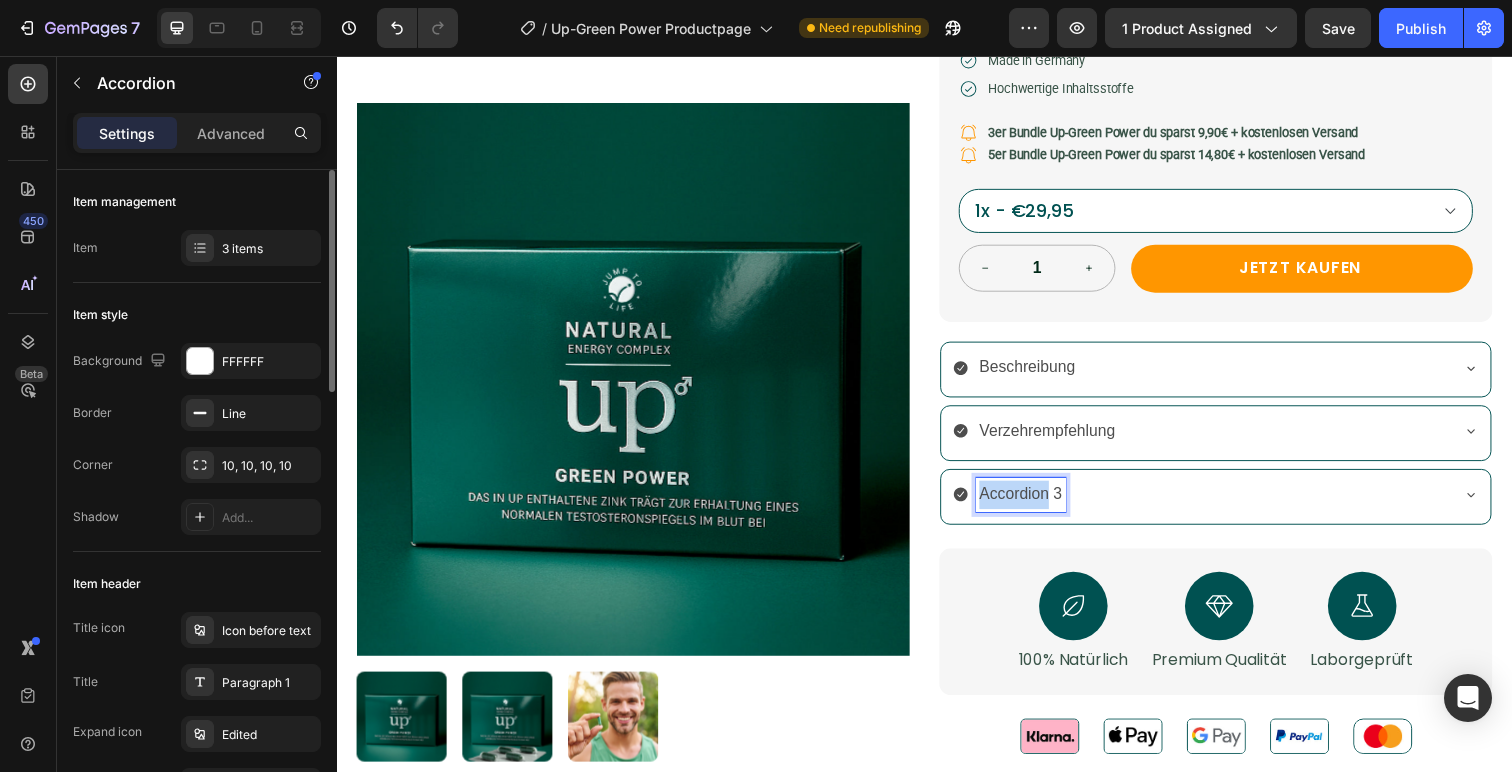 click on "Accordion 3" at bounding box center [1035, 504] 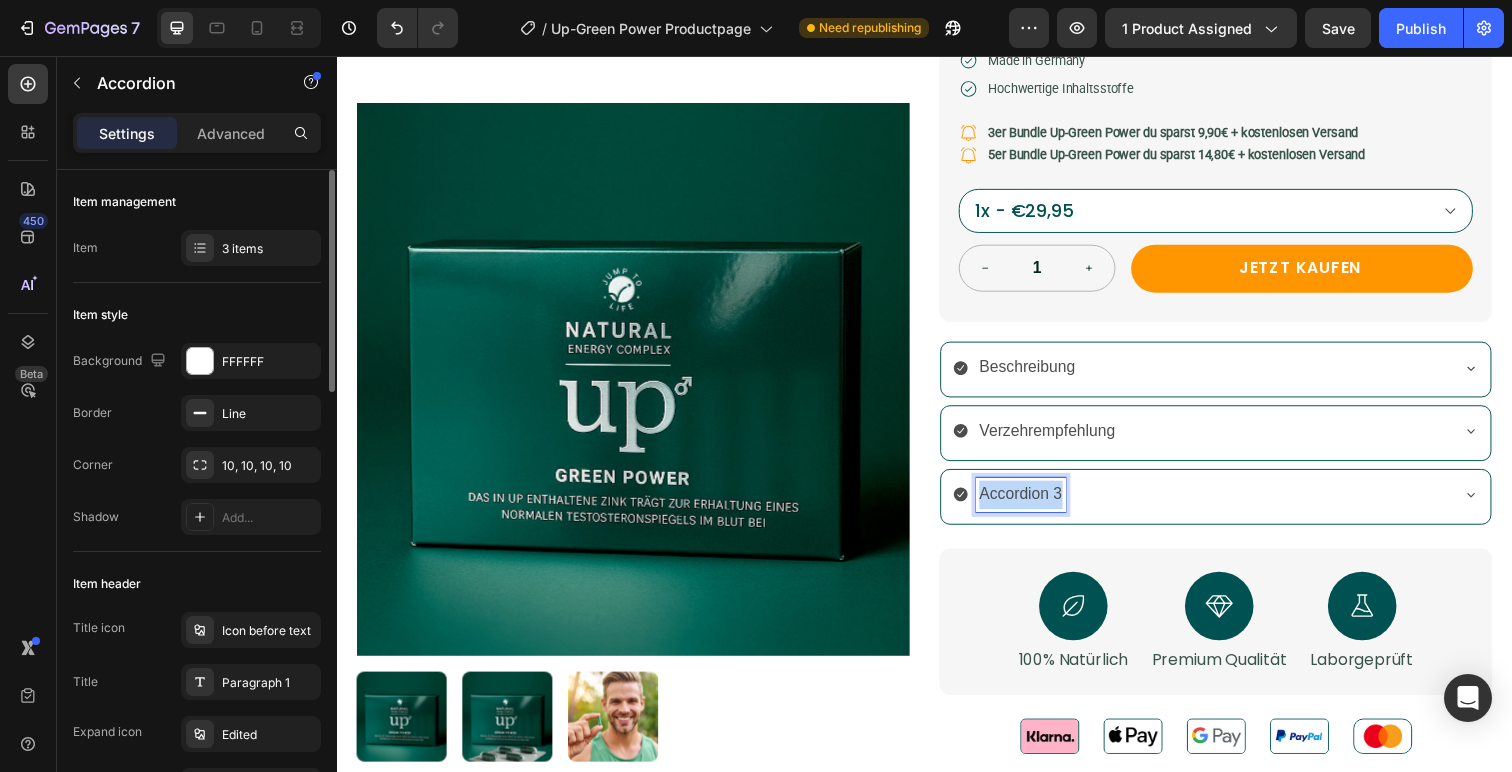click on "Accordion 3" at bounding box center [1035, 504] 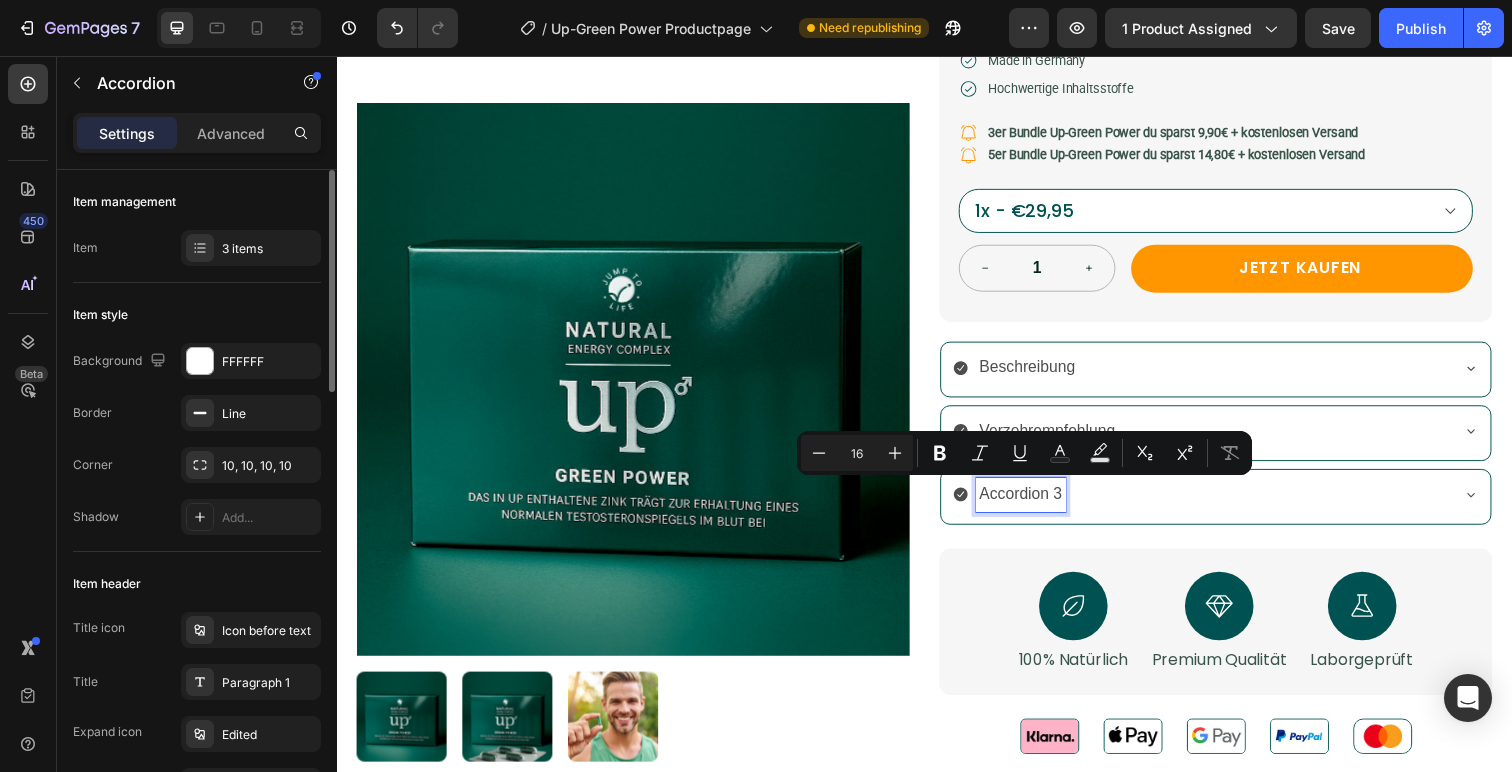 click on "Verzehrempfehlung" at bounding box center [1062, 439] 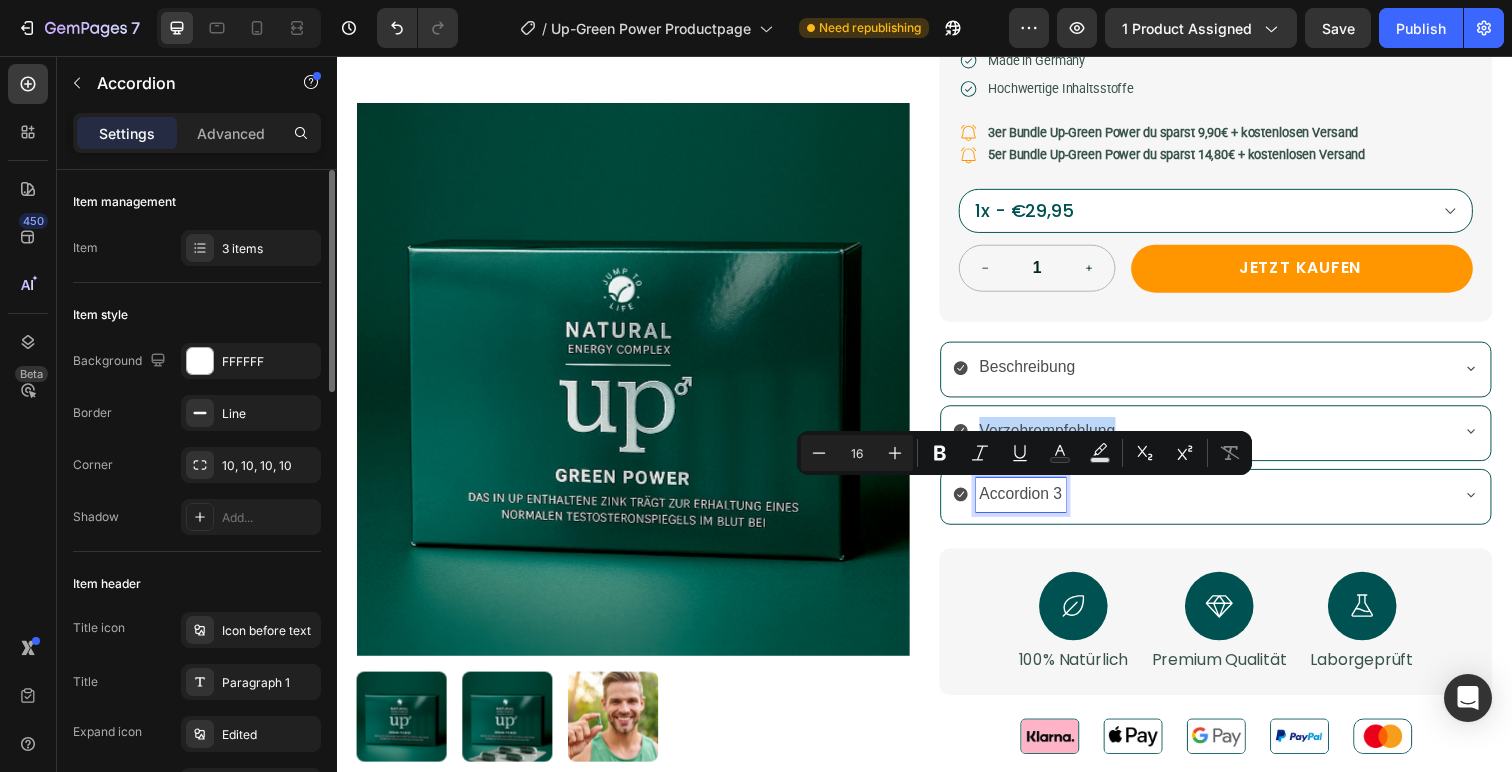 click on "Verzehrempfehlung" at bounding box center [1062, 439] 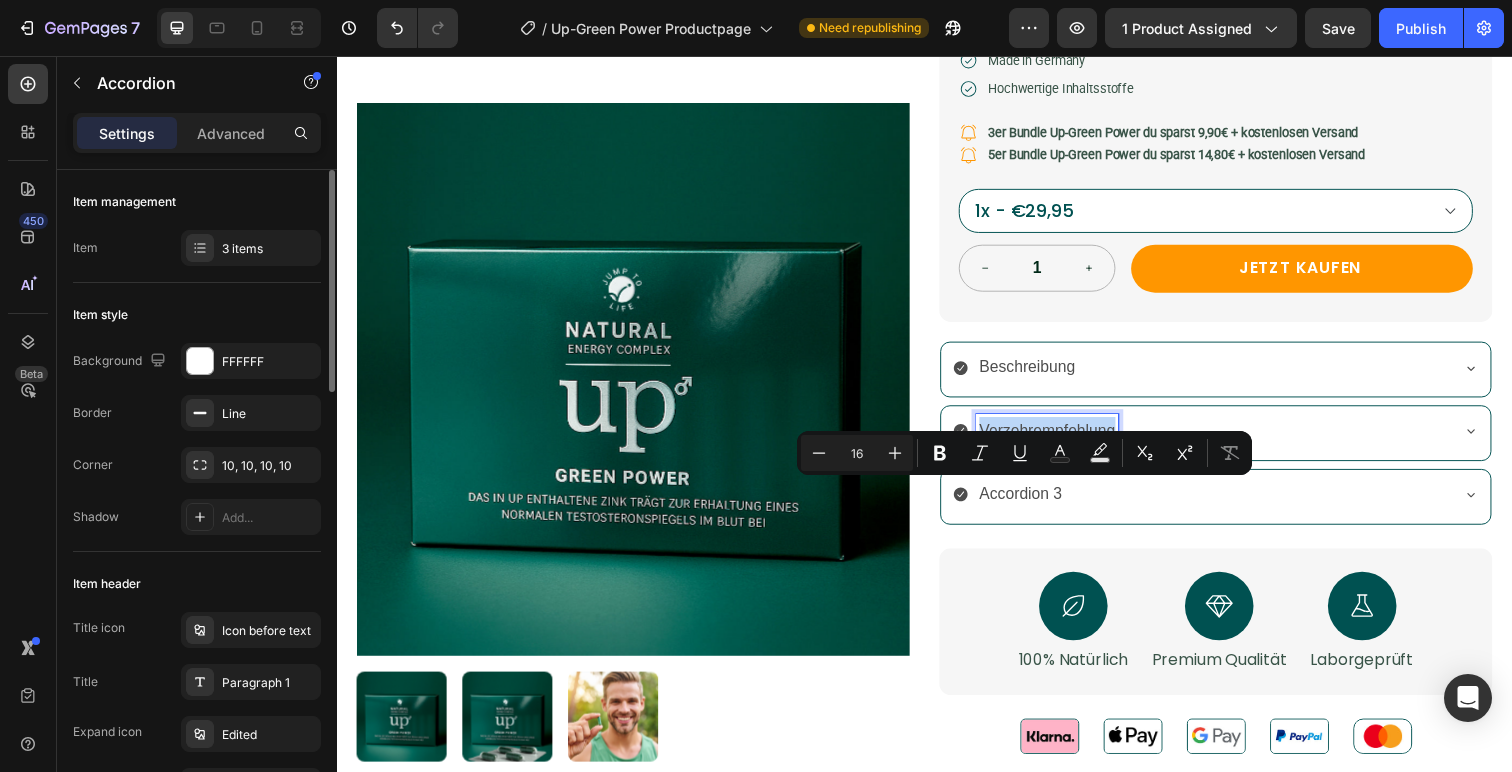 click on "Verzehrempfehlung" at bounding box center [1062, 439] 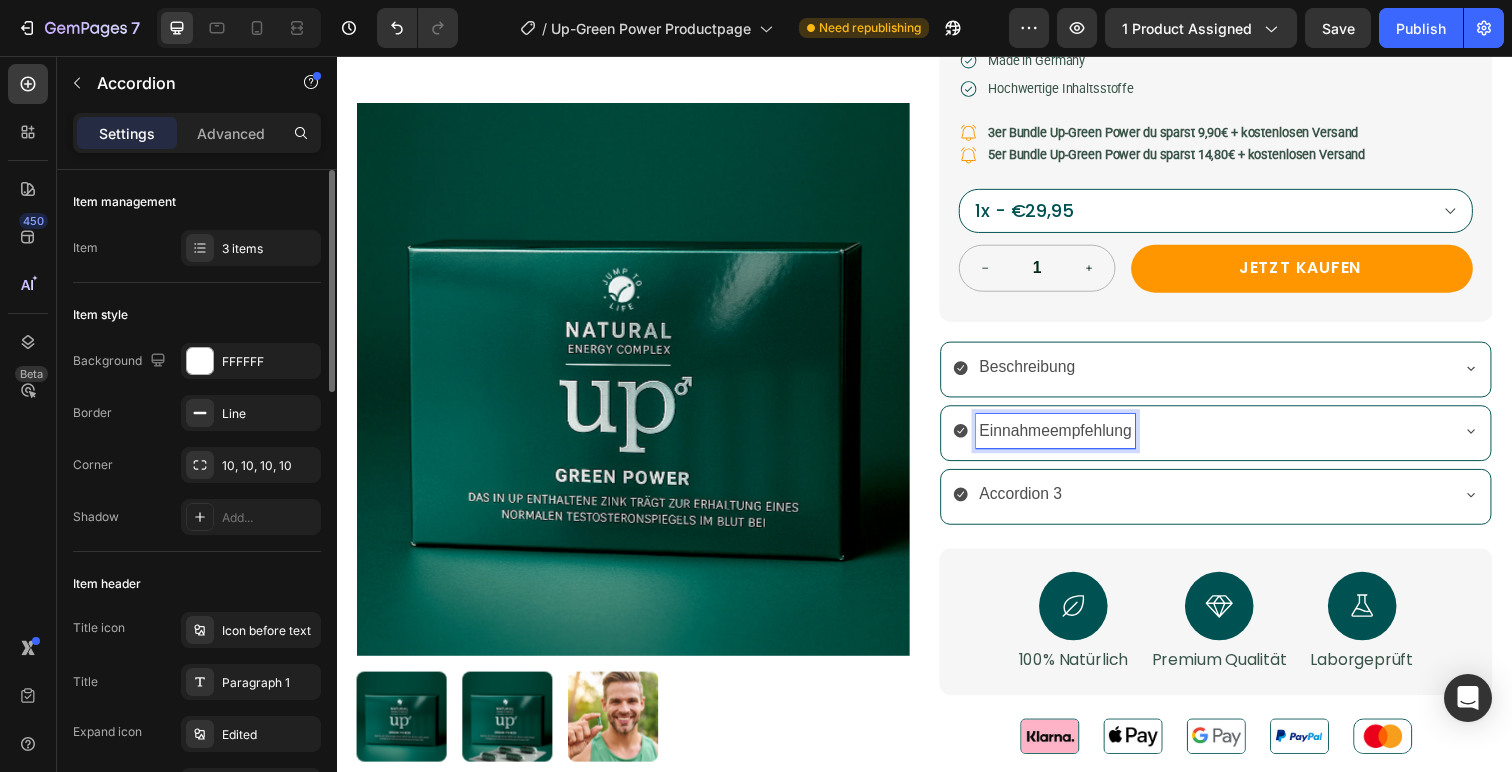 click on "Accordion 3" at bounding box center (1035, 504) 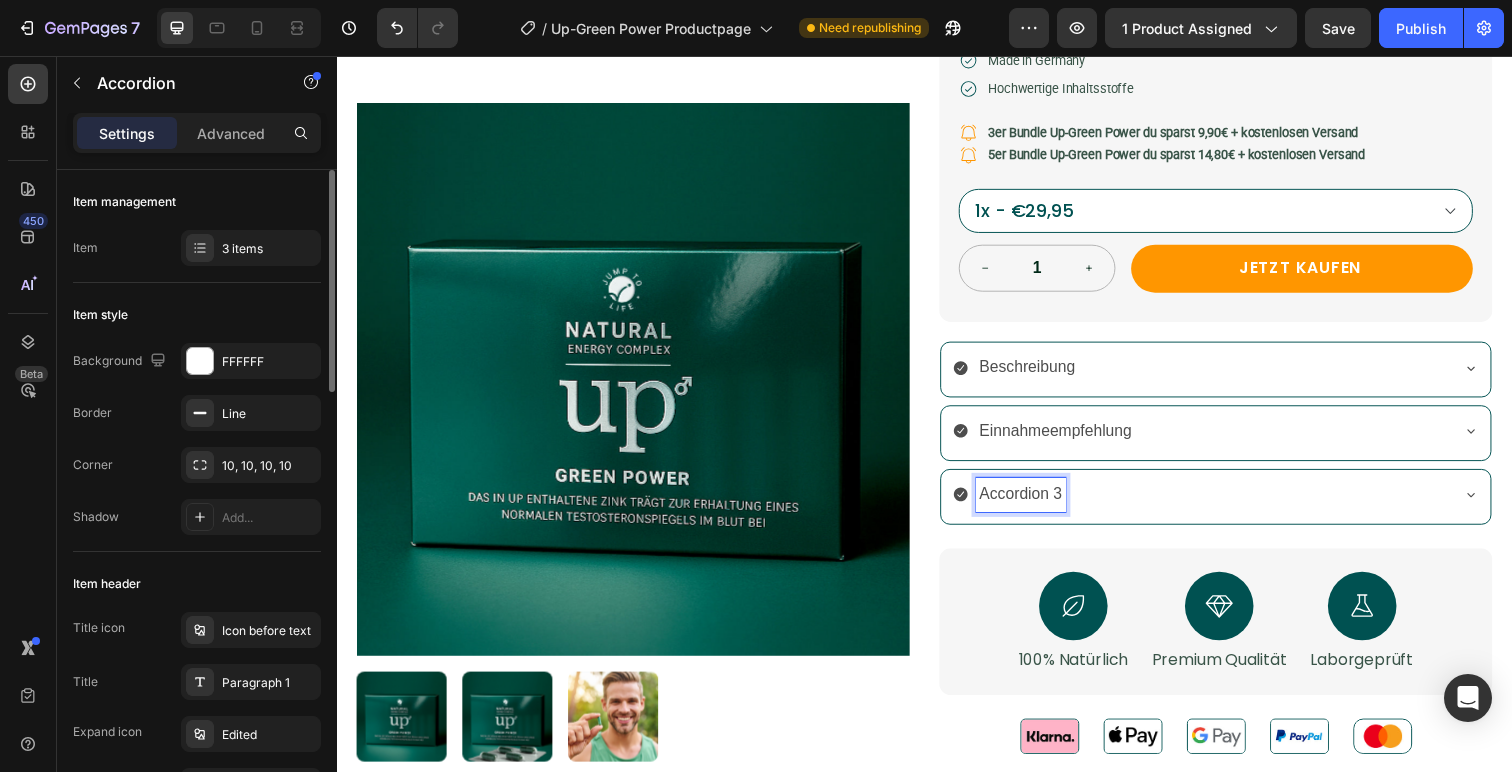 click on "Einnahmeempfehlung" at bounding box center (1071, 439) 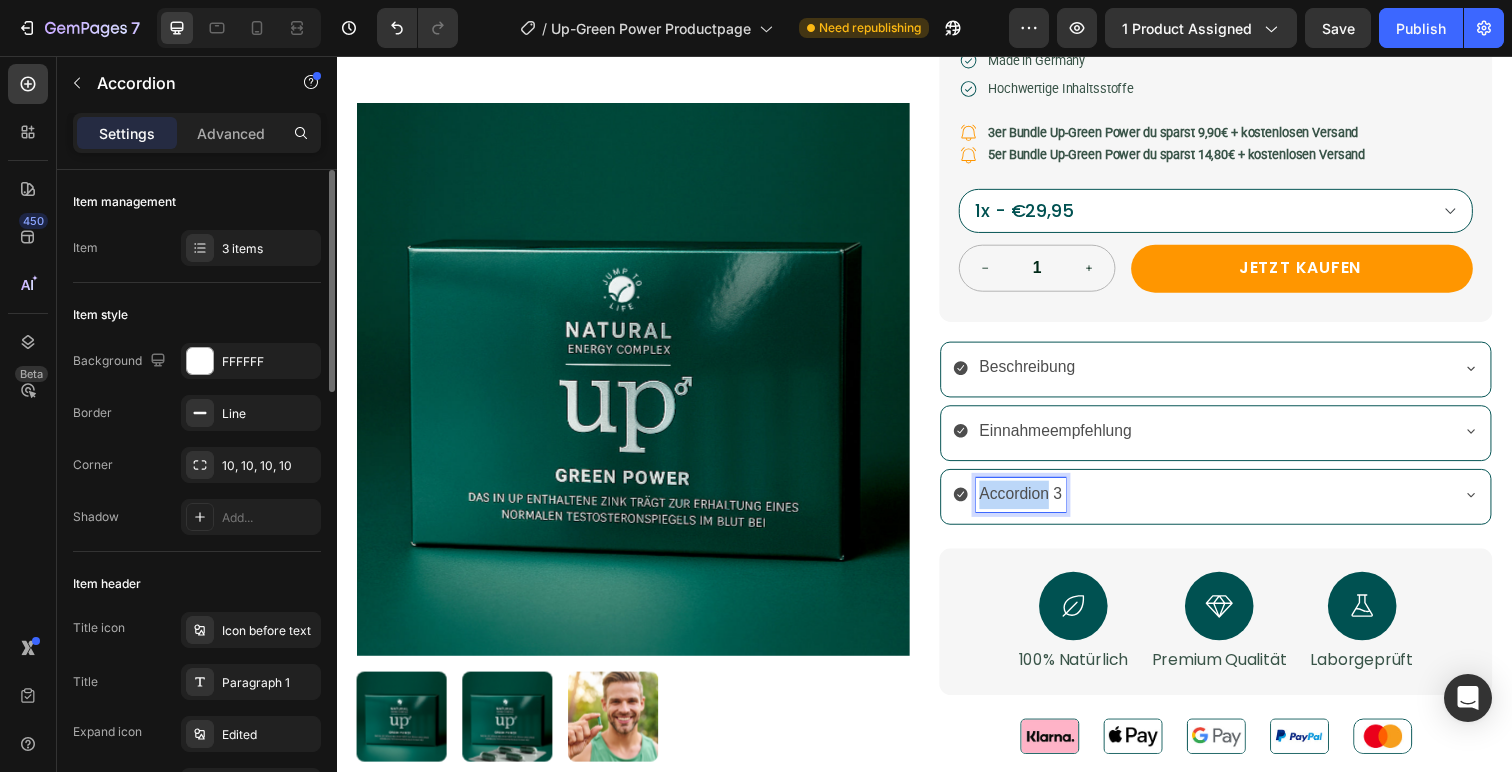 click on "Accordion 3" at bounding box center [1035, 504] 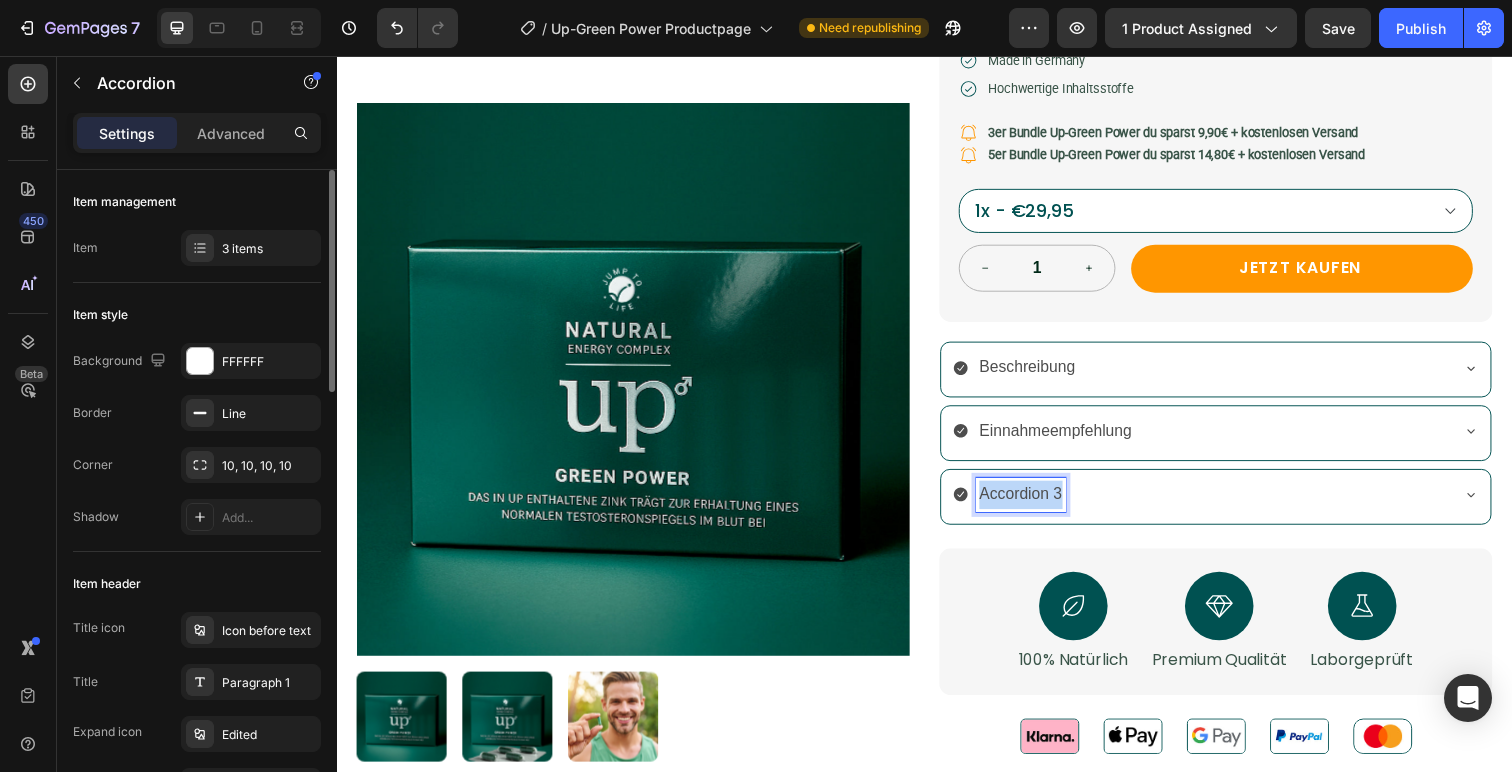click on "Accordion 3" at bounding box center [1035, 504] 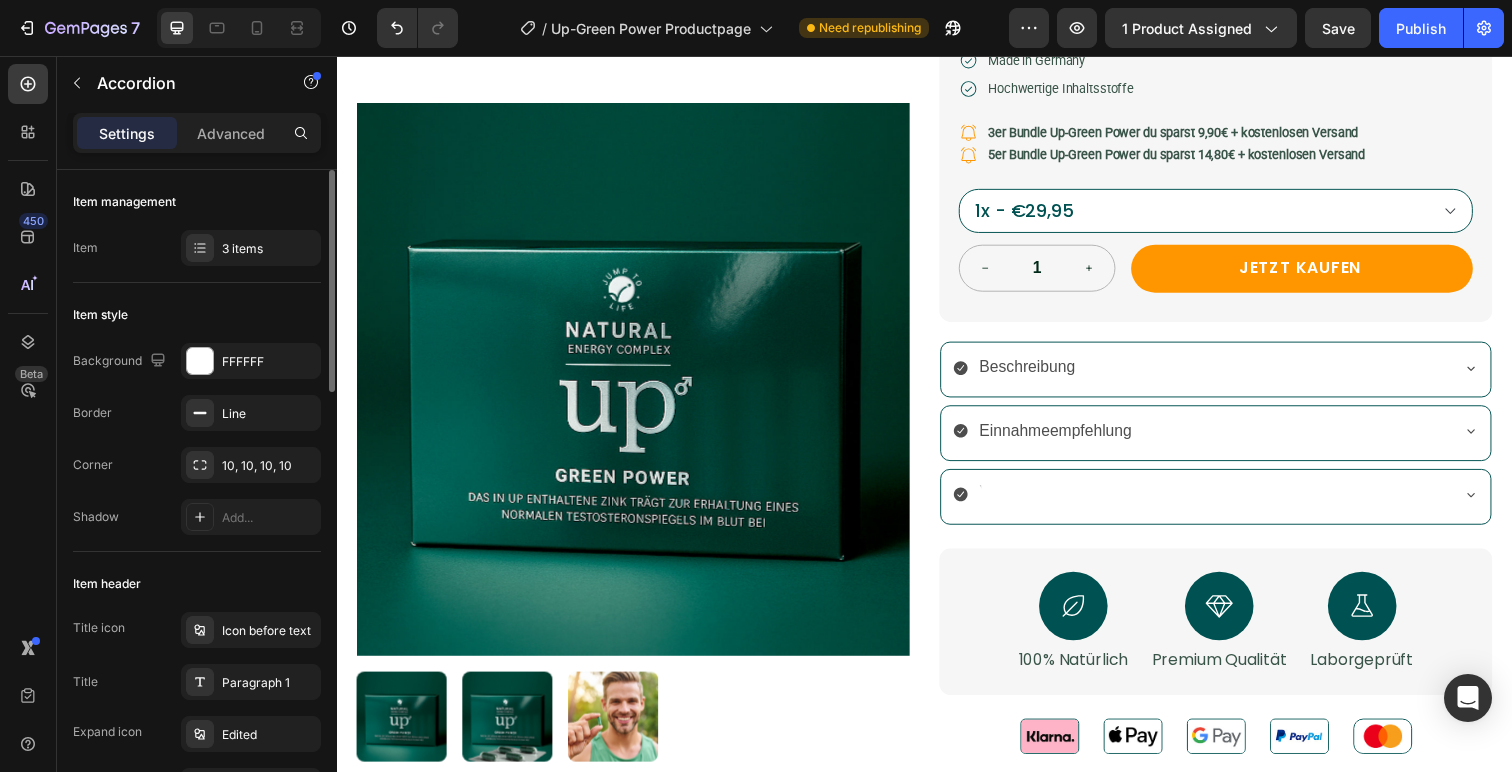 scroll, scrollTop: 441, scrollLeft: 0, axis: vertical 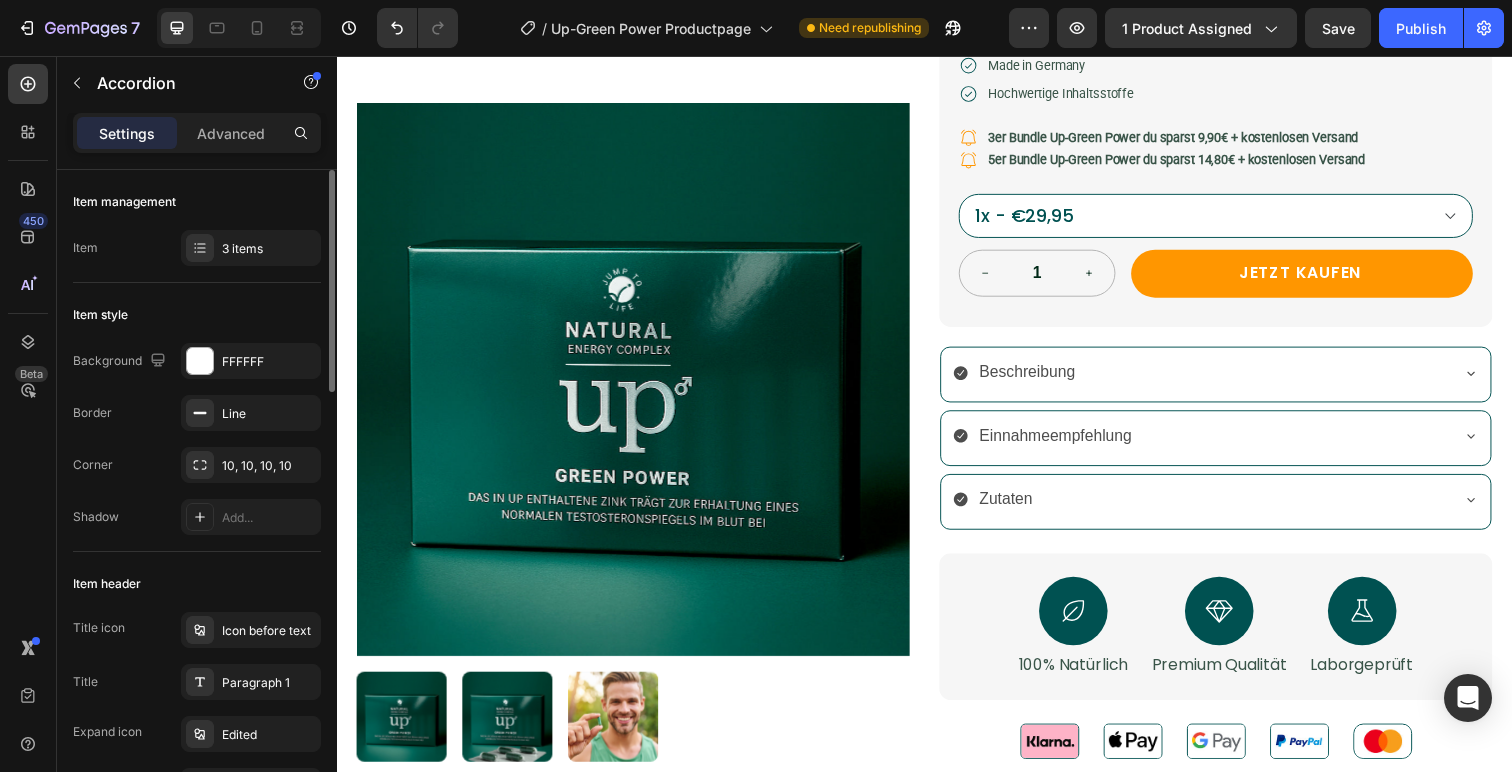 click on "Zutaten" at bounding box center (1234, 511) 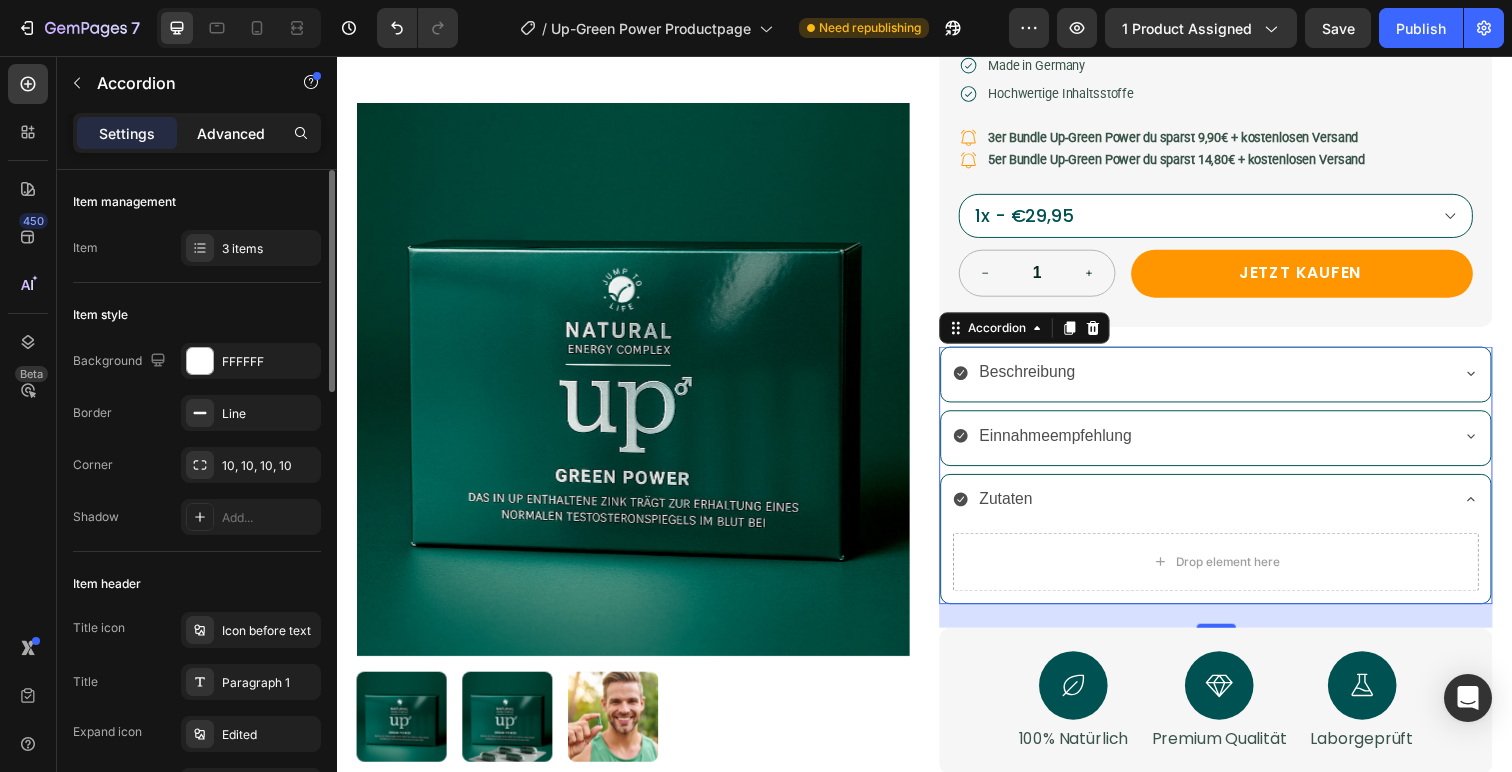 click on "Advanced" at bounding box center [231, 133] 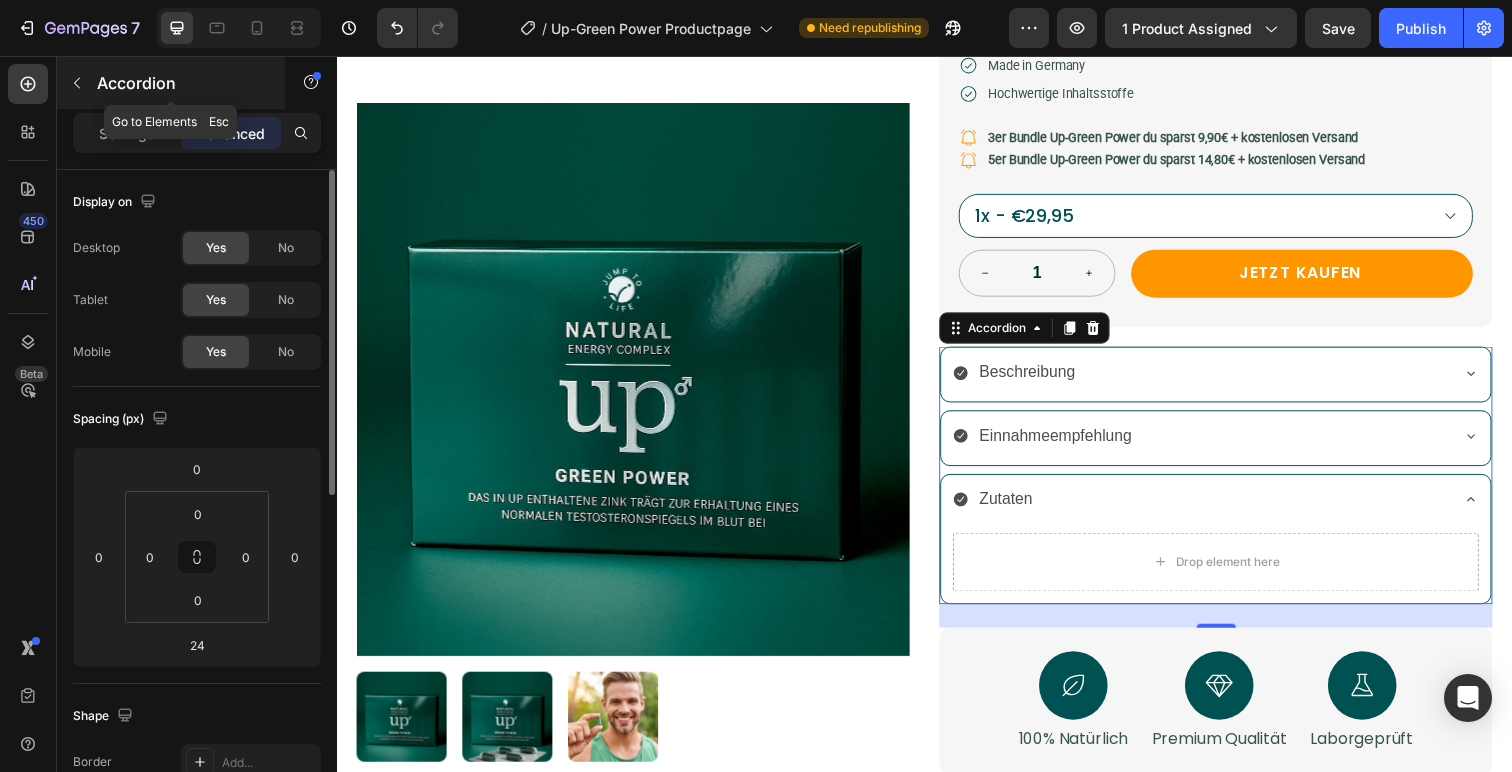 click 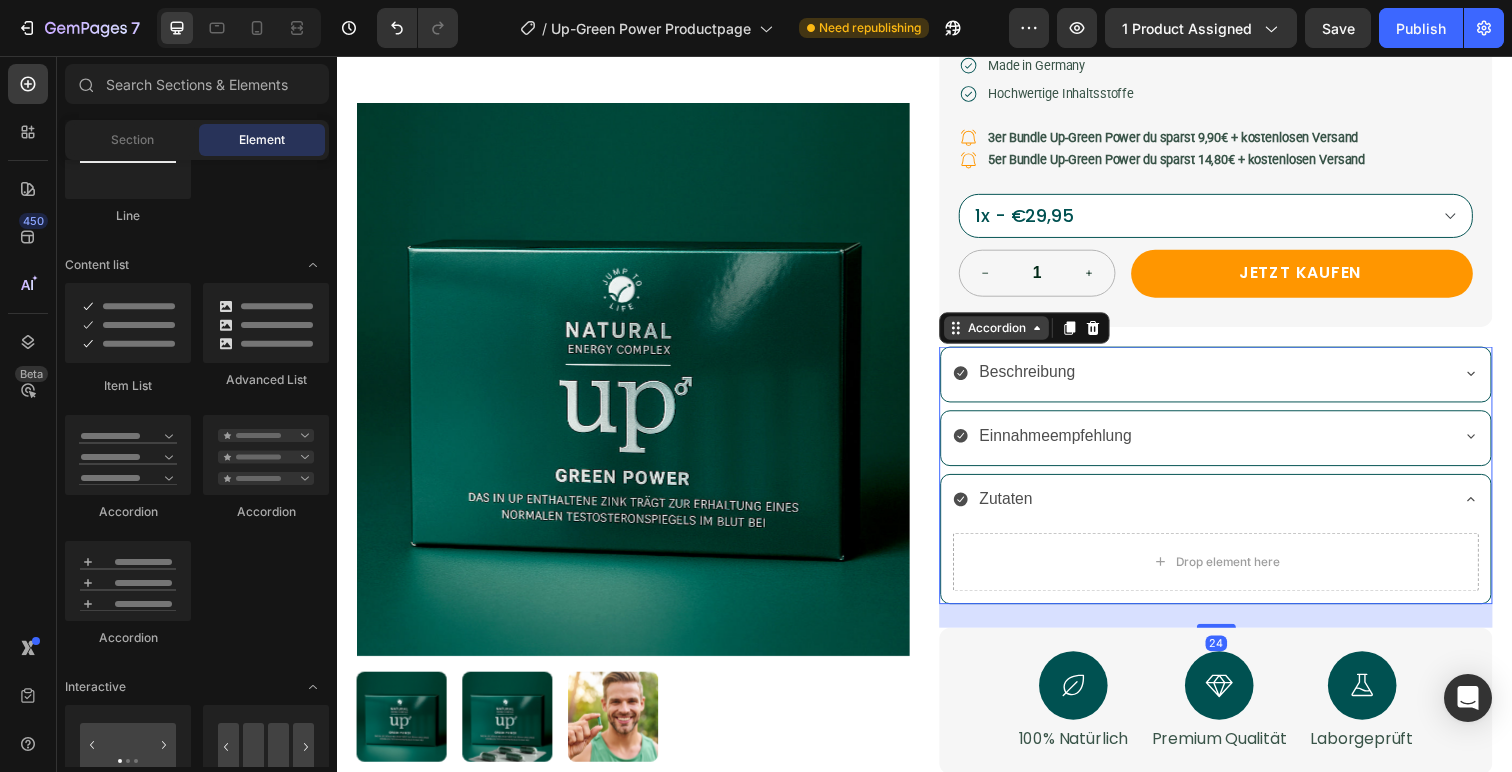 click on "Accordion" at bounding box center (1010, 334) 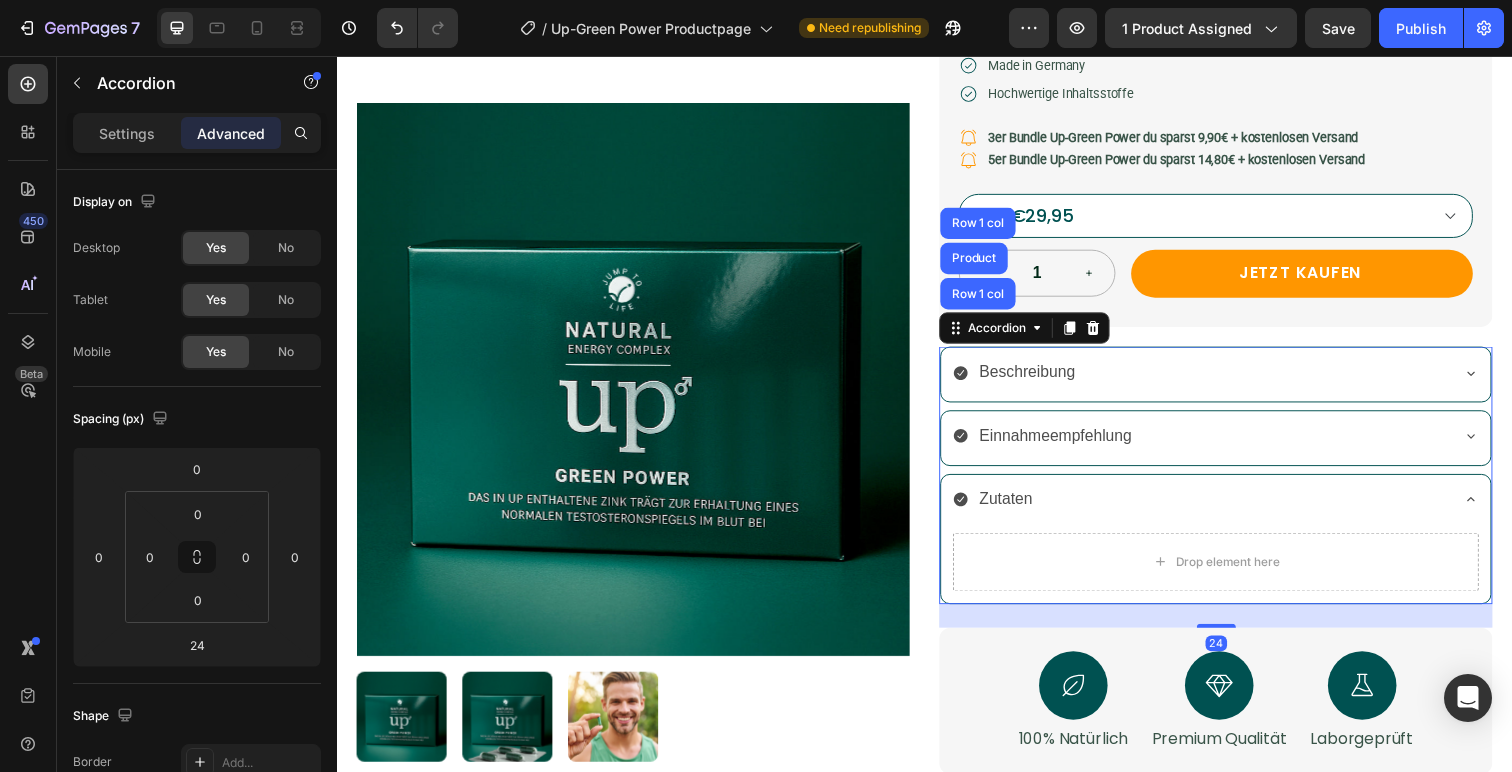 click on "Settings Advanced" at bounding box center [197, 133] 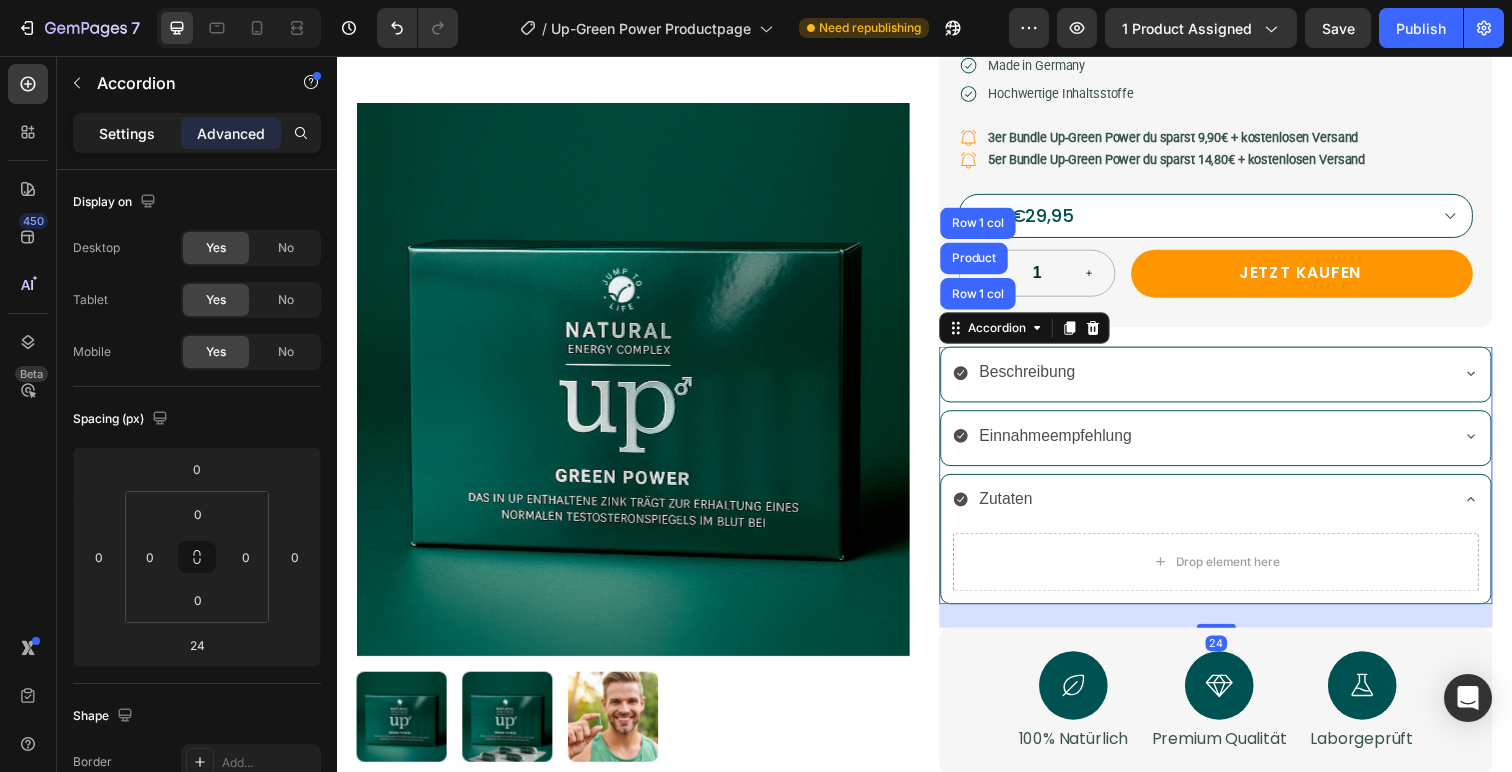 click on "Settings" at bounding box center (127, 133) 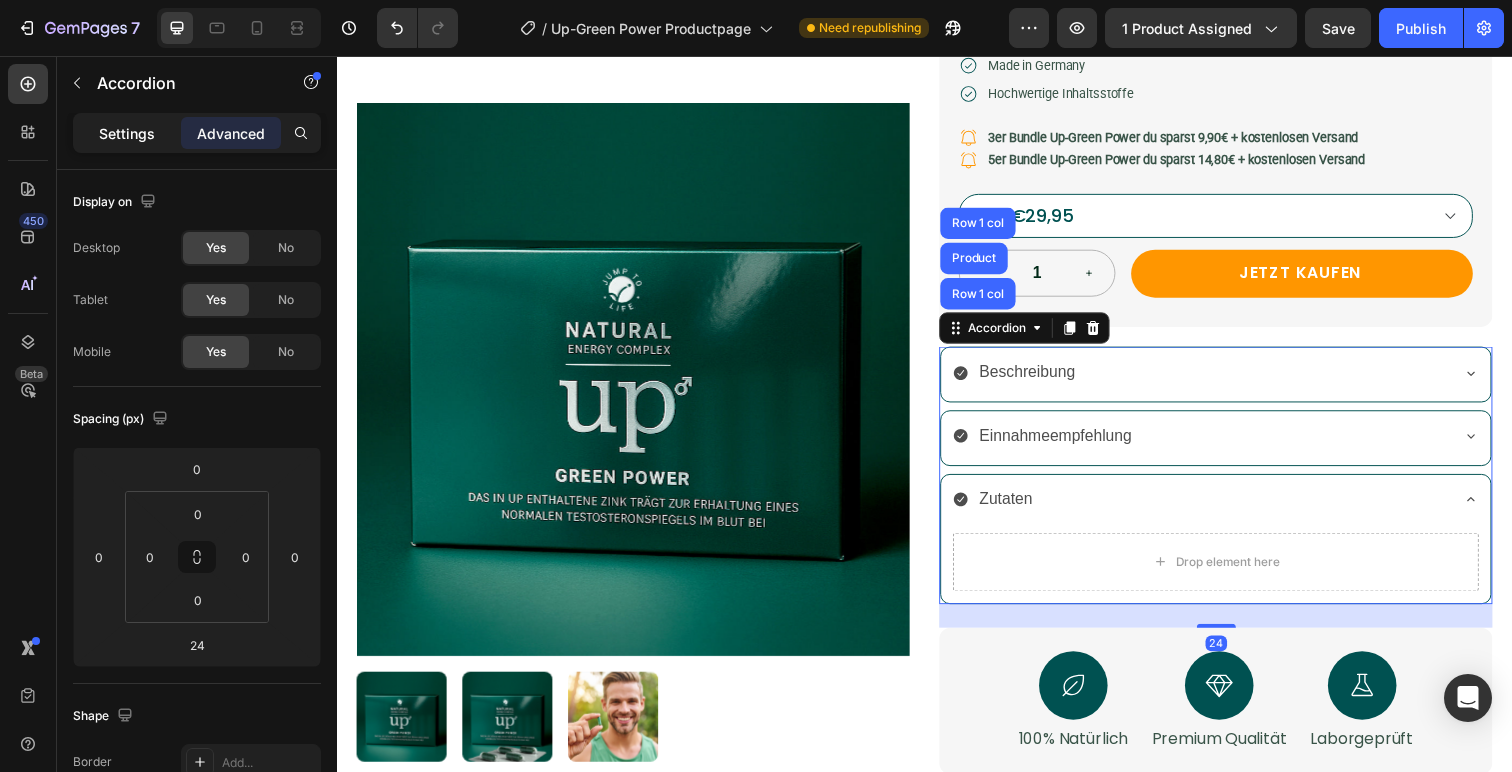 type on "8" 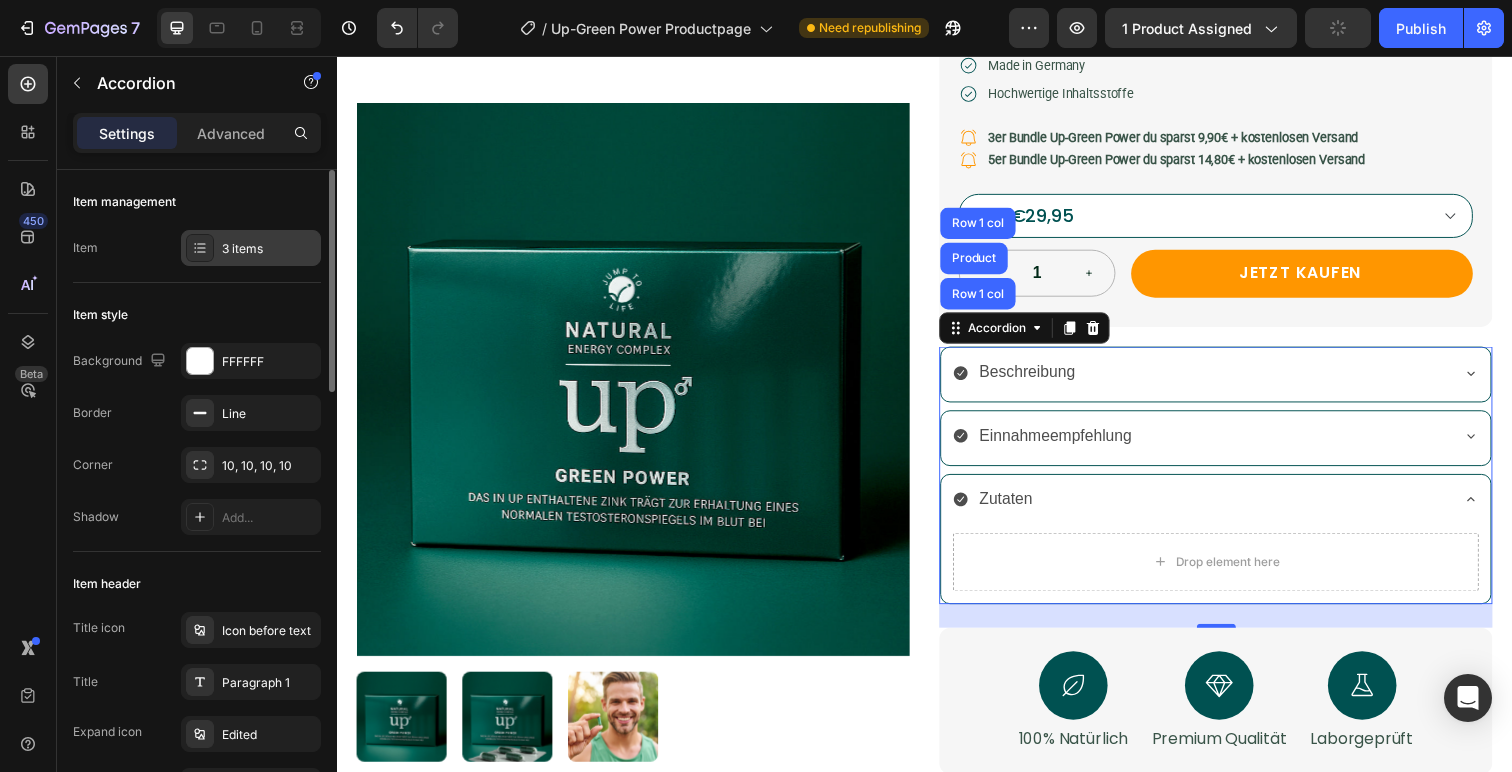 click 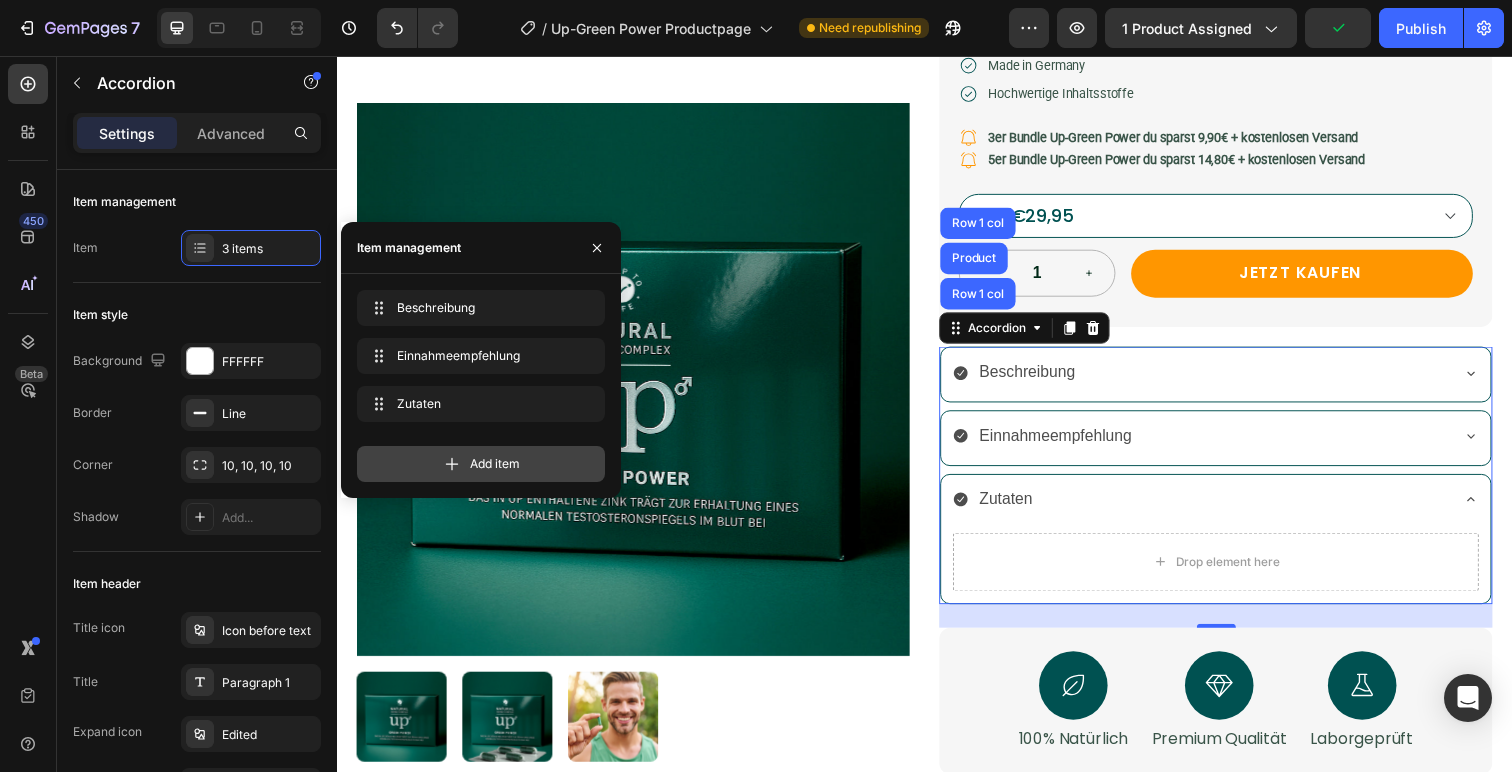 click 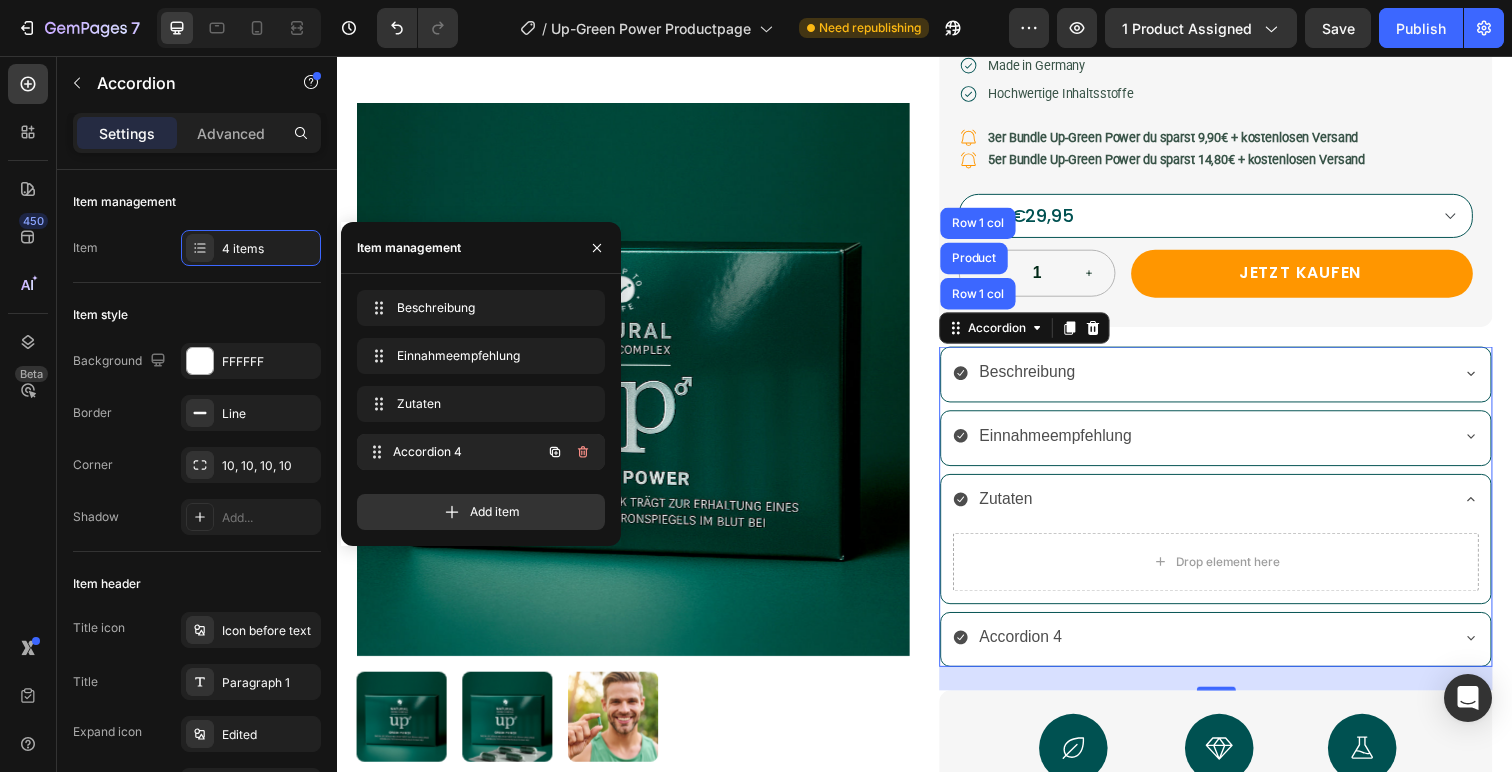 click on "Accordion 4 Accordion 4" at bounding box center [481, 452] 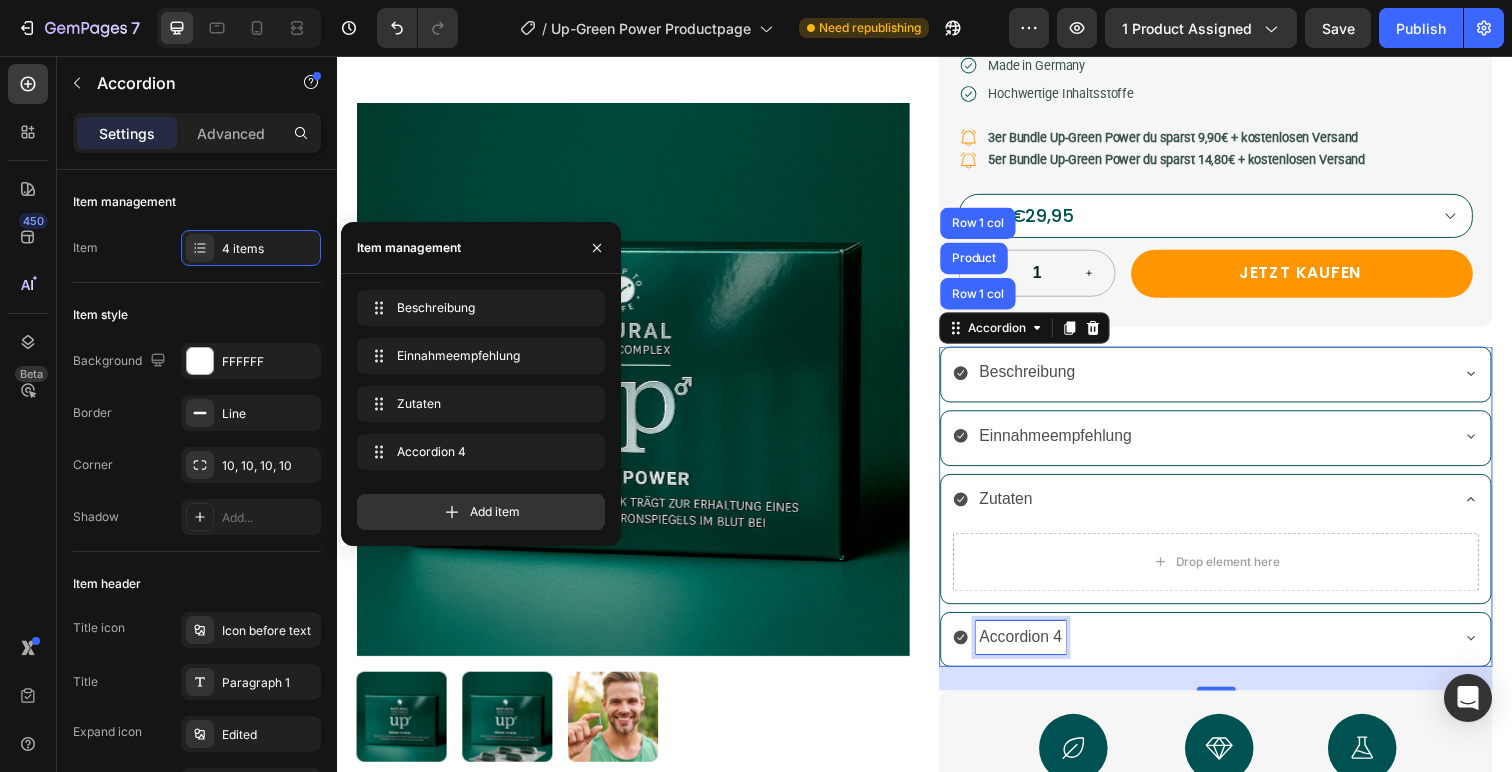 click on "Accordion 4" at bounding box center [1035, 650] 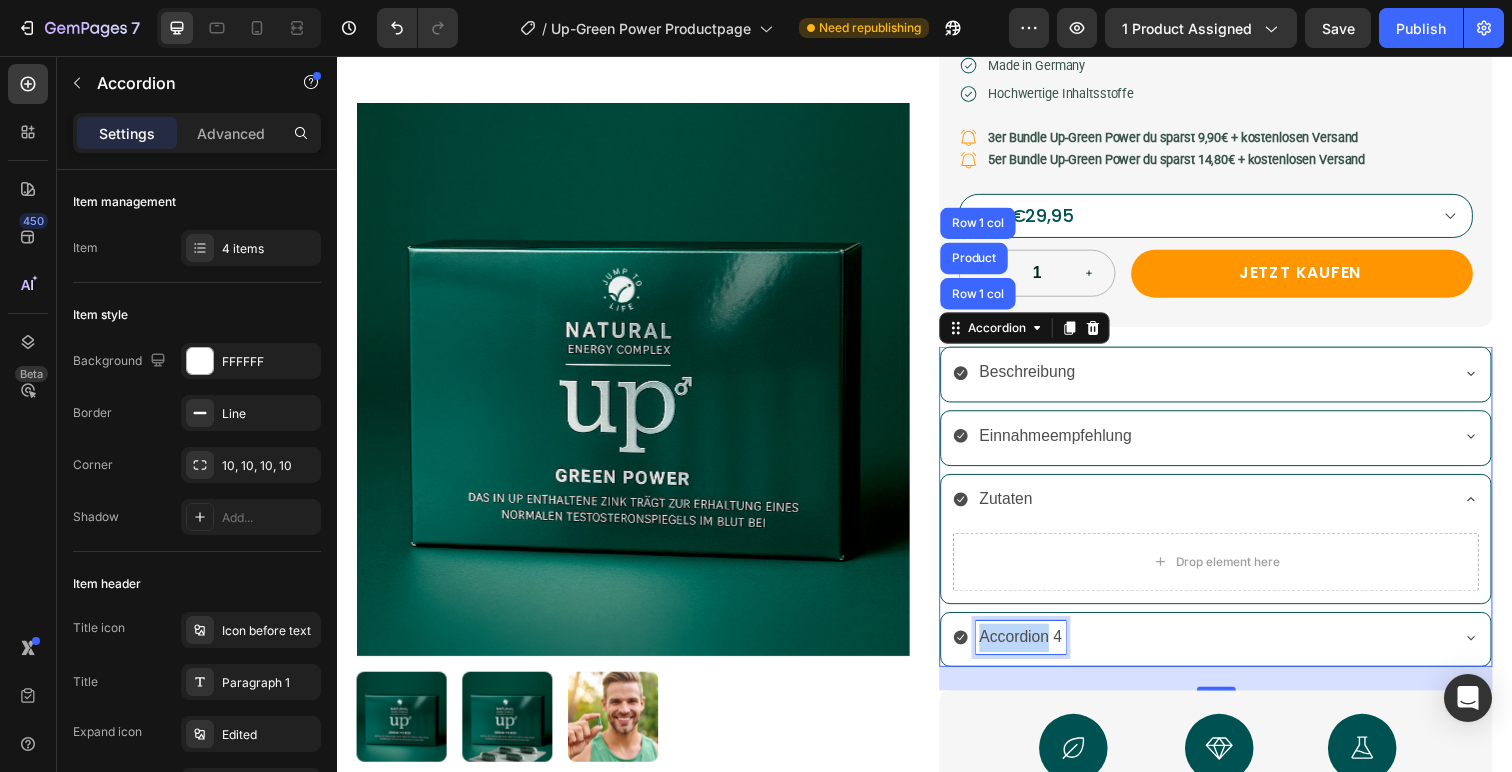 click on "Accordion 4" at bounding box center [1035, 650] 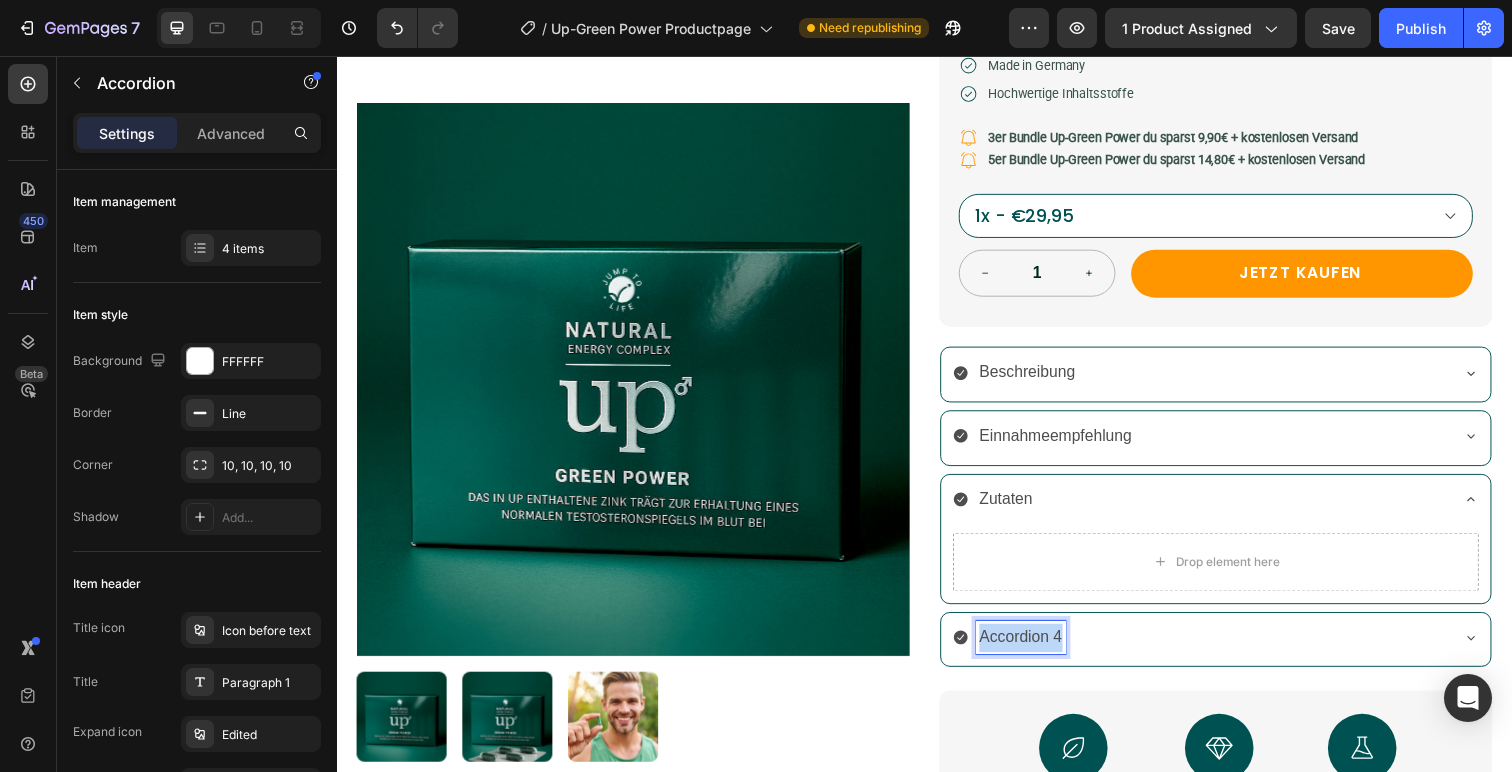 click on "Accordion 4" at bounding box center (1035, 650) 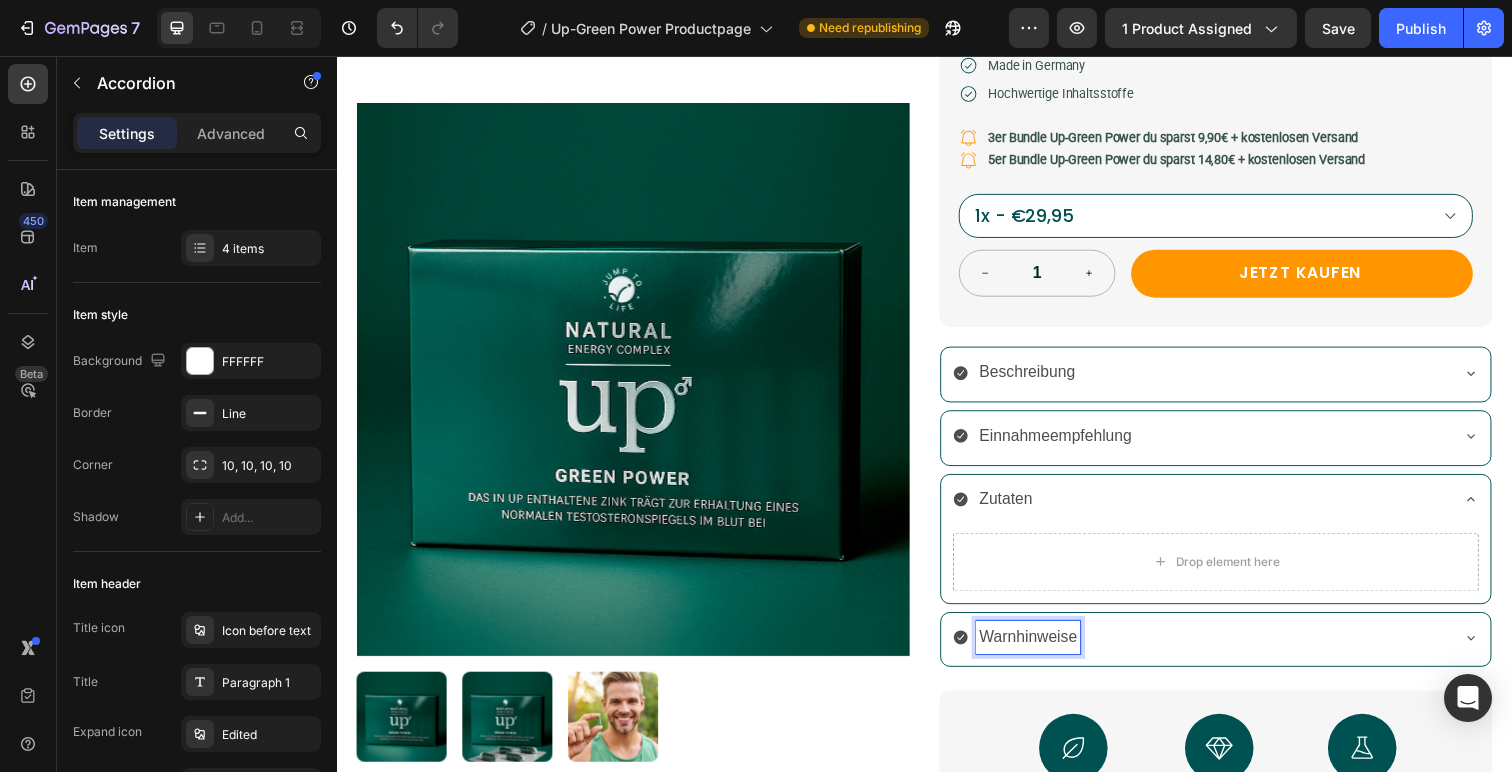 click on "Warnhinweise" at bounding box center [1043, 650] 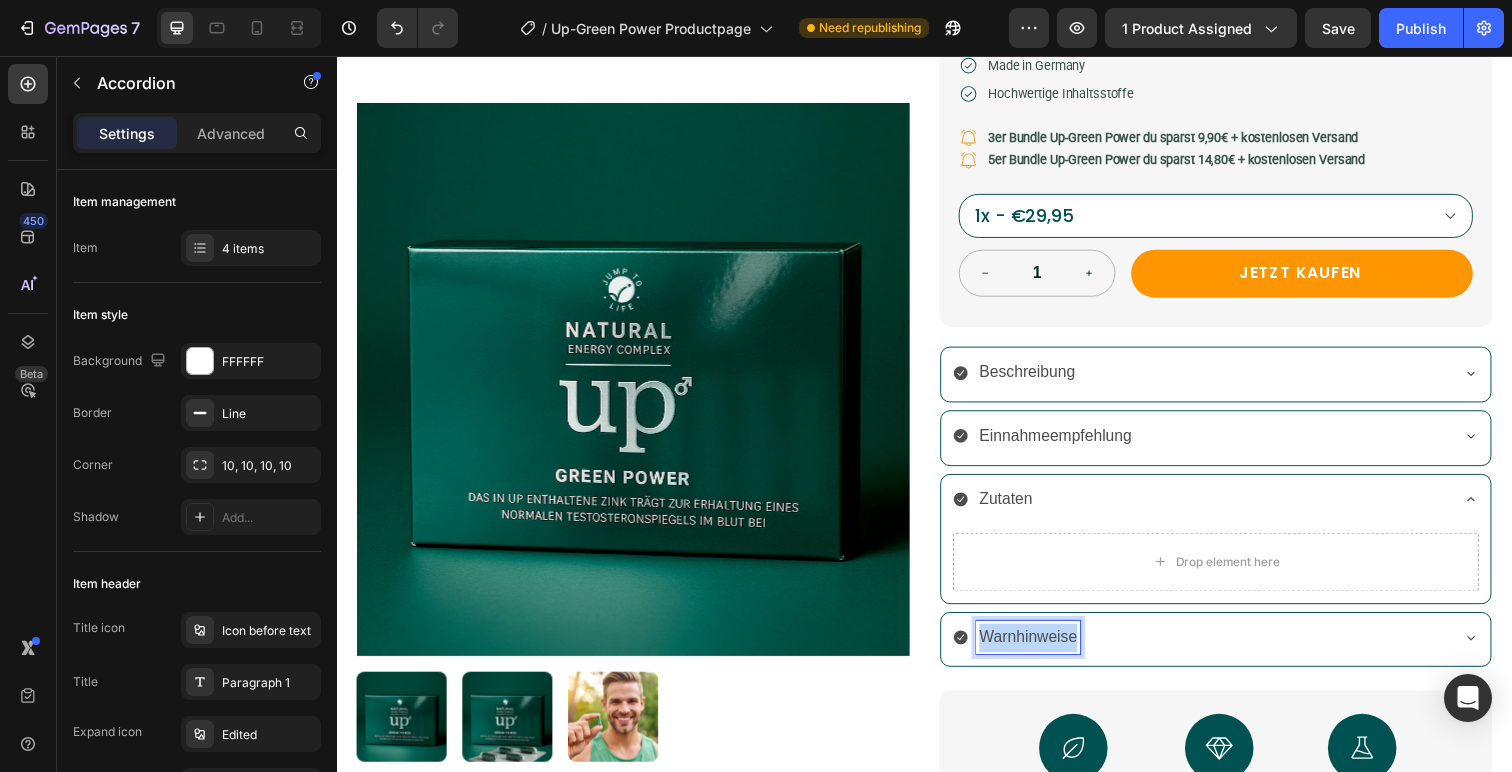 click on "Warnhinweise" at bounding box center (1043, 650) 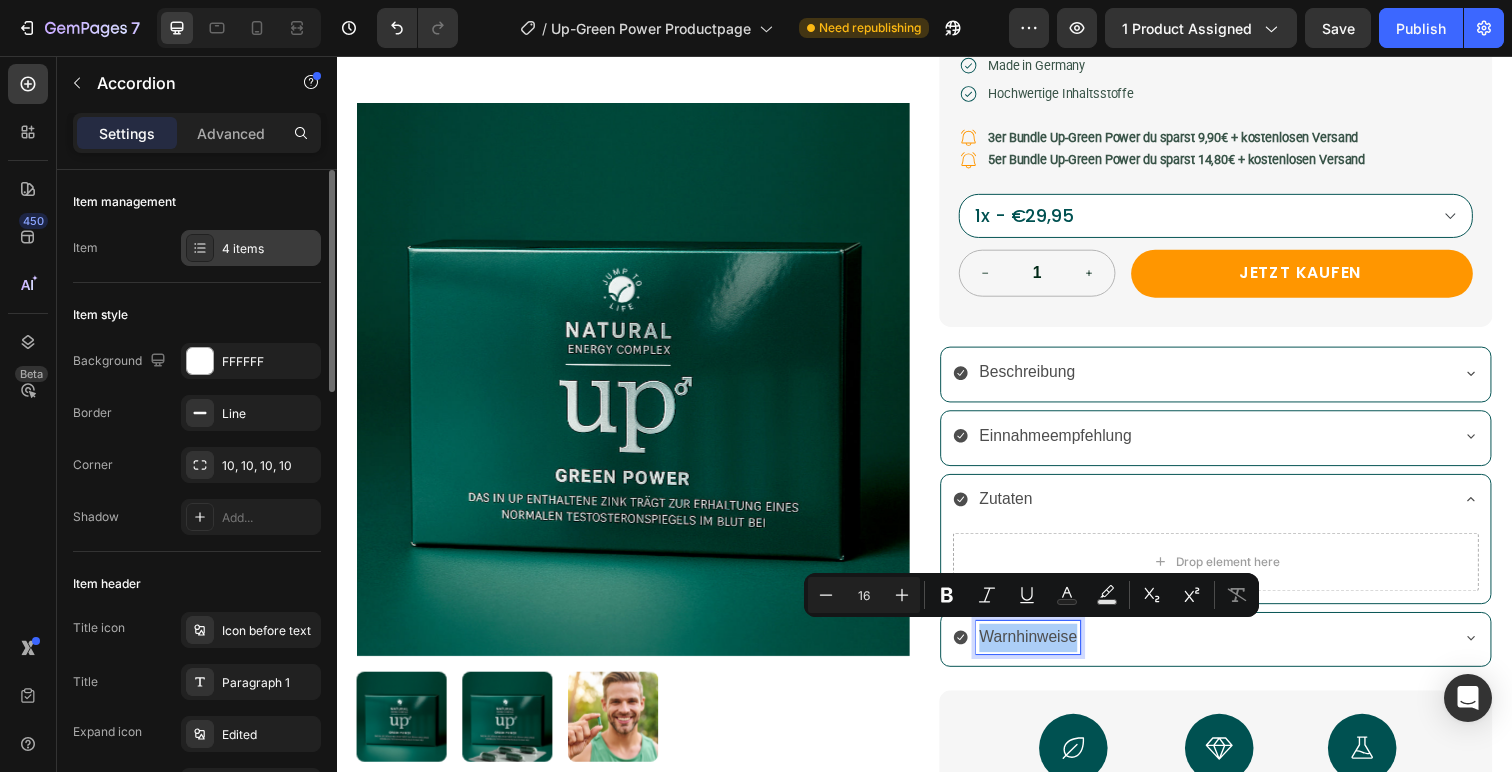 click on "4 items" at bounding box center [269, 249] 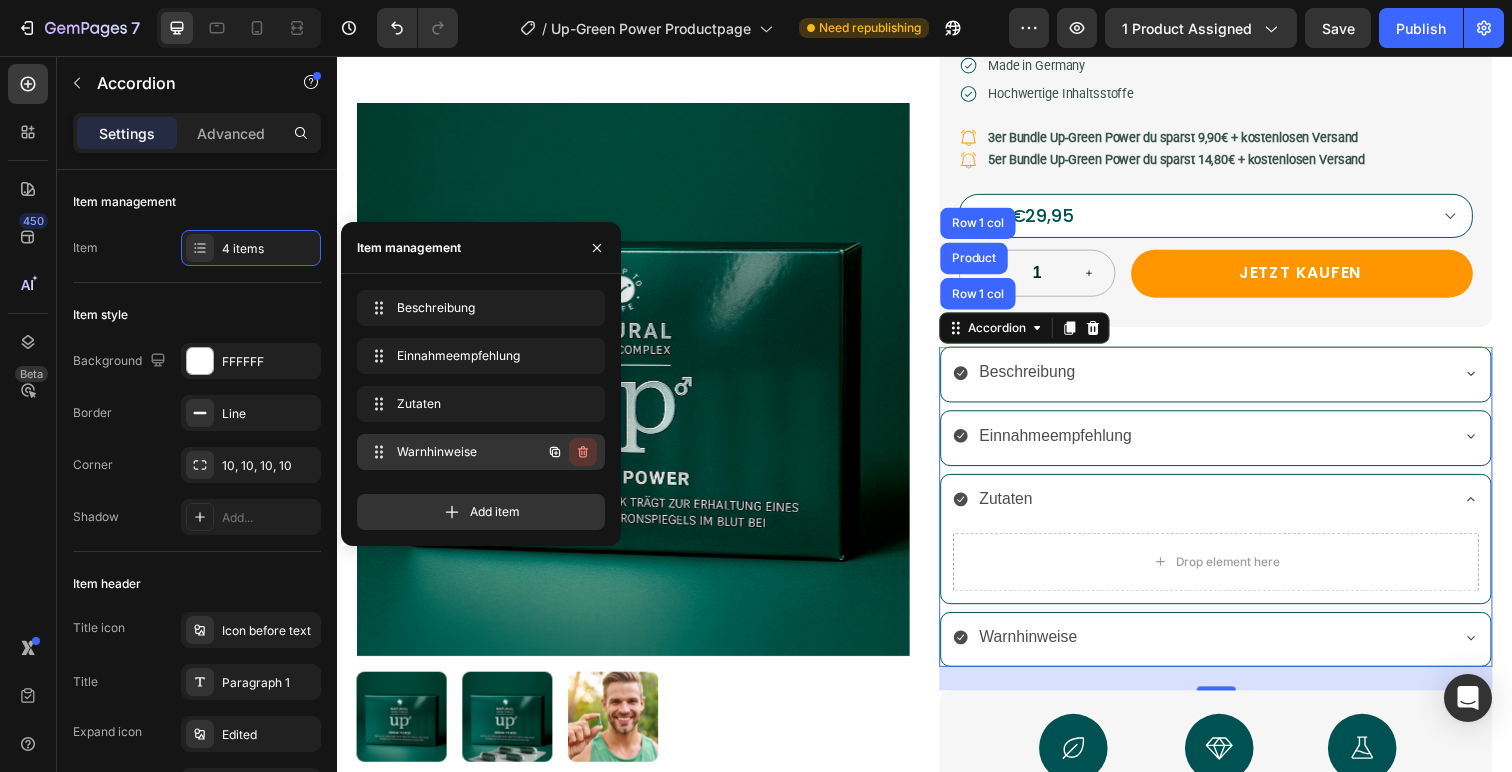 click 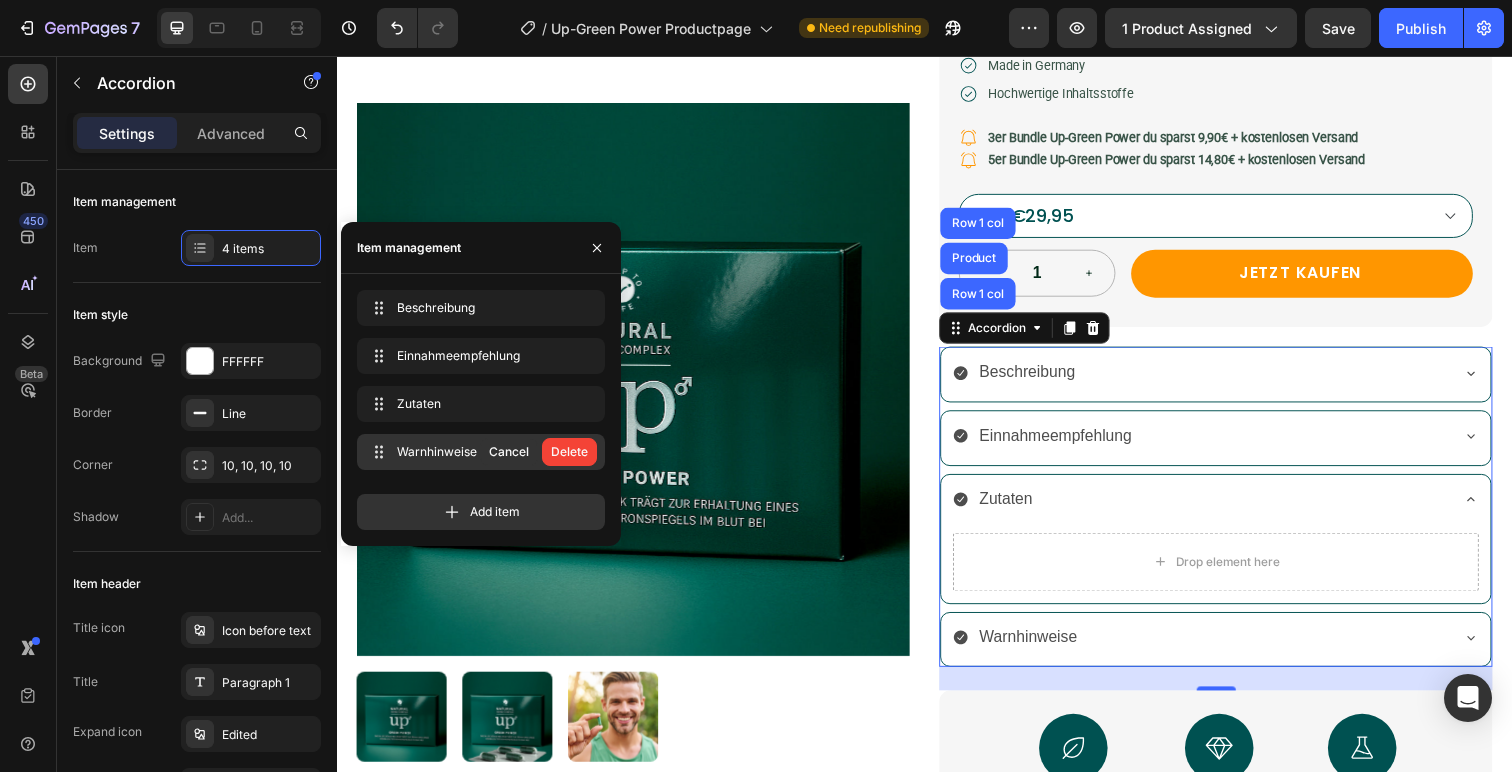 click on "Delete" at bounding box center [569, 452] 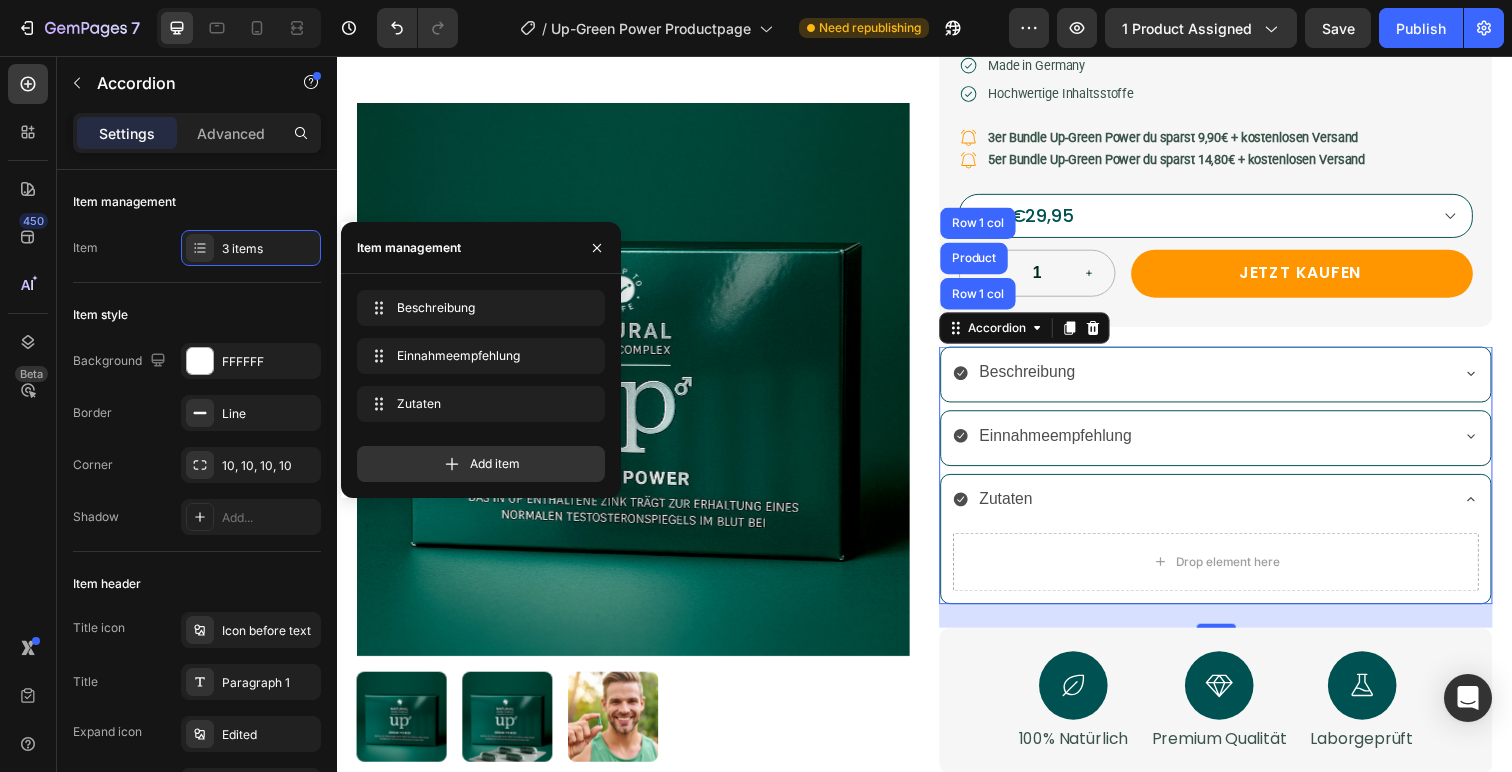 click 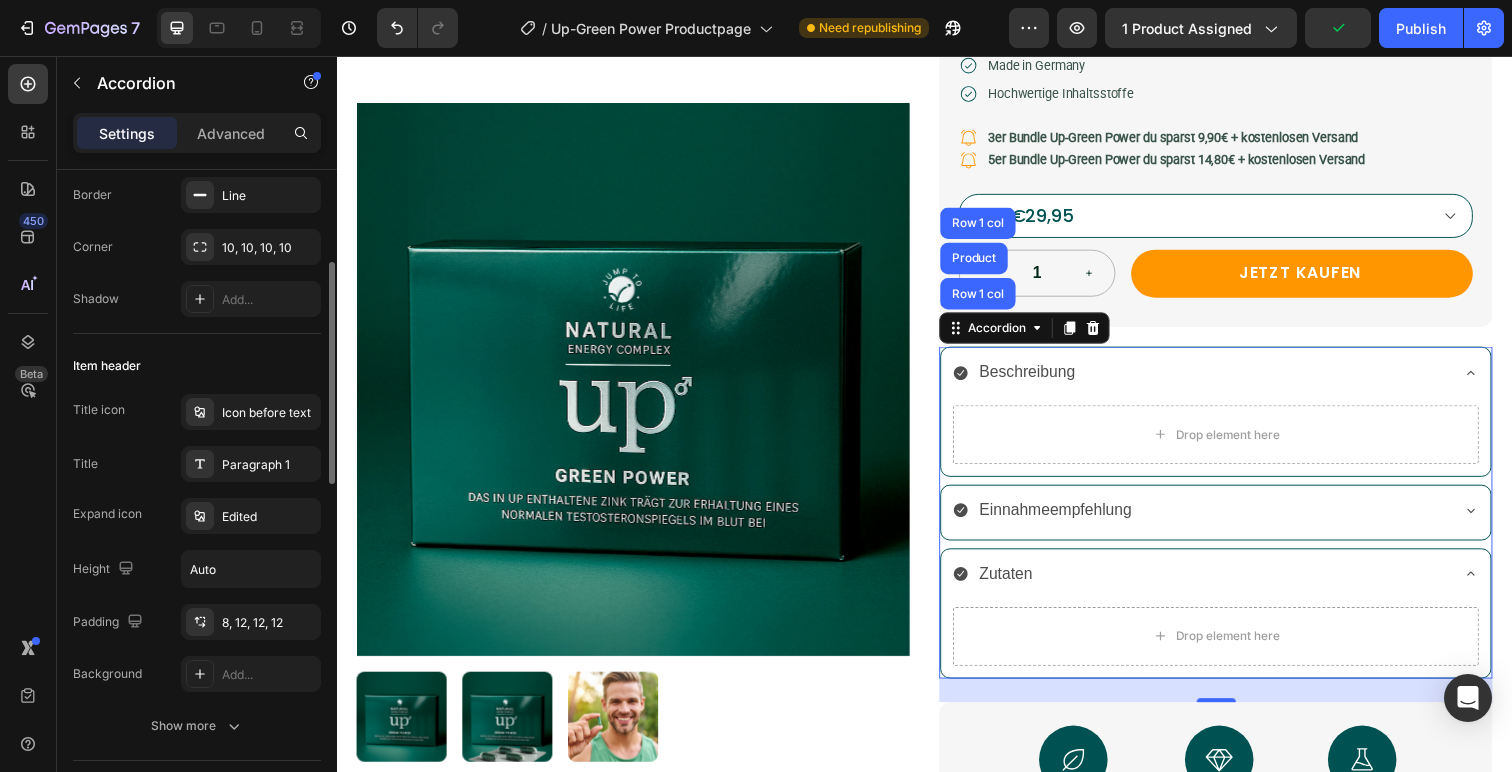 scroll, scrollTop: 232, scrollLeft: 0, axis: vertical 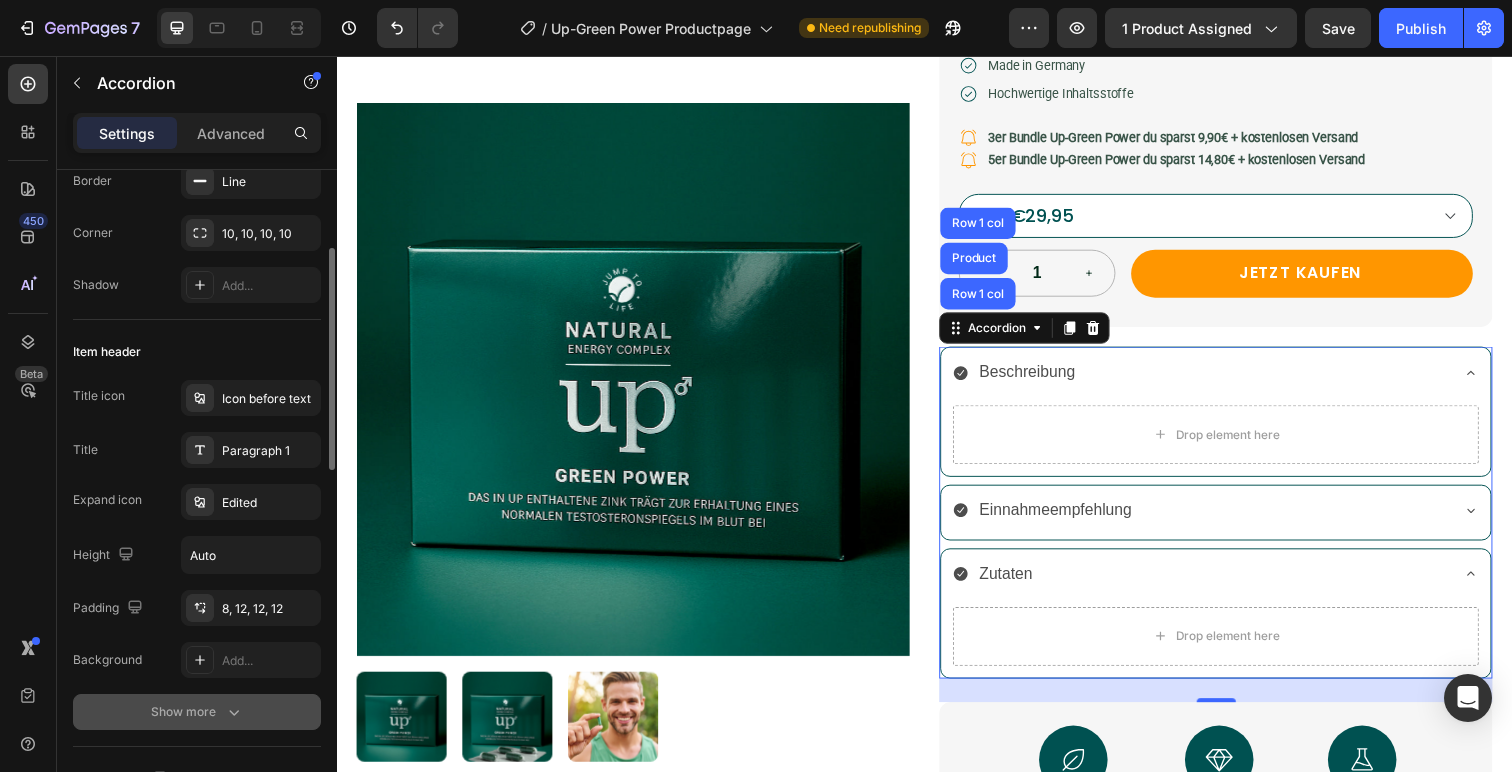 click on "Show more" at bounding box center (197, 712) 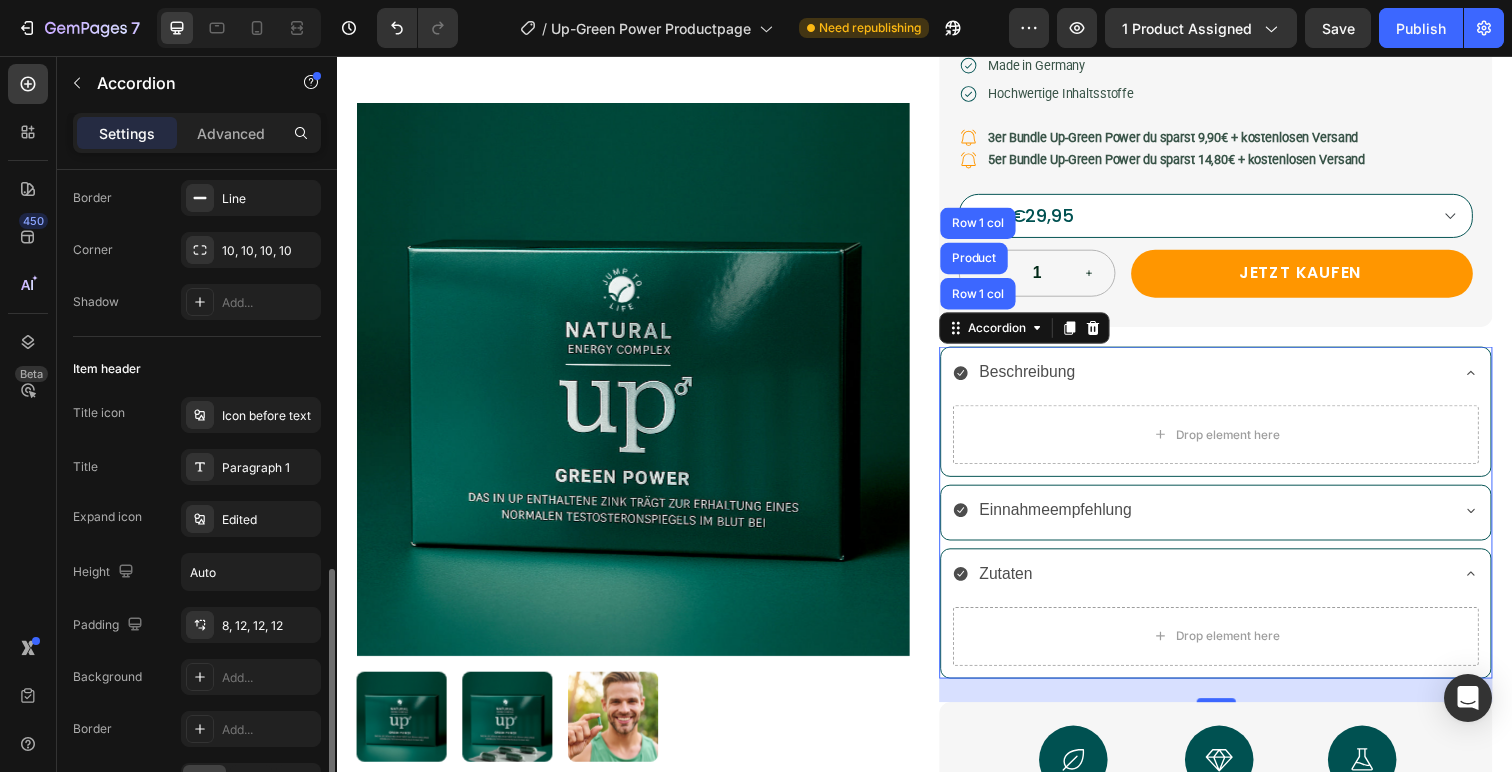 scroll, scrollTop: 132, scrollLeft: 0, axis: vertical 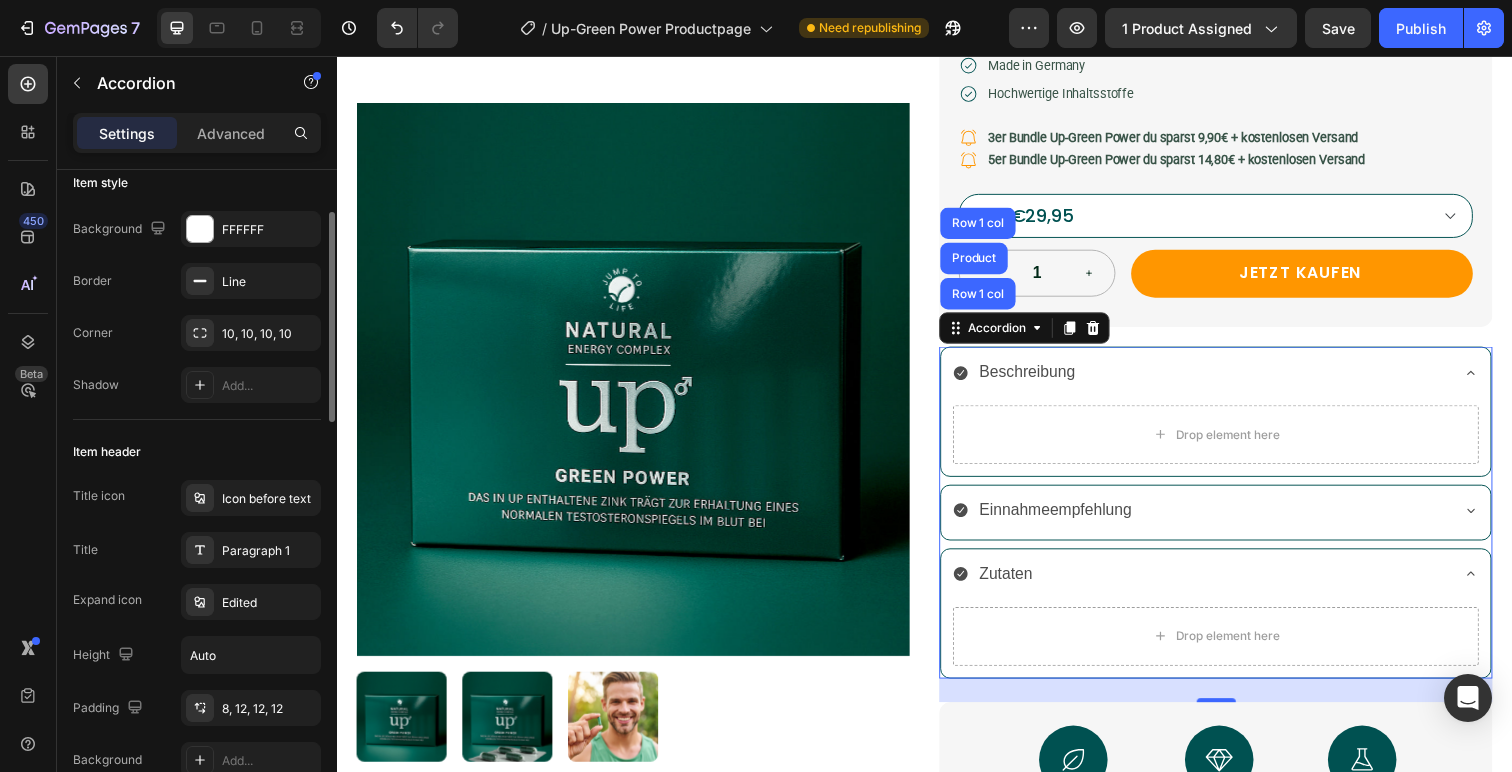 click on "Item header" at bounding box center (107, 452) 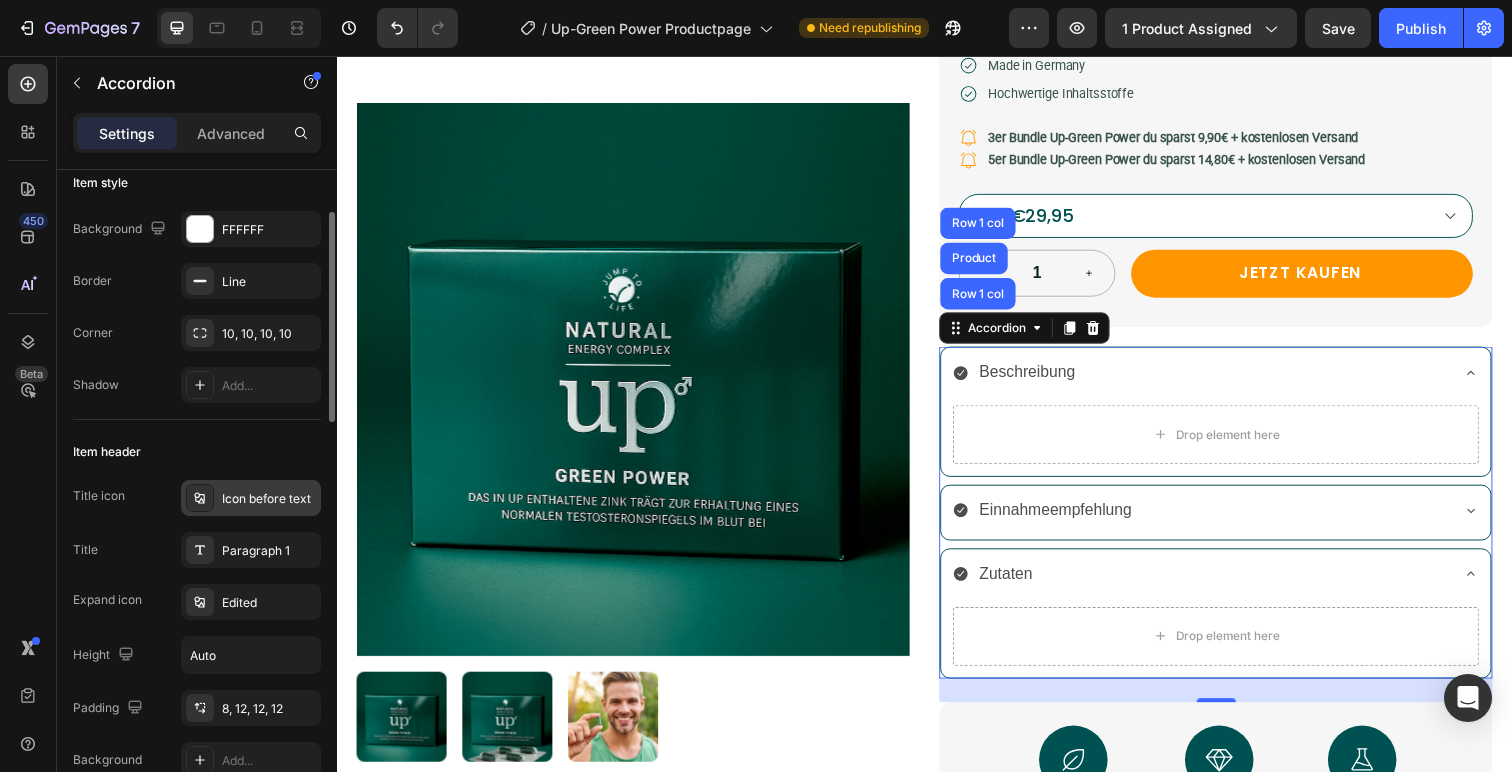 click on "Icon before text" at bounding box center (269, 499) 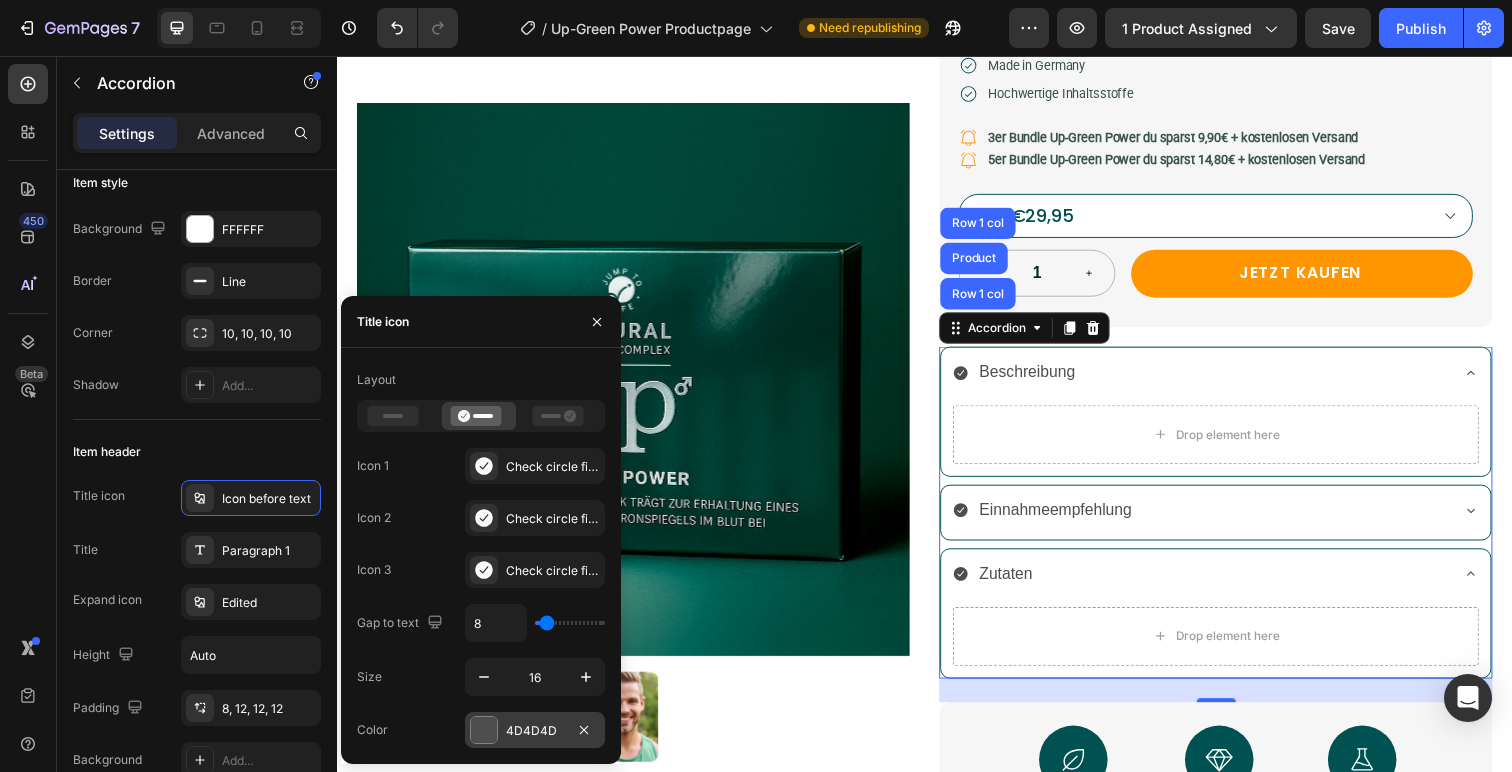 click at bounding box center [484, 730] 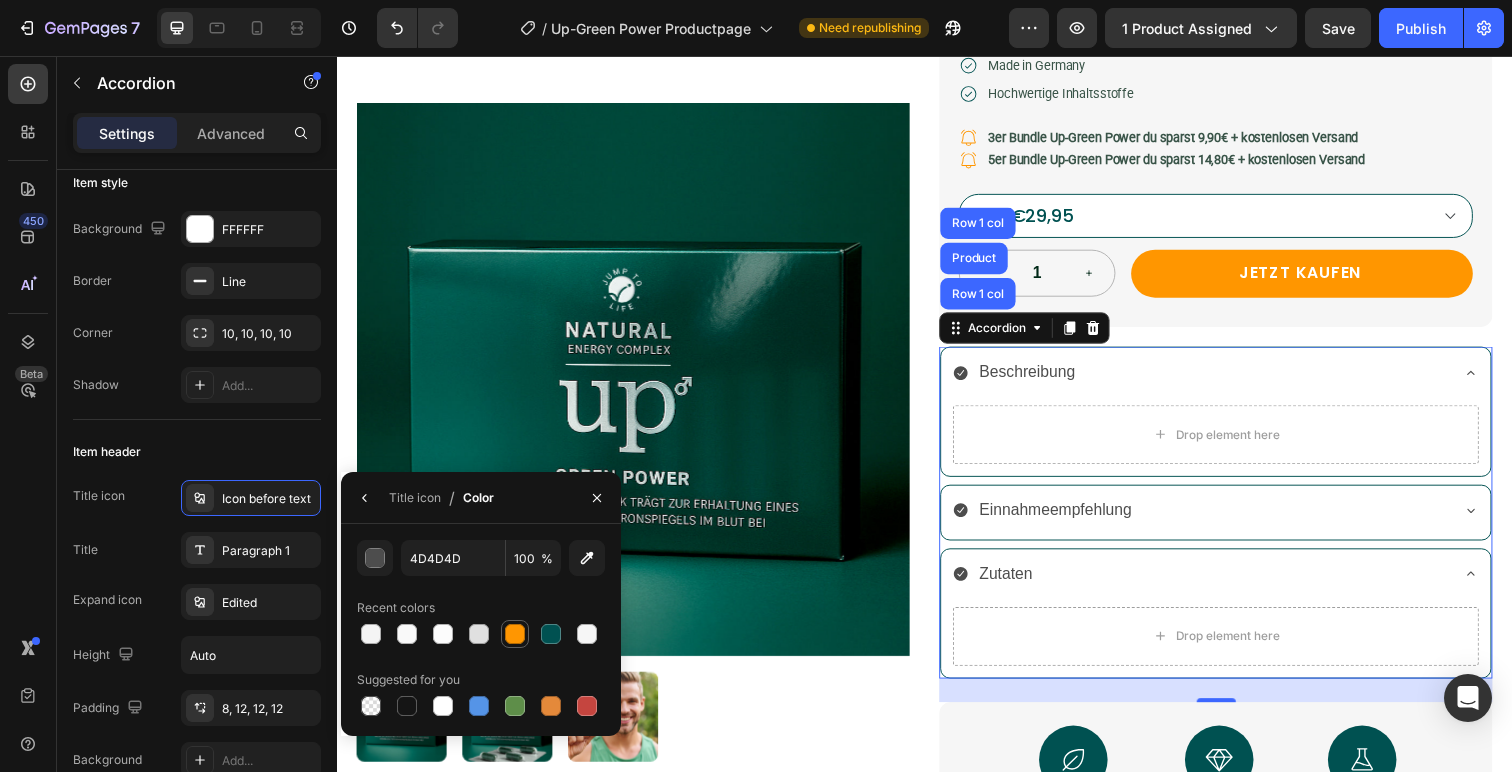 click at bounding box center [515, 634] 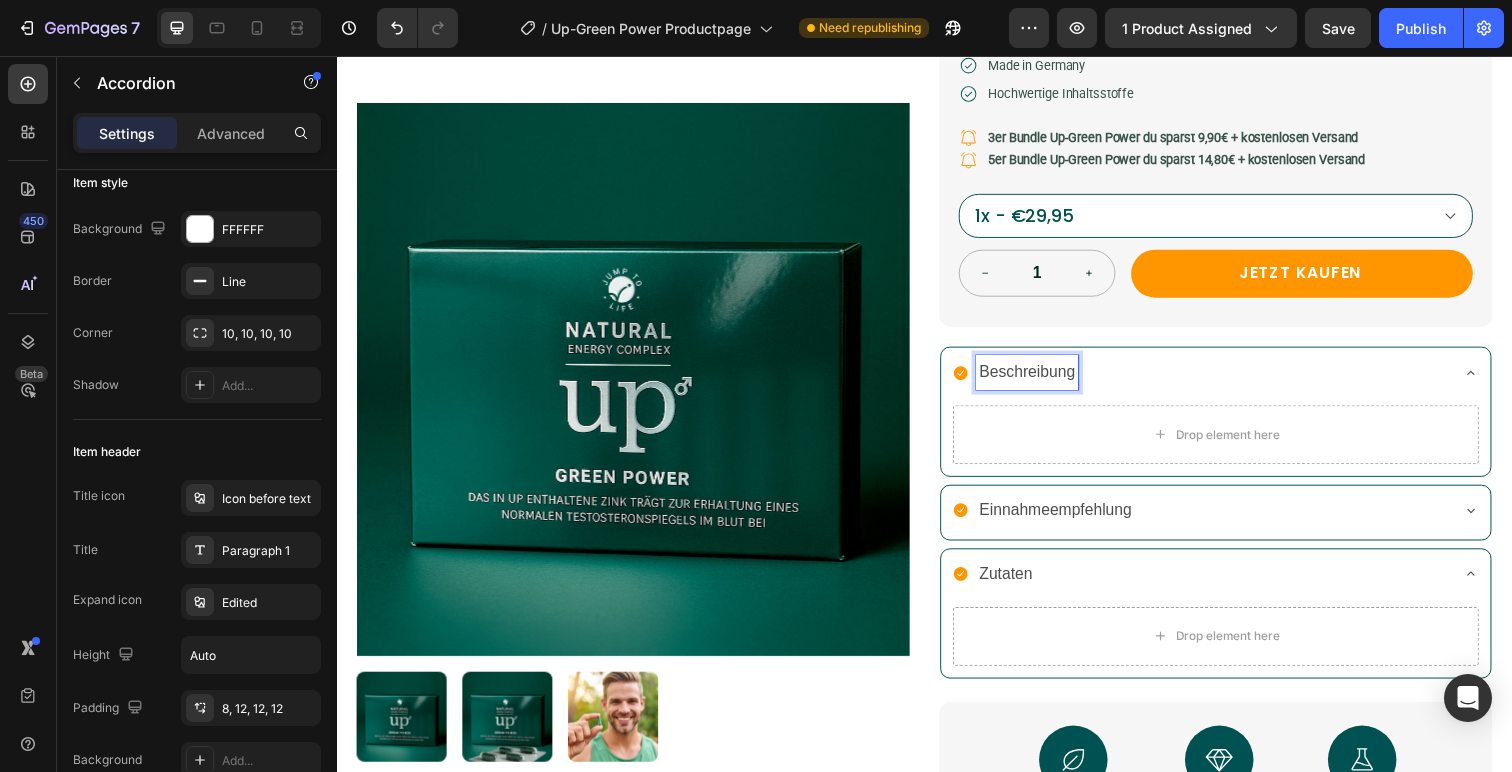 click on "Beschreibung" at bounding box center (1234, 381) 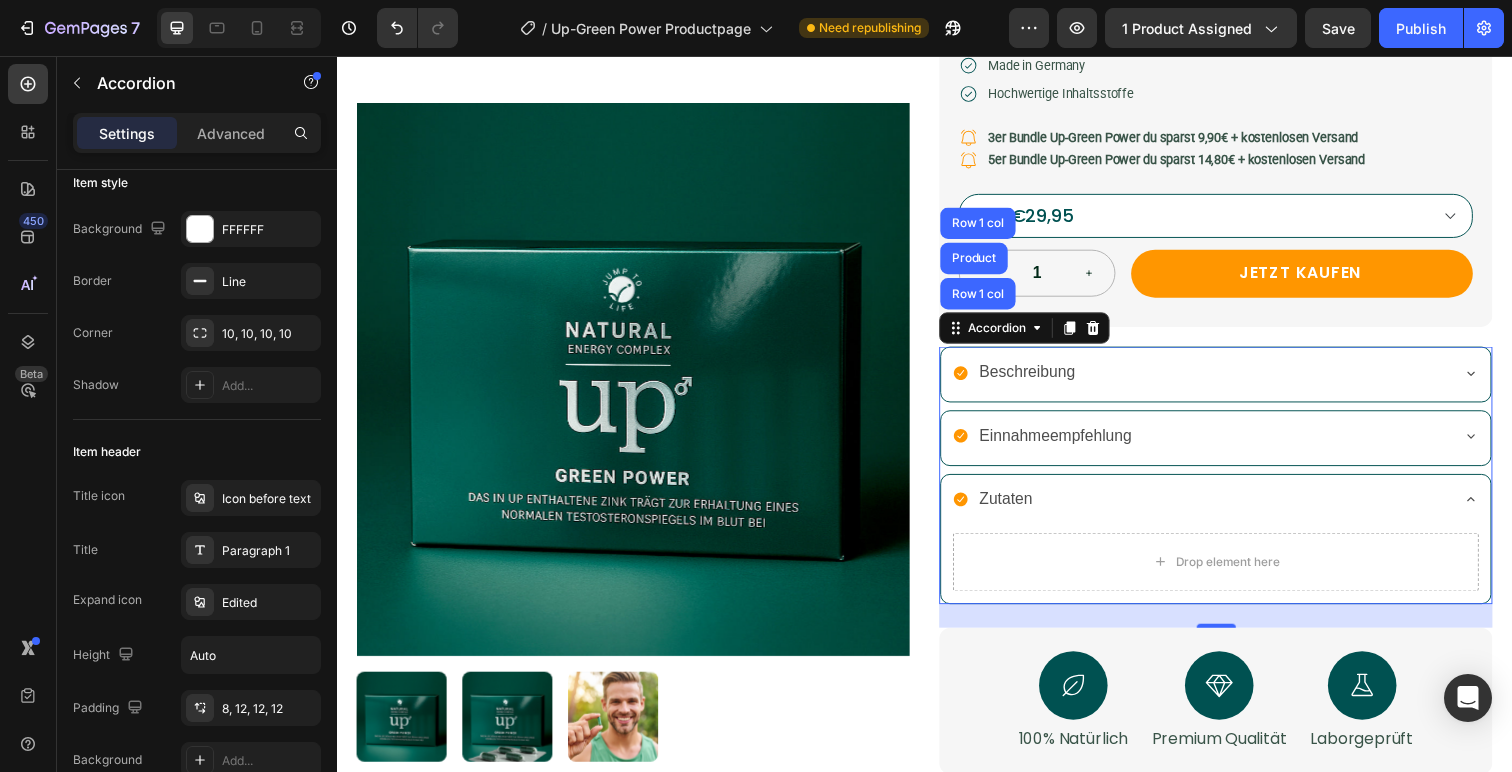 click 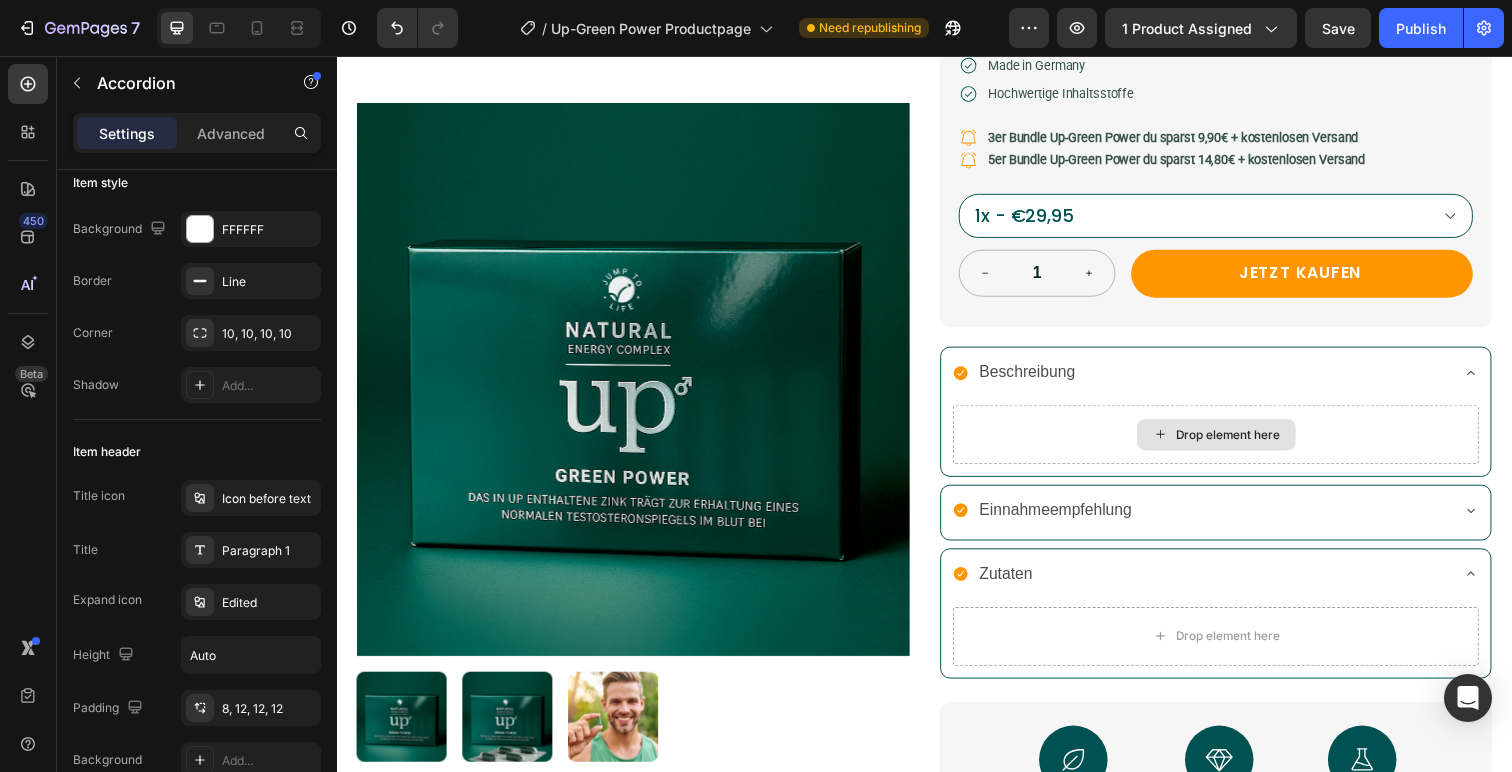 click 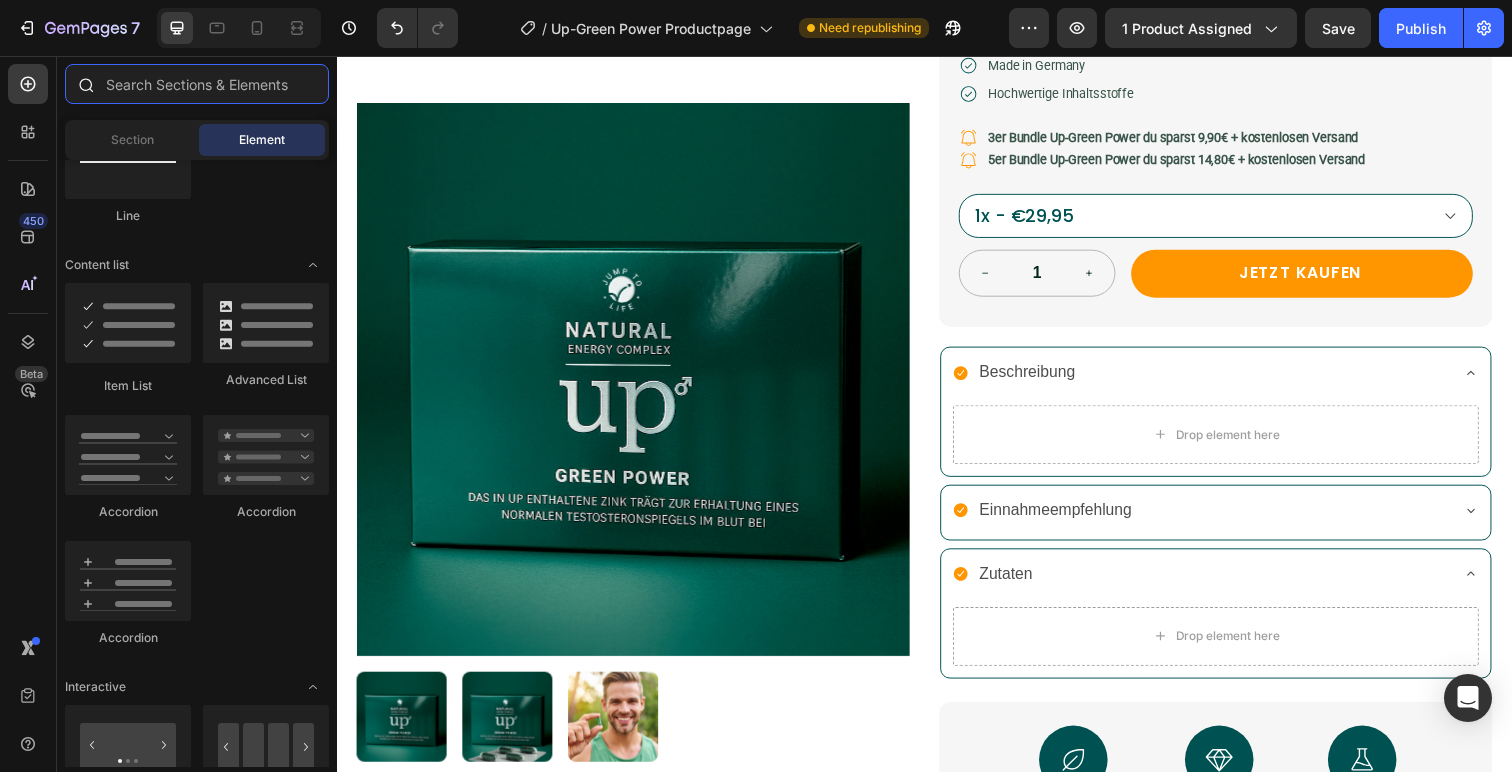 click at bounding box center [197, 84] 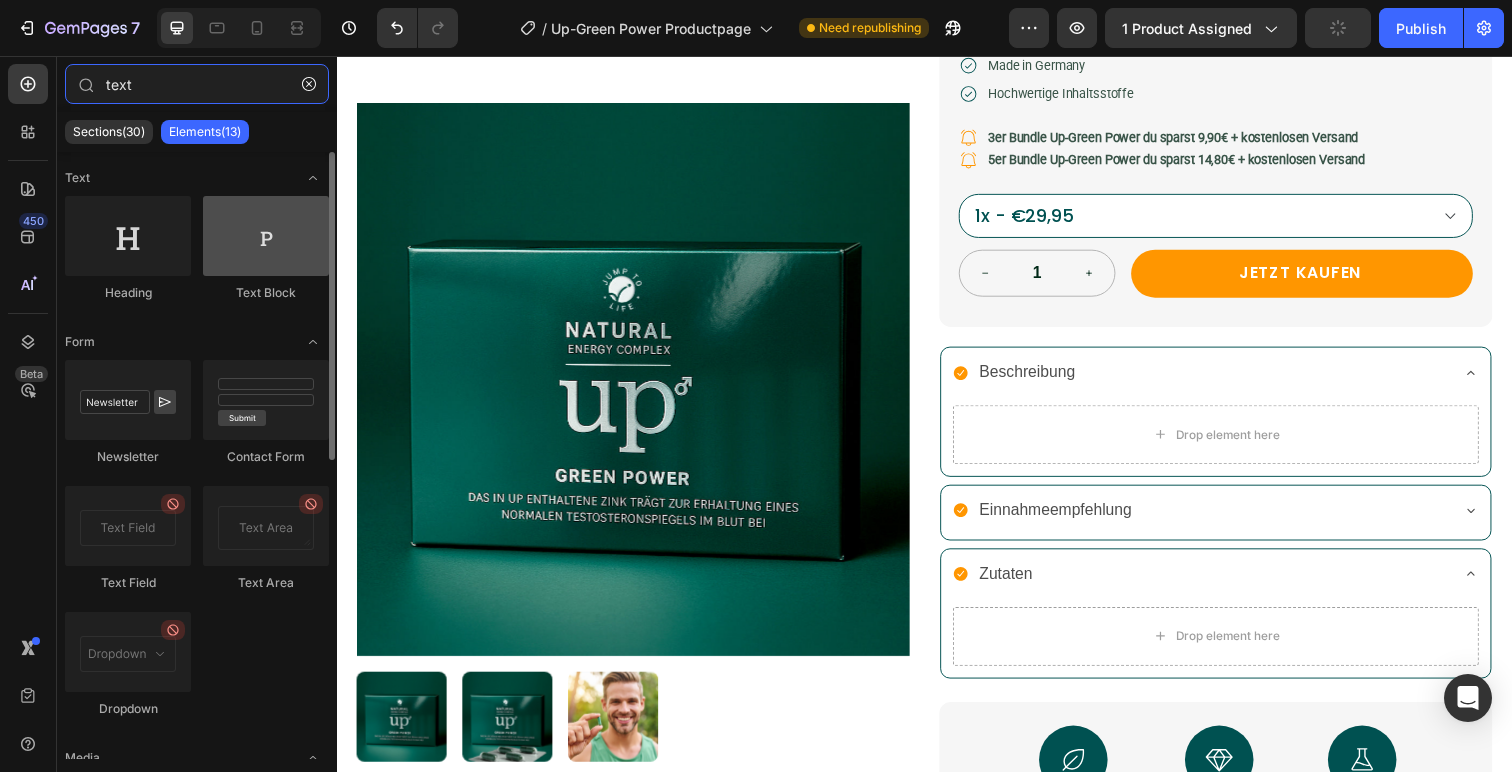 type on "text" 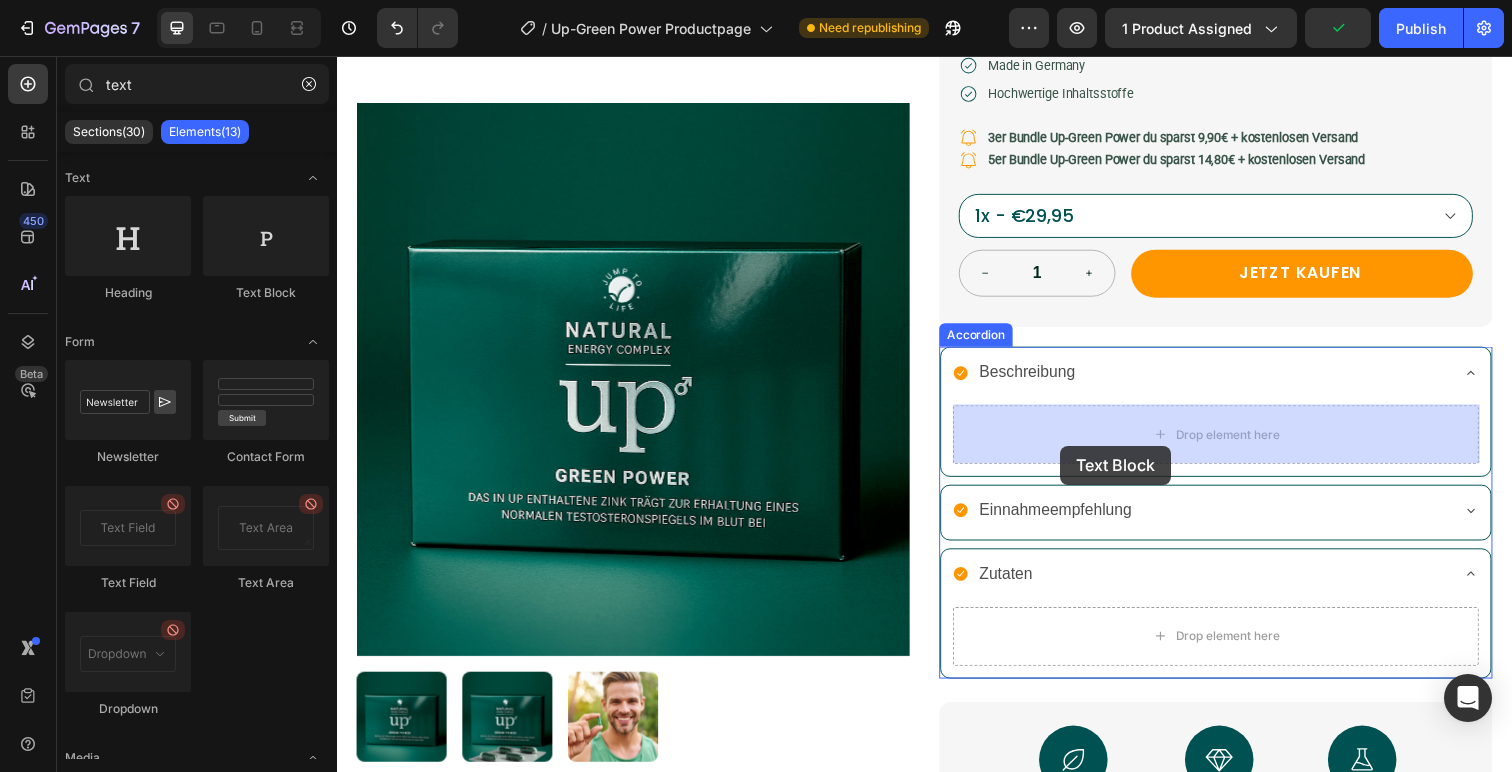 drag, startPoint x: 613, startPoint y: 310, endPoint x: 1073, endPoint y: 446, distance: 479.68323 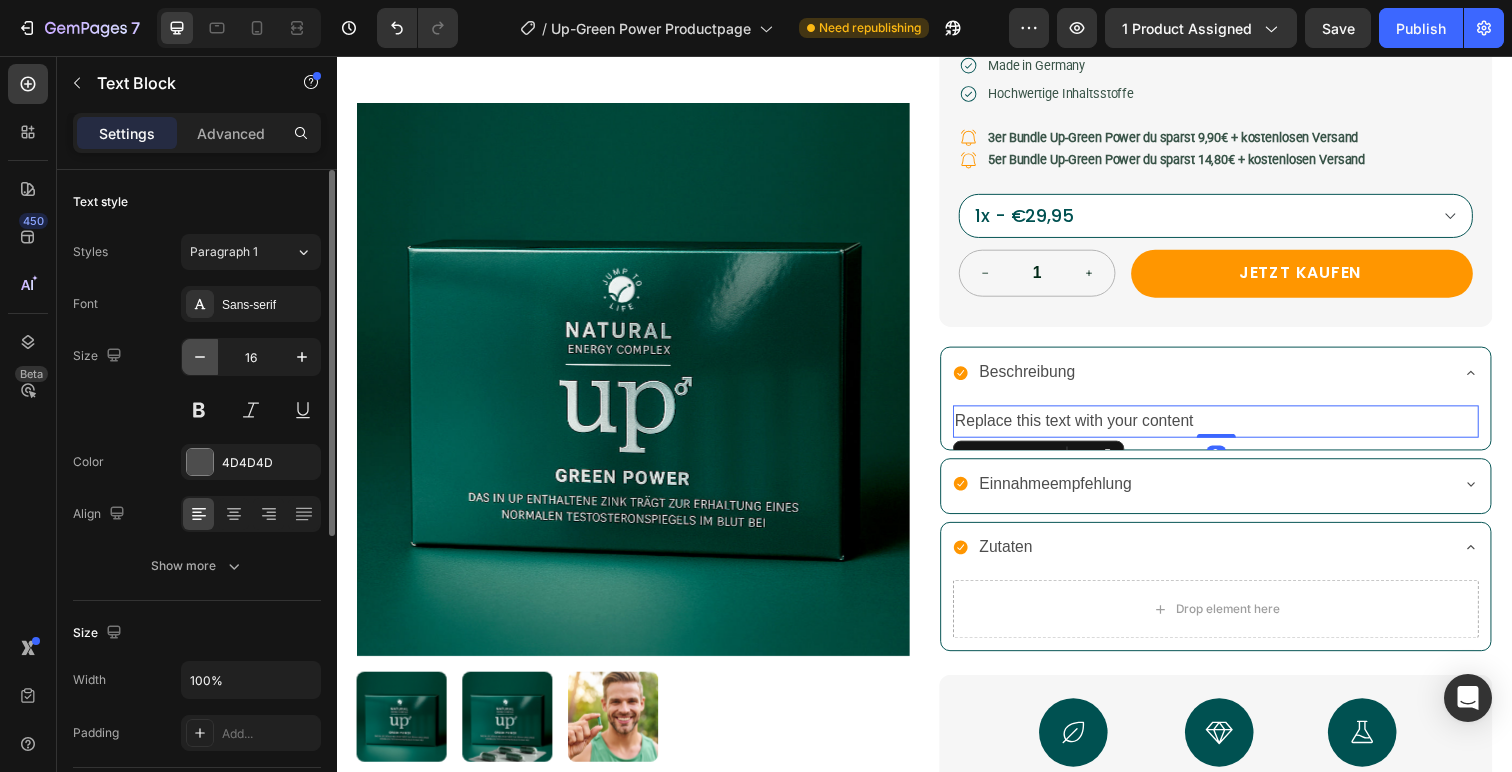 click 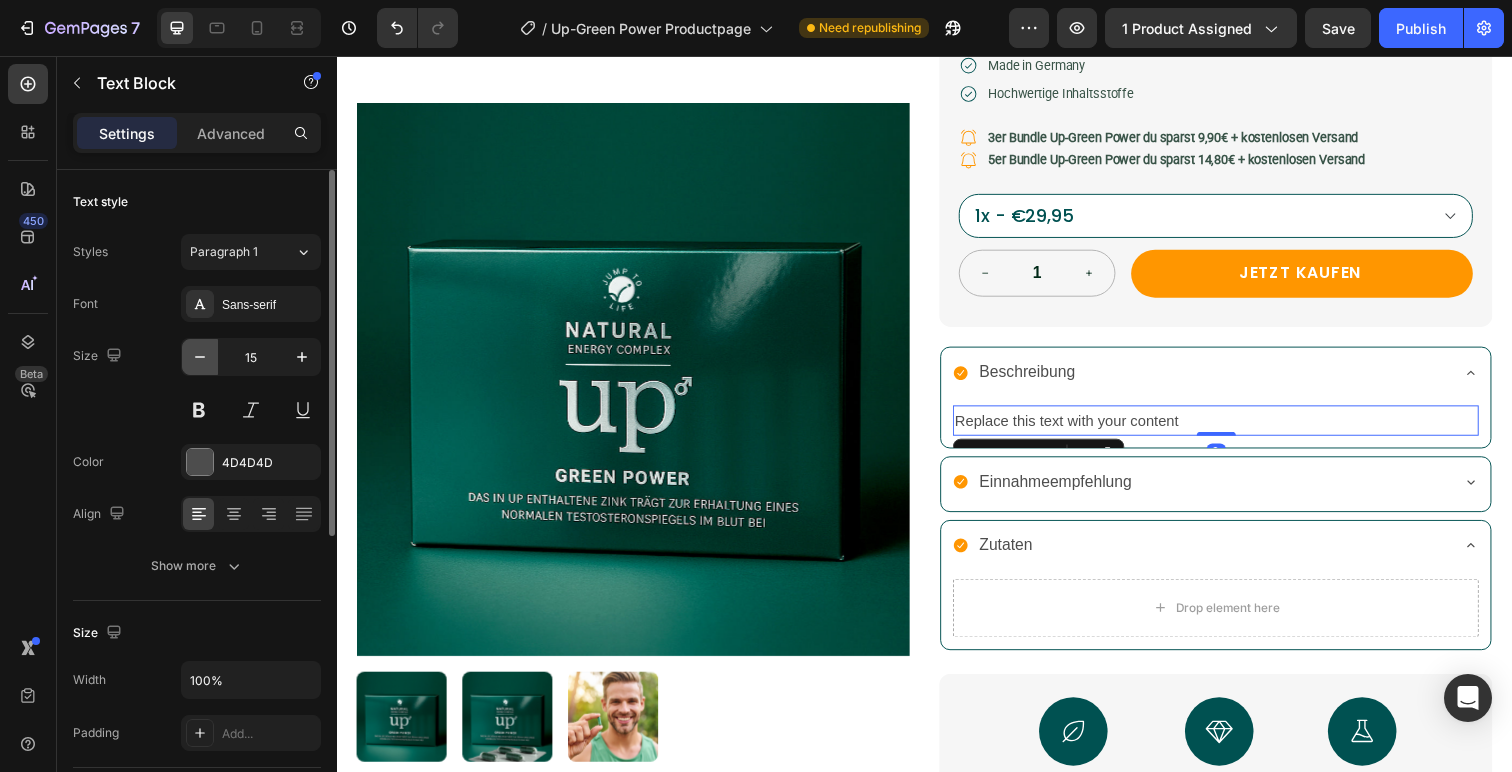 click 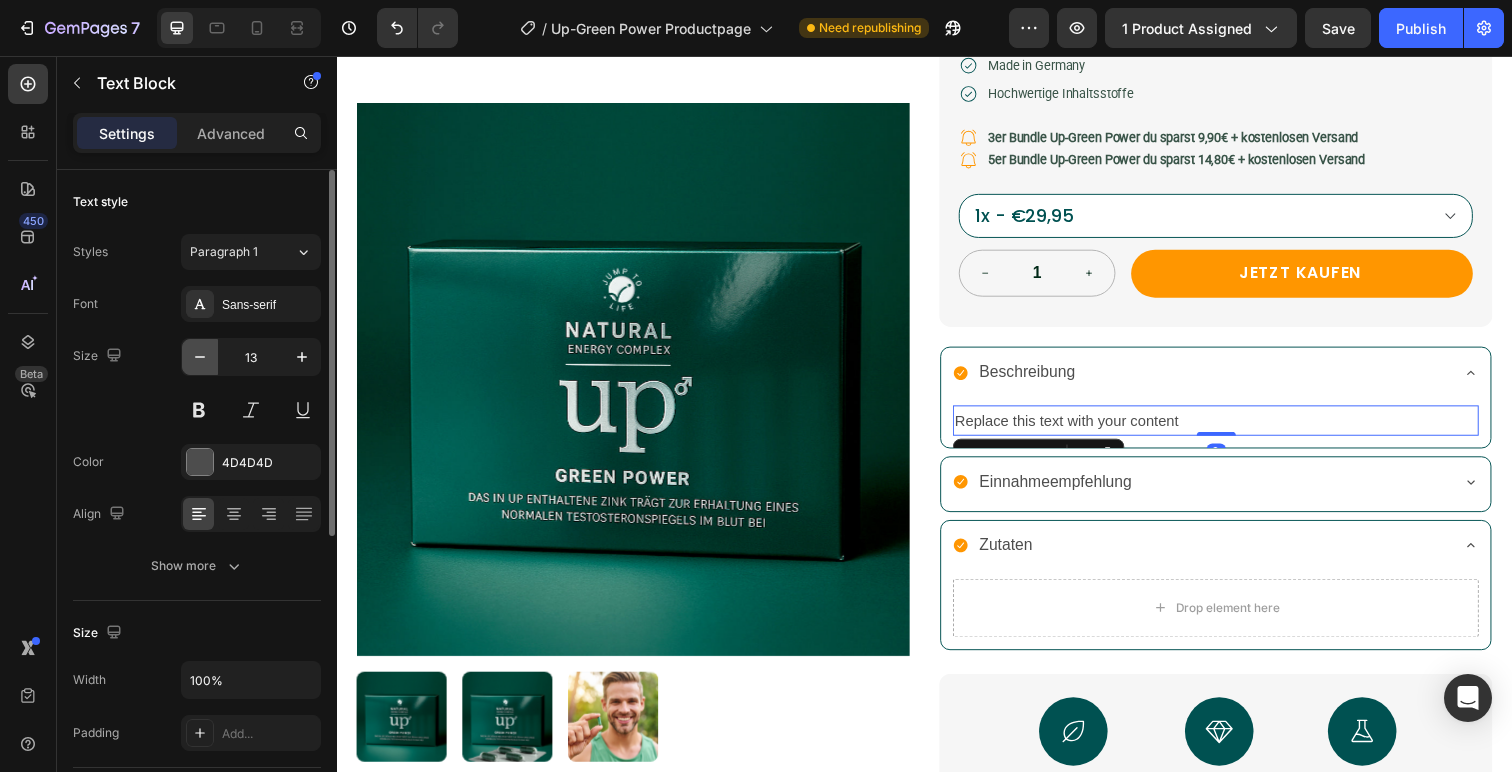 click 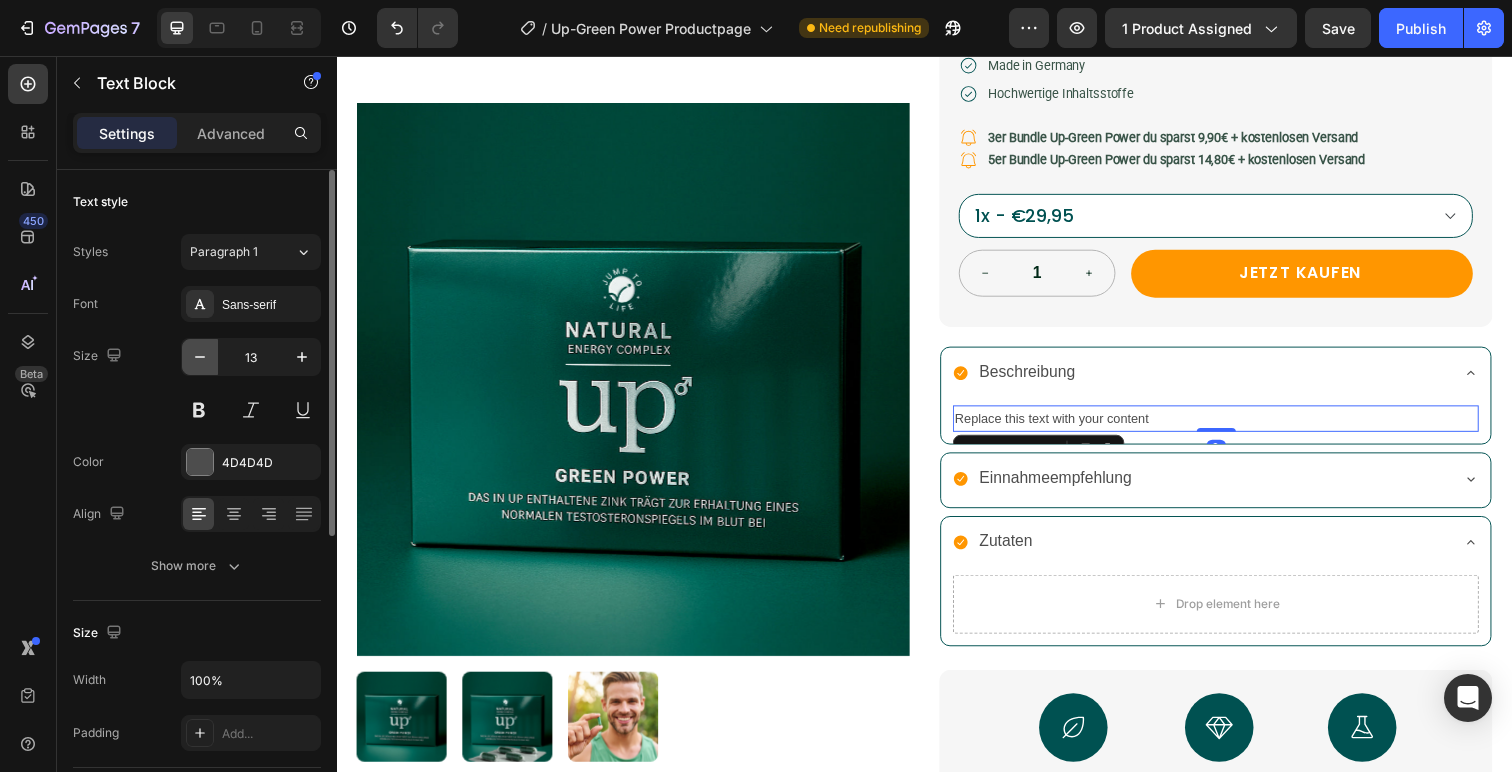 type on "12" 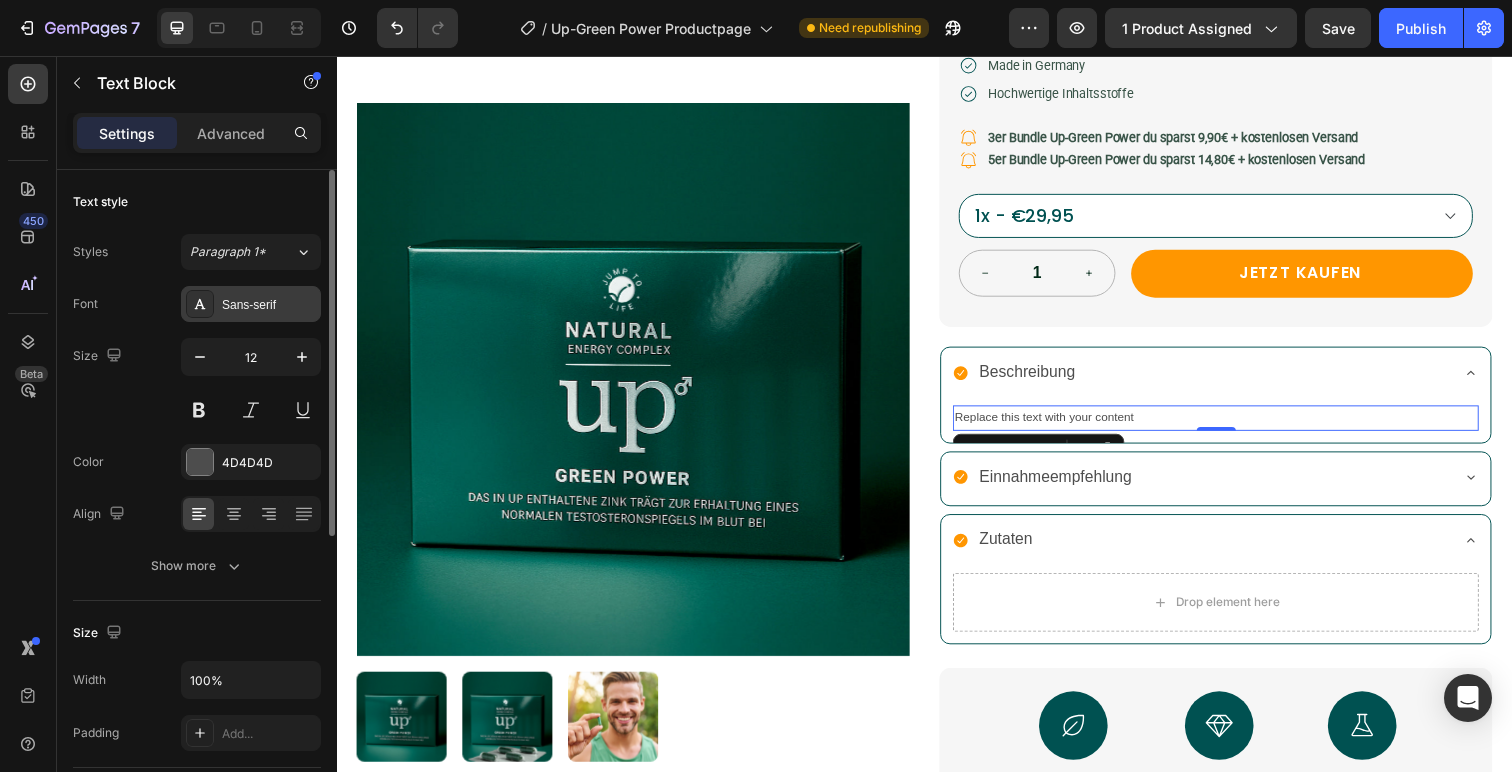 click on "Sans-serif" at bounding box center (251, 304) 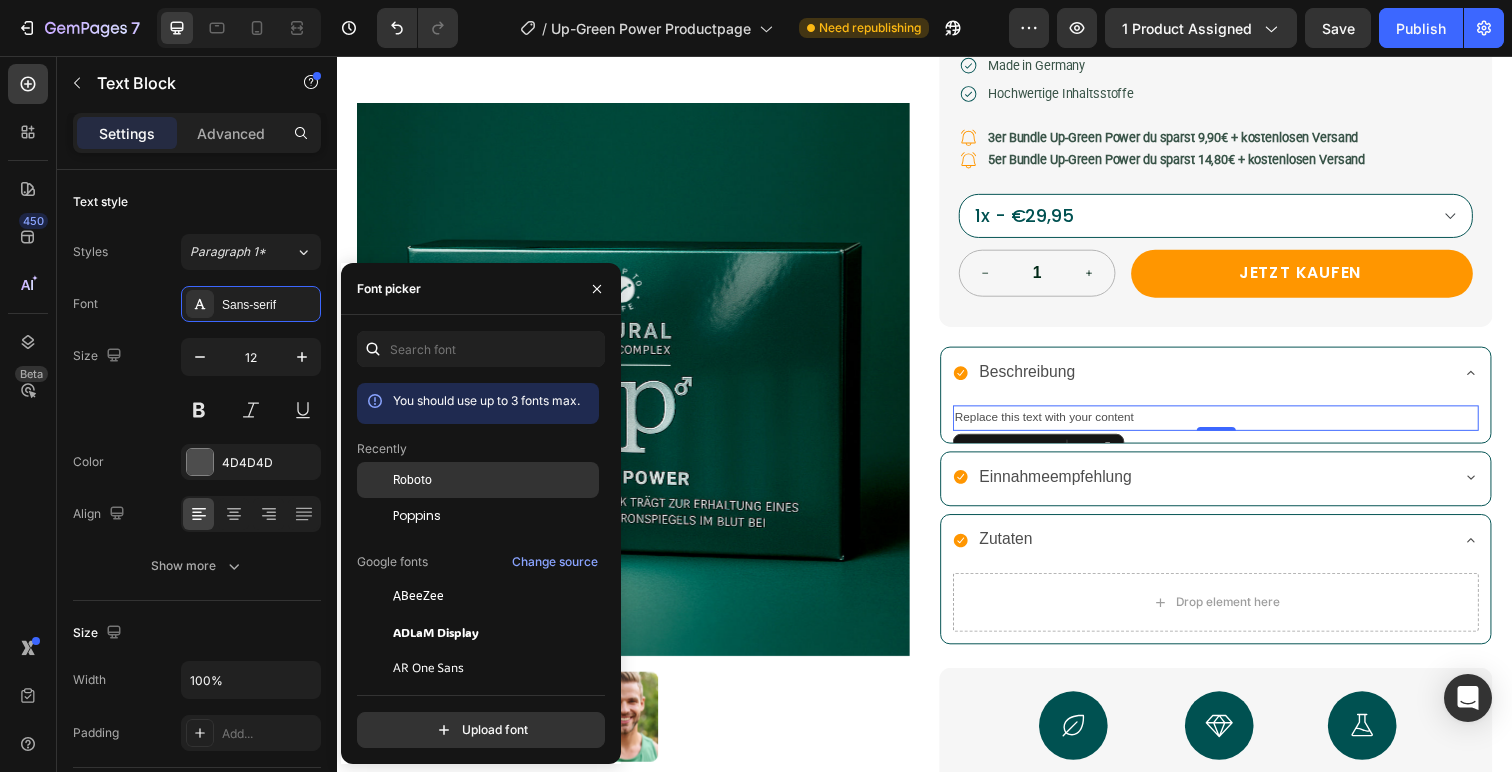 click on "Roboto" at bounding box center [412, 480] 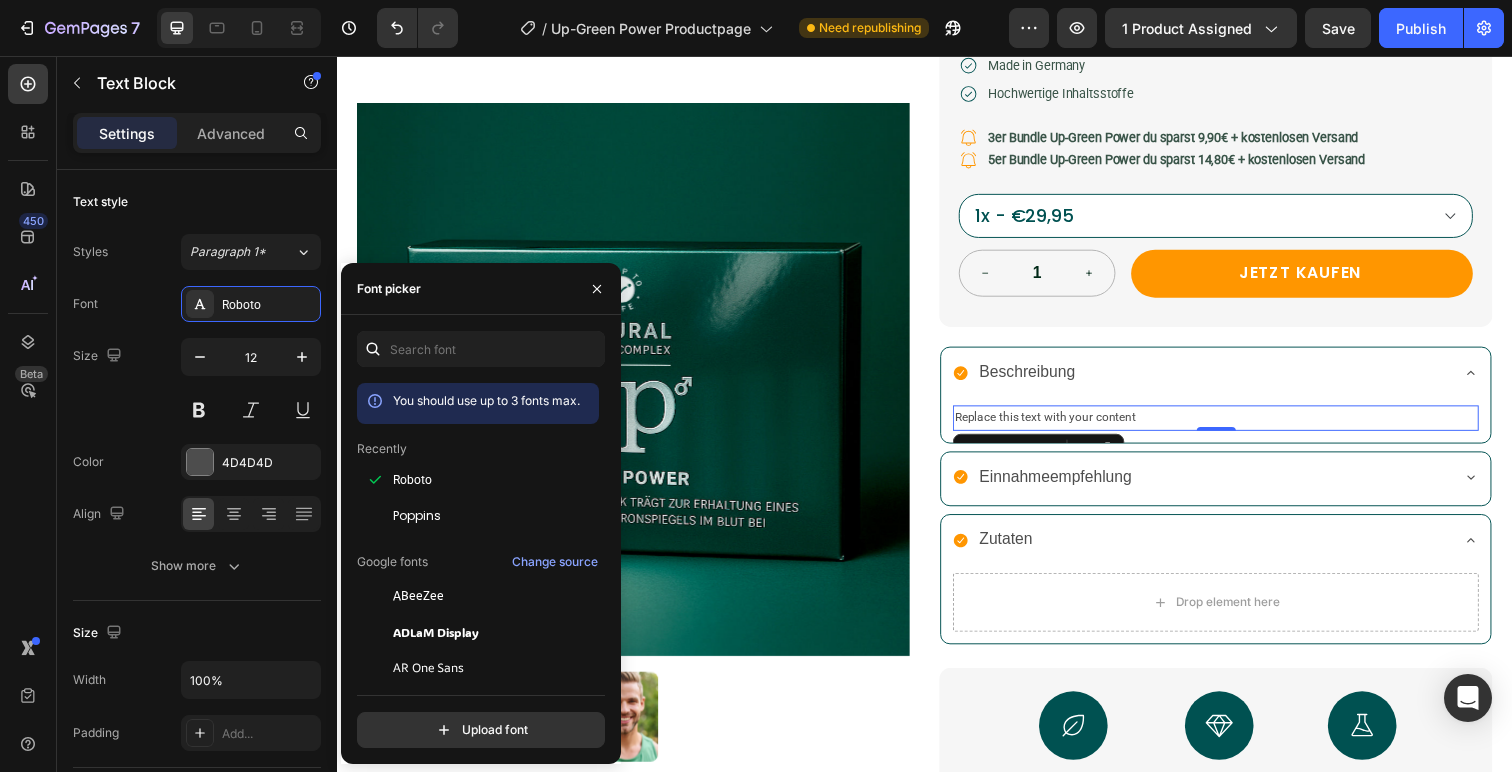 click on "Replace this text with your content" at bounding box center (1234, 426) 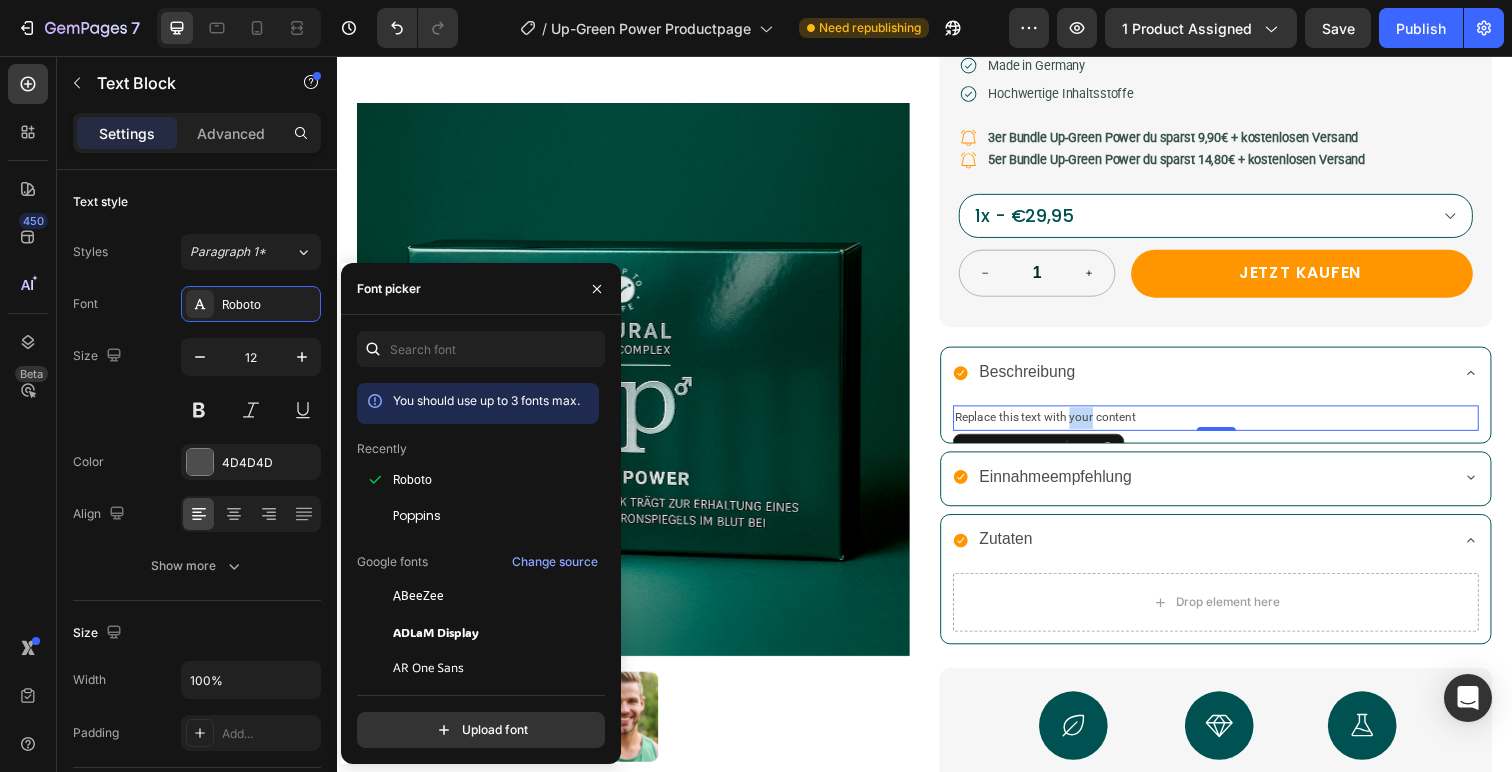 click on "Replace this text with your content" at bounding box center [1234, 426] 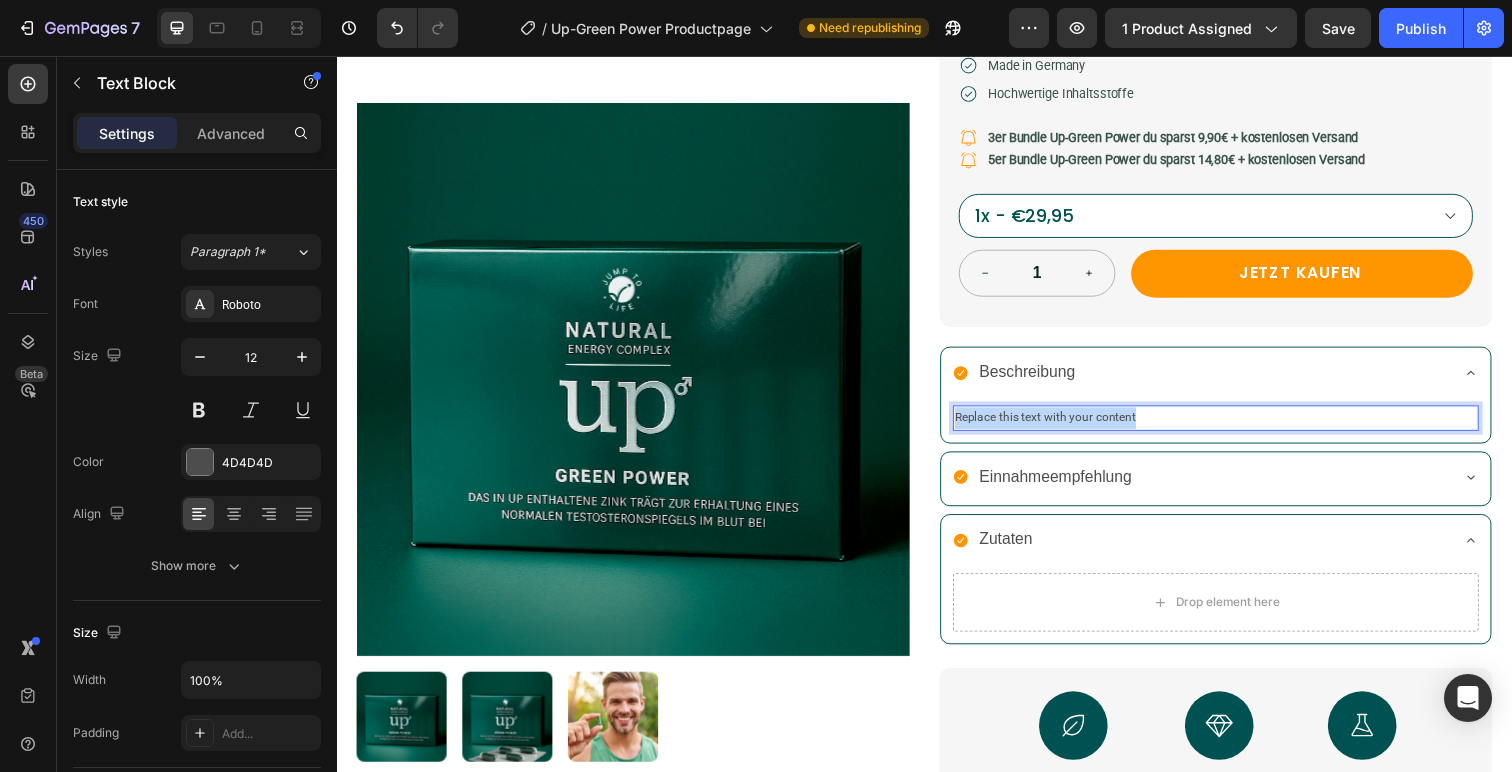 click on "Replace this text with your content" at bounding box center [1234, 426] 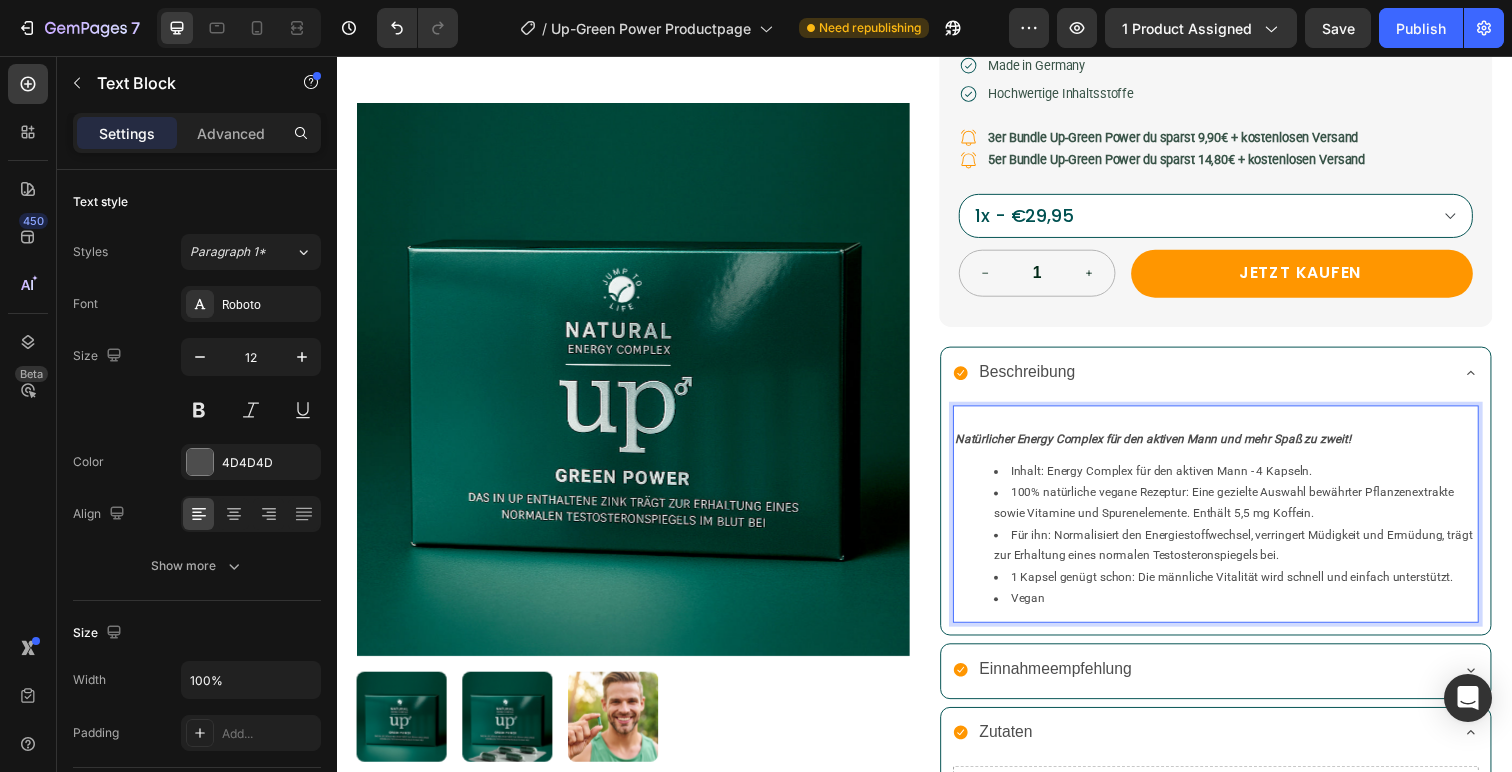 click on "Natürlicher Energy Complex für den aktiven Mann und mehr Spaß zu zweit!" at bounding box center [1170, 447] 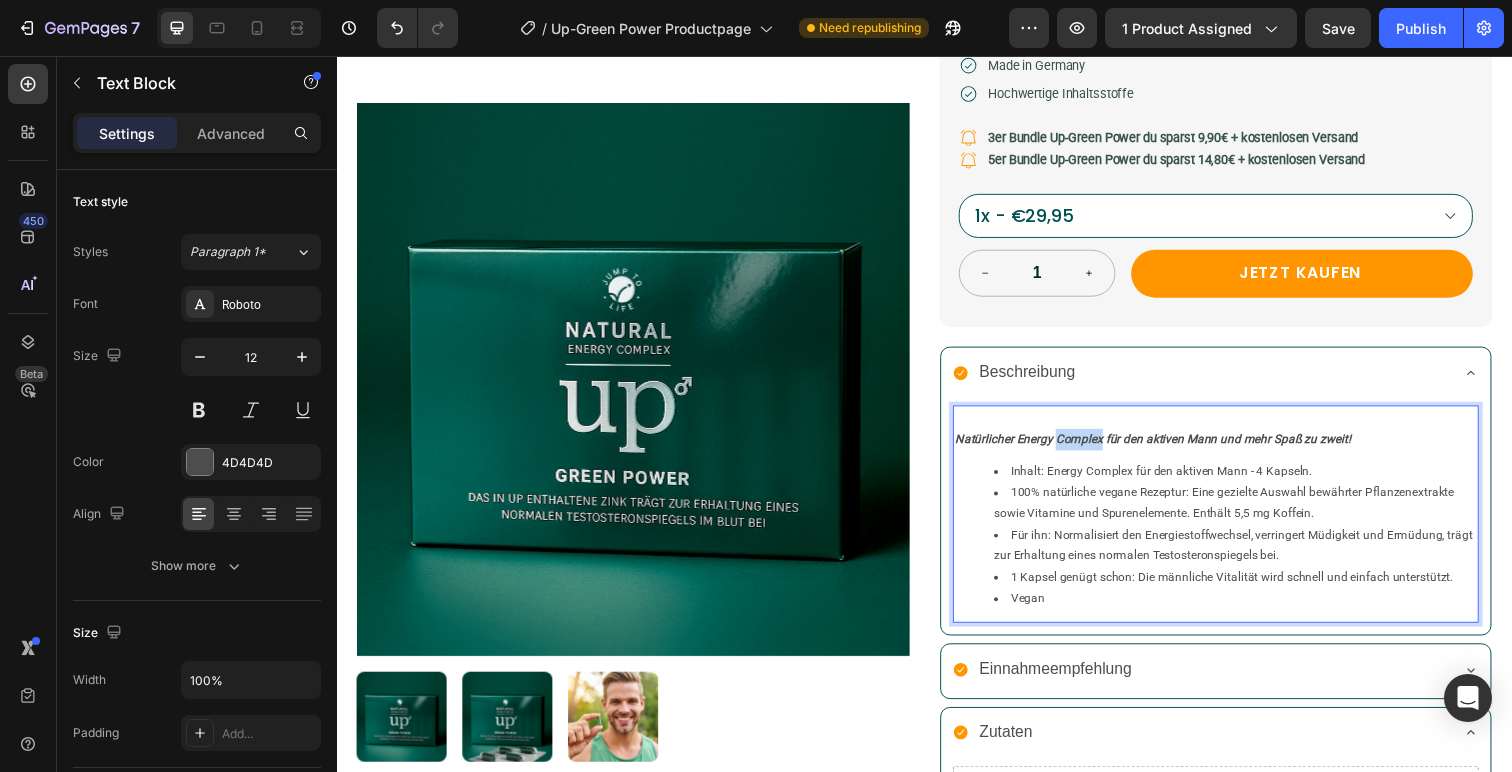 click on "Natürlicher Energy Complex für den aktiven Mann und mehr Spaß zu zweit!" at bounding box center [1170, 447] 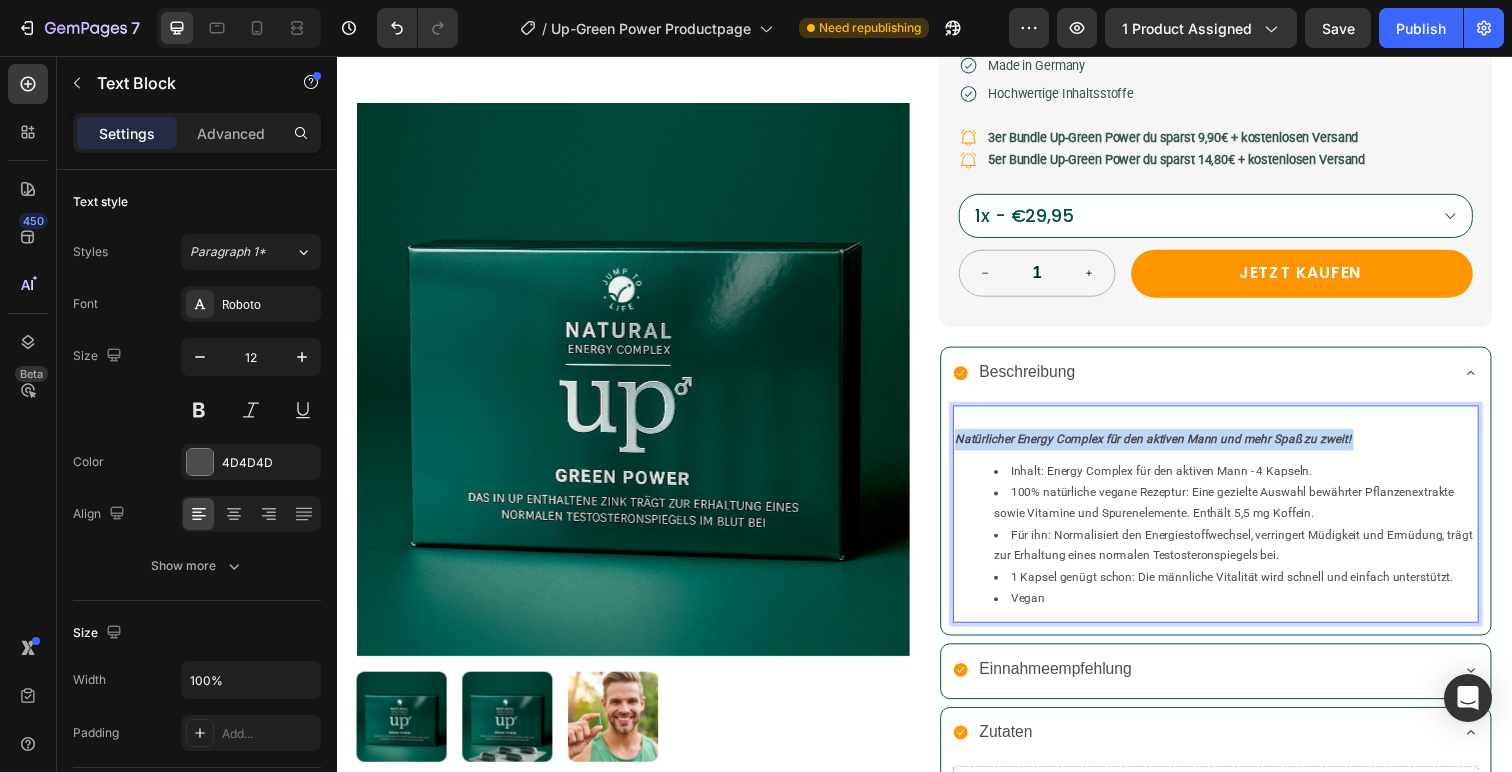 click on "Natürlicher Energy Complex für den aktiven Mann und mehr Spaß zu zweit!" at bounding box center [1170, 447] 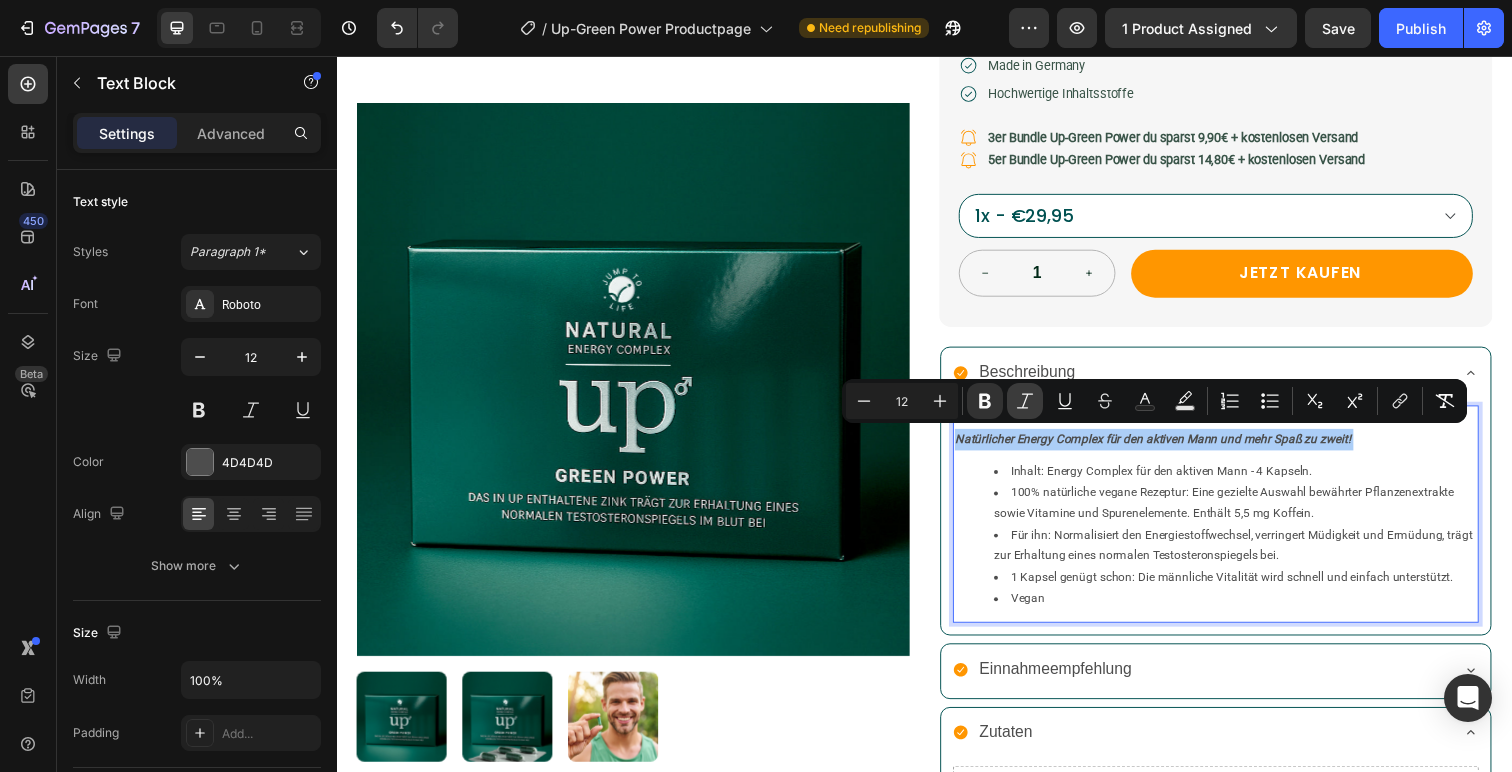 click 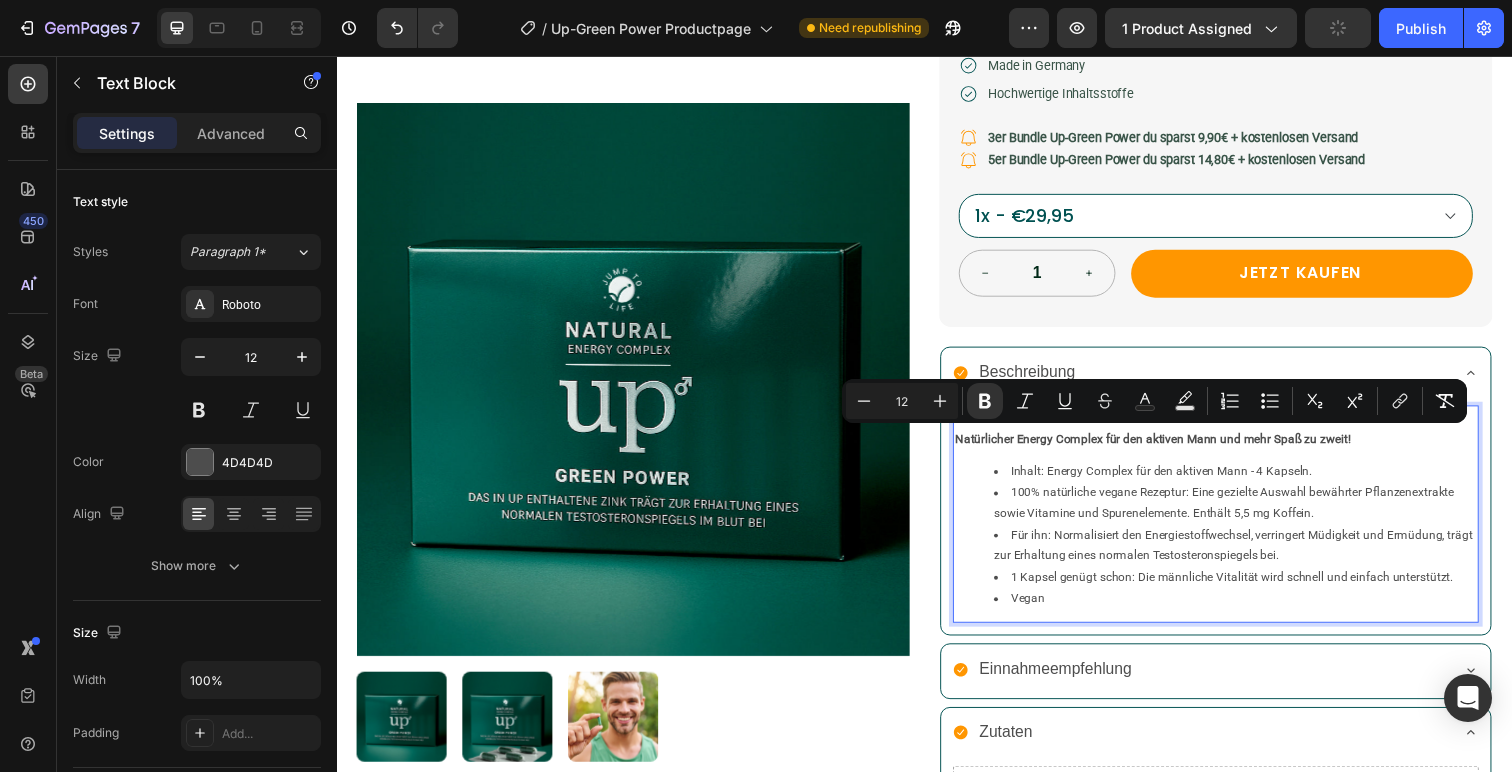 click on "100% natürliche vegane Rezeptur: Eine gezielte Auswahl bewährter Pflanzenextrakte sowie Vitamine und Spurenelemente. Enthält 5,5 mg Koffein." at bounding box center (1254, 513) 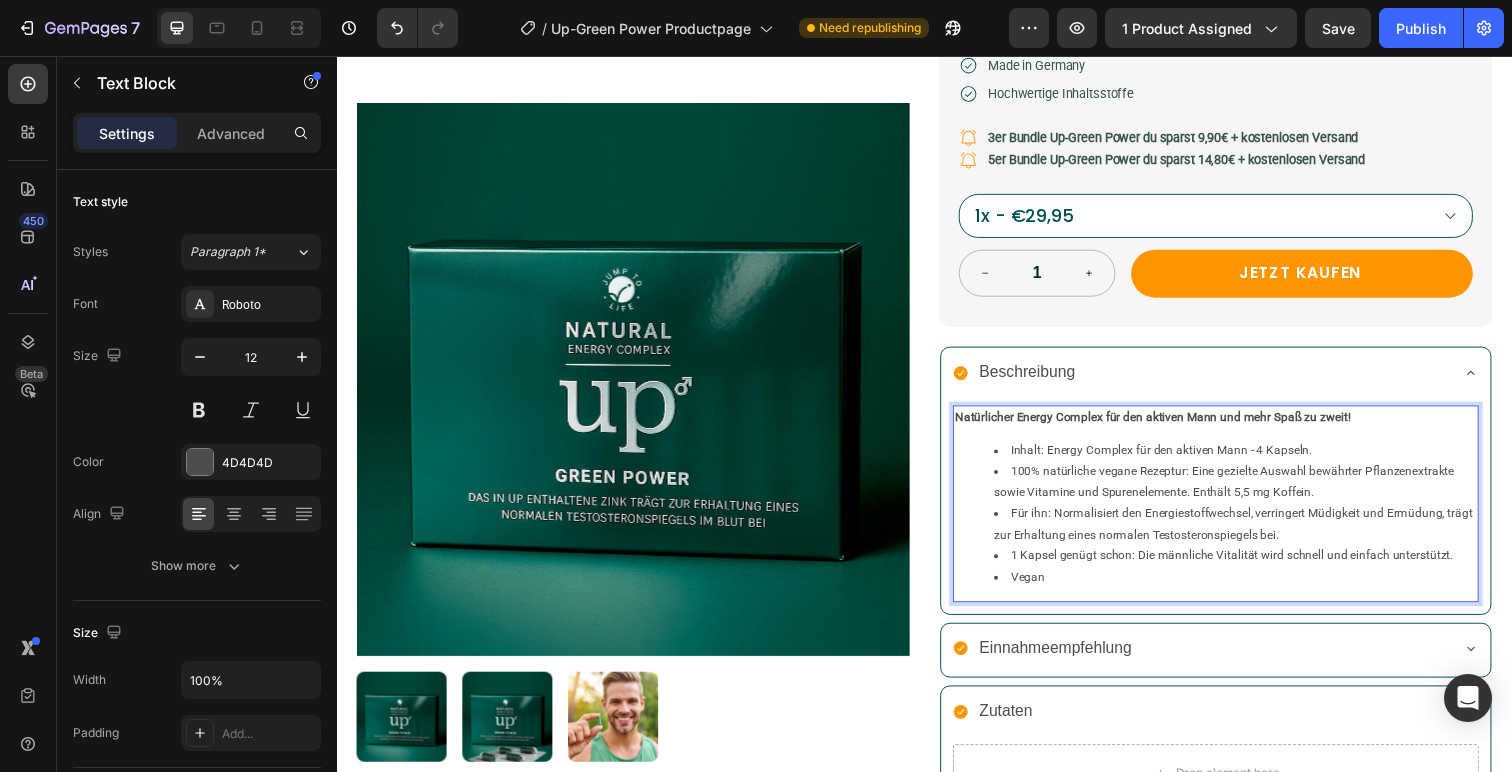 click on "Für ihn: Normalisiert den Energiestoffwechsel, verringert Müdigkeit und Ermüdung, trägt zur Erhaltung eines normalen Testosteronspiegels bei." at bounding box center [1254, 534] 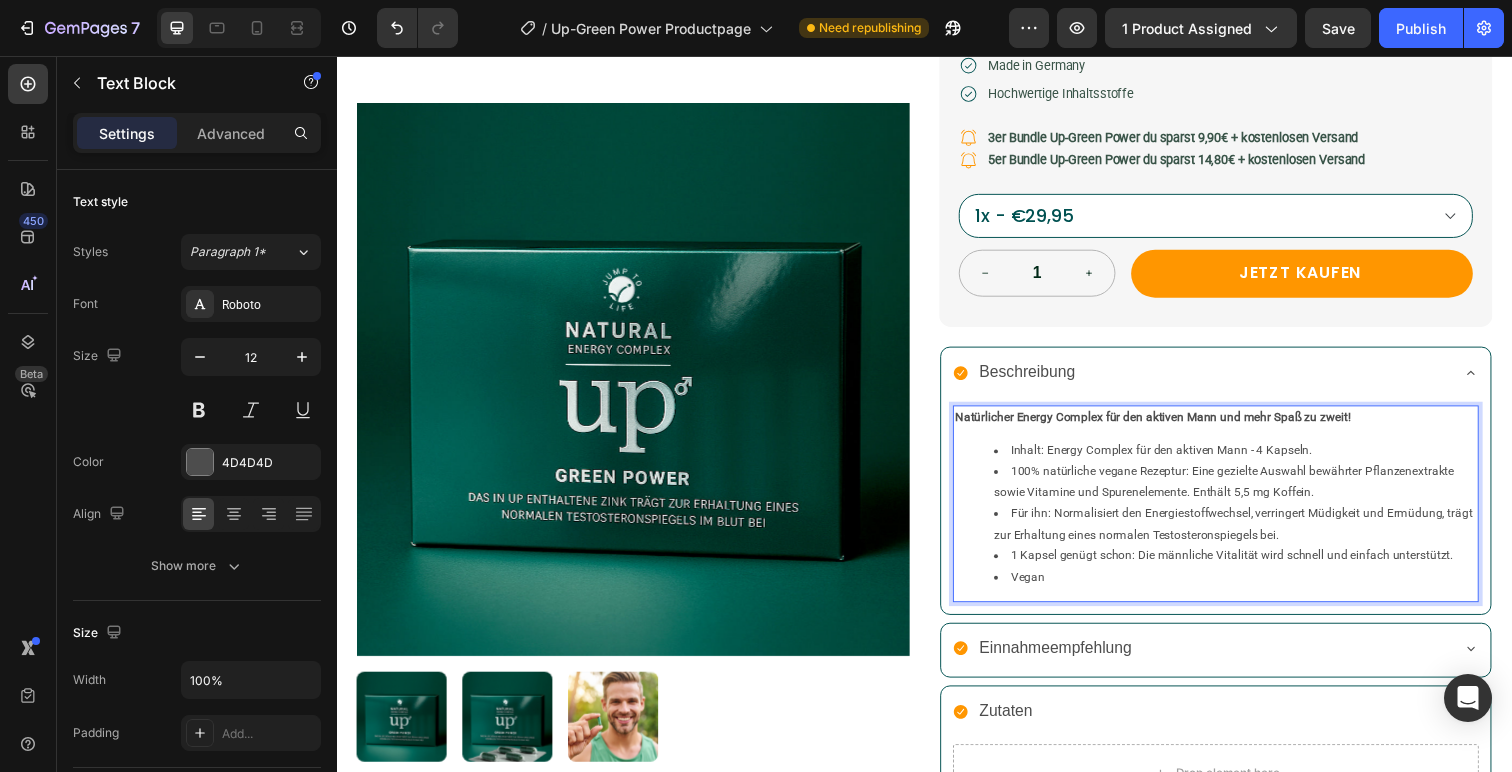 click on "Inhalt: Energy Complex für den aktiven Mann - 4 Kapseln." at bounding box center [1254, 460] 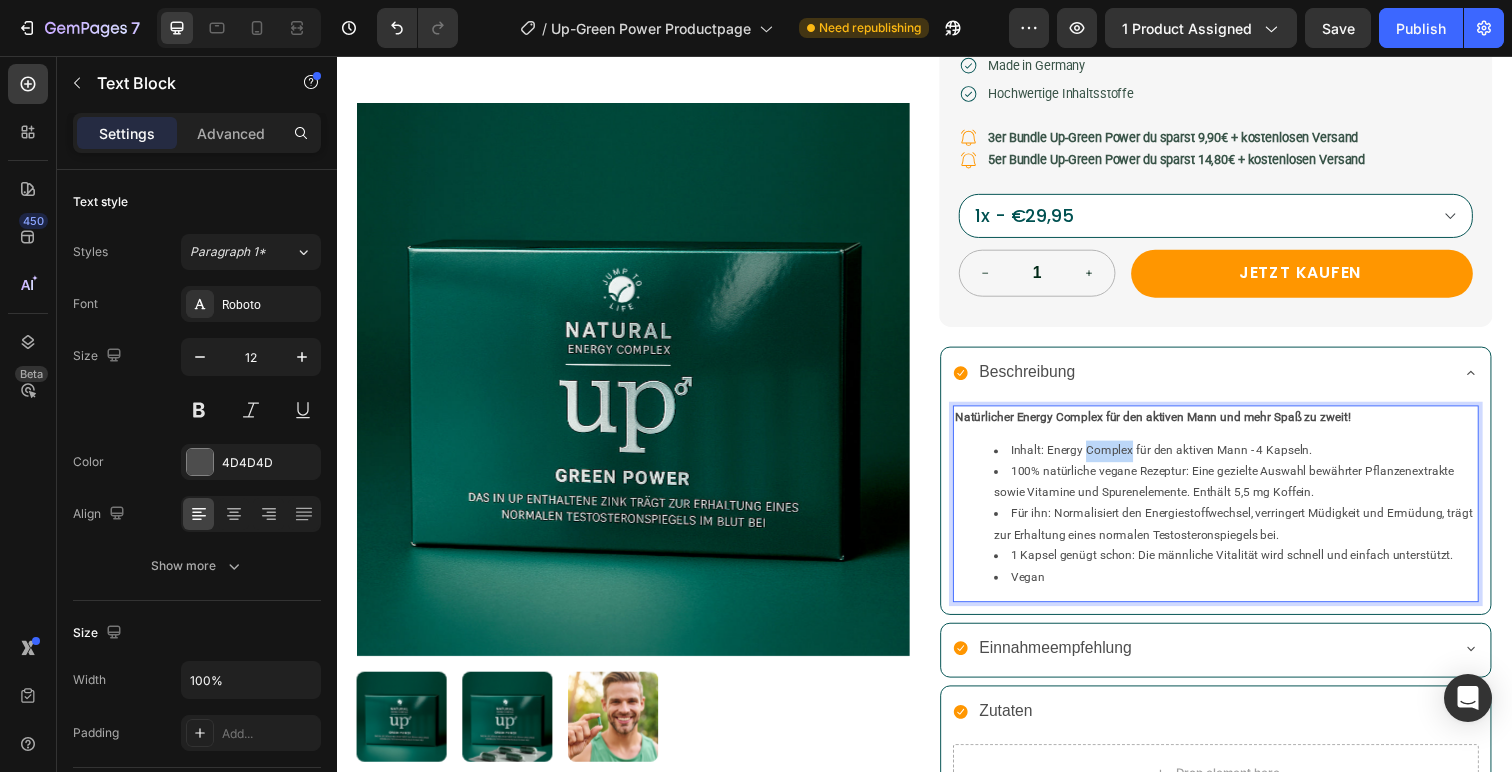 click on "Inhalt: Energy Complex für den aktiven Mann - 4 Kapseln." at bounding box center (1254, 460) 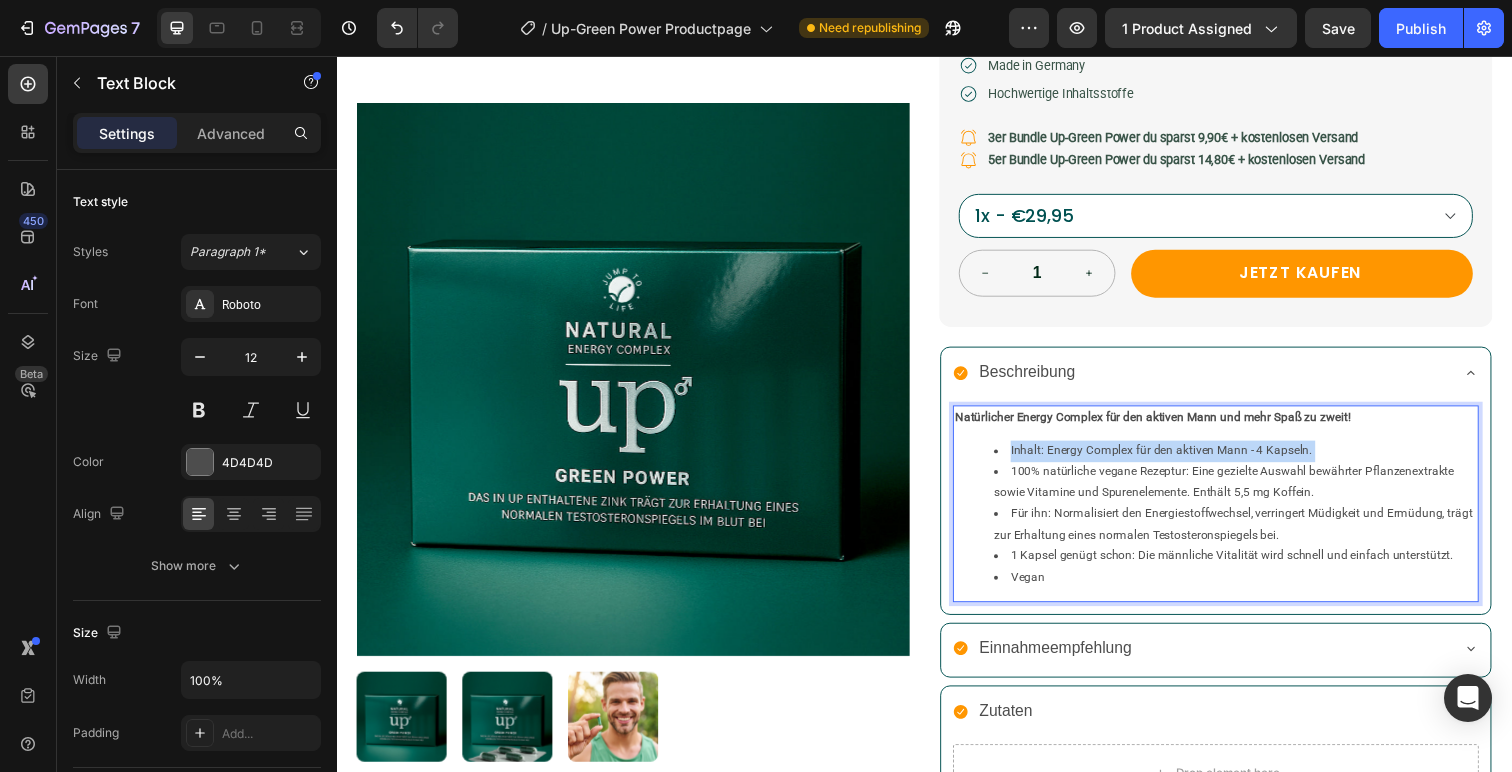 click on "Inhalt: Energy Complex für den aktiven Mann - 4 Kapseln." at bounding box center (1254, 460) 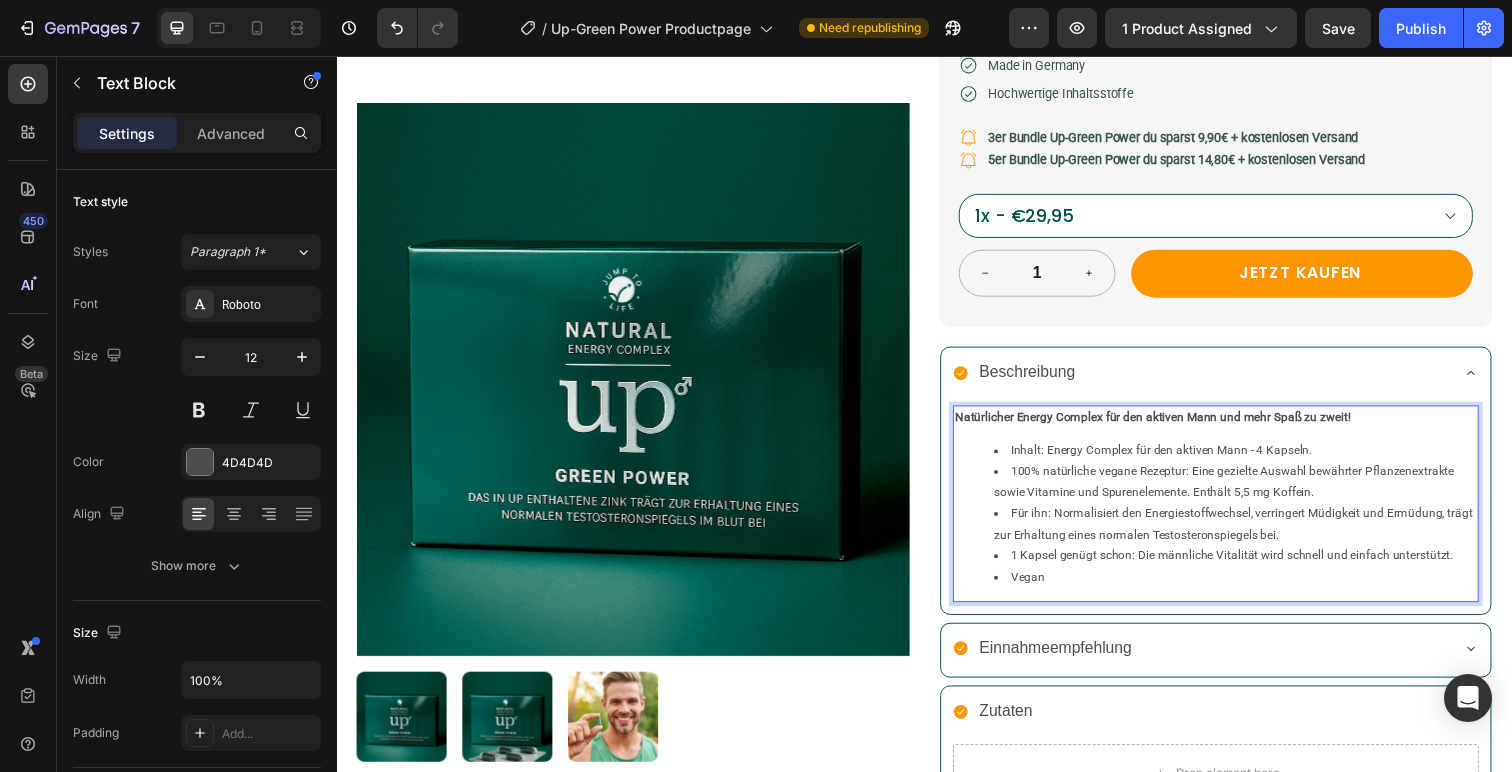 click on "100% natürliche vegane Rezeptur: Eine gezielte Auswahl bewährter Pflanzenextrakte sowie Vitamine und Spurenelemente. Enthält 5,5 mg Koffein." at bounding box center (1254, 491) 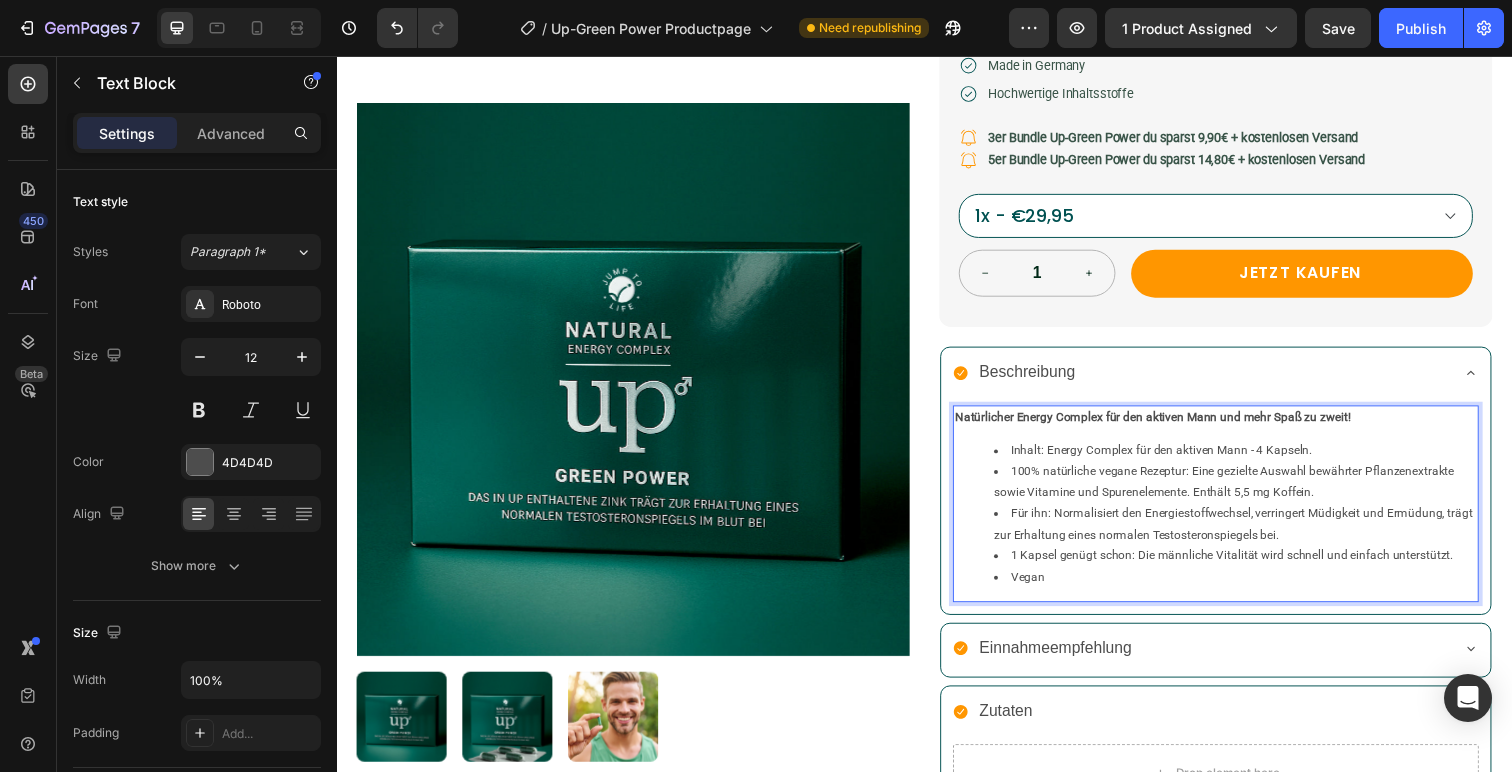 click on "Inhalt: Energy Complex für den aktiven Mann - 4 Kapseln." at bounding box center (1254, 460) 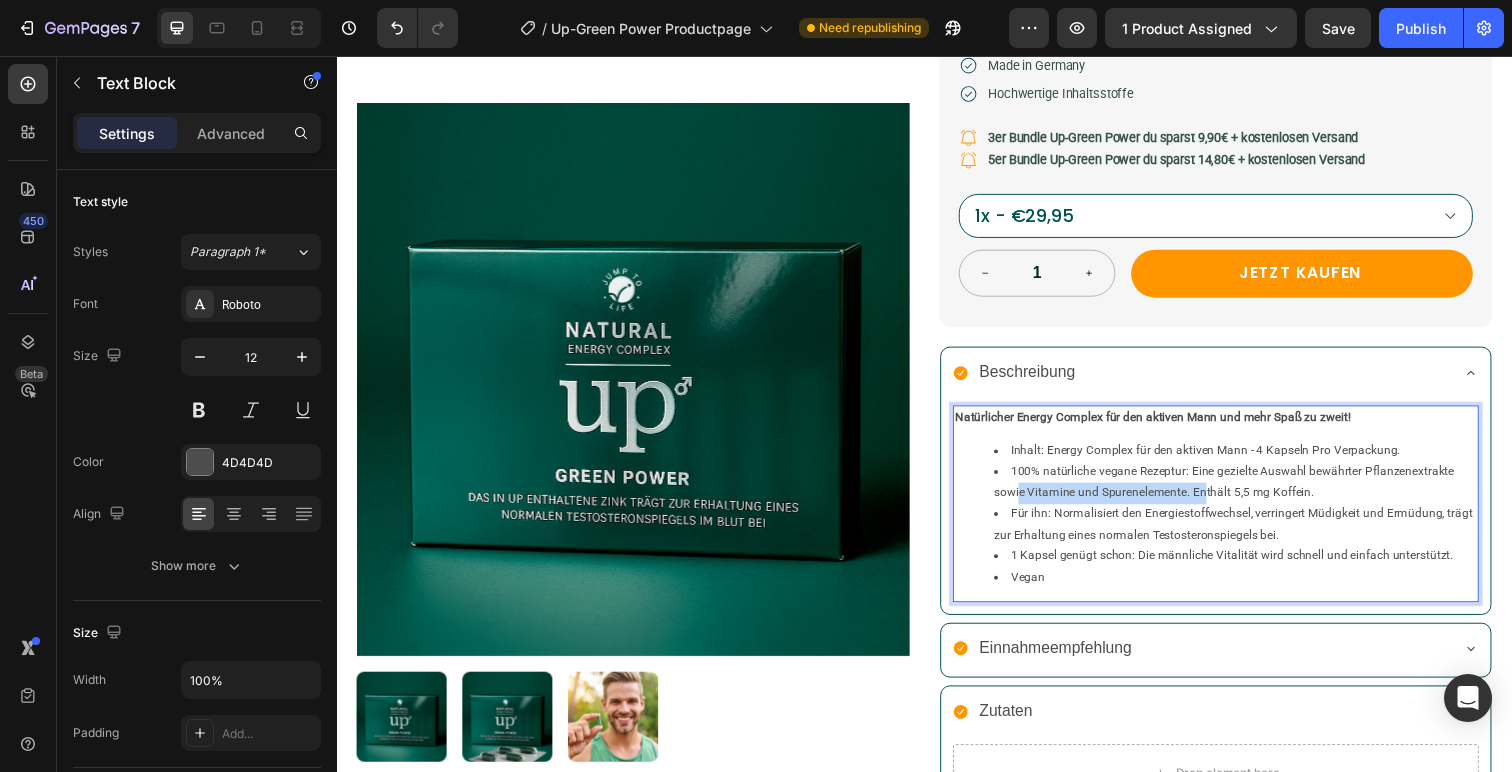 drag, startPoint x: 1033, startPoint y: 501, endPoint x: 1237, endPoint y: 501, distance: 204 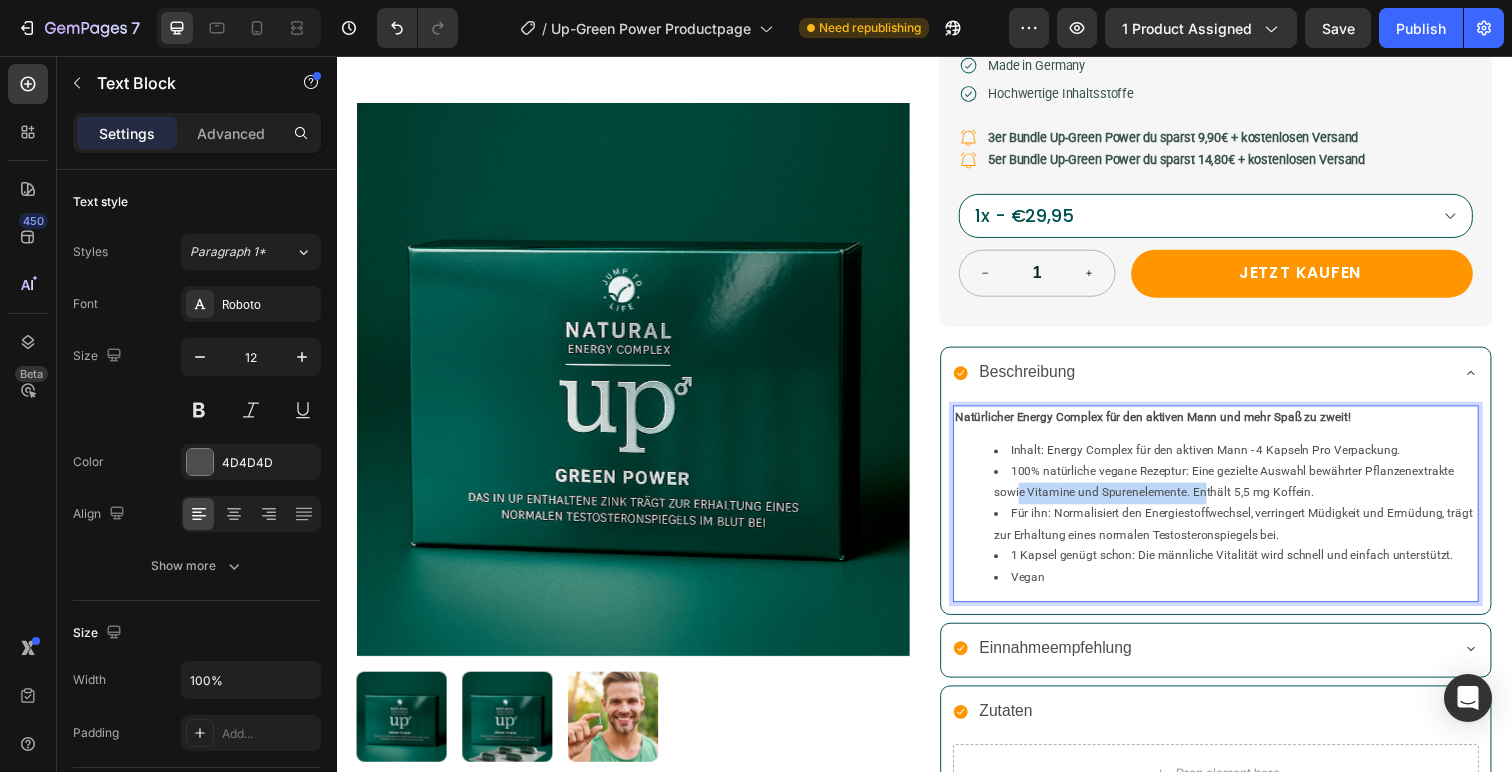 click on "100% natürliche vegane Rezeptur: Eine gezielte Auswahl bewährter Pflanzenextrakte sowie Vitamine und Spurenelemente. Enthält 5,5 mg Koffein." at bounding box center [1254, 491] 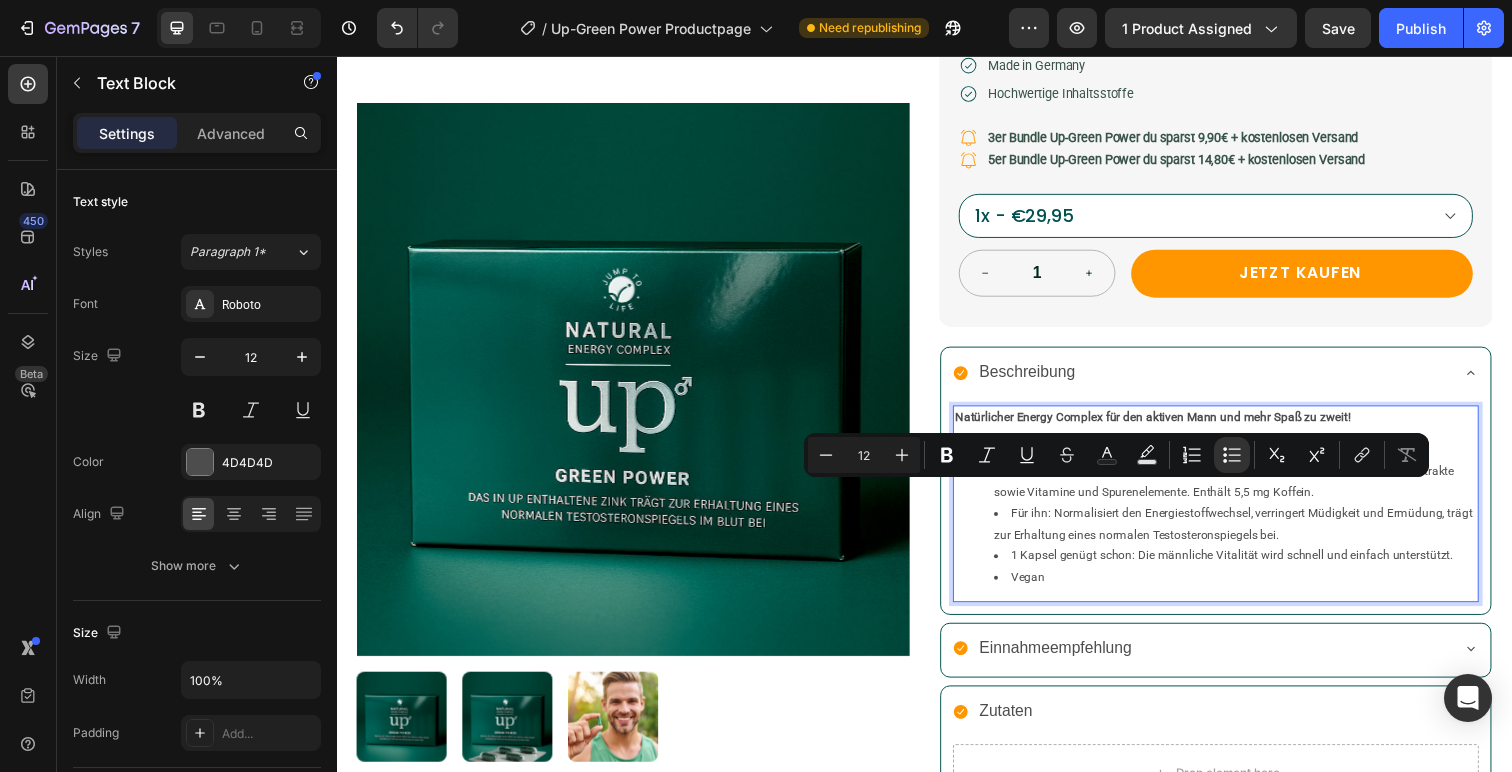 click on "100% natürliche vegane Rezeptur: Eine gezielte Auswahl bewährter Pflanzenextrakte sowie Vitamine und Spurenelemente. Enthält 5,5 mg Koffein." at bounding box center [1254, 491] 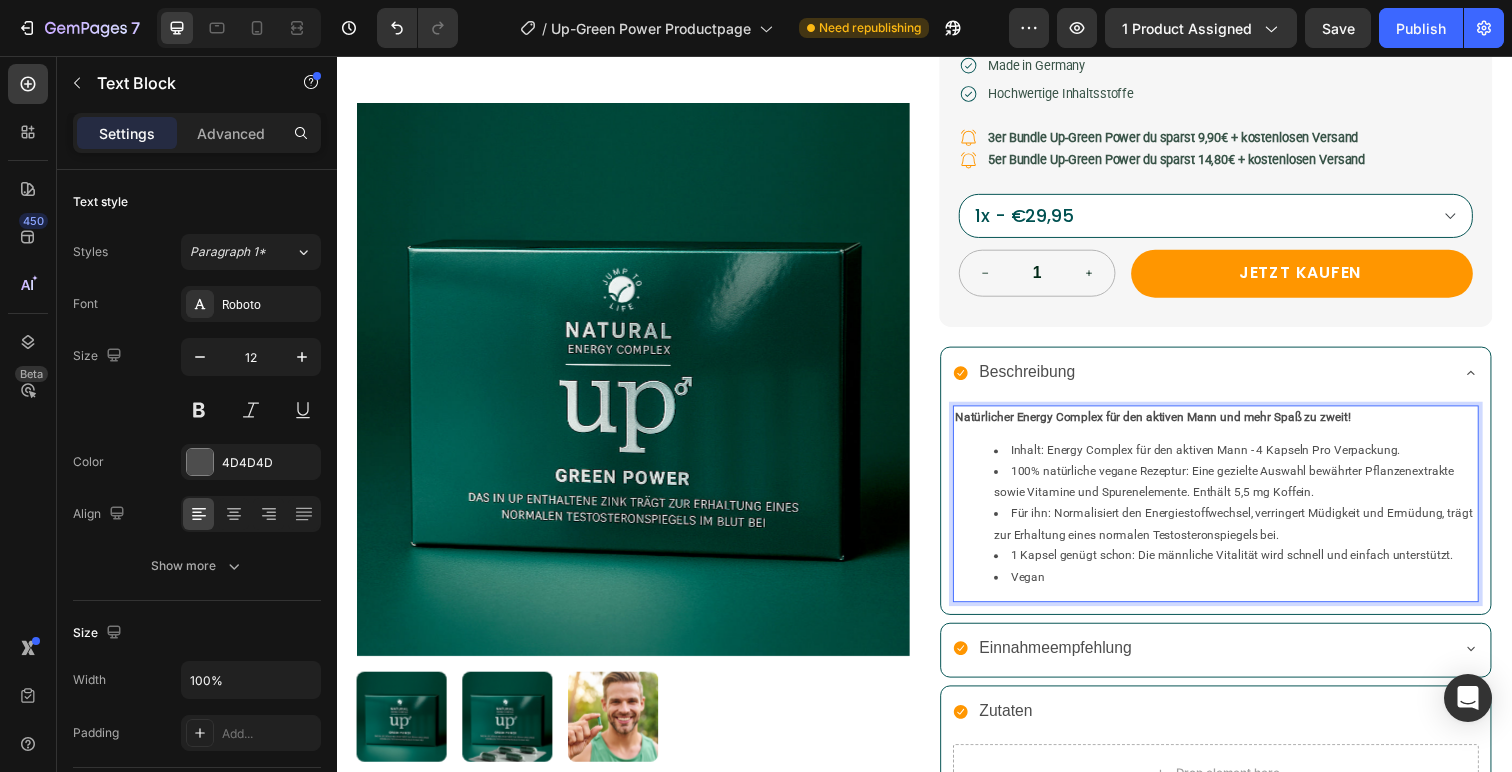click on "Für ihn: Normalisiert den Energiestoffwechsel, verringert Müdigkeit und Ermüdung, trägt zur Erhaltung eines normalen Testosteronspiegels bei." at bounding box center (1254, 534) 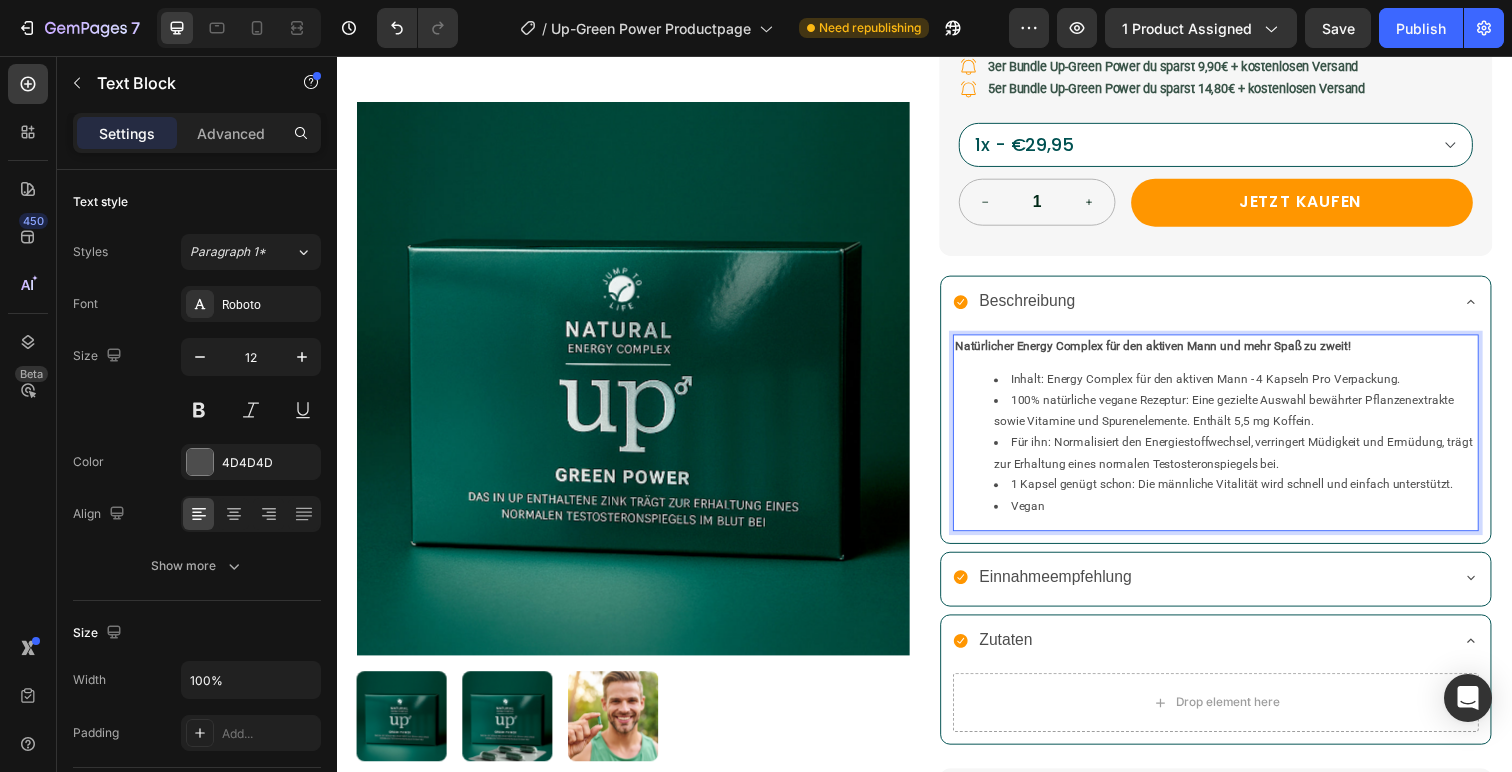 scroll, scrollTop: 519, scrollLeft: 0, axis: vertical 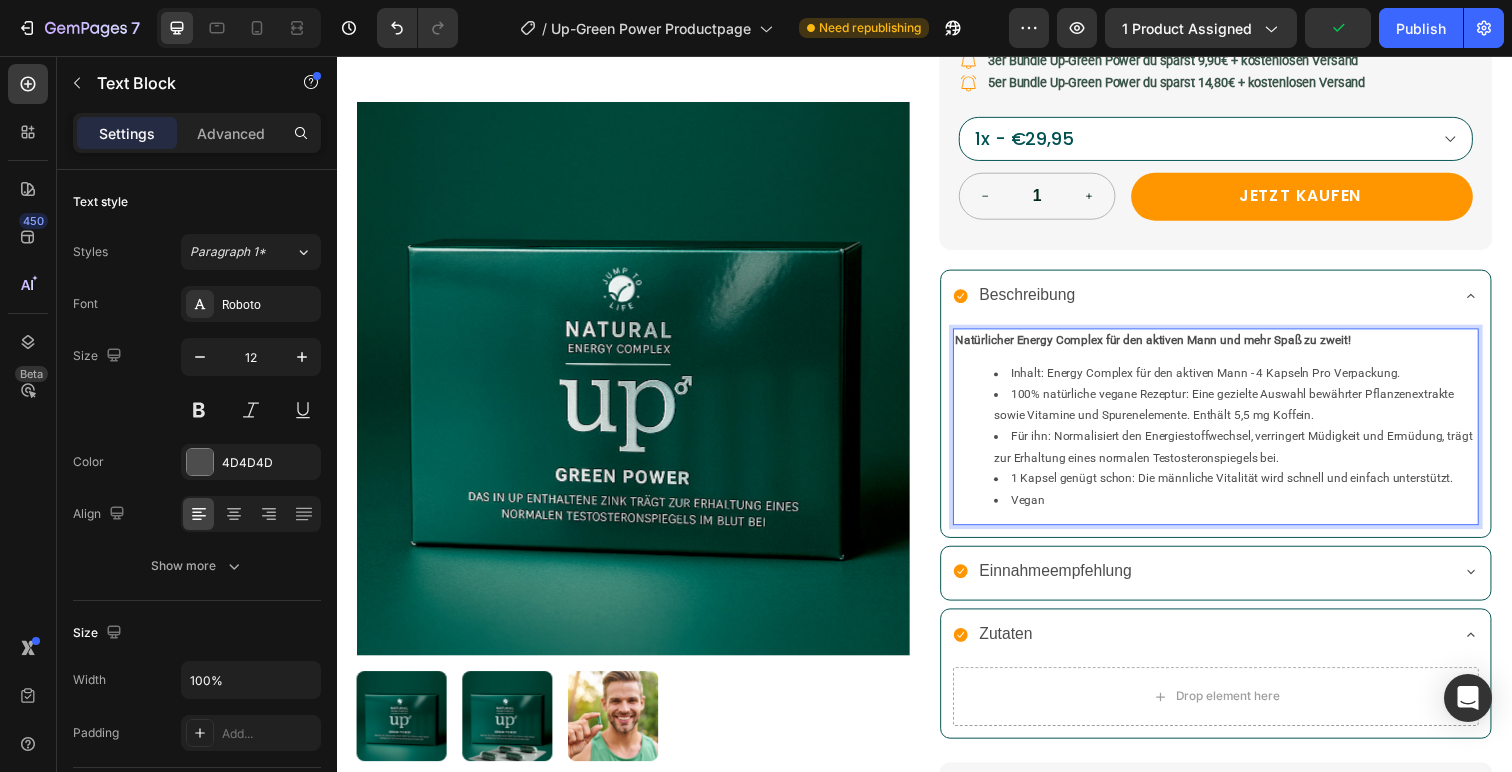 click on "Vegan" at bounding box center [1254, 511] 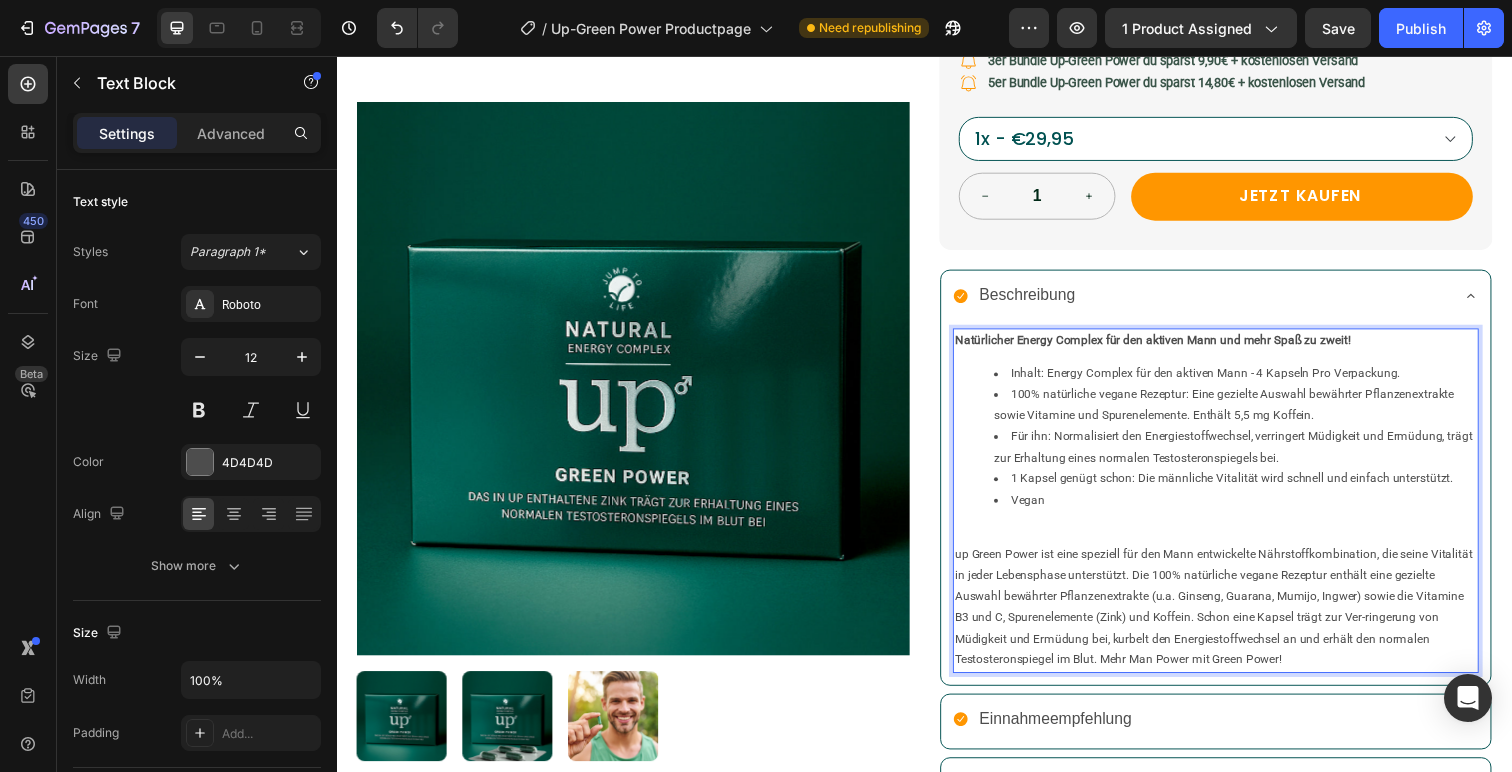 click on "up Green Power ist eine speziell für den Mann entwickelte Nährstoffkombination, die seine Vitalität in jeder Lebensphase unterstützt. Die 100% natürliche vegane Rezeptur enthält eine gezielte Auswahl bewährter Pflanzenextrakte (u.a. Ginseng, Guarana, Mumijo, Ingwer) sowie die Vitamine B3 und C, Spurenelemente (Zink) und Koffein. Schon eine Kapsel trägt zur Ver-ringerung von Müdigkeit und Ermüdung bei, kurbelt den Energiestoffwechsel an und erhält den normalen Testosteronspiegel im Blut. Mehr Man Power mit Green Power!" at bounding box center (1234, 620) 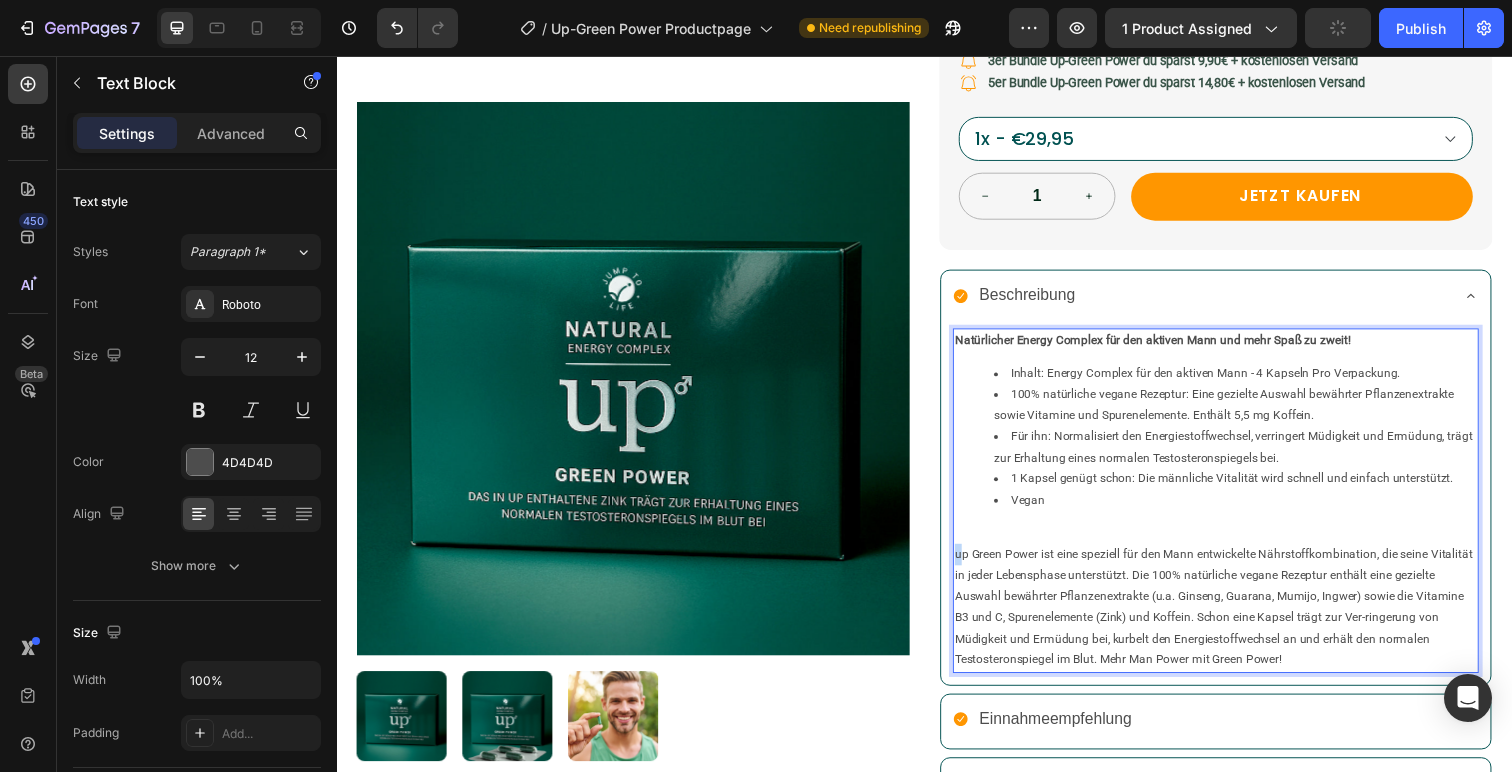 click on "Natürlicher Energy Complex für den aktiven Mann und mehr Spaß zu zweit! Inhalt: Energy Complex für den aktiven Mann - 4 Kapseln Pro Verpackung. 100% natürliche vegane Rezeptur: Eine gezielte Auswahl bewährter Pflanzenextrakte sowie Vitamine und Spurenelemente. Enthält 5,5 mg Koffein. Für ihn: Normalisiert den Energiestoffwechsel, verringert Müdigkeit und Ermüdung, trägt zur Erhaltung eines normalen Testosteronspiegels bei. 1 Kapsel genügt schon: Die männliche Vitalität wird schnell und einfach unterstützt. Vegan" at bounding box center [1234, 511] 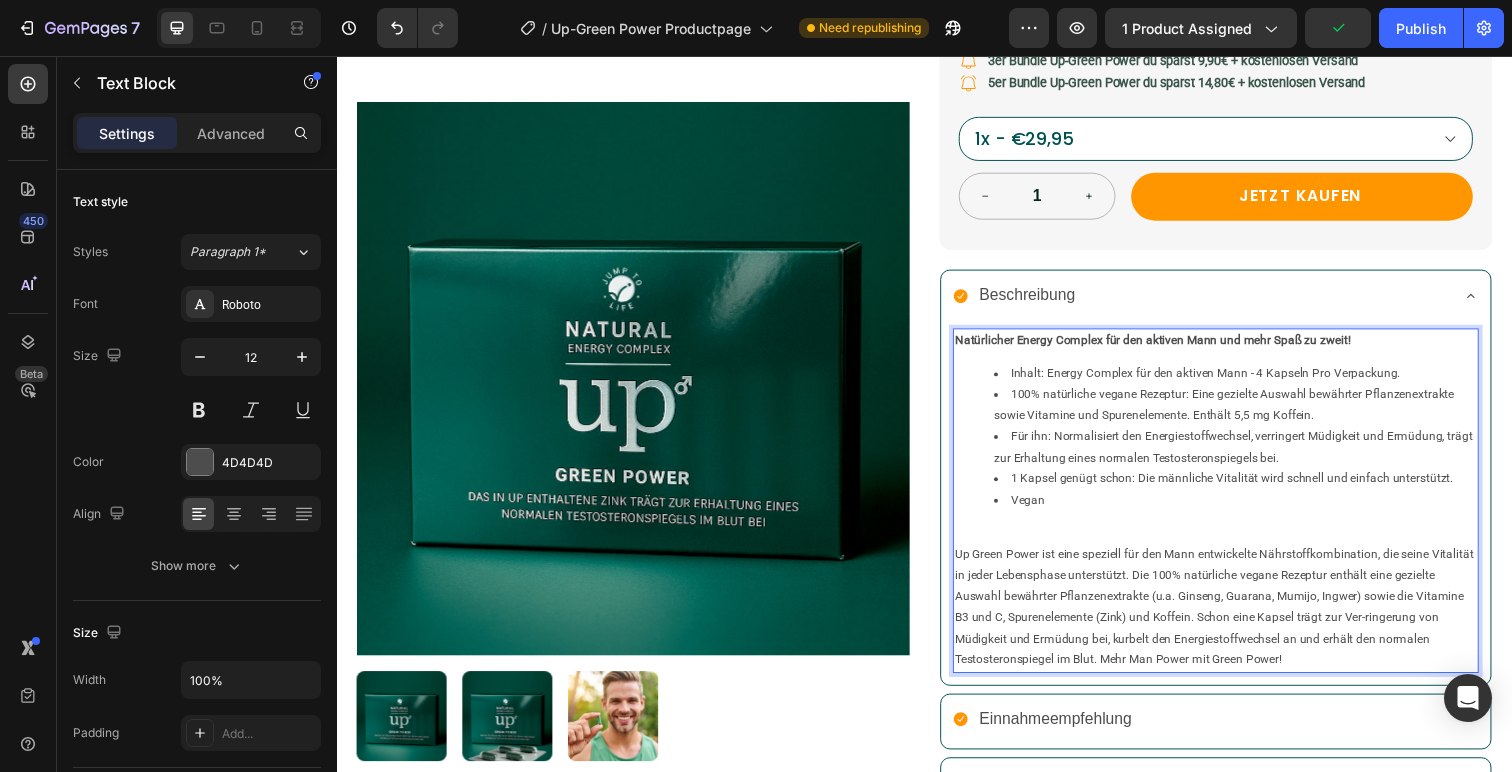 click on "Up Green Power ist eine speziell für den Mann entwickelte Nährstoffkombination, die seine Vitalität in jeder Lebensphase unterstützt. Die 100% natürliche vegane Rezeptur enthält eine gezielte Auswahl bewährter Pflanzenextrakte (u.a. Ginseng, Guarana, Mumijo, Ingwer) sowie die Vitamine B3 und C, Spurenelemente (Zink) und Koffein. Schon eine Kapsel trägt zur Ver-ringerung von Müdigkeit und Ermüdung bei, kurbelt den Energiestoffwechsel an und erhält den normalen Testosteronspiegel im Blut. Mehr Man Power mit Green Power!" at bounding box center (1234, 620) 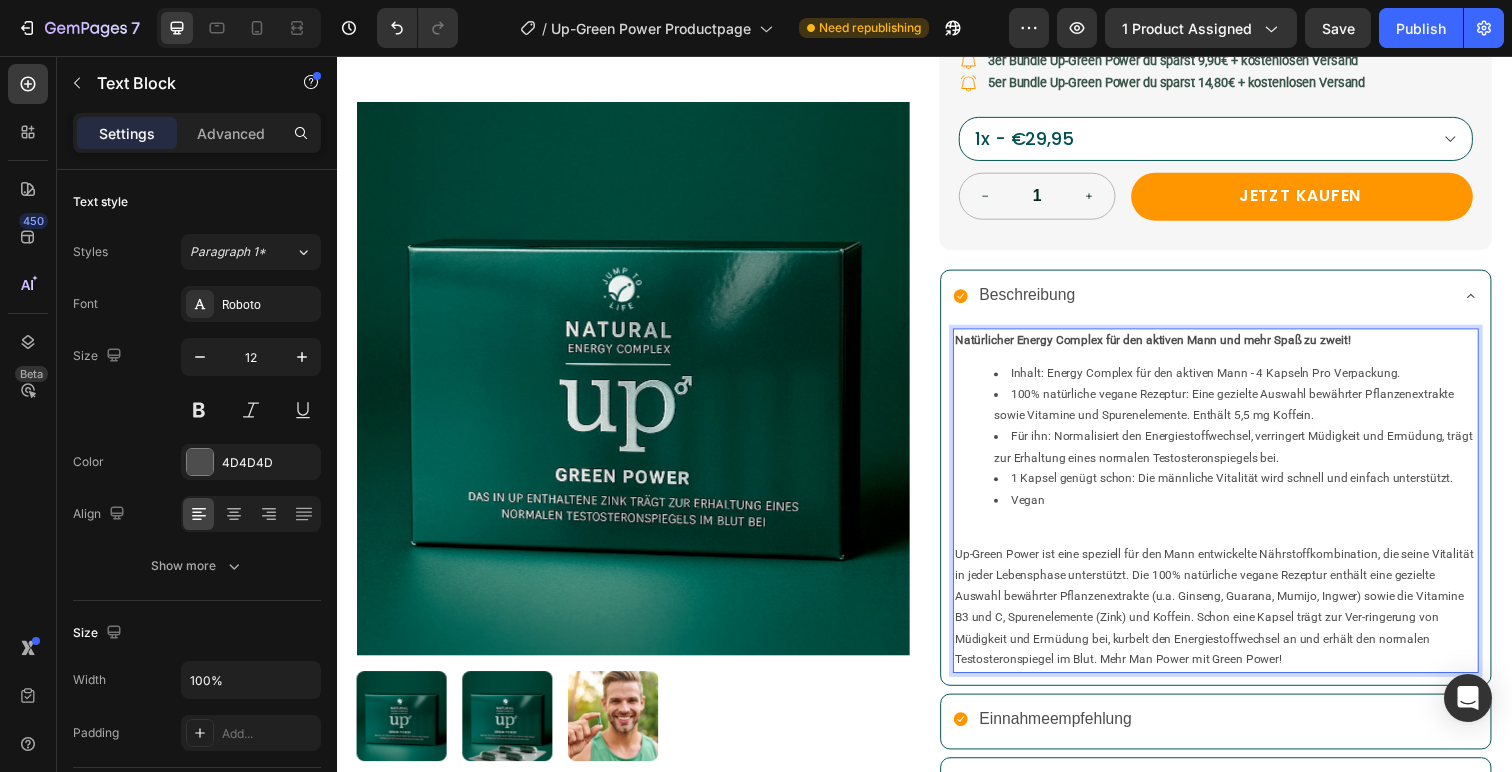 click on "Up-Green Power ist eine speziell für den Mann entwickelte Nährstoffkombination, die seine Vitalität in jeder Lebensphase unterstützt. Die 100% natürliche vegane Rezeptur enthält eine gezielte Auswahl bewährter Pflanzenextrakte (u.a. Ginseng, Guarana, Mumijo, Ingwer) sowie die Vitamine B3 und C, Spurenelemente (Zink) und Koffein. Schon eine Kapsel trägt zur Ver-ringerung von Müdigkeit und Ermüdung bei, kurbelt den Energiestoffwechsel an und erhält den normalen Testosteronspiegel im Blut. Mehr Man Power mit Green Power!" at bounding box center (1234, 620) 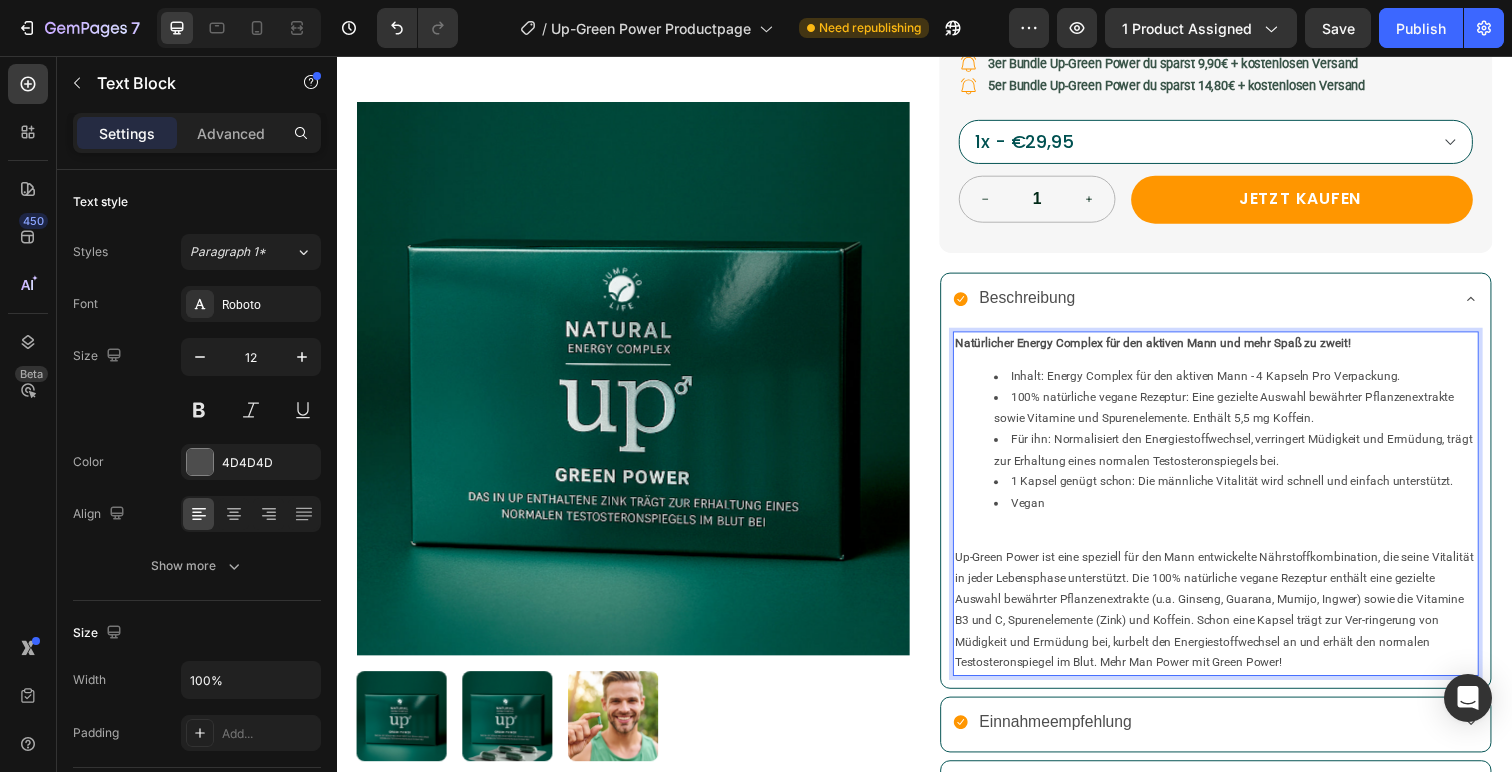 scroll, scrollTop: 547, scrollLeft: 0, axis: vertical 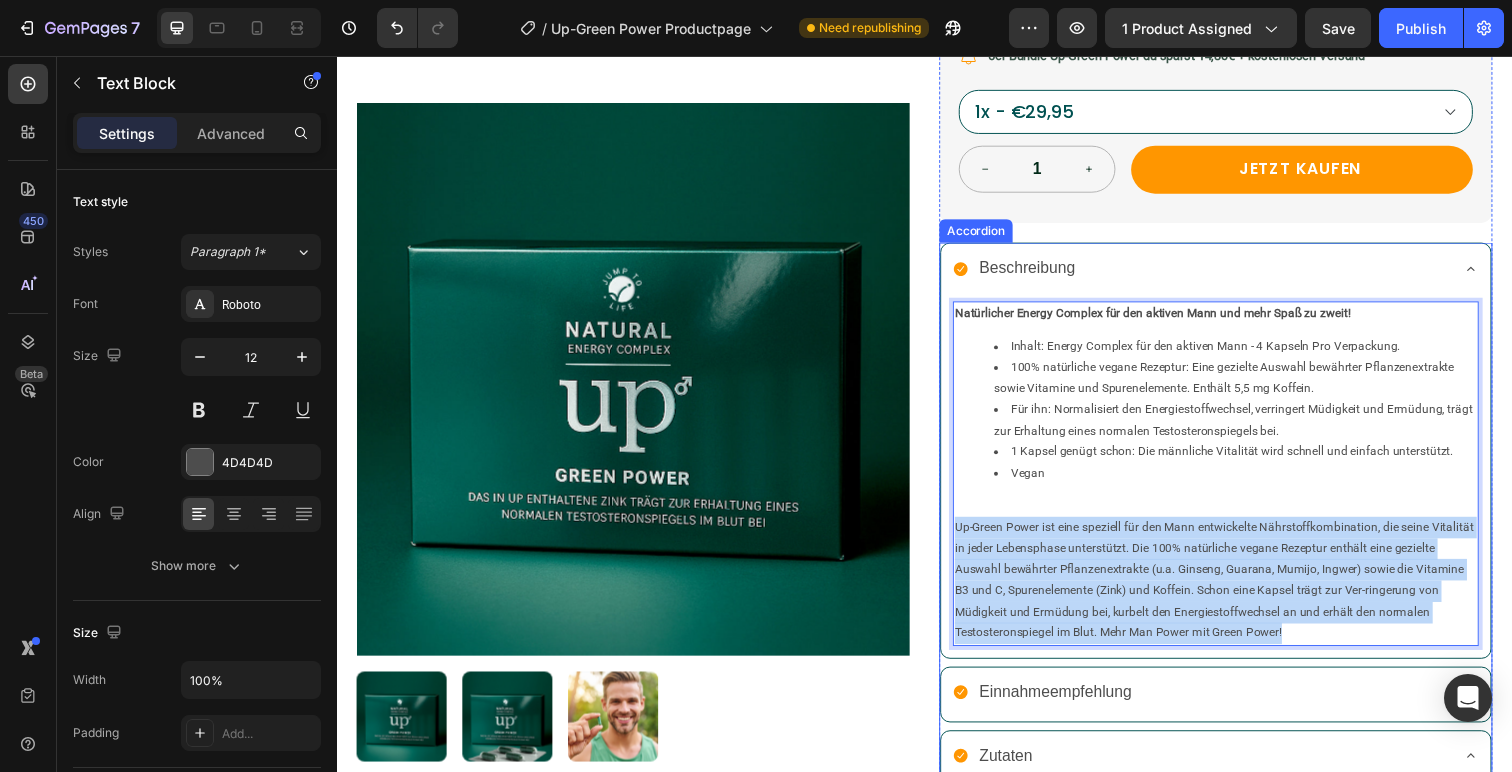 drag, startPoint x: 1207, startPoint y: 641, endPoint x: 959, endPoint y: 540, distance: 267.7779 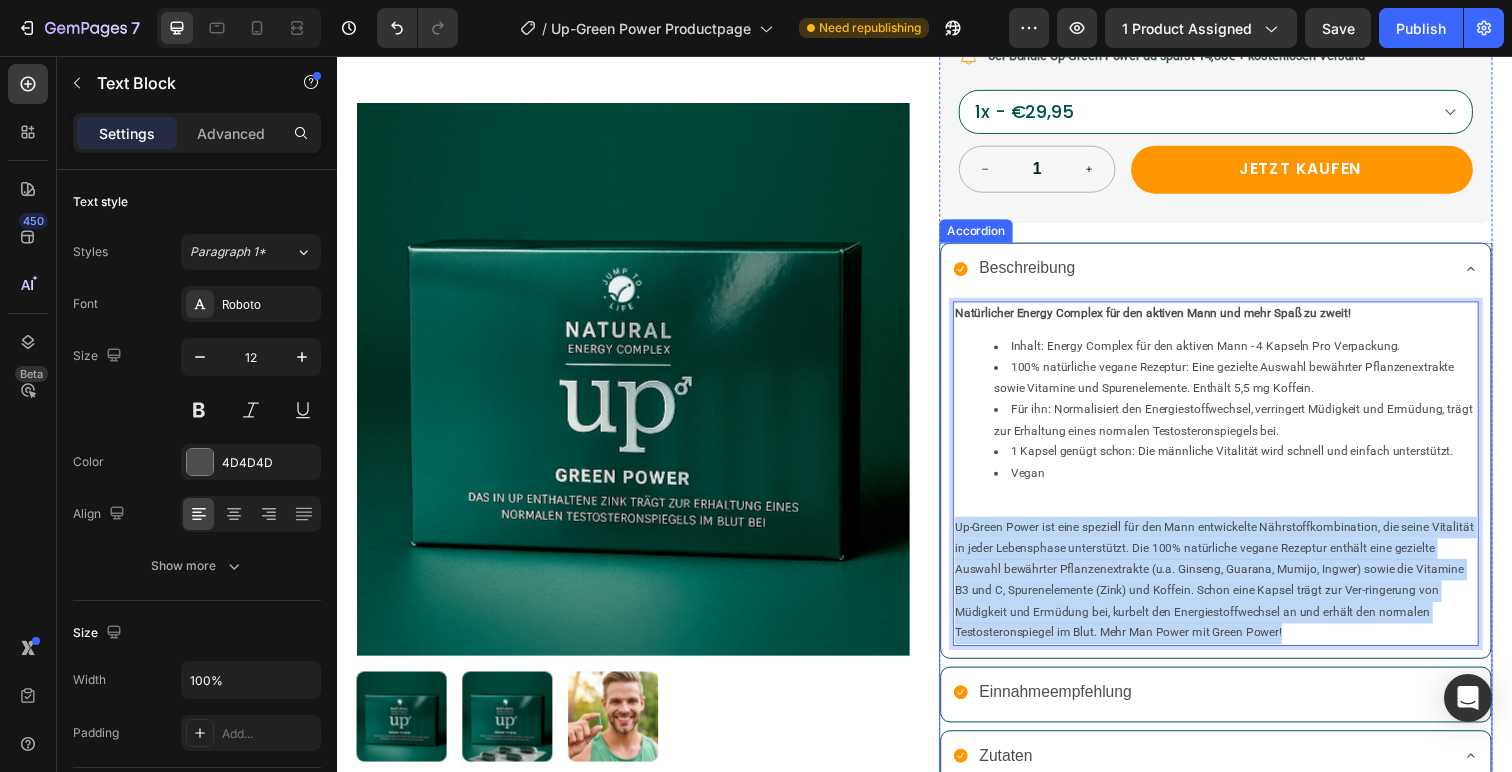 click on "Natürlicher Energy Complex für den aktiven Mann und mehr Spaß zu zweit! Inhalt: Energy Complex für den aktiven Mann - 4 Kapseln Pro Verpackung. 100% natürliche vegane Rezeptur: Eine gezielte Auswahl bewährter Pflanzenextrakte sowie Vitamine und Spurenelemente. Enthält 5,5 mg Koffein. Für ihn: Normalisiert den Energiestoffwechsel, verringert Müdigkeit und Ermüdung, trägt zur Erhaltung eines normalen Testosteronspiegels bei. 1 Kapsel genügt schon: Die männliche Vitalität wird schnell und einfach unterstützt. Vegan Text Block   0" at bounding box center (1234, 487) 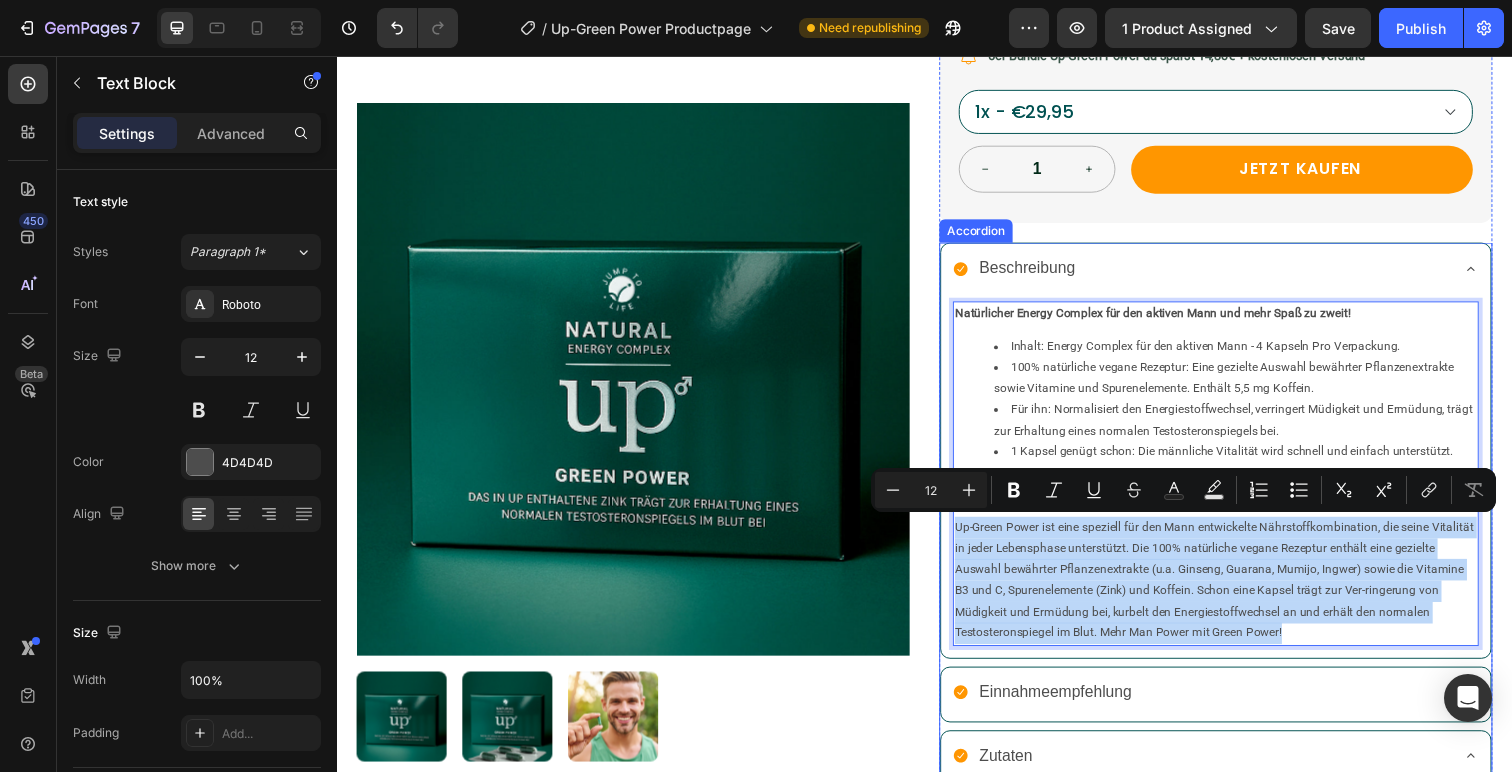 copy on "Up-Green Power ist eine speziell für den Mann entwickelte Nährstoffkombination, die seine Vitalität in jeder Lebensphase unterstützt. Die 100% natürliche vegane Rezeptur enthält eine gezielte Auswahl bewährter Pflanzenextrakte (u.a. Ginseng, Guarana, Mumijo, Ingwer) sowie die Vitamine B3 und C, Spurenelemente (Zink) und Koffein. Schon eine Kapsel trägt zur Ver-ringerung von Müdigkeit und Ermüdung bei, kurbelt den Energiestoffwechsel an und erhält den normalen Testosteronspiegel im Blut. Mehr Man Power mit Green Power!" 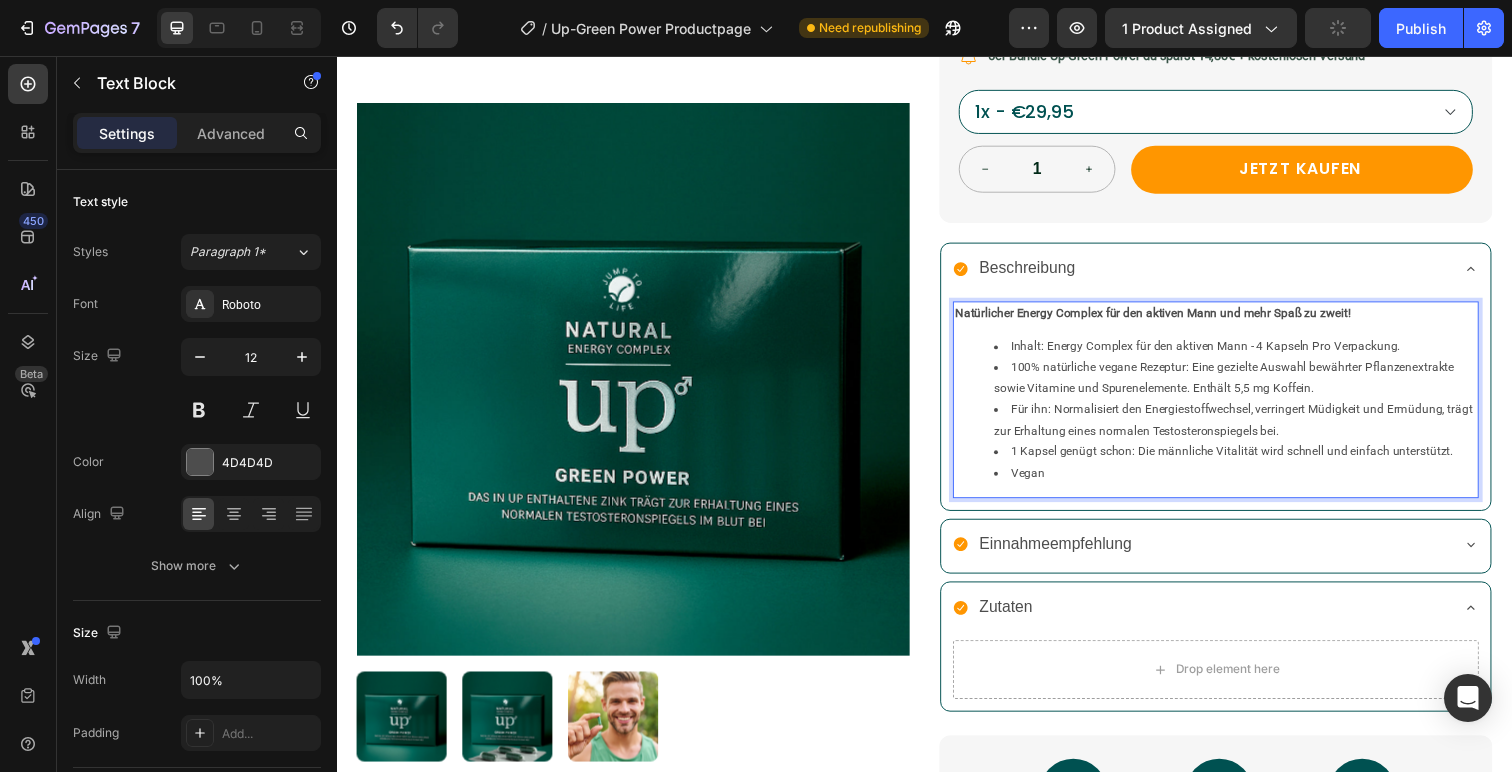 click on "Natürlicher Energy Complex für den aktiven Mann und mehr Spaß zu zweit!" at bounding box center (1234, 320) 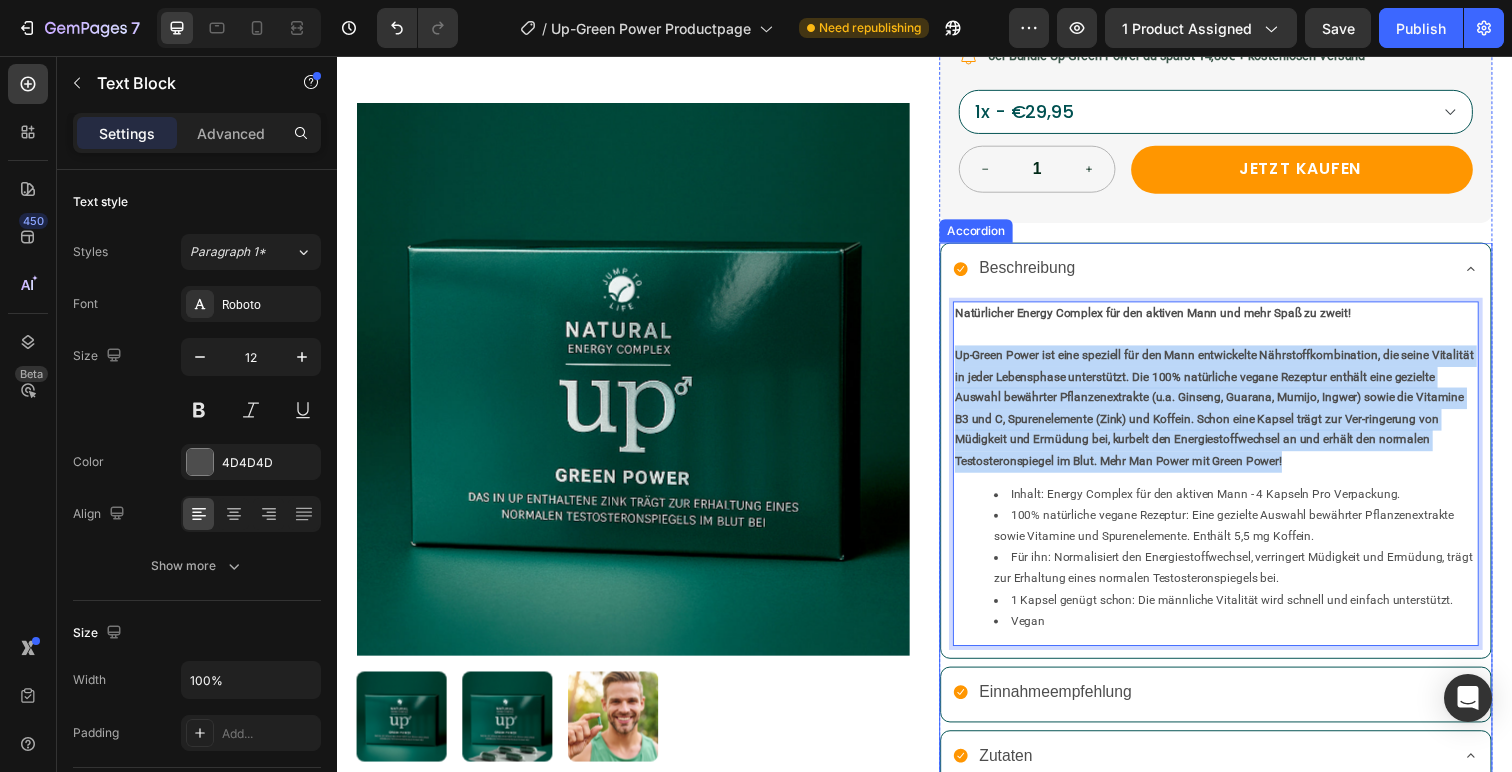 drag, startPoint x: 1221, startPoint y: 472, endPoint x: 964, endPoint y: 359, distance: 280.74542 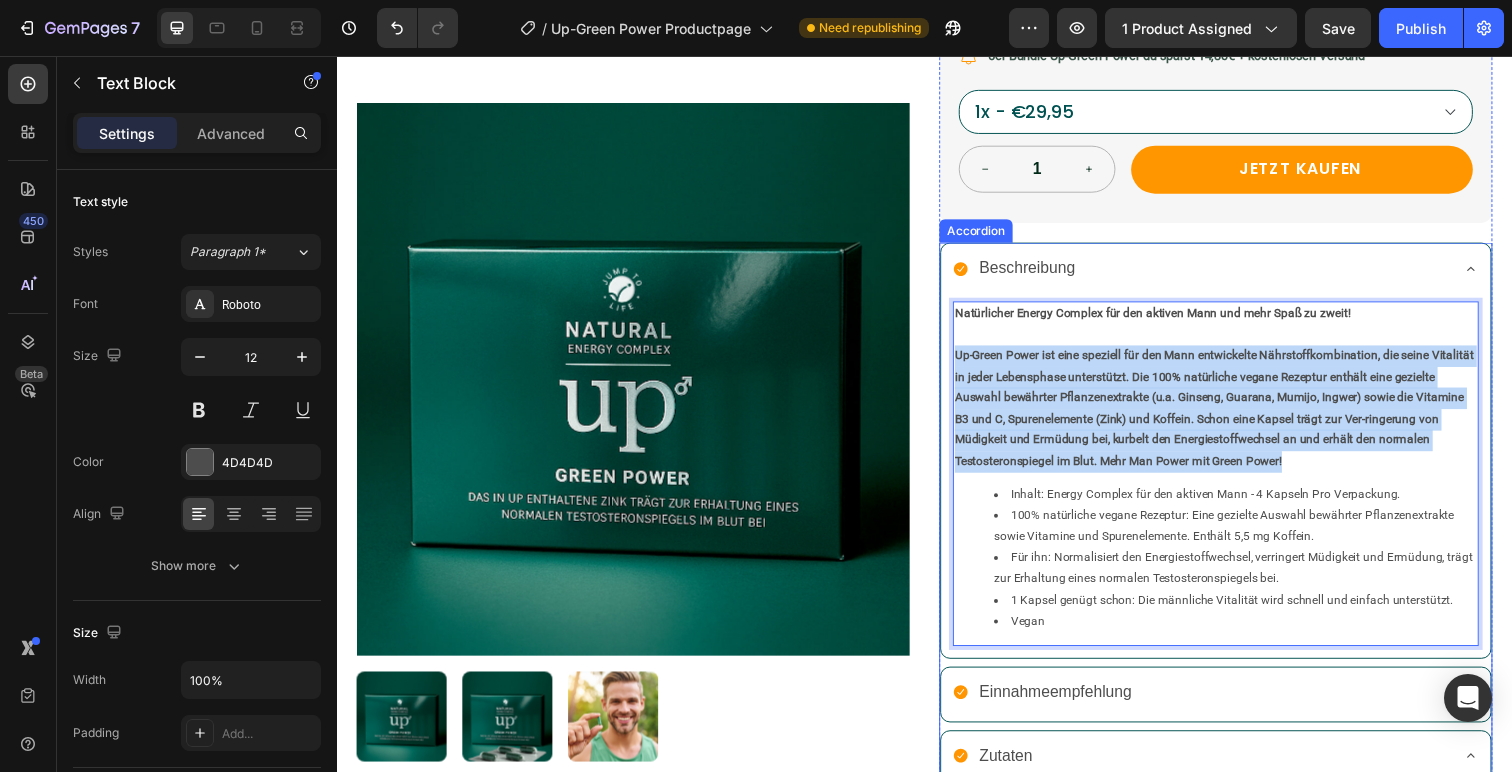 click on "Natürlicher Energy Complex für den aktiven Mann und mehr Spaß zu zweit! Up-Green Power ist eine speziell für den Mann entwickelte Nährstoffkombination, die seine Vitalität in jeder Lebensphase unterstützt. Die 100% natürliche vegane Rezeptur enthält eine gezielte Auswahl bewährter Pflanzenextrakte (u.a. Ginseng, Guarana, Mumijo, Ingwer) sowie die Vitamine B3 und C, Spurenelemente (Zink) und Koffein. Schon eine Kapsel trägt zur Ver-ringerung von Müdigkeit und Ermüdung bei, kurbelt den Energiestoffwechsel an und erhält den normalen Testosteronspiegel im Blut. Mehr Man Power mit Green Power! Inhalt: Energy Complex für den aktiven Mann - 4 Kapseln Pro Verpackung. 100% natürliche vegane Rezeptur: Eine gezielte Auswahl bewährter Pflanzenextrakte sowie Vitamine und Spurenelemente. Enthält 5,5 mg Koffein. Für ihn: Normalisiert den Energiestoffwechsel, verringert Müdigkeit und Ermüdung, trägt zur Erhaltung eines normalen Testosteronspiegels bei. Vegan Text Block   0" at bounding box center (1234, 487) 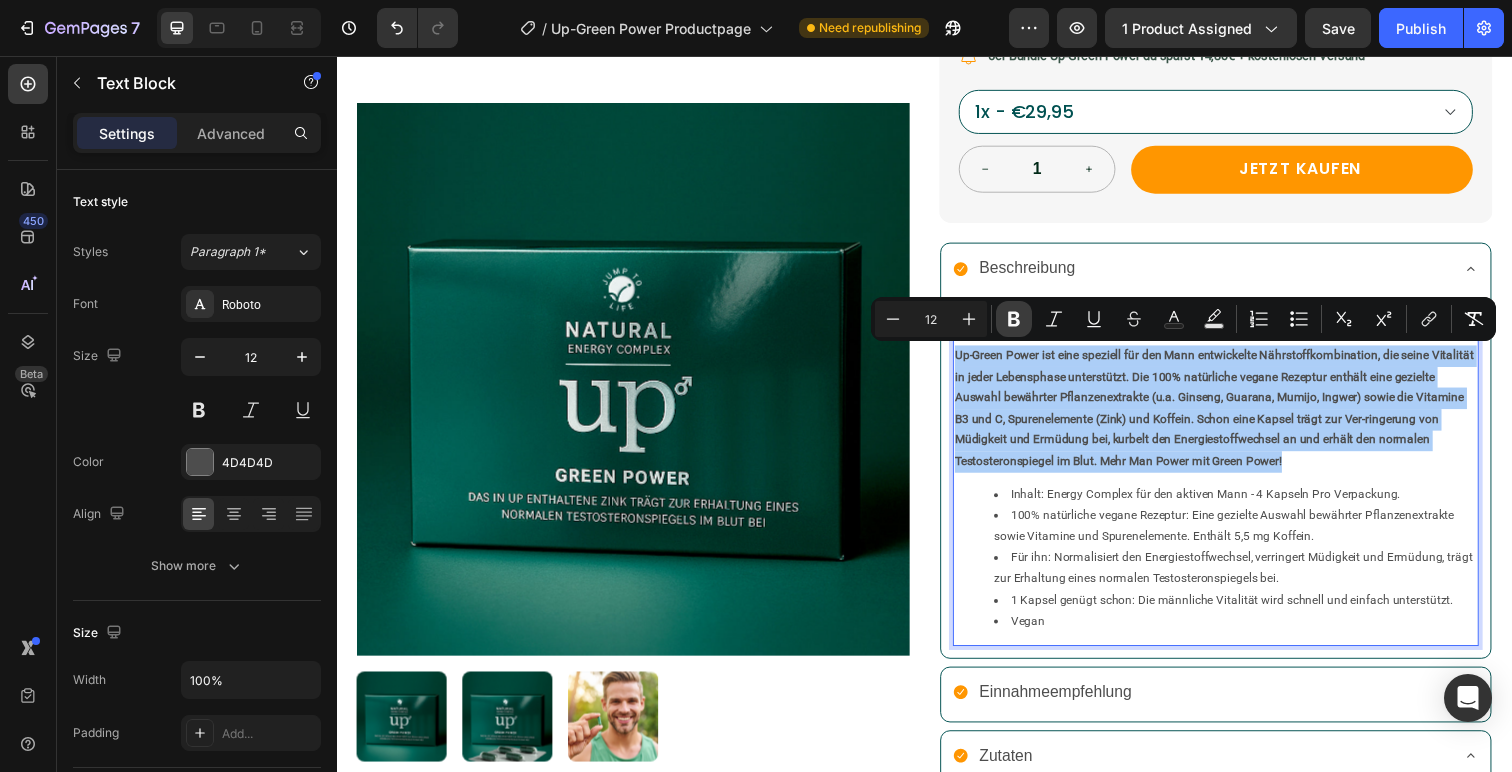 click 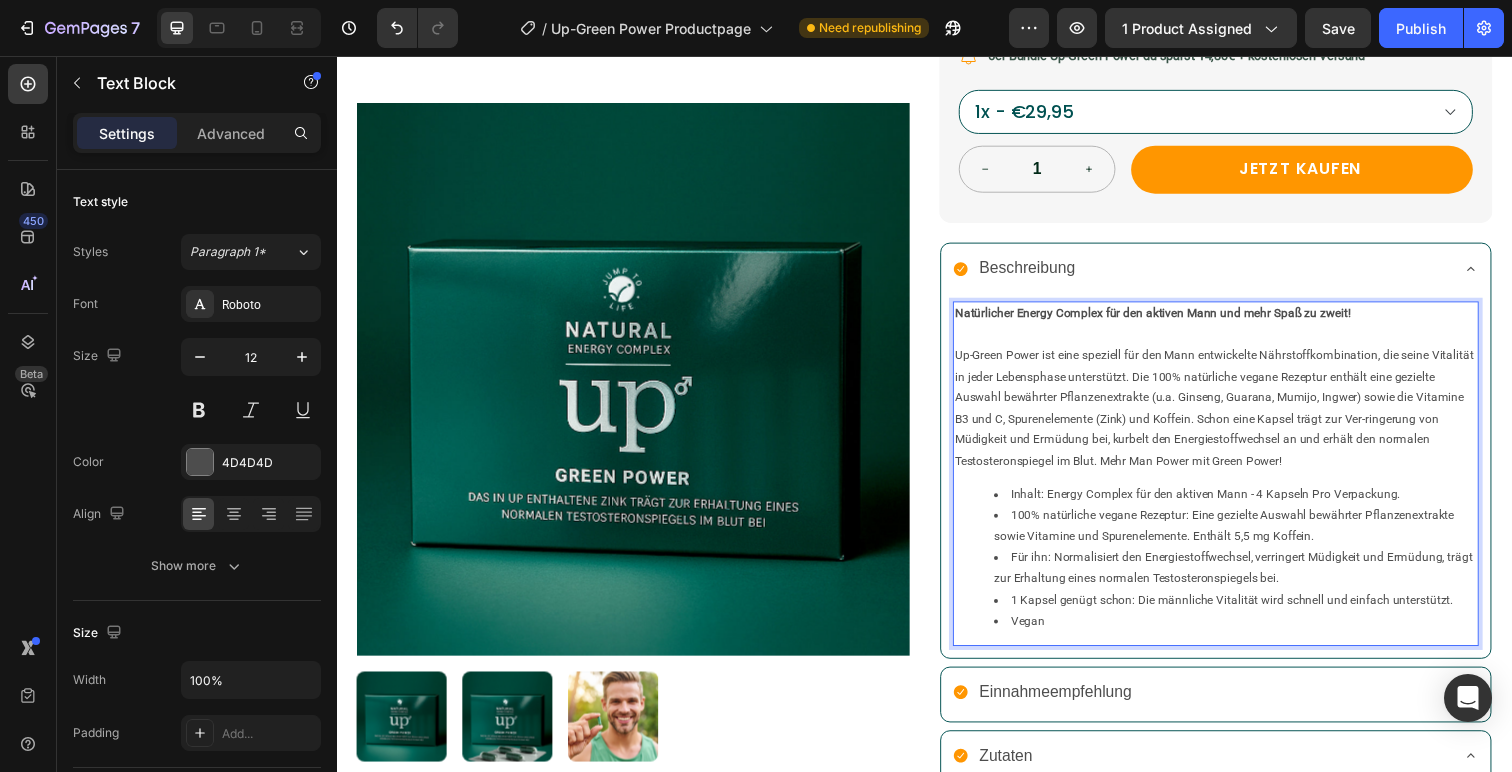 click on "Natürlicher Energy Complex für den aktiven Mann und mehr Spaß zu zweit! Up-Green Power ist eine speziell für den Mann entwickelte Nährstoffkombination, die seine Vitalität in jeder Lebensphase unterstützt. Die 100% natürliche vegane Rezeptur enthält eine gezielte Auswahl bewährter Pflanzenextrakte (u.a. Ginseng, Guarana, Mumijo, Ingwer) sowie die Vitamine B3 und C, Spurenelemente (Zink) und Koffein. Schon eine Kapsel trägt zur Ver-ringerung von Müdigkeit und Ermüdung bei, kurbelt den Energiestoffwechsel an und erhält den normalen Testosteronspiegel im Blut. Mehr Man Power mit Green Power! Inhalt: Energy Complex für den aktiven Mann - 4 Kapseln Pro Verpackung. 100% natürliche vegane Rezeptur: Eine gezielte Auswahl bewährter Pflanzenextrakte sowie Vitamine und Spurenelemente. Enthält 5,5 mg Koffein. Für ihn: Normalisiert den Energiestoffwechsel, verringert Müdigkeit und Ermüdung, trägt zur Erhaltung eines normalen Testosteronspiegels bei. Vegan" at bounding box center (1234, 483) 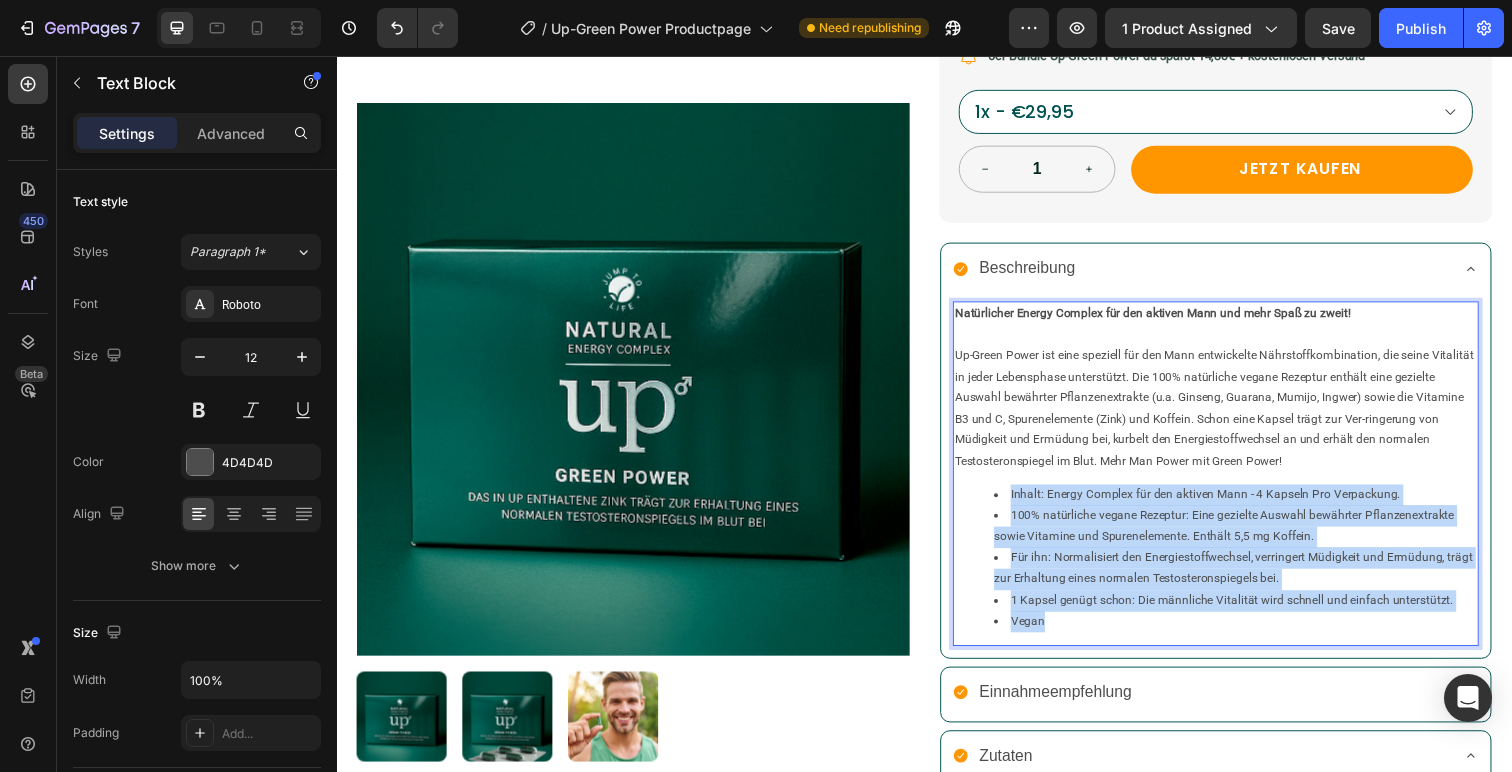 drag, startPoint x: 1088, startPoint y: 644, endPoint x: 995, endPoint y: 512, distance: 161.47136 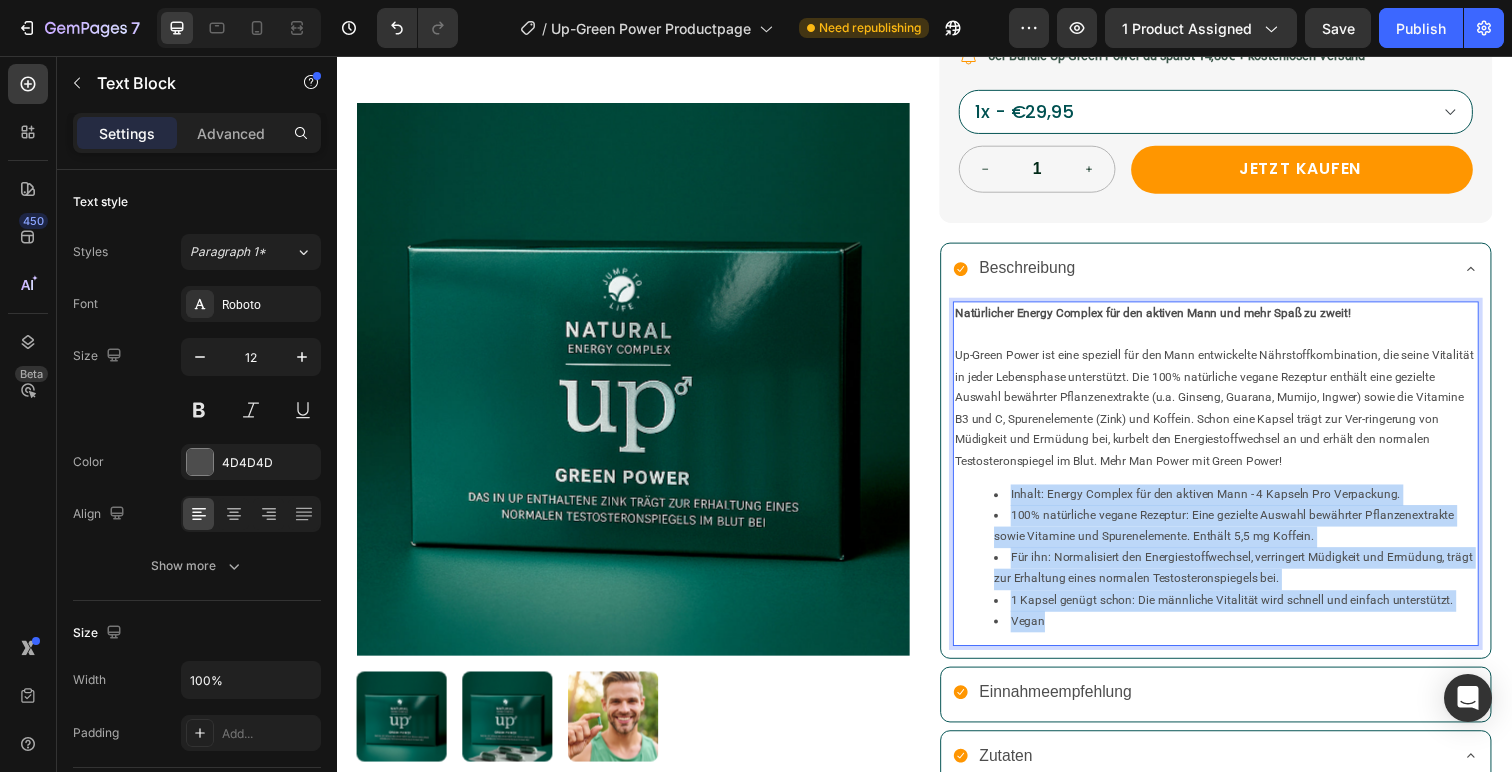 click on "Natürlicher Energy Complex für den aktiven Mann und mehr Spaß zu zweit! Up-Green Power ist eine speziell für den Mann entwickelte Nährstoffkombination, die seine Vitalität in jeder Lebensphase unterstützt. Die 100% natürliche vegane Rezeptur enthält eine gezielte Auswahl bewährter Pflanzenextrakte (u.a. Ginseng, Guarana, Mumijo, Ingwer) sowie die Vitamine B3 und C, Spurenelemente (Zink) und Koffein. Schon eine Kapsel trägt zur Ver-ringerung von Müdigkeit und Ermüdung bei, kurbelt den Energiestoffwechsel an und erhält den normalen Testosteronspiegel im Blut. Mehr Man Power mit Green Power! Inhalt: Energy Complex für den aktiven Mann - 4 Kapseln Pro Verpackung. 100% natürliche vegane Rezeptur: Eine gezielte Auswahl bewährter Pflanzenextrakte sowie Vitamine und Spurenelemente. Enthält 5,5 mg Koffein. Für ihn: Normalisiert den Energiestoffwechsel, verringert Müdigkeit und Ermüdung, trägt zur Erhaltung eines normalen Testosteronspiegels bei. Vegan" at bounding box center (1234, 483) 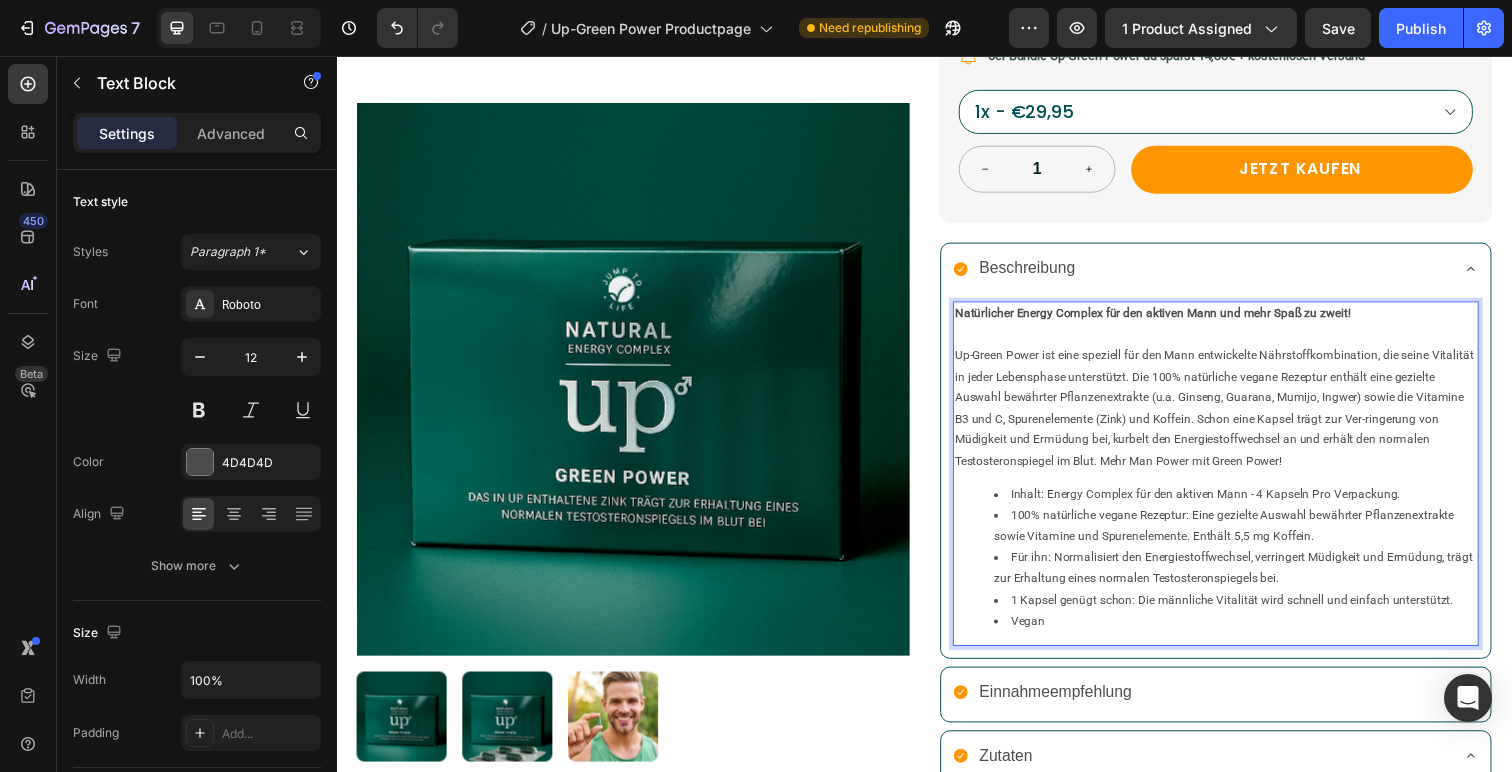 click on "Up-Green Power ist eine speziell für den Mann entwickelte Nährstoffkombination, die seine Vitalität in jeder Lebensphase unterstützt. Die 100% natürliche vegane Rezeptur enthält eine gezielte Auswahl bewährter Pflanzenextrakte (u.a. Ginseng, Guarana, Mumijo, Ingwer) sowie die Vitamine B3 und C, Spurenelemente (Zink) und Koffein. Schon eine Kapsel trägt zur Ver-ringerung von Müdigkeit und Ermüdung bei, kurbelt den Energiestoffwechsel an und erhält den normalen Testosteronspiegel im Blut. Mehr Man Power mit Green Power!" at bounding box center [1234, 417] 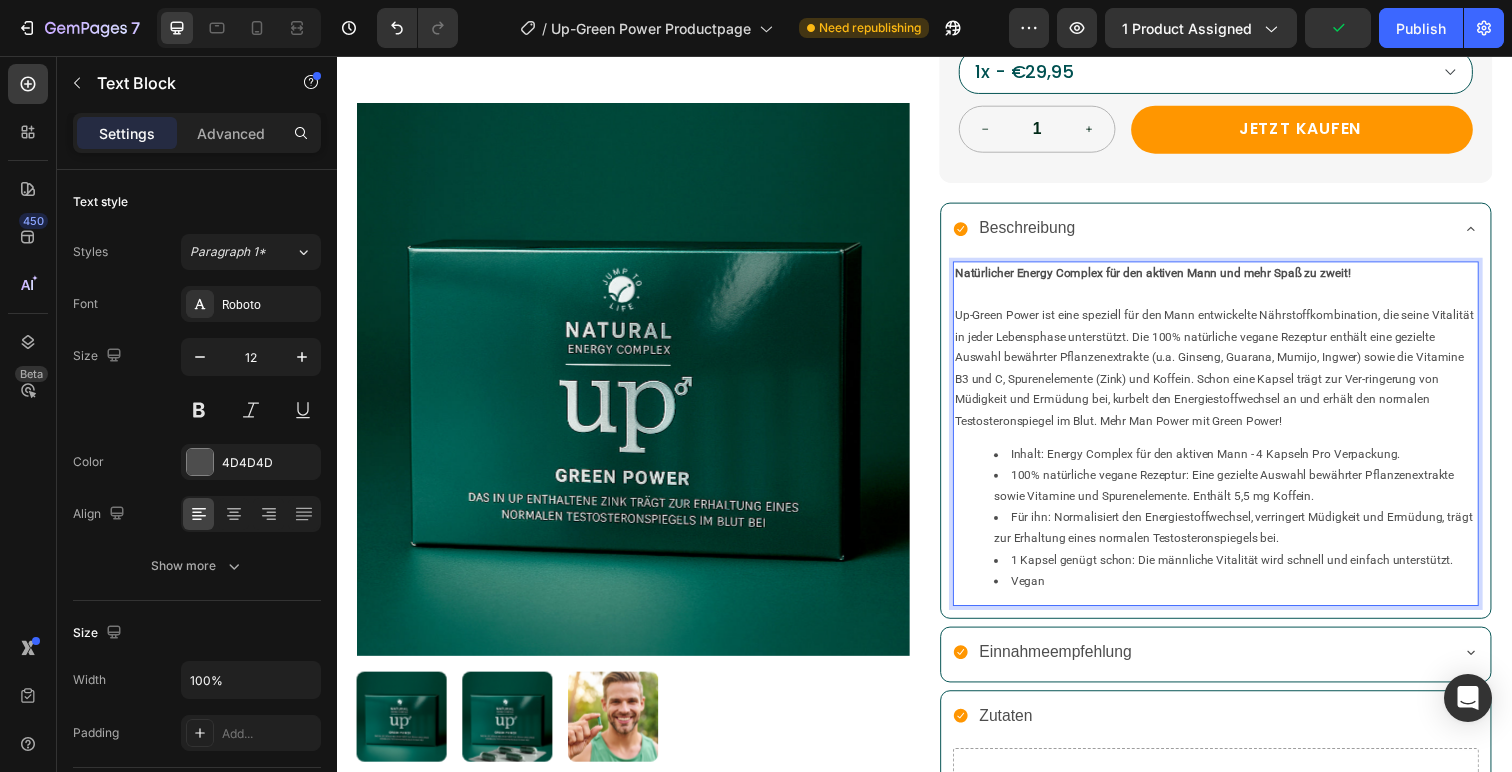 scroll, scrollTop: 572, scrollLeft: 0, axis: vertical 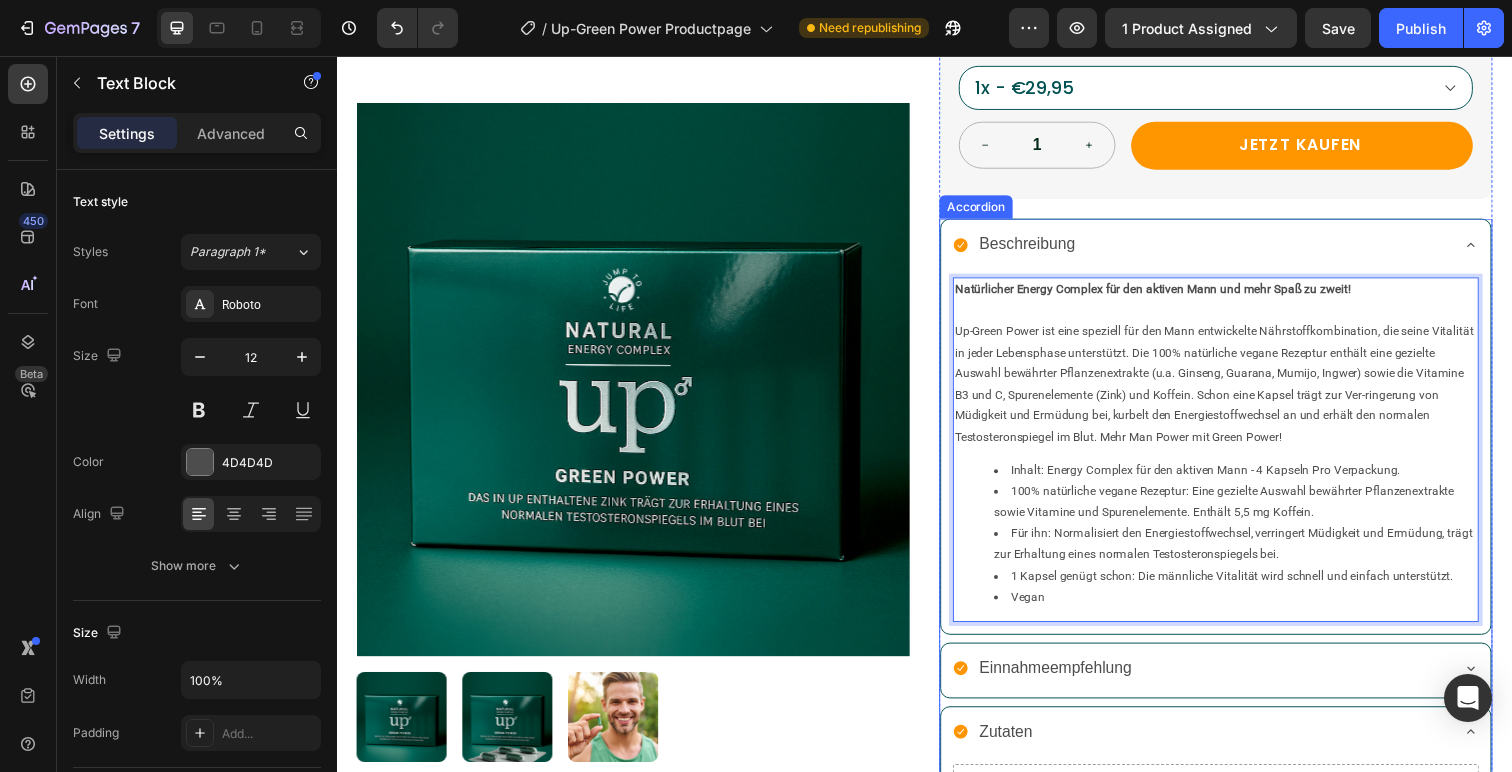 click 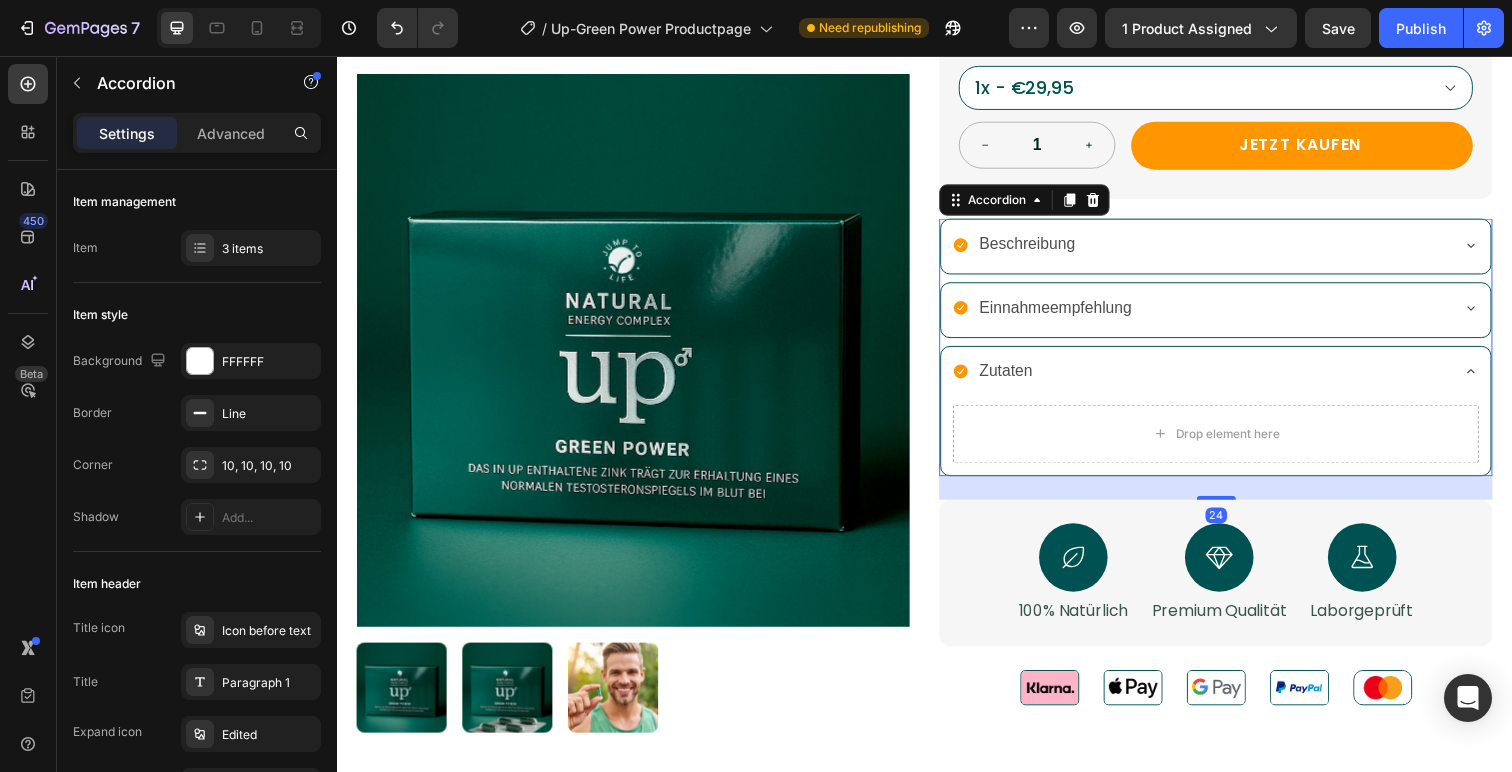 click on "Beschreibung" at bounding box center [1234, 250] 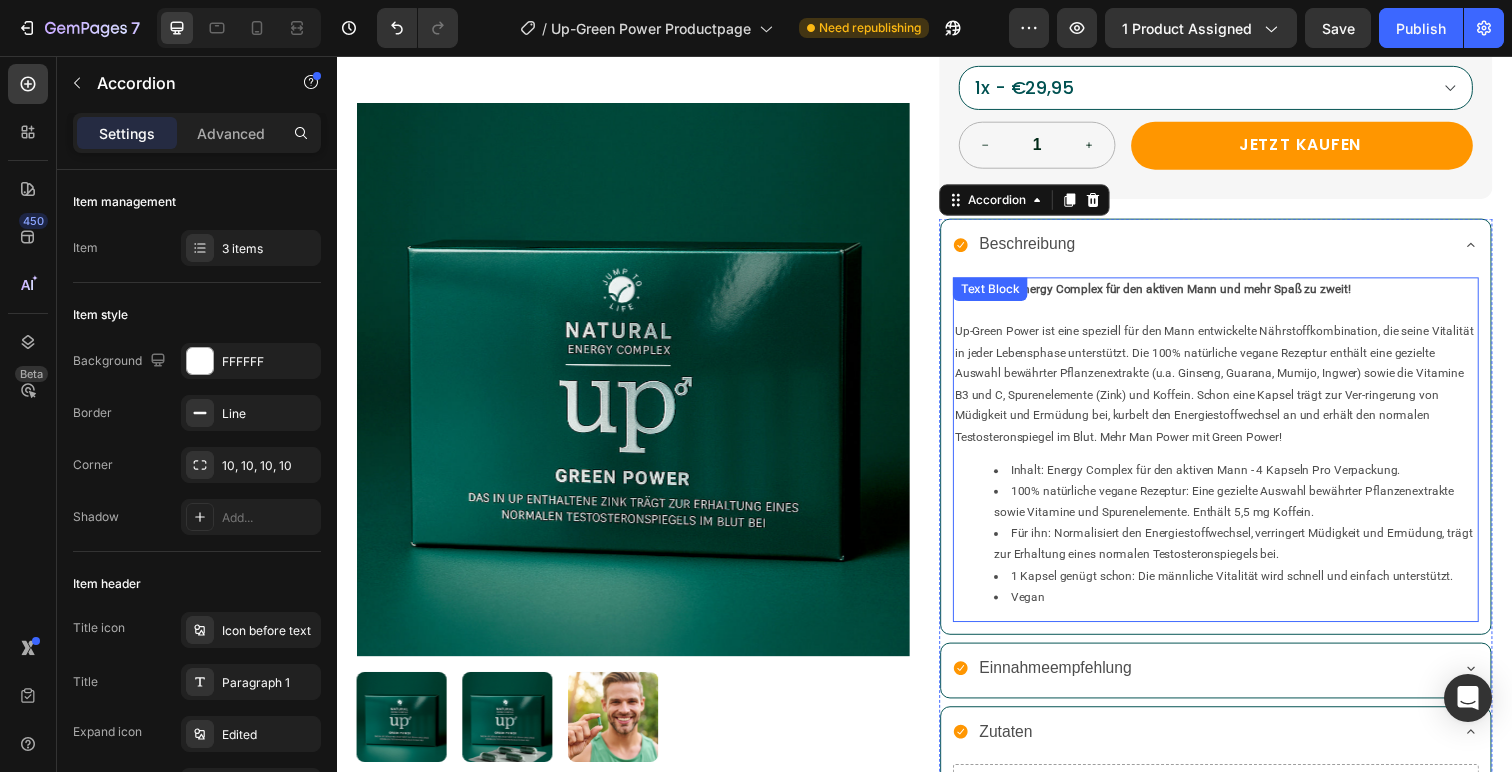 click on "Up-Green Power ist eine speziell für den Mann entwickelte Nährstoffkombination, die seine Vitalität in jeder Lebensphase unterstützt. Die 100% natürliche vegane Rezeptur enthält eine gezielte Auswahl bewährter Pflanzenextrakte (u.a. Ginseng, Guarana, Mumijo, Ingwer) sowie die Vitamine B3 und C, Spurenelemente (Zink) und Koffein. Schon eine Kapsel trägt zur Ver-ringerung von Müdigkeit und Ermüdung bei, kurbelt den Energiestoffwechsel an und erhält den normalen Testosteronspiegel im Blut. Mehr Man Power mit Green Power!" at bounding box center (1234, 392) 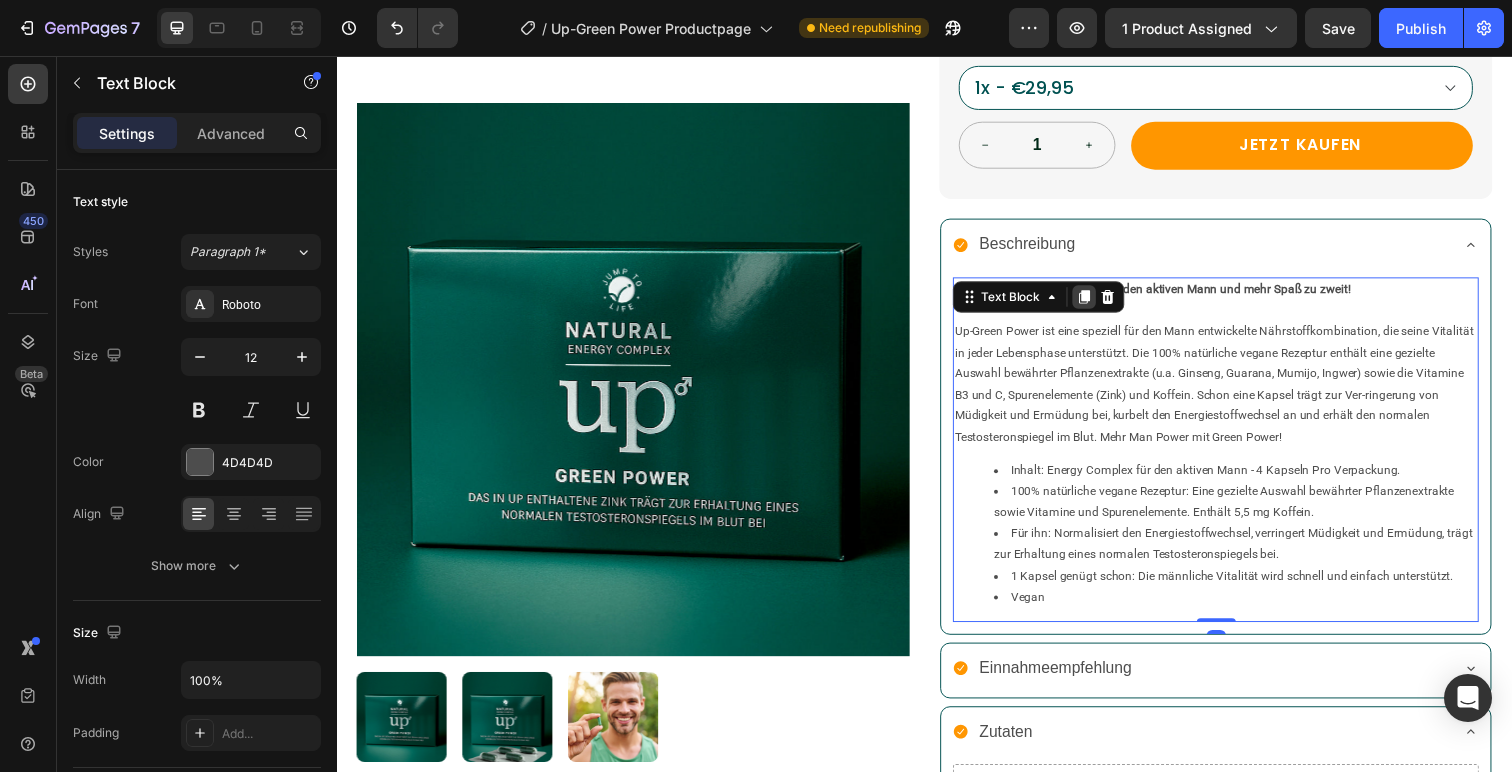 click 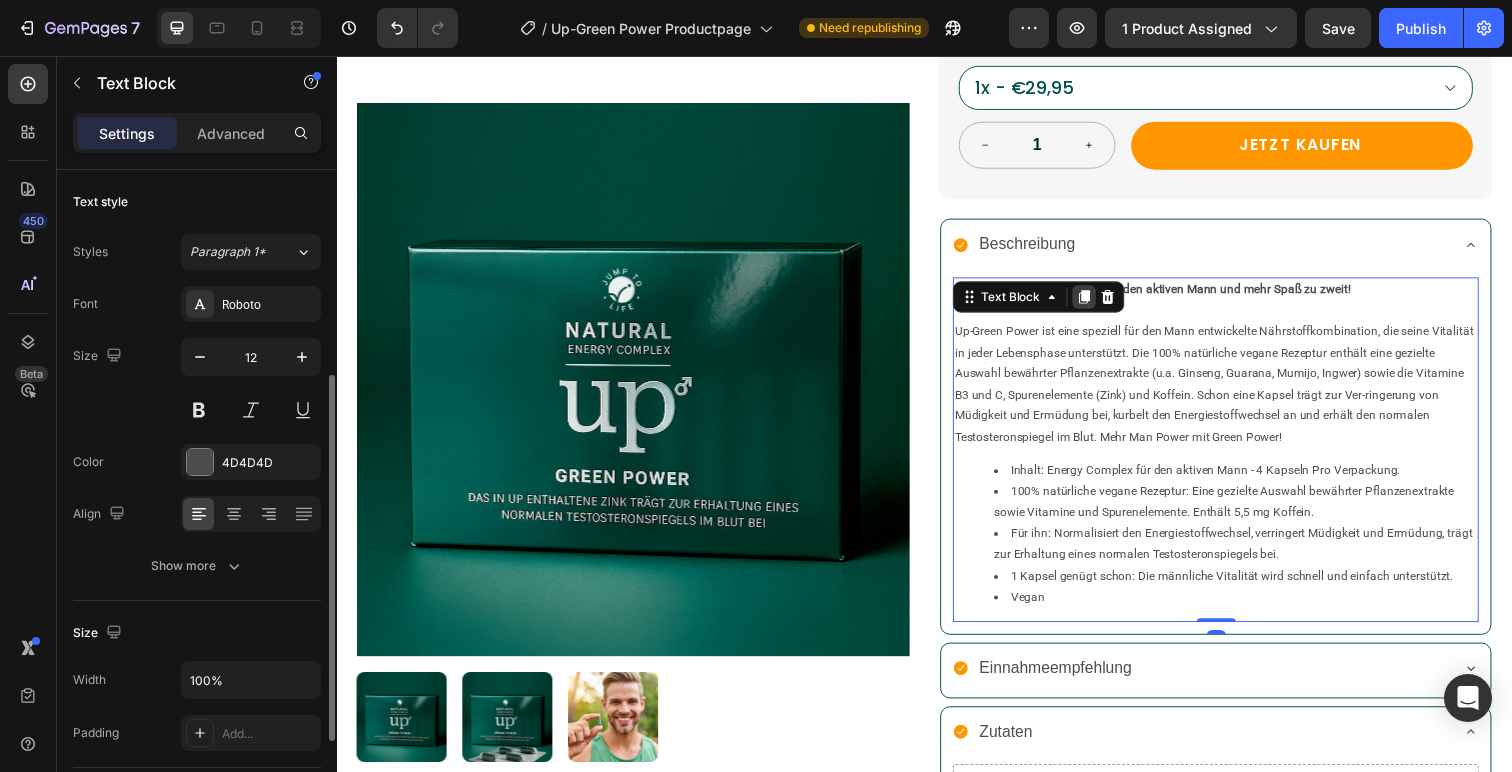 scroll, scrollTop: 132, scrollLeft: 0, axis: vertical 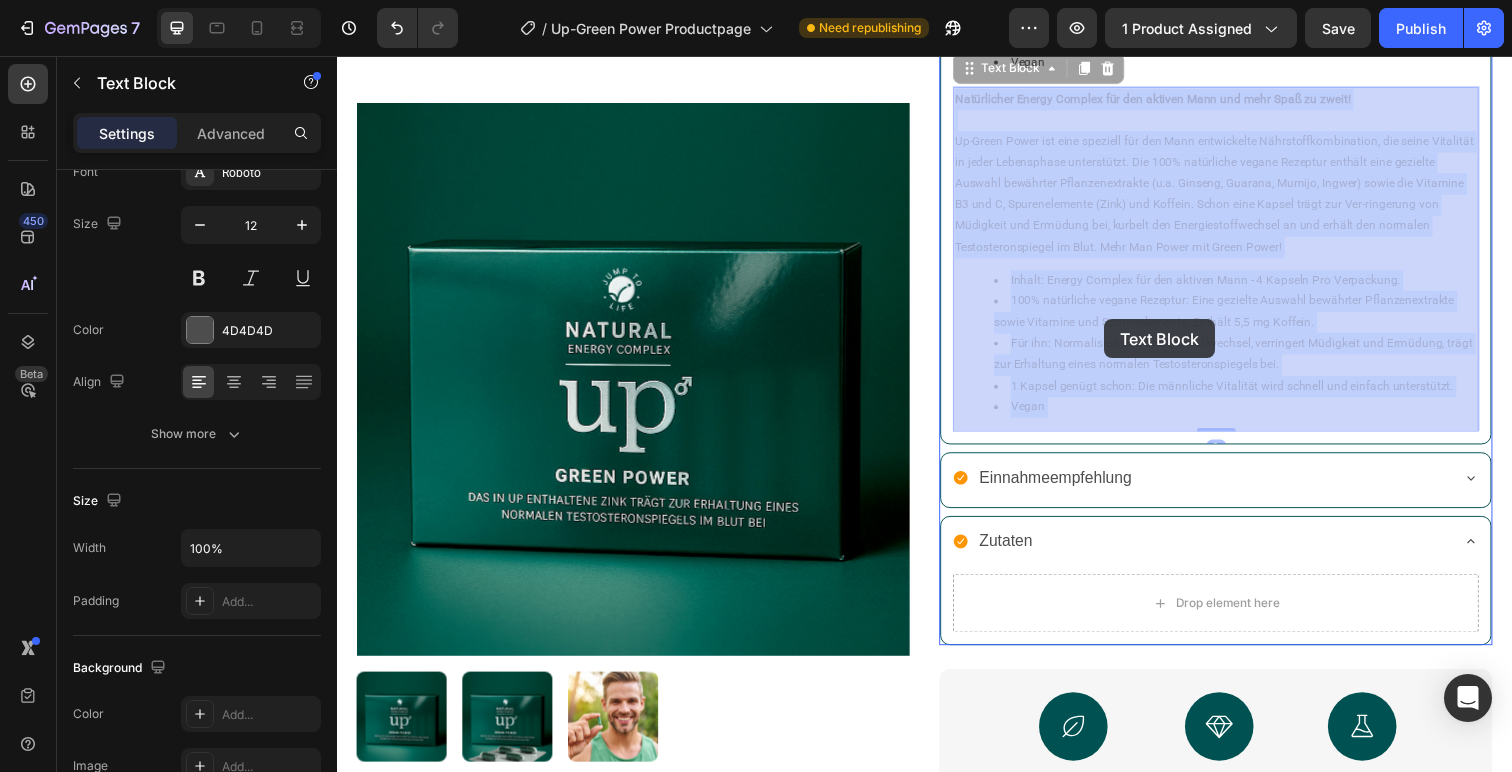 drag, startPoint x: 1103, startPoint y: 347, endPoint x: 1120, endPoint y: 325, distance: 27.802877 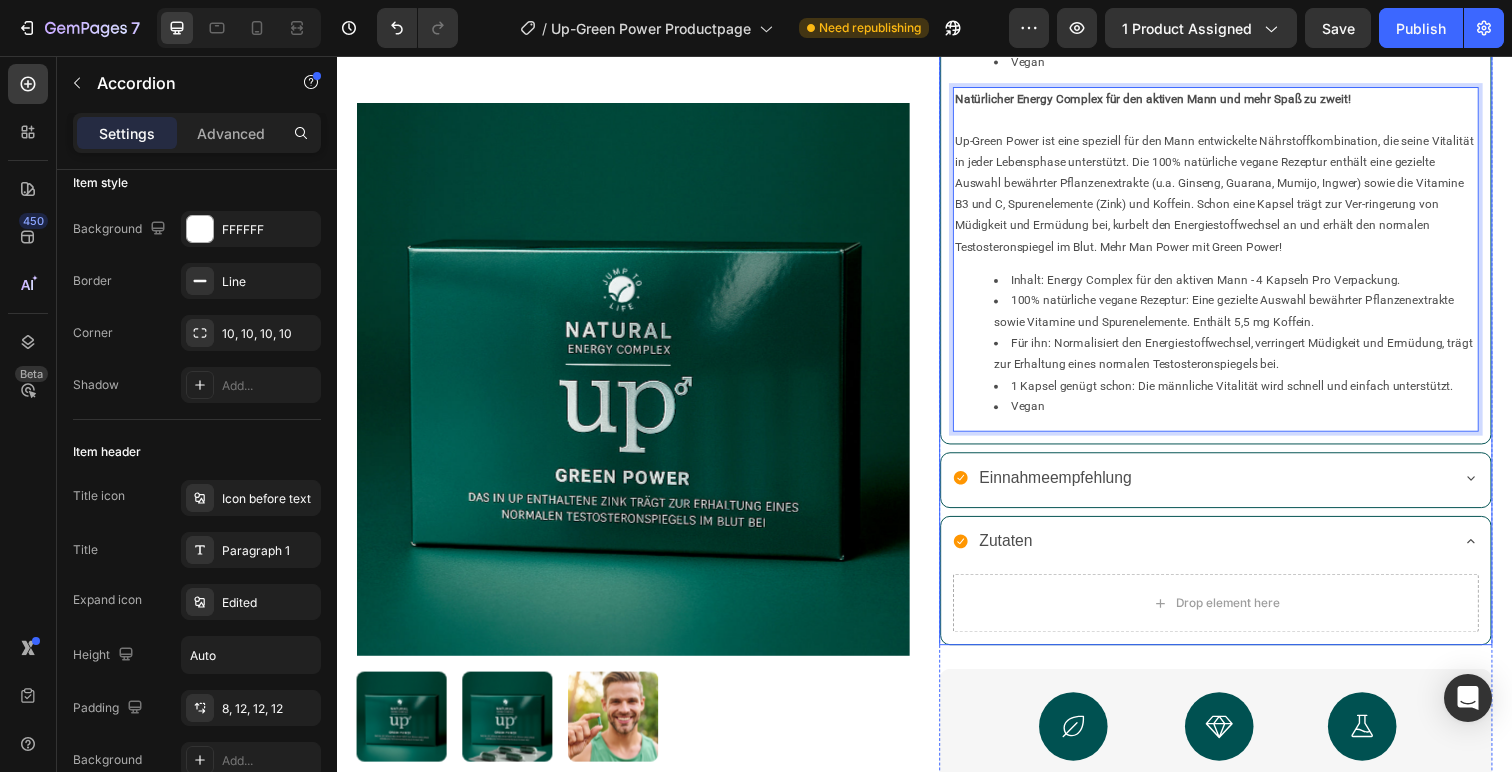 click 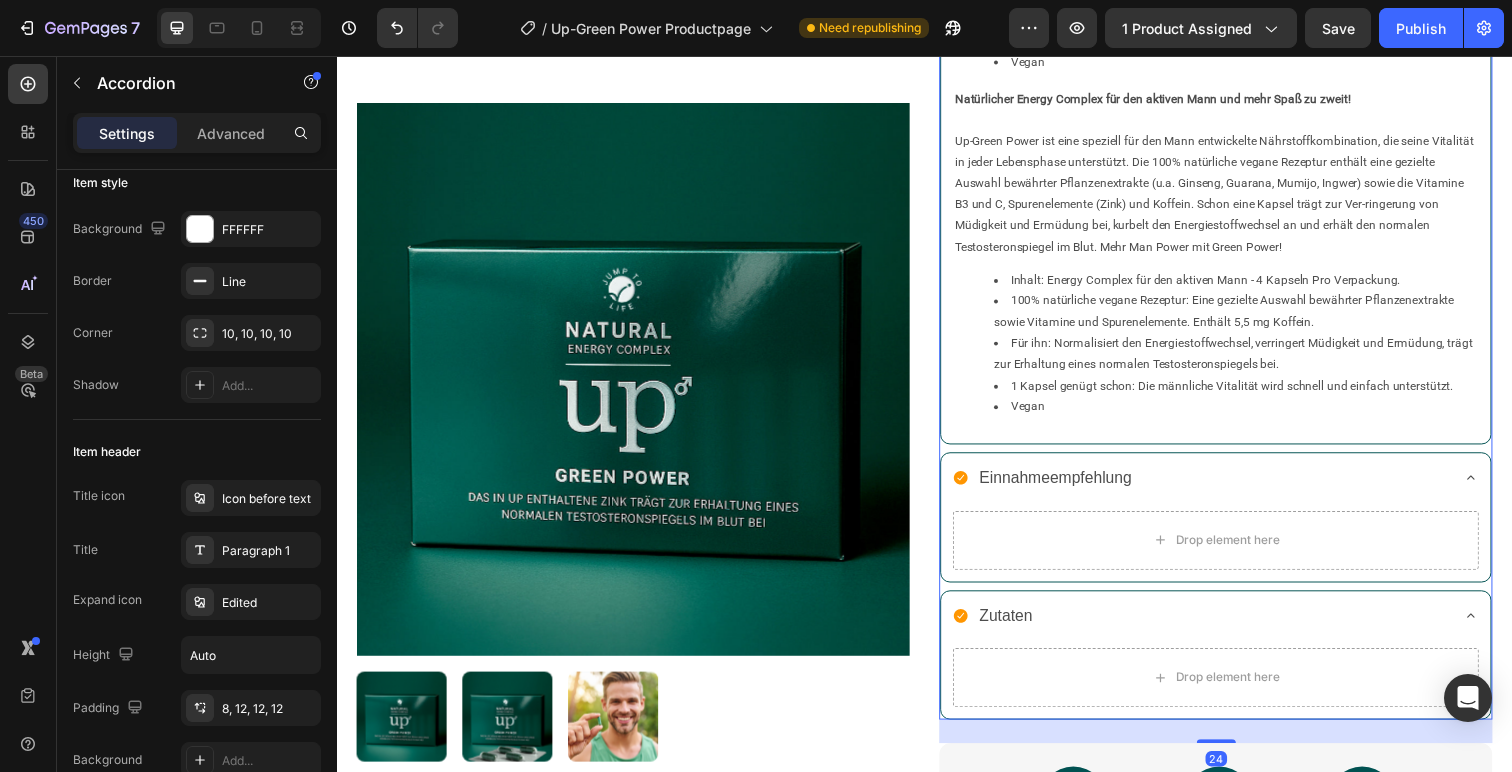 scroll, scrollTop: 0, scrollLeft: 0, axis: both 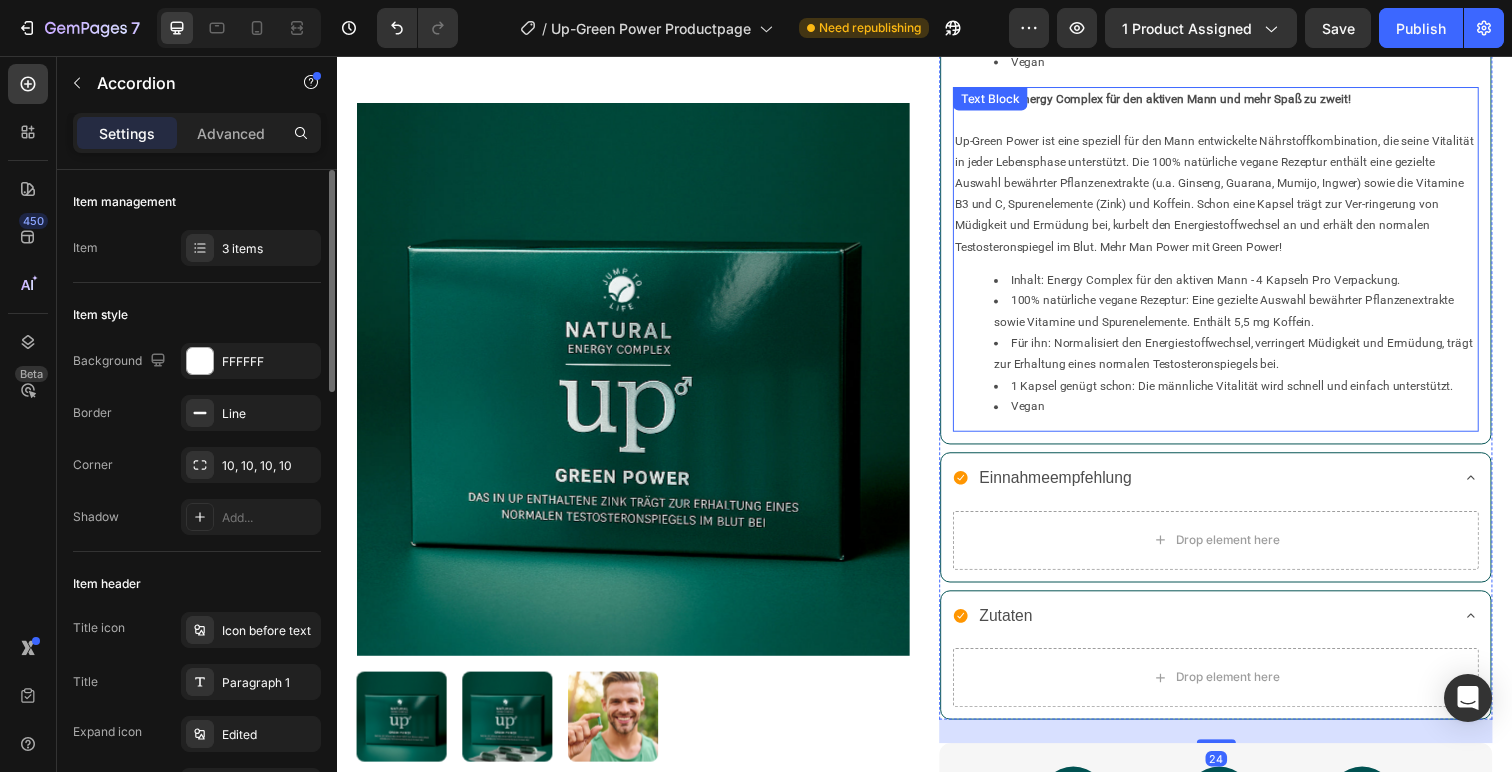 click on "100% natürliche vegane Rezeptur: Eine gezielte Auswahl bewährter Pflanzenextrakte sowie Vitamine und Spurenelemente. Enthält 5,5 mg Koffein." at bounding box center [1254, 317] 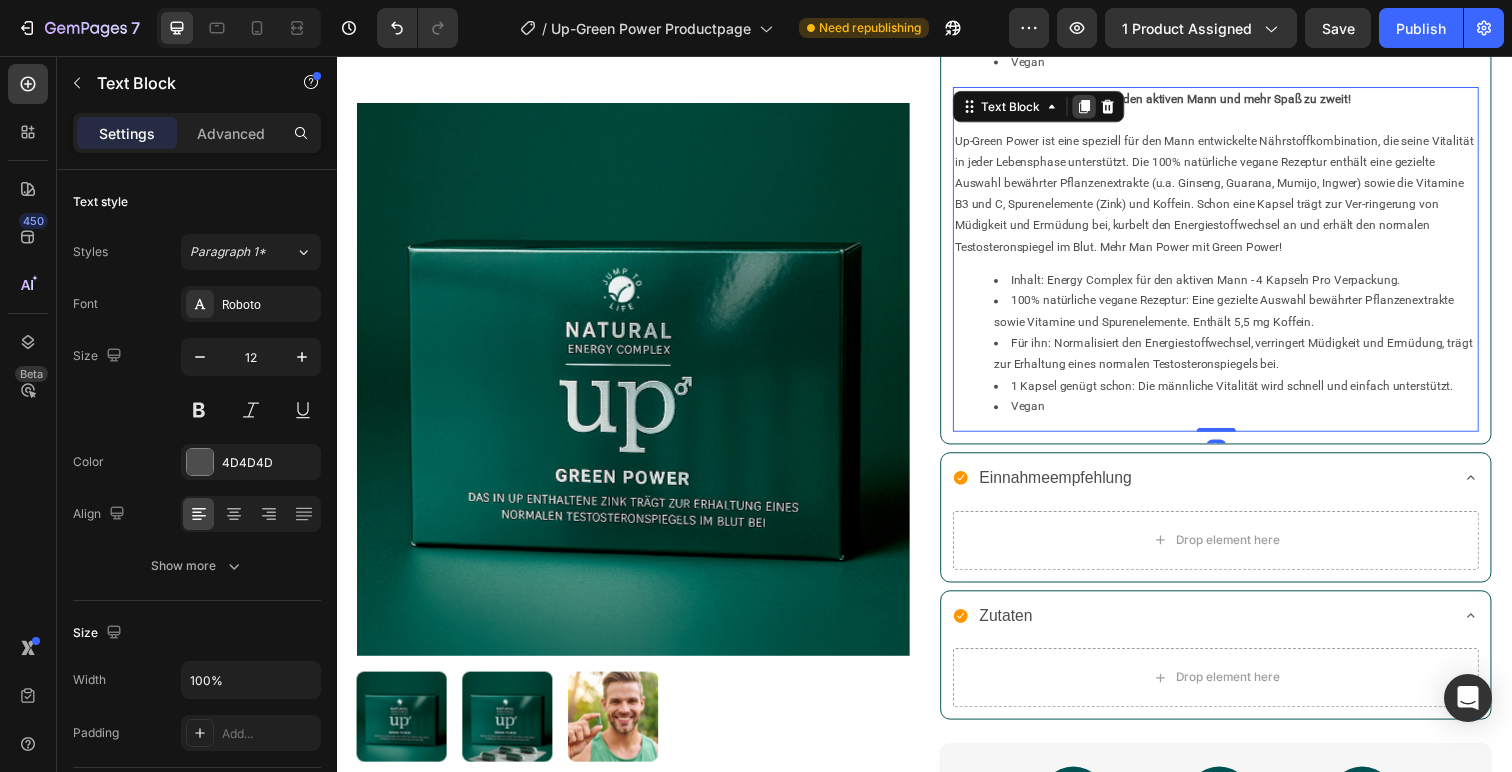 click 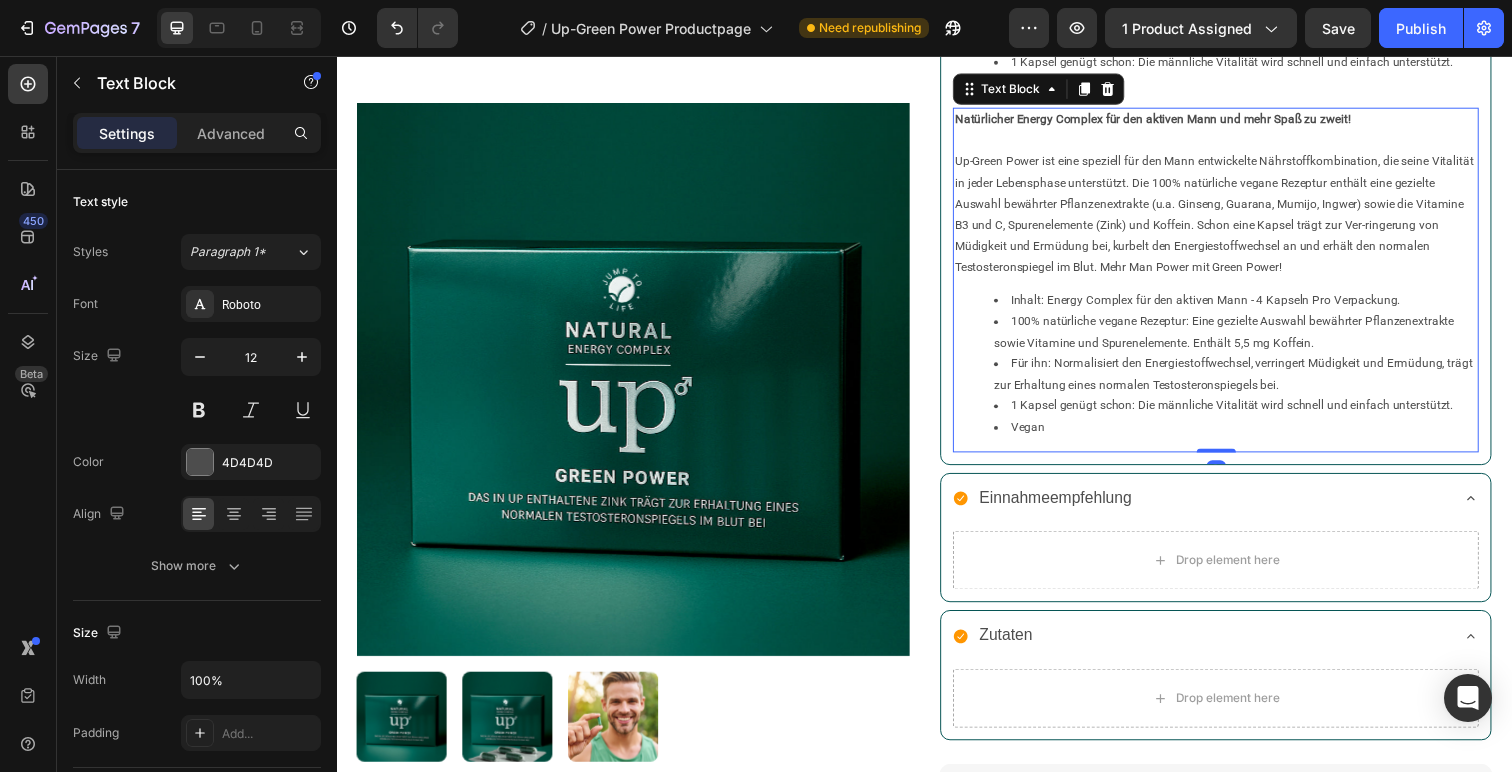 scroll, scrollTop: 1577, scrollLeft: 0, axis: vertical 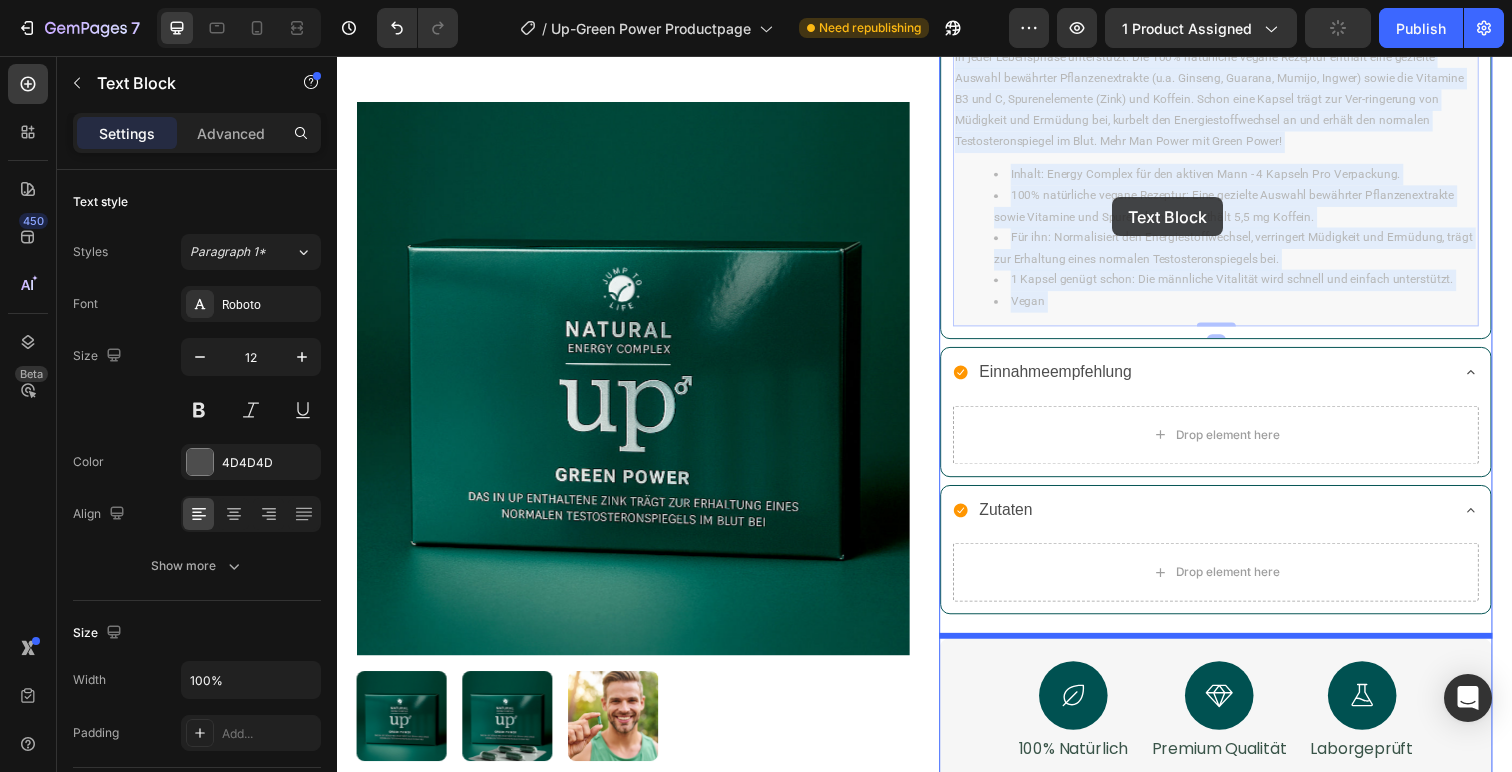 drag, startPoint x: 1177, startPoint y: 266, endPoint x: 1128, endPoint y: 201, distance: 81.400246 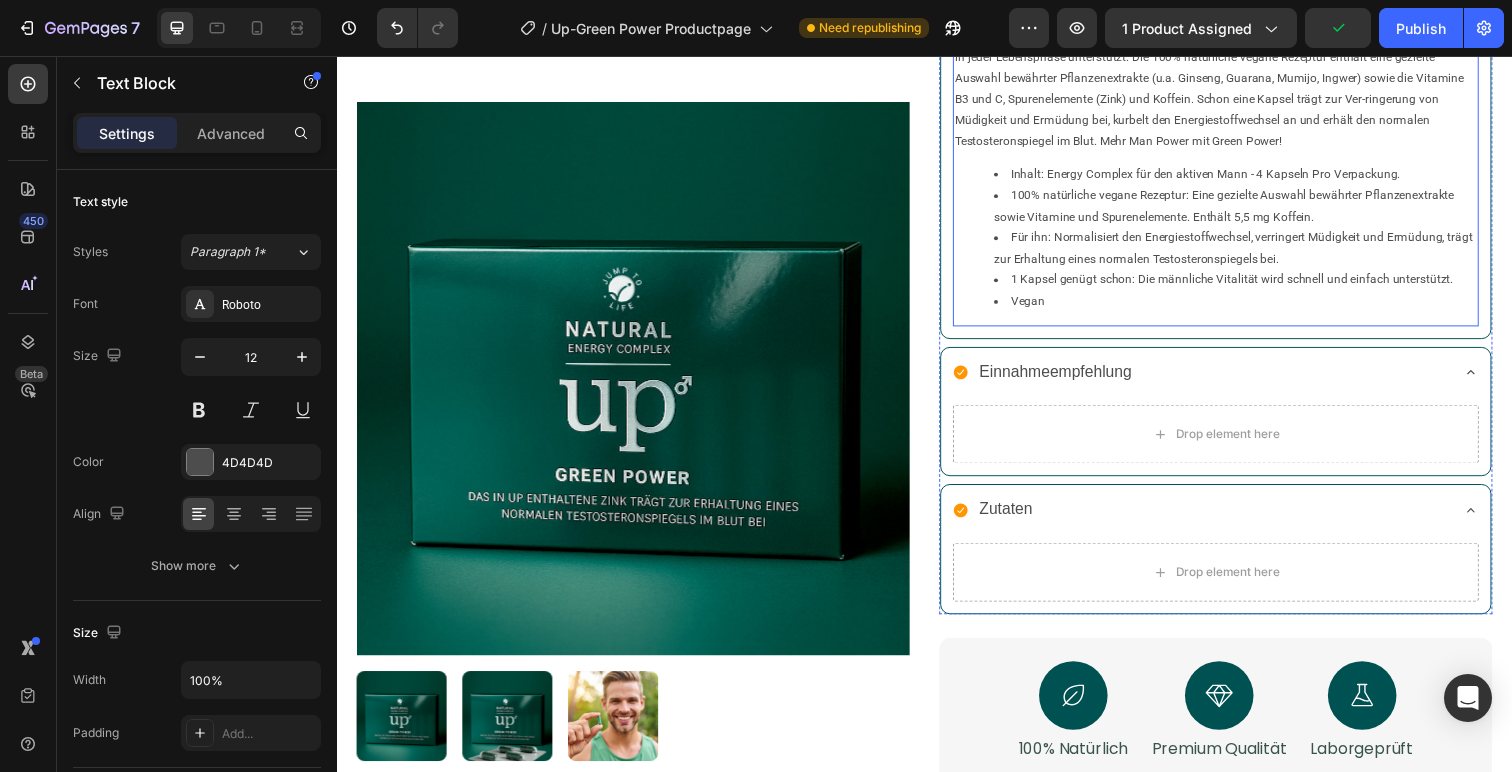 click on "100% natürliche vegane Rezeptur: Eine gezielte Auswahl bewährter Pflanzenextrakte sowie Vitamine und Spurenelemente. Enthält 5,5 mg Koffein." at bounding box center (1254, 210) 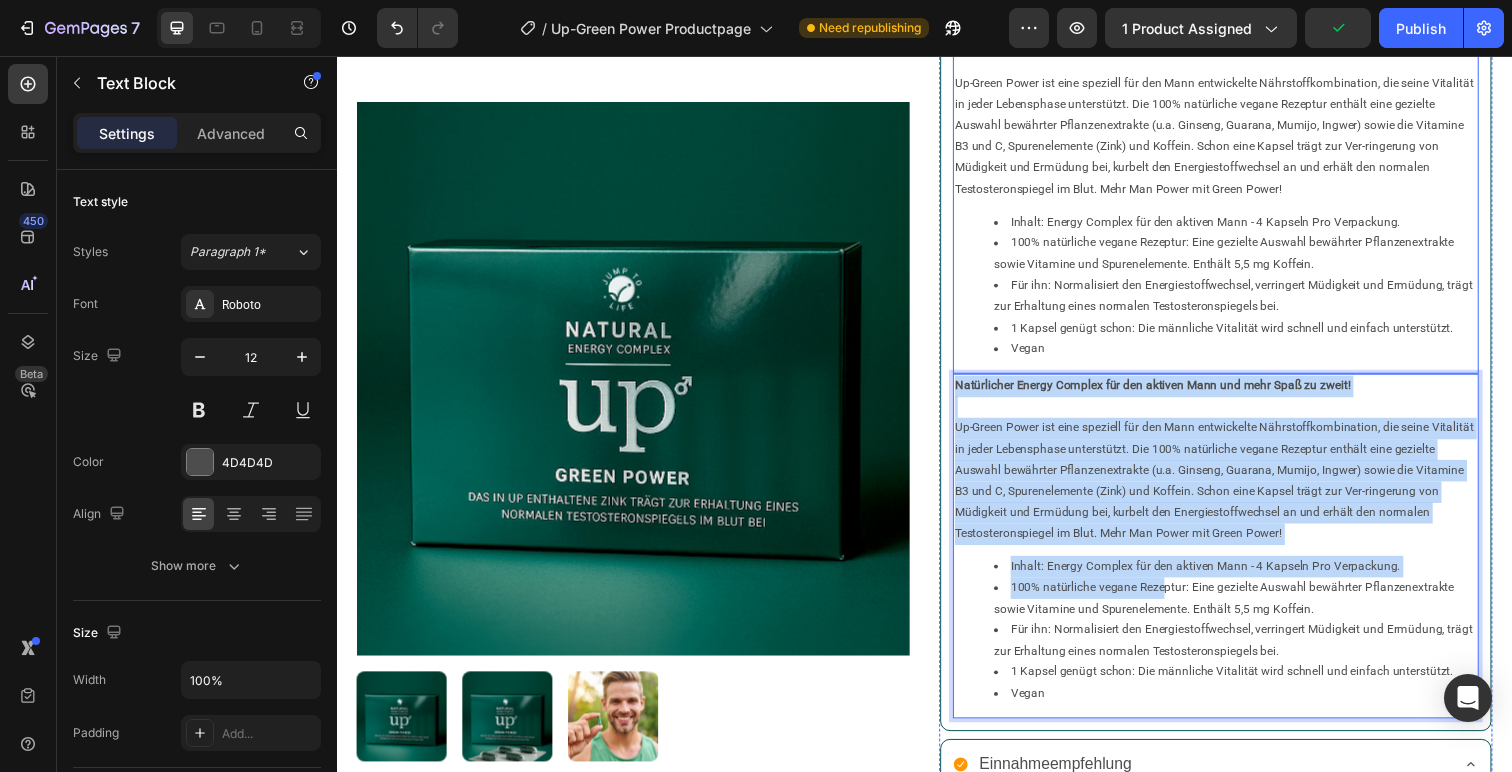 scroll, scrollTop: 1148, scrollLeft: 0, axis: vertical 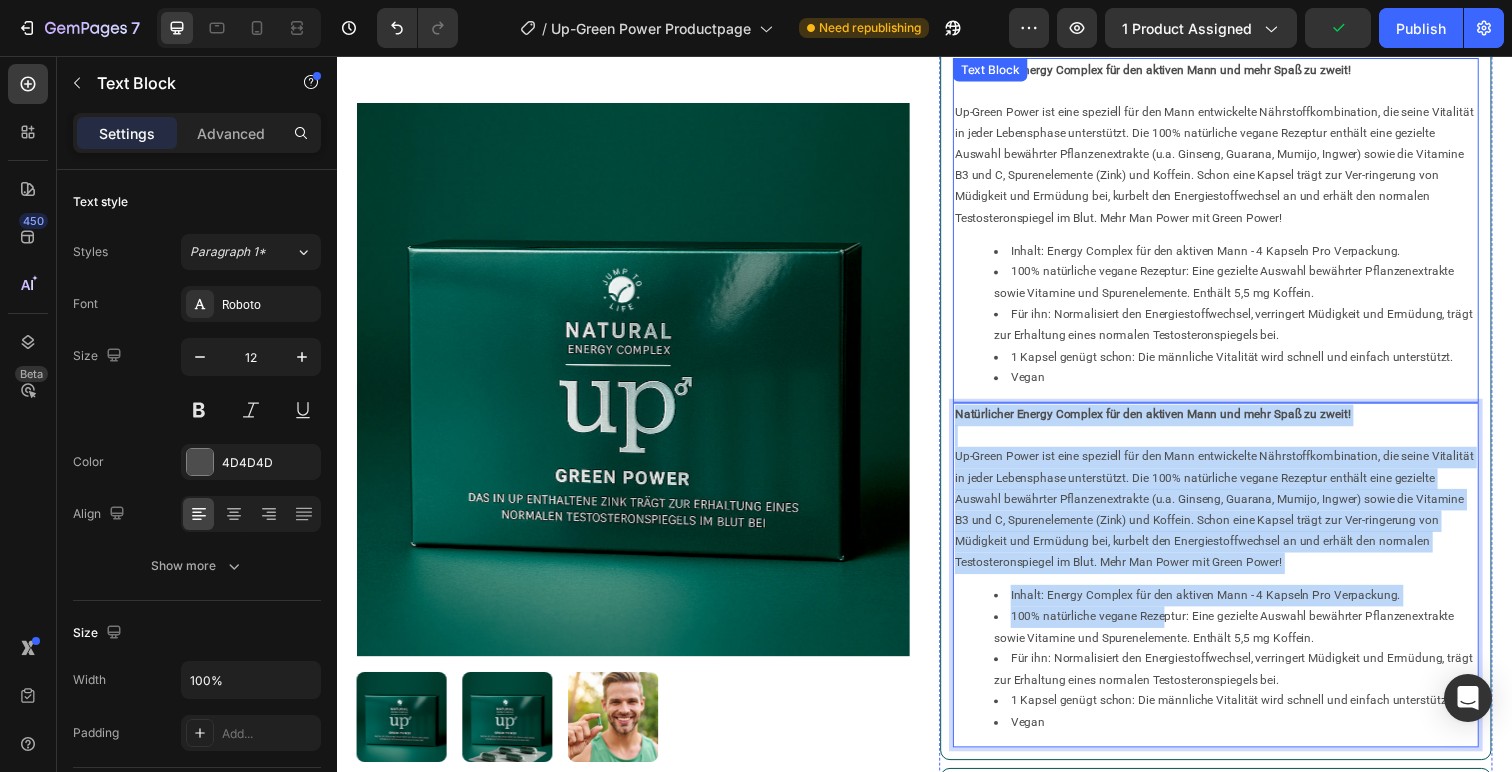 drag, startPoint x: 1180, startPoint y: 239, endPoint x: 1177, endPoint y: 392, distance: 153.0294 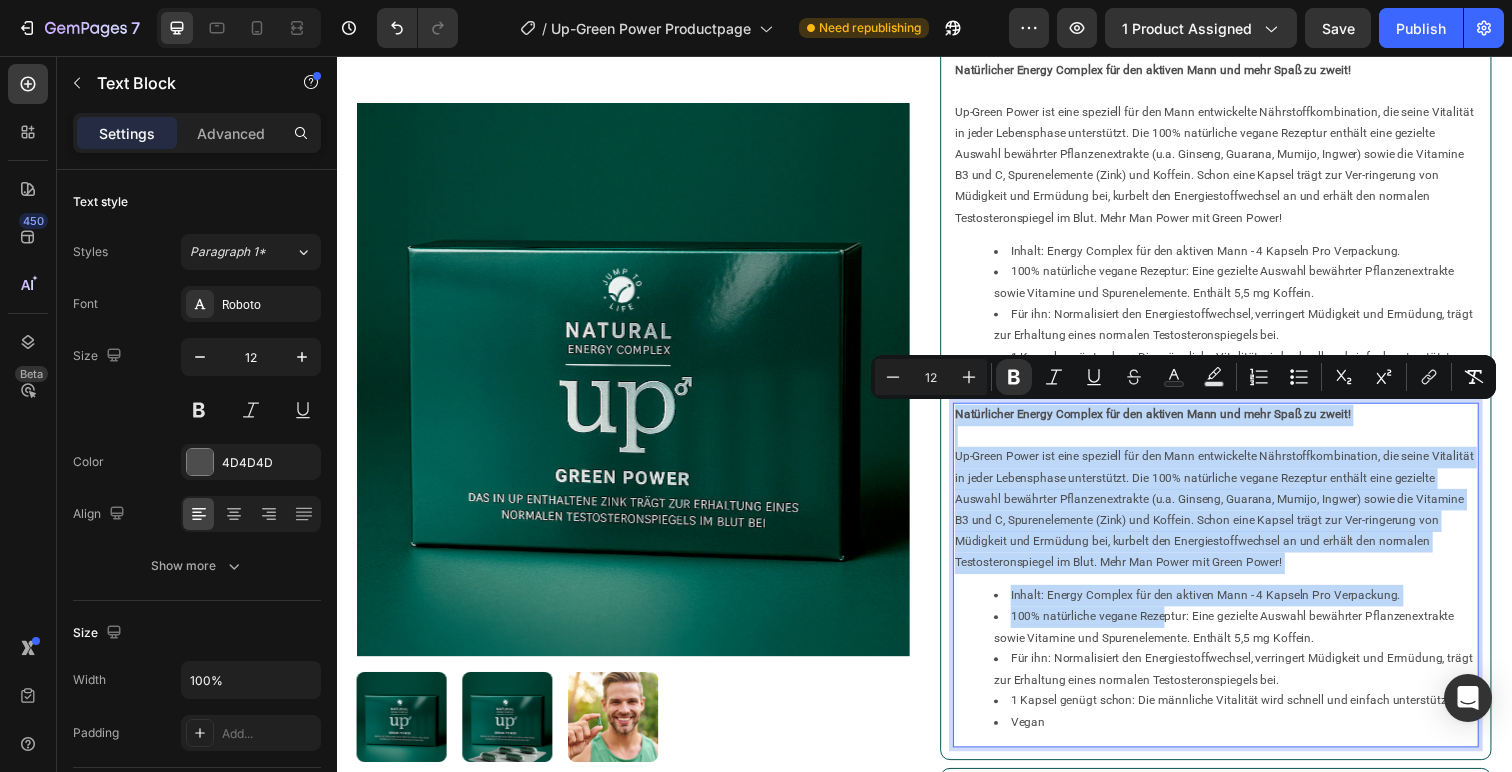 click on "Up-Green Power ist eine speziell für den Mann entwickelte Nährstoffkombination, die seine Vitalität in jeder Lebensphase unterstützt. Die 100% natürliche vegane Rezeptur enthält eine gezielte Auswahl bewährter Pflanzenextrakte (u.a. Ginseng, Guarana, Mumijo, Ingwer) sowie die Vitamine B3 und C, Spurenelemente (Zink) und Koffein. Schon eine Kapsel trägt zur Ver-ringerung von Müdigkeit und Ermüdung bei, kurbelt den Energiestoffwechsel an und erhält den normalen Testosteronspiegel im Blut. Mehr Man Power mit Green Power!" at bounding box center (1234, 520) 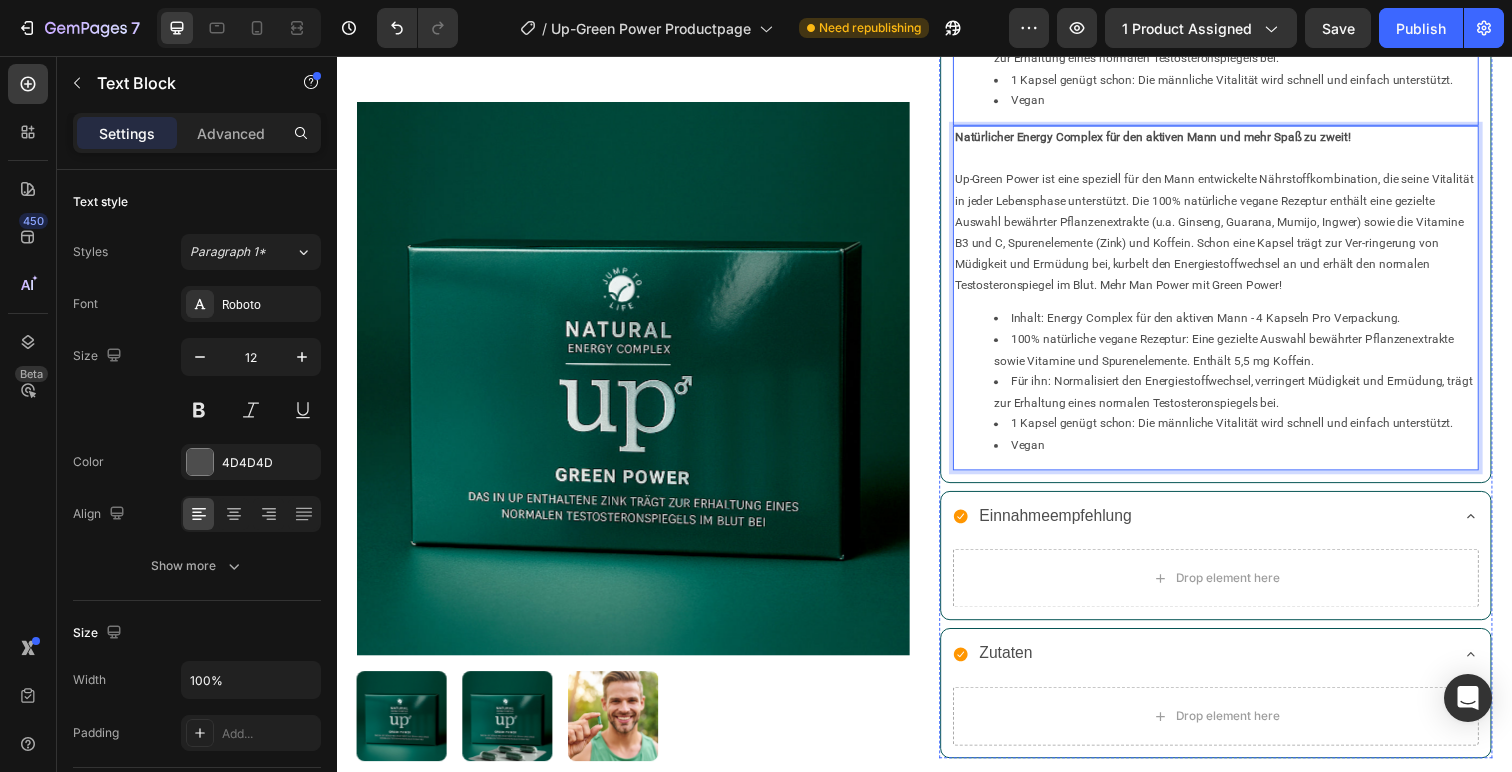 scroll, scrollTop: 1434, scrollLeft: 0, axis: vertical 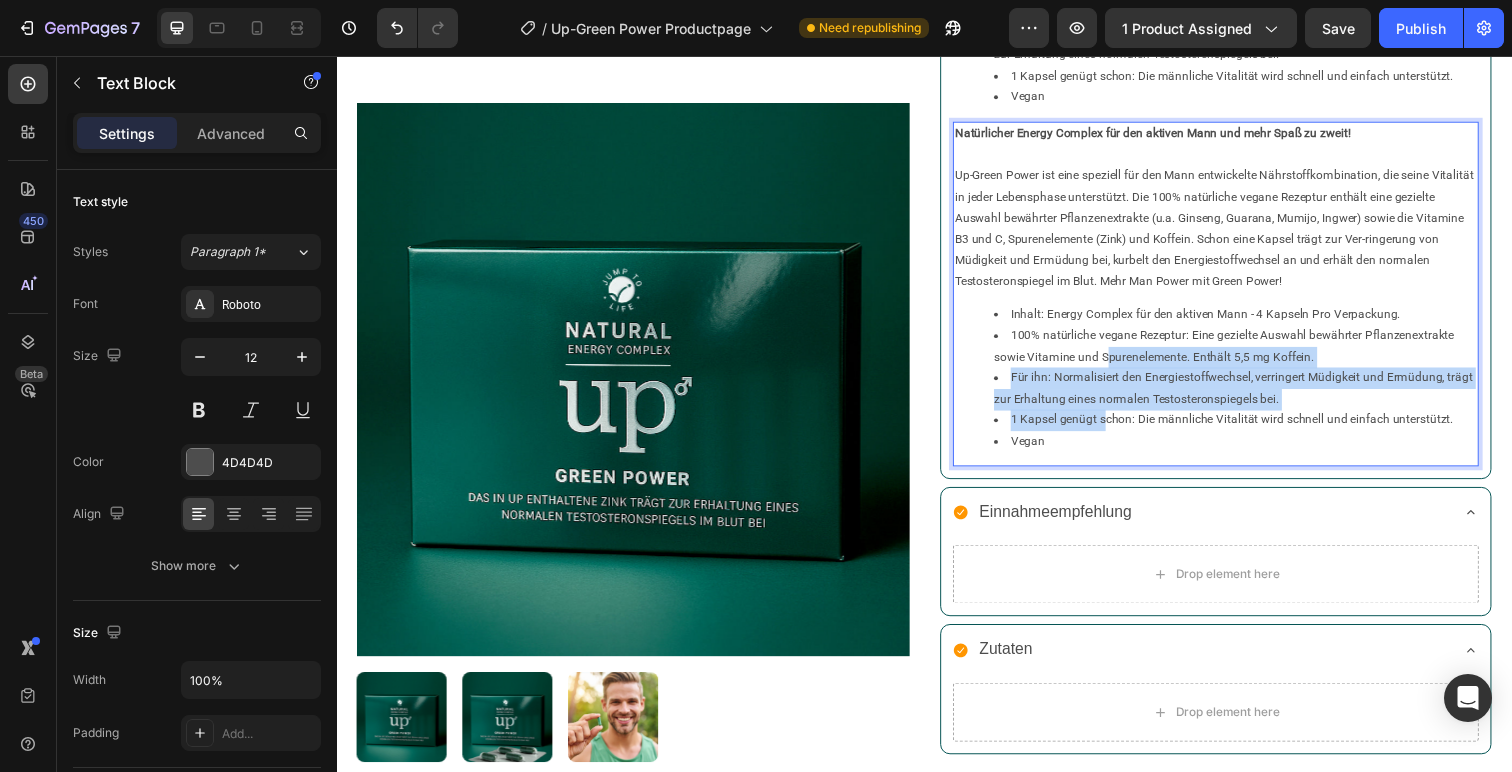 drag, startPoint x: 1124, startPoint y: 370, endPoint x: 1118, endPoint y: 425, distance: 55.326305 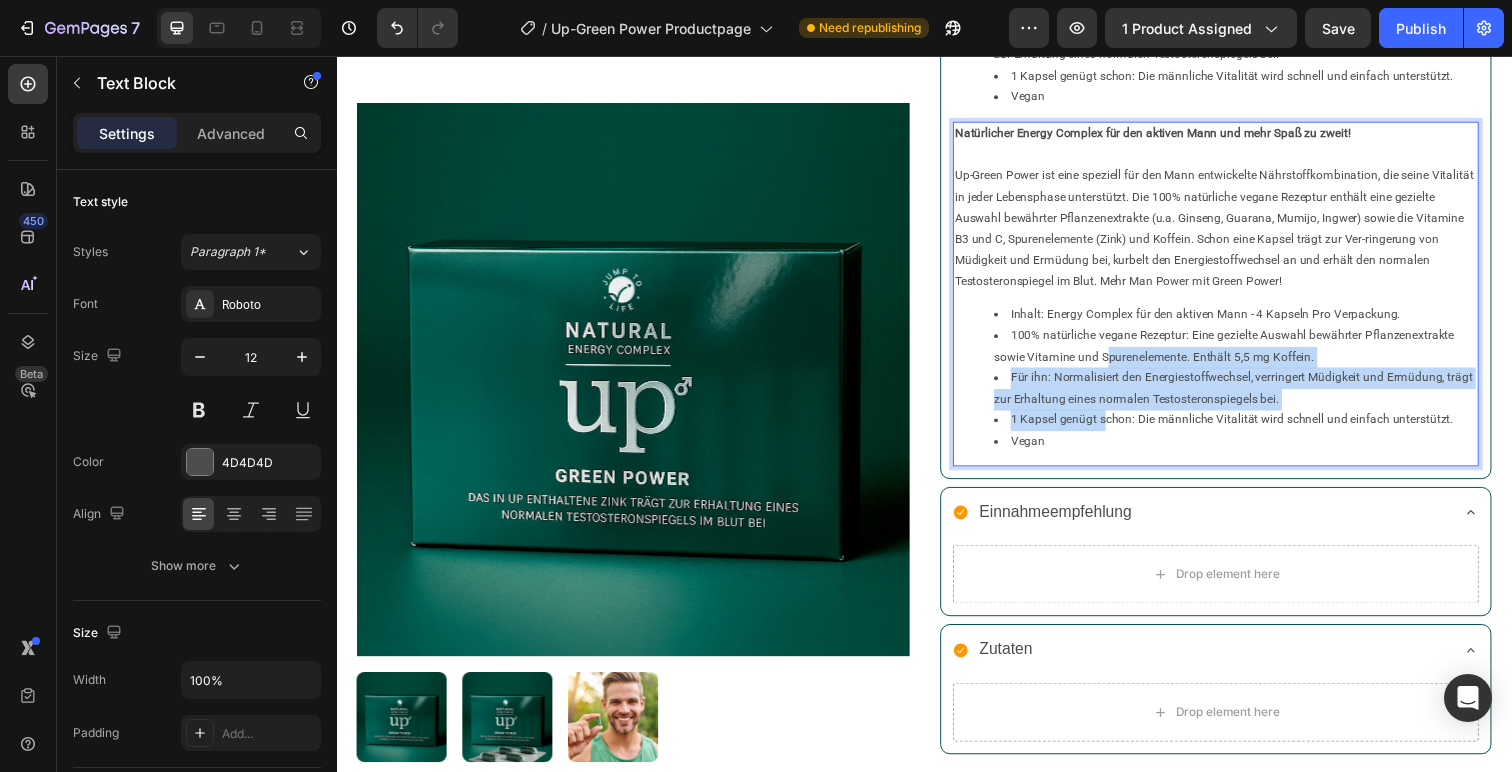 click on "Inhalt: Energy Complex für den aktiven Mann - 4 Kapseln Pro Verpackung. 100% natürliche vegane Rezeptur: Eine gezielte Auswahl bewährter Pflanzenextrakte sowie Vitamine und Spurenelemente. Enthält 5,5 mg Koffein. Für ihn: Normalisiert den Energiestoffwechsel, verringert Müdigkeit und Ermüdung, trägt zur Erhaltung eines normalen Testosteronspiegels bei. 1 Kapsel genügt schon: Die männliche Vitalität wird schnell und einfach unterstützt. Vegan" at bounding box center (1234, 385) 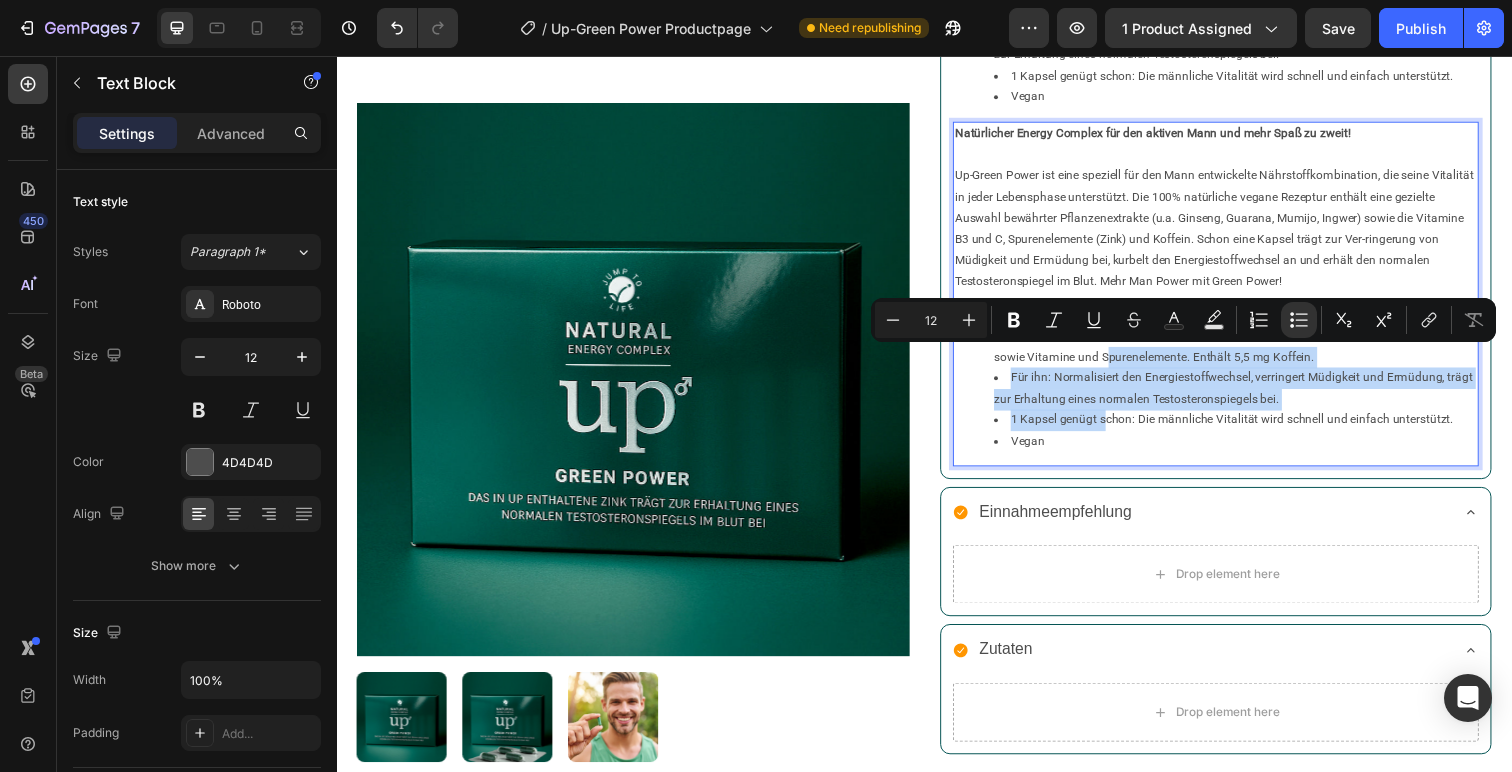 click on "1 Kapsel genügt schon: Die männliche Vitalität wird schnell und einfach unterstützt." at bounding box center (1254, 429) 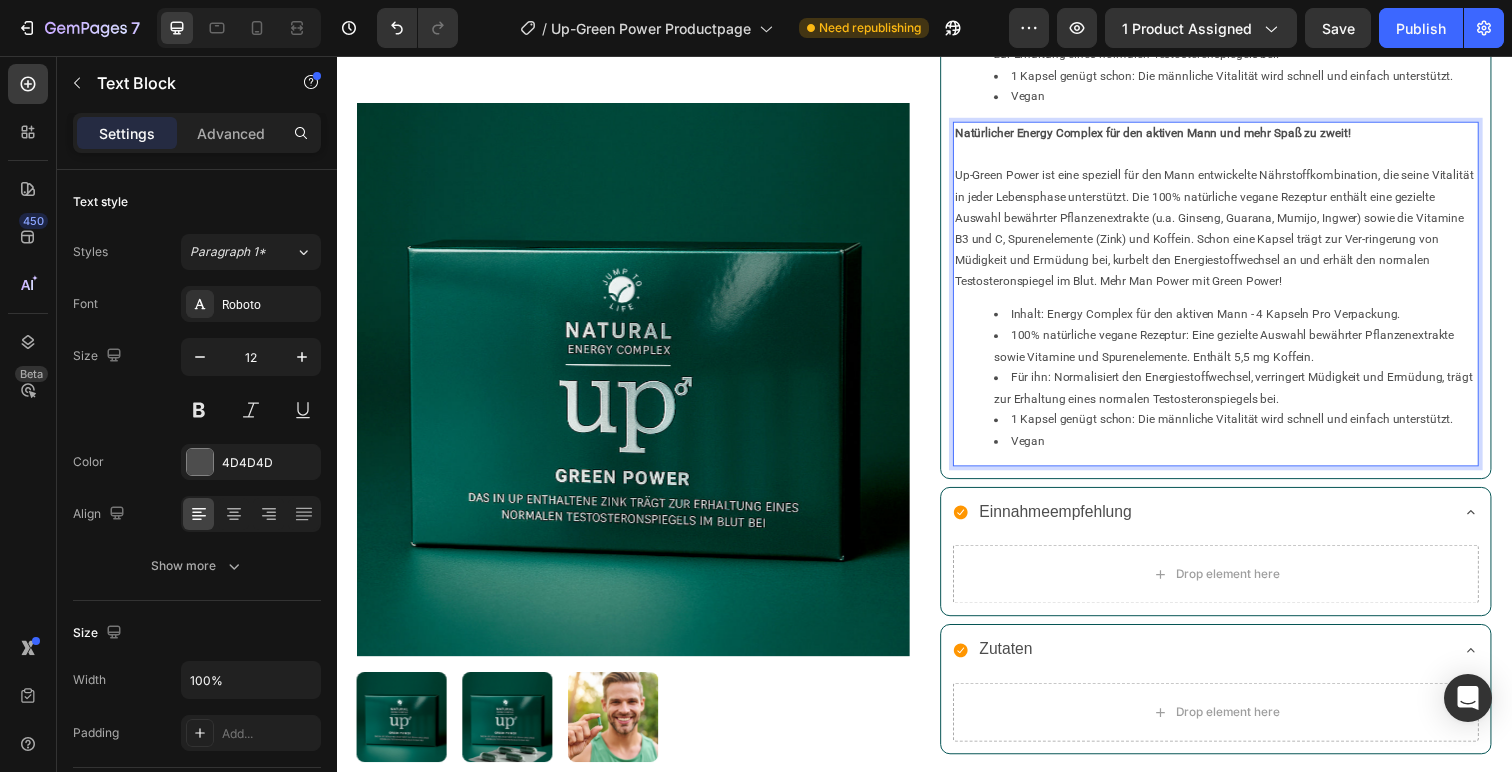 click on "Natürlicher Energy Complex für den aktiven Mann und mehr Spaß zu zweit!   Up-Green Power ist eine speziell für den Mann entwickelte Nährstoffkombination, die seine Vitalität in jeder Lebensphase unterstützt. Die 100% natürliche vegane Rezeptur enthält eine gezielte Auswahl bewährter Pflanzenextrakte (u.a. Ginseng, Guarana, Mumijo, Ingwer) sowie die Vitamine B3 und C, Spurenelemente (Zink) und Koffein. Schon eine Kapsel trägt zur Ver-ringerung von Müdigkeit und Ermüdung bei, kurbelt den Energiestoffwechsel an und erhält den normalen Testosteronspiegel im Blut. Mehr Man Power mit Green Power! Inhalt: Energy Complex für den aktiven Mann - 4 Kapseln Pro Verpackung. 100% natürliche vegane Rezeptur: Eine gezielte Auswahl bewährter Pflanzenextrakte sowie Vitamine und Spurenelemente. Enthält 5,5 mg Koffein. Für ihn: Normalisiert den Energiestoffwechsel, verringert Müdigkeit und Ermüdung, trägt zur Erhaltung eines normalen Testosteronspiegels bei. Vegan Text Block Vegan Text Block Vegan   0" at bounding box center [1234, -48] 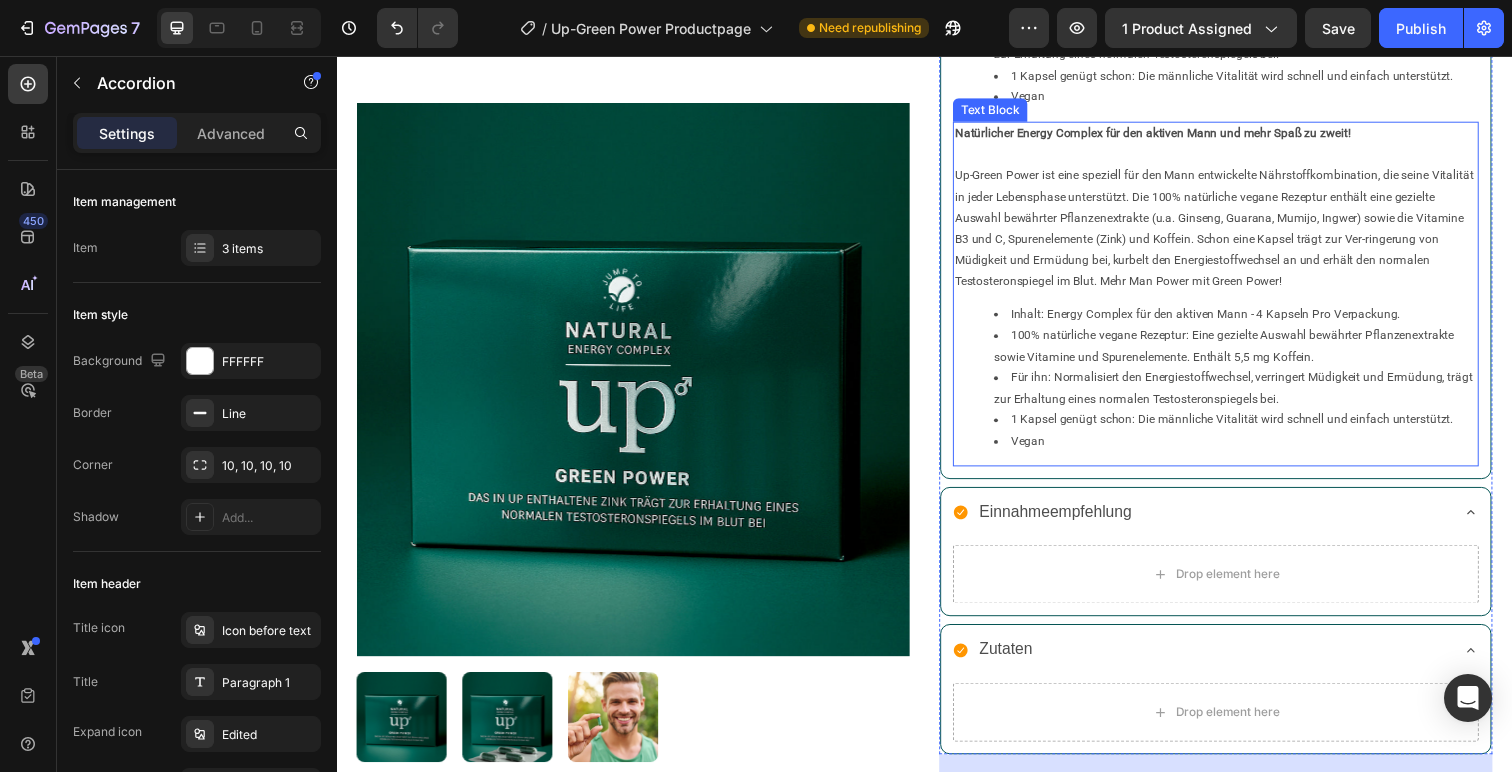 click on "Up-Green Power ist eine speziell für den Mann entwickelte Nährstoffkombination, die seine Vitalität in jeder Lebensphase unterstützt. Die 100% natürliche vegane Rezeptur enthält eine gezielte Auswahl bewährter Pflanzenextrakte (u.a. Ginseng, Guarana, Mumijo, Ingwer) sowie die Vitamine B3 und C, Spurenelemente (Zink) und Koffein. Schon eine Kapsel trägt zur Ver-ringerung von Müdigkeit und Ermüdung bei, kurbelt den Energiestoffwechsel an und erhält den normalen Testosteronspiegel im Blut. Mehr Man Power mit Green Power!" at bounding box center (1234, 234) 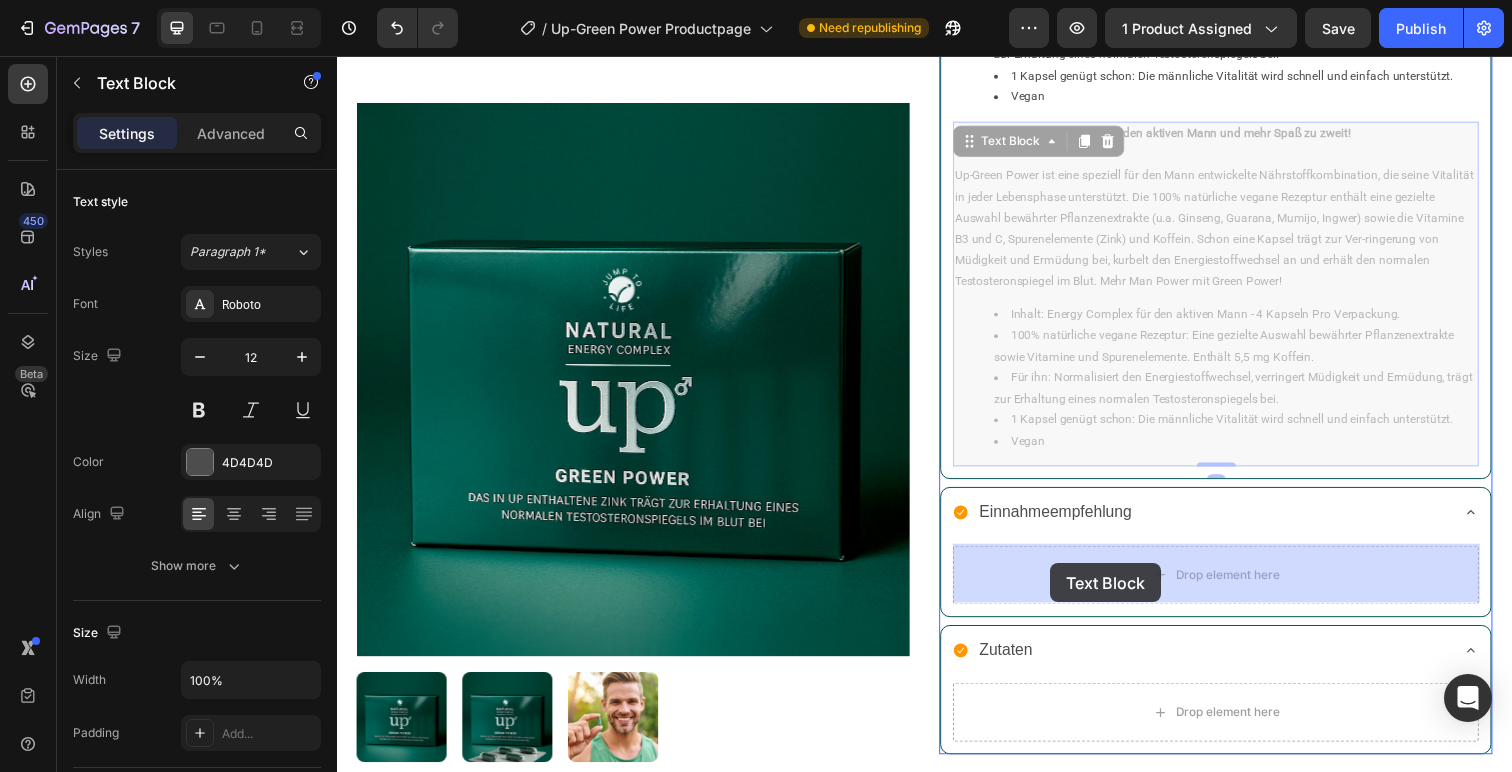 drag, startPoint x: 1016, startPoint y: 148, endPoint x: 1065, endPoint y: 574, distance: 428.8088 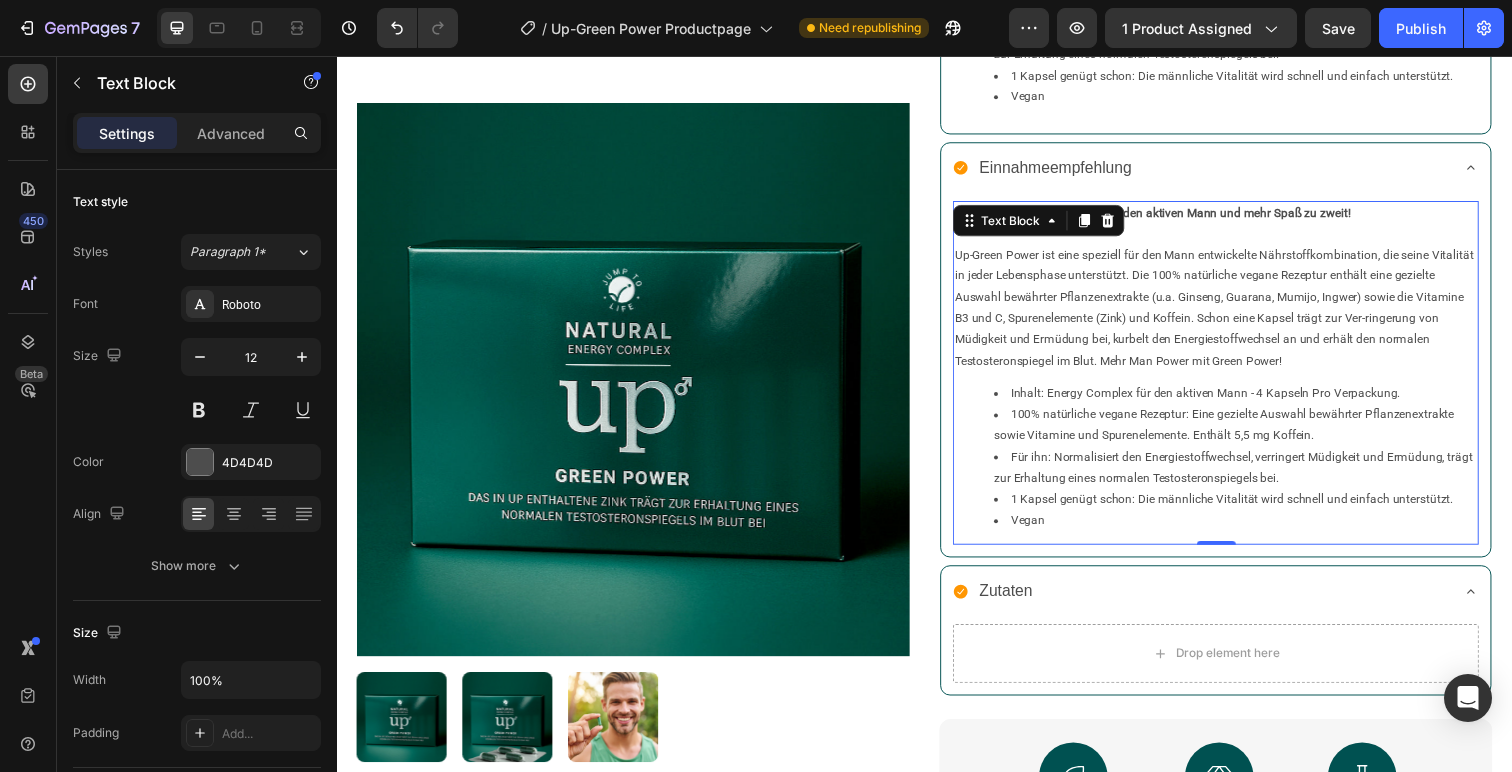 click on "Up-Green Power ist eine speziell für den Mann entwickelte Nährstoffkombination, die seine Vitalität in jeder Lebensphase unterstützt. Die 100% natürliche vegane Rezeptur enthält eine gezielte Auswahl bewährter Pflanzenextrakte (u.a. Ginseng, Guarana, Mumijo, Ingwer) sowie die Vitamine B3 und C, Spurenelemente (Zink) und Koffein. Schon eine Kapsel trägt zur Ver-ringerung von Müdigkeit und Ermüdung bei, kurbelt den Energiestoffwechsel an und erhält den normalen Testosteronspiegel im Blut. Mehr Man Power mit Green Power!" at bounding box center (1234, 315) 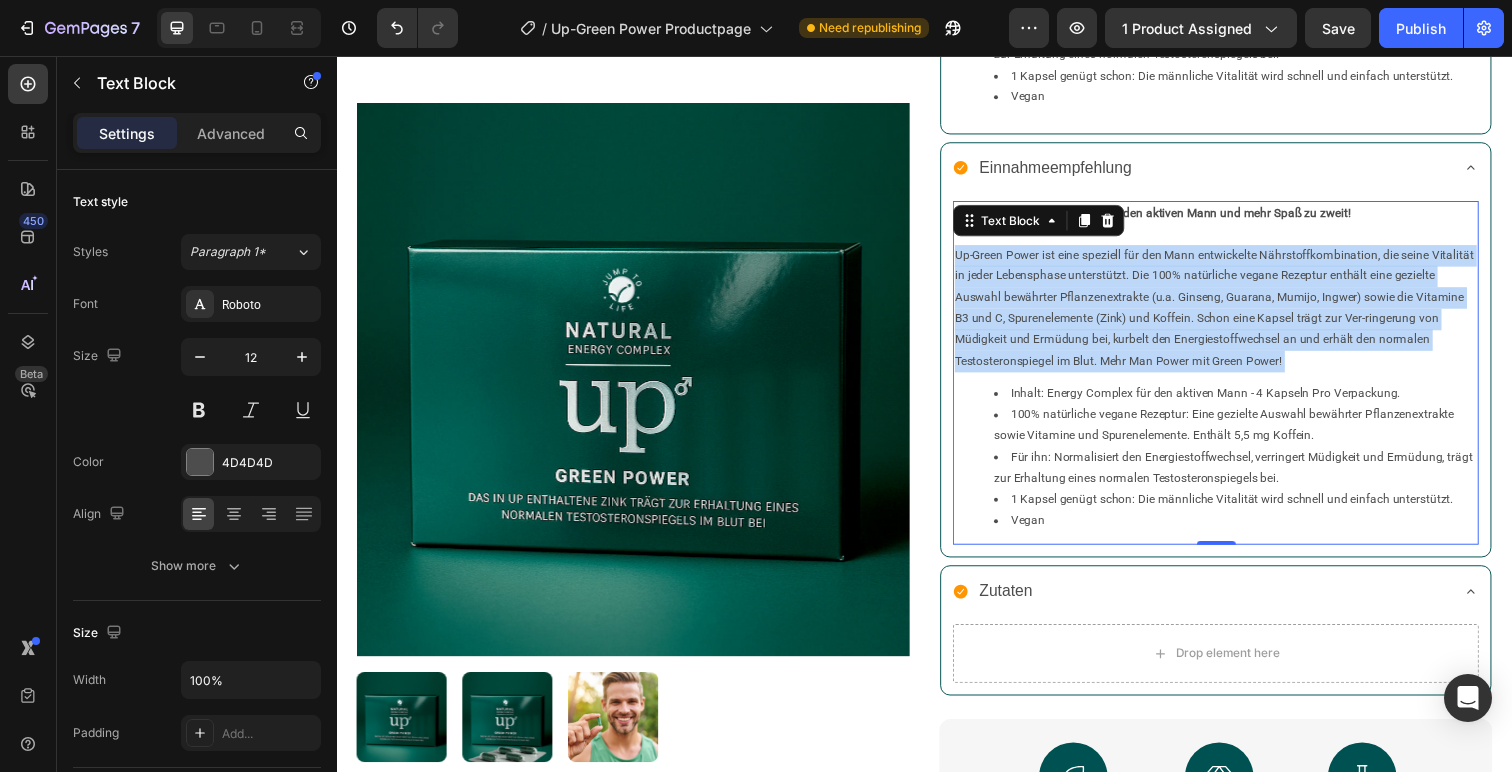 click on "Up-Green Power ist eine speziell für den Mann entwickelte Nährstoffkombination, die seine Vitalität in jeder Lebensphase unterstützt. Die 100% natürliche vegane Rezeptur enthält eine gezielte Auswahl bewährter Pflanzenextrakte (u.a. Ginseng, Guarana, Mumijo, Ingwer) sowie die Vitamine B3 und C, Spurenelemente (Zink) und Koffein. Schon eine Kapsel trägt zur Ver-ringerung von Müdigkeit und Ermüdung bei, kurbelt den Energiestoffwechsel an und erhält den normalen Testosteronspiegel im Blut. Mehr Man Power mit Green Power!" at bounding box center [1234, 315] 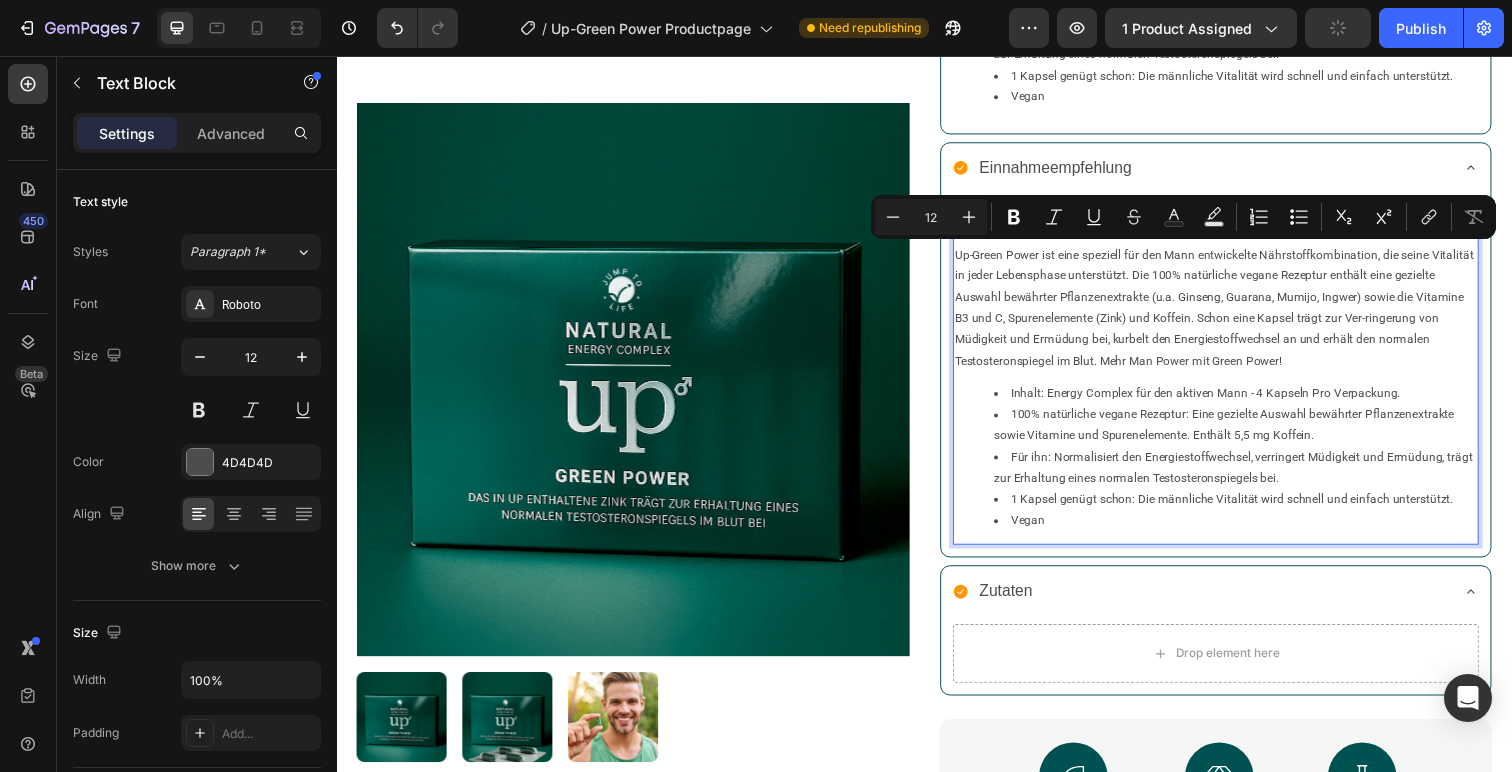 click on "100% natürliche vegane Rezeptur: Eine gezielte Auswahl bewährter Pflanzenextrakte sowie Vitamine und Spurenelemente. Enthält 5,5 mg Koffein." at bounding box center [1254, 434] 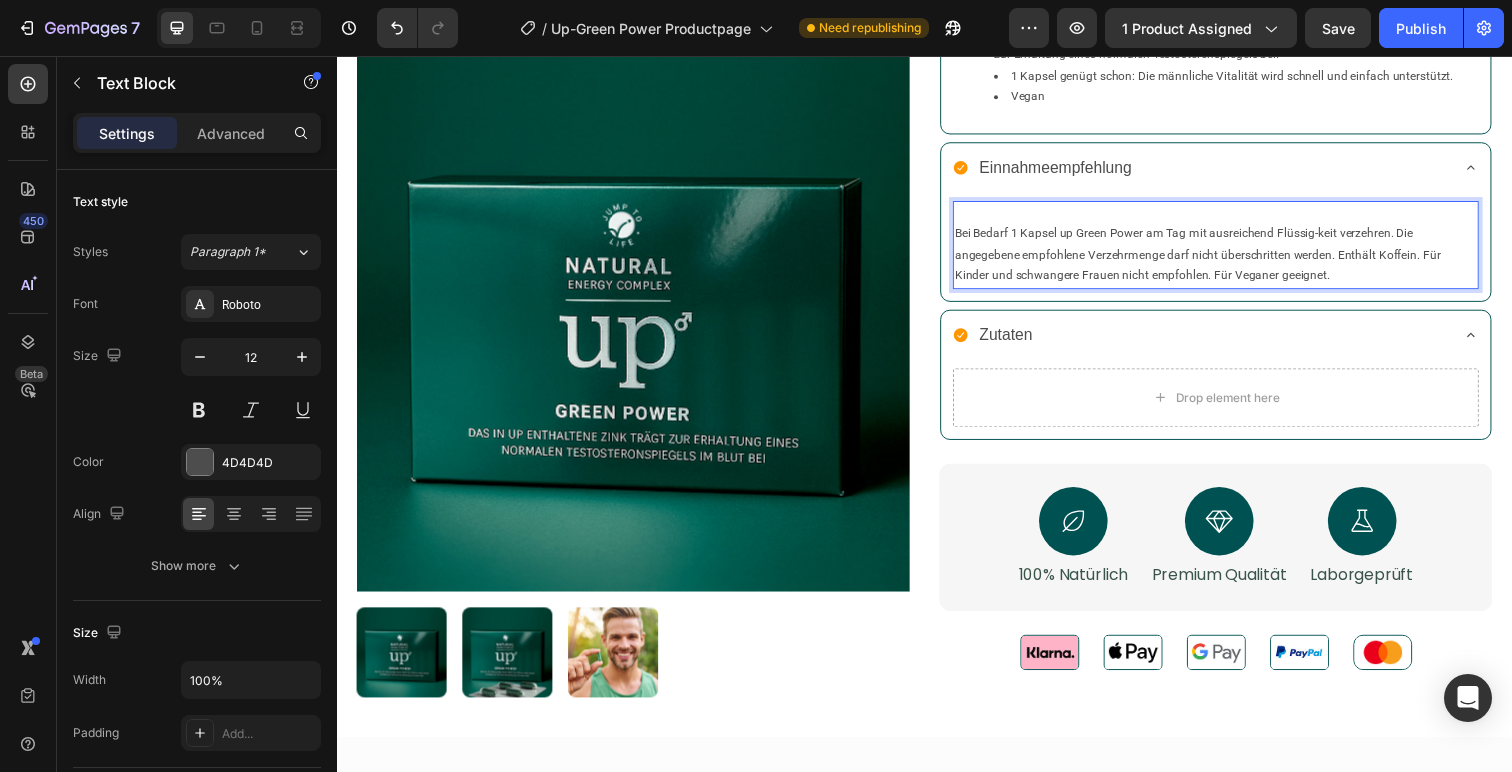 click on "Bei Bedarf 1 Kapsel up Green Power am Tag mit ausreichend Flüssig-keit verzehren. Die angegebene empfohlene Verzehrmenge darf nicht überschritten werden. Enthält Koffein. Für Kinder und schwangere Frauen nicht empfohlen. Für Veganer geeignet." at bounding box center [1234, 260] 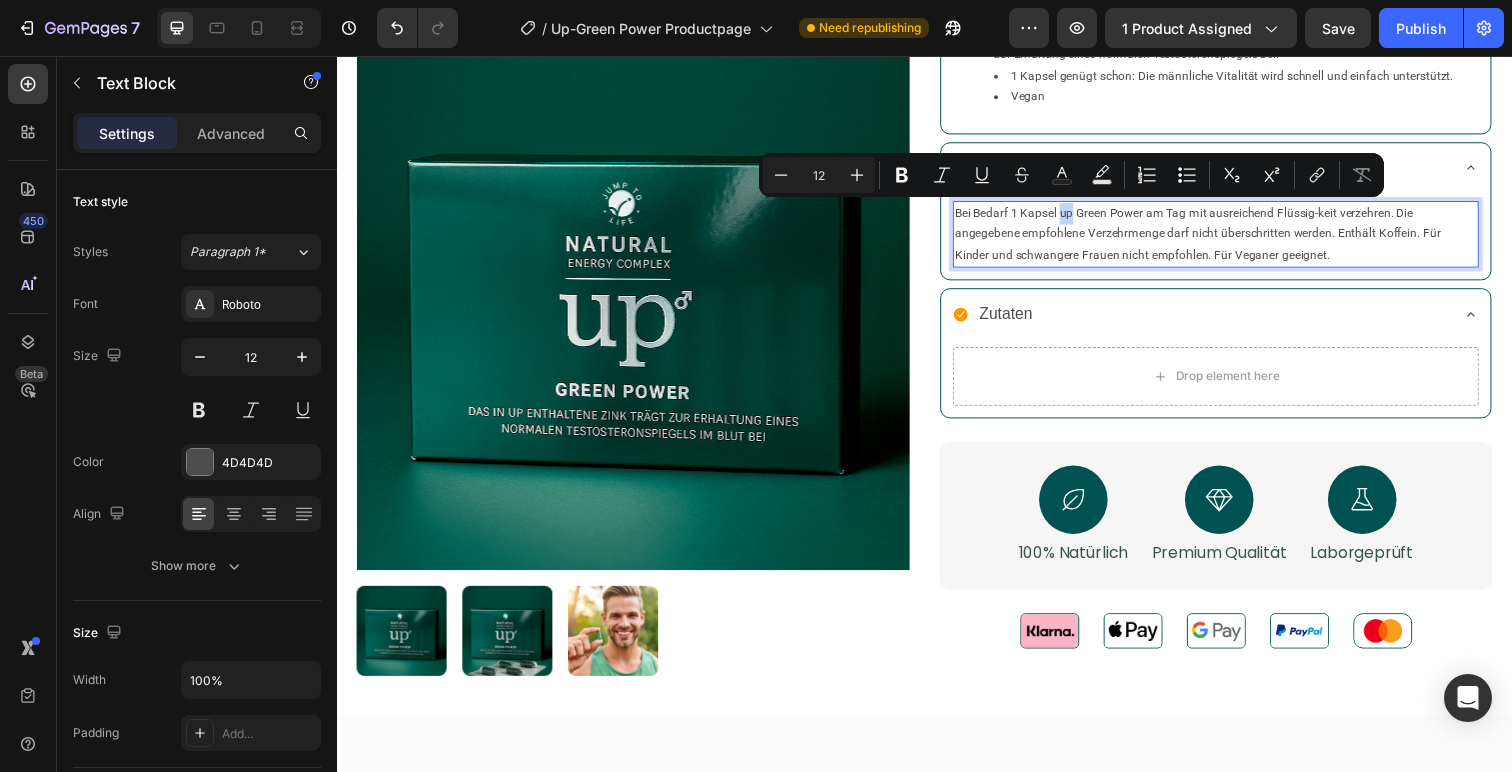 drag, startPoint x: 1075, startPoint y: 215, endPoint x: 1087, endPoint y: 218, distance: 12.369317 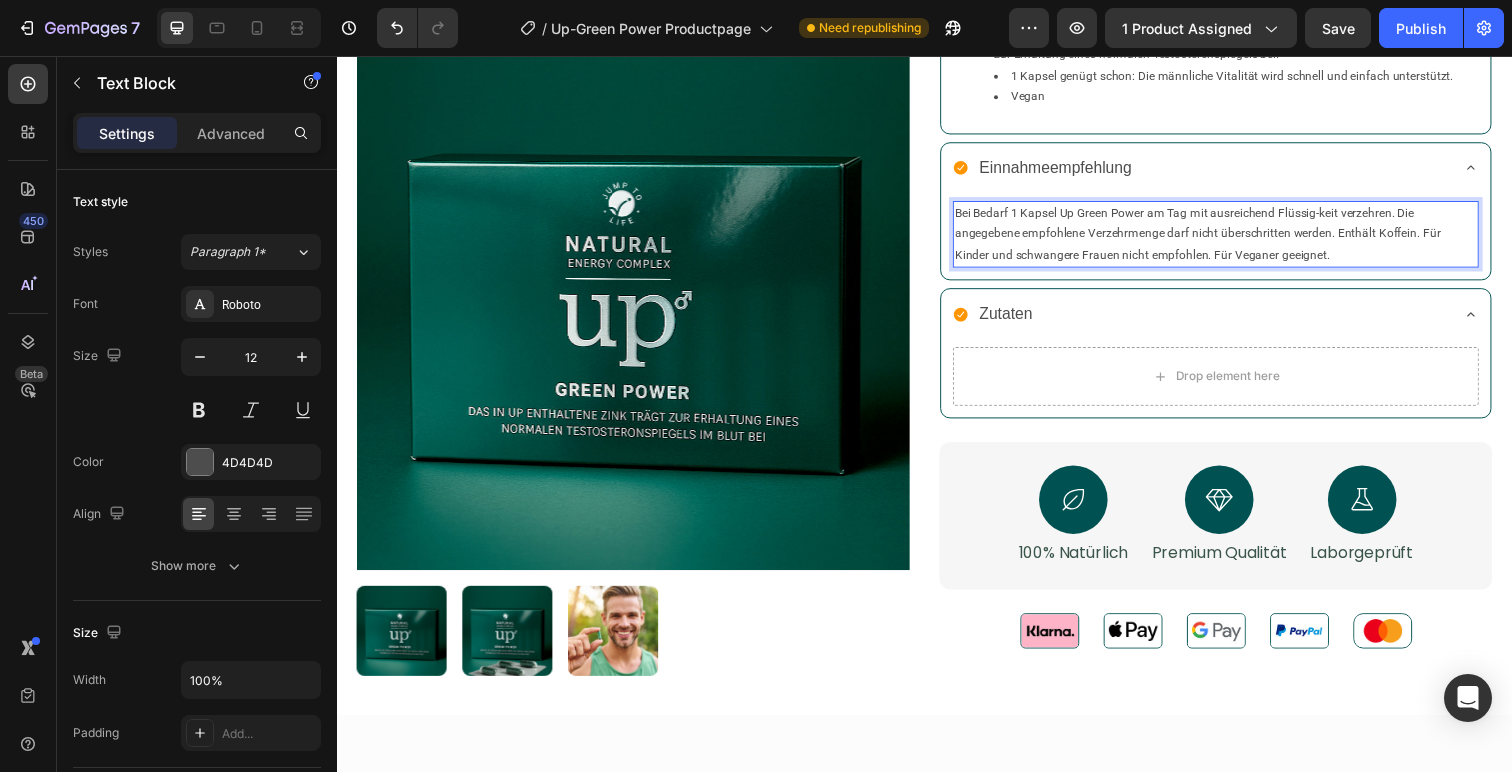 click on "Bei Bedarf 1 Kapsel Up Green Power am Tag mit ausreichend Flüssig-keit verzehren. Die angegebene empfohlene Verzehrmenge darf nicht überschritten werden. Enthält Koffein. Für Kinder und schwangere Frauen nicht empfohlen. Für Veganer geeignet." at bounding box center (1234, 239) 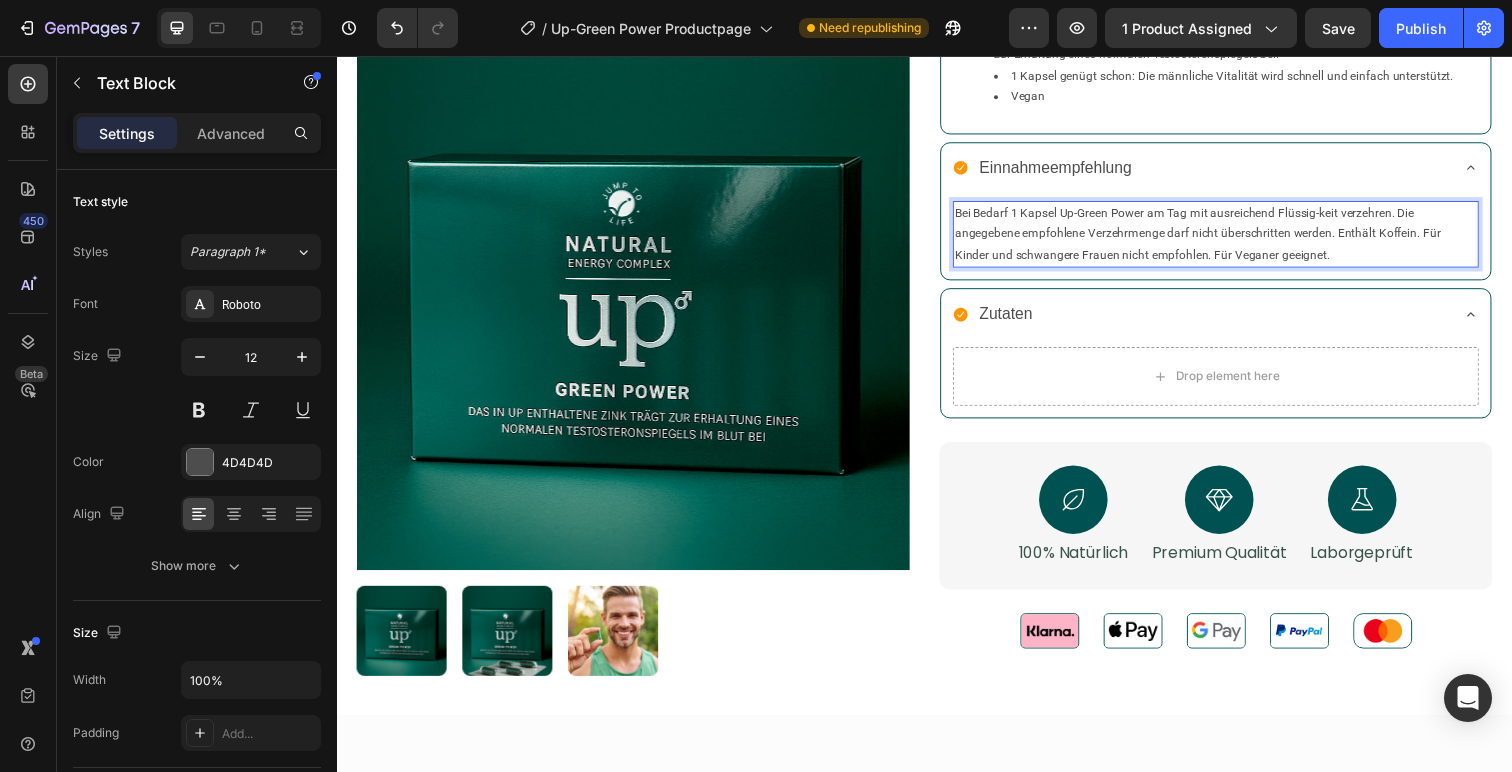 click on "Bei Bedarf 1 Kapsel Up-Green Power am Tag mit ausreichend Flüssig-keit verzehren. Die angegebene empfohlene Verzehrmenge darf nicht überschritten werden. Enthält Koffein. Für Kinder und schwangere Frauen nicht empfohlen. Für Veganer geeignet." at bounding box center [1234, 239] 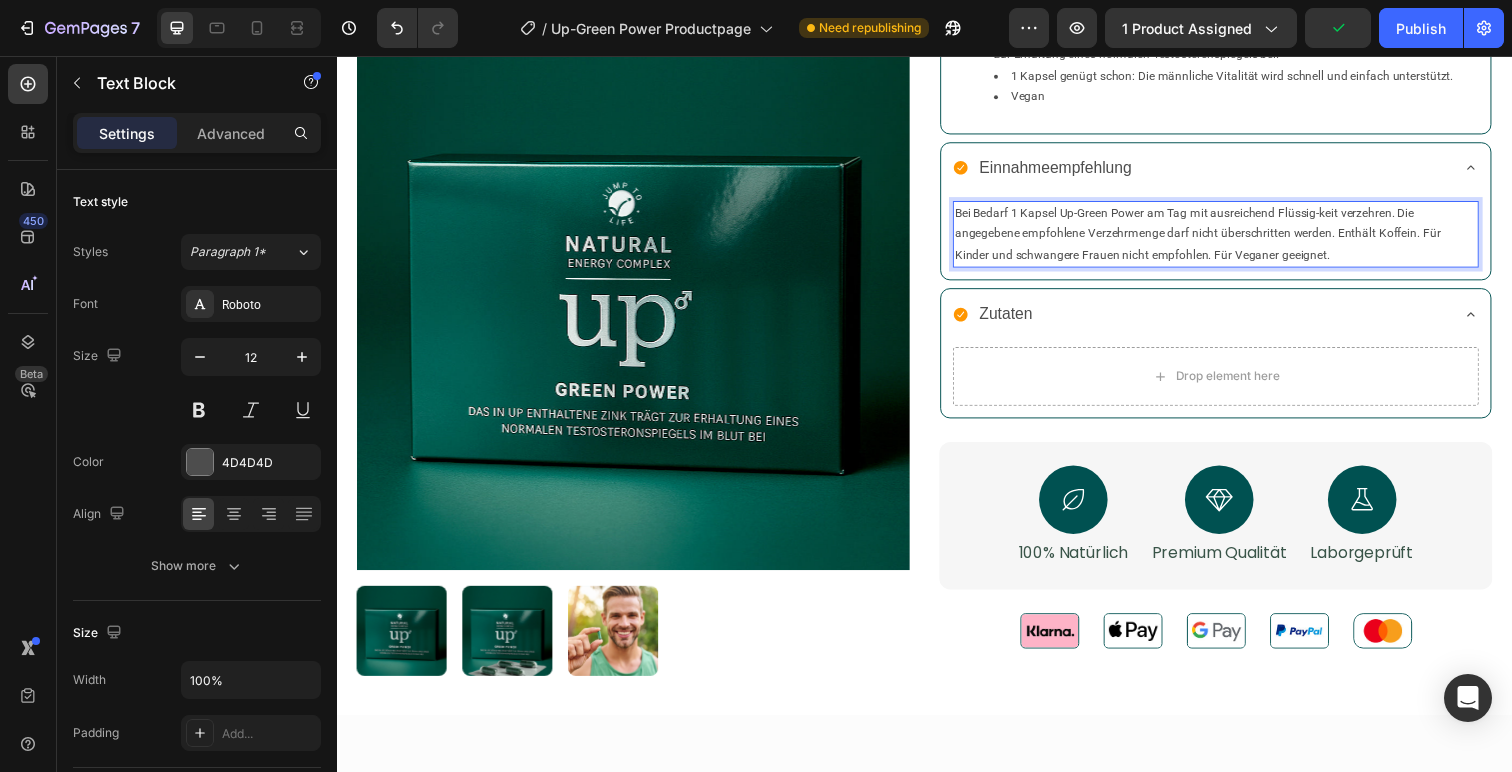 click on "Bei Bedarf 1 Kapsel Up-Green Power am Tag mit ausreichend Flüssig-keit verzehren. Die angegebene empfohlene Verzehrmenge darf nicht überschritten werden. Enthält Koffein. Für Kinder und schwangere Frauen nicht empfohlen. Für Veganer geeignet." at bounding box center (1234, 239) 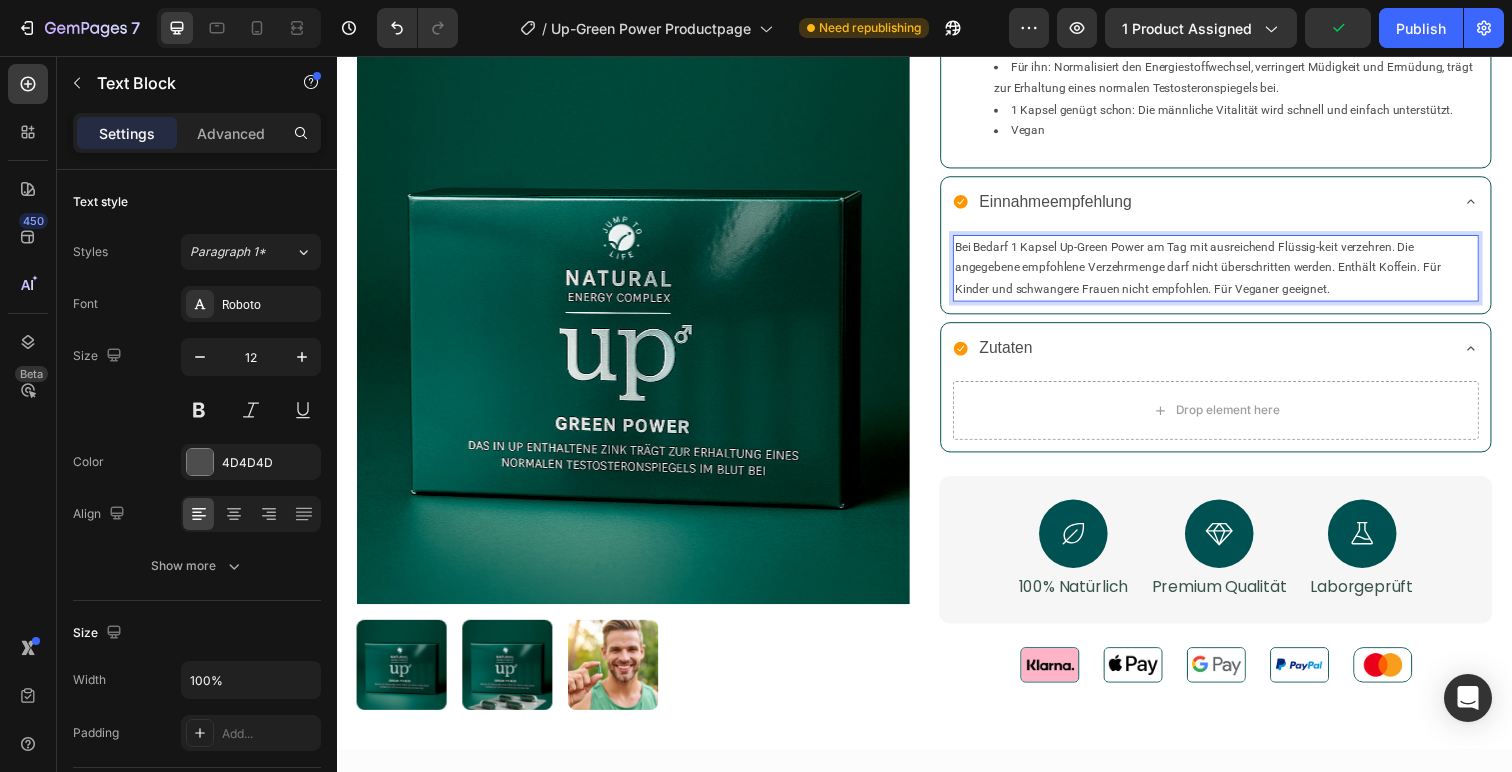 click on "Bei Bedarf 1 Kapsel Up-Green Power am Tag mit ausreichend Flüssig-keit verzehren. Die angegebene empfohlene Verzehrmenge darf nicht überschritten werden. Enthält Koffein. Für Kinder und schwangere Frauen nicht empfohlen. Für Veganer geeignet." at bounding box center (1234, 273) 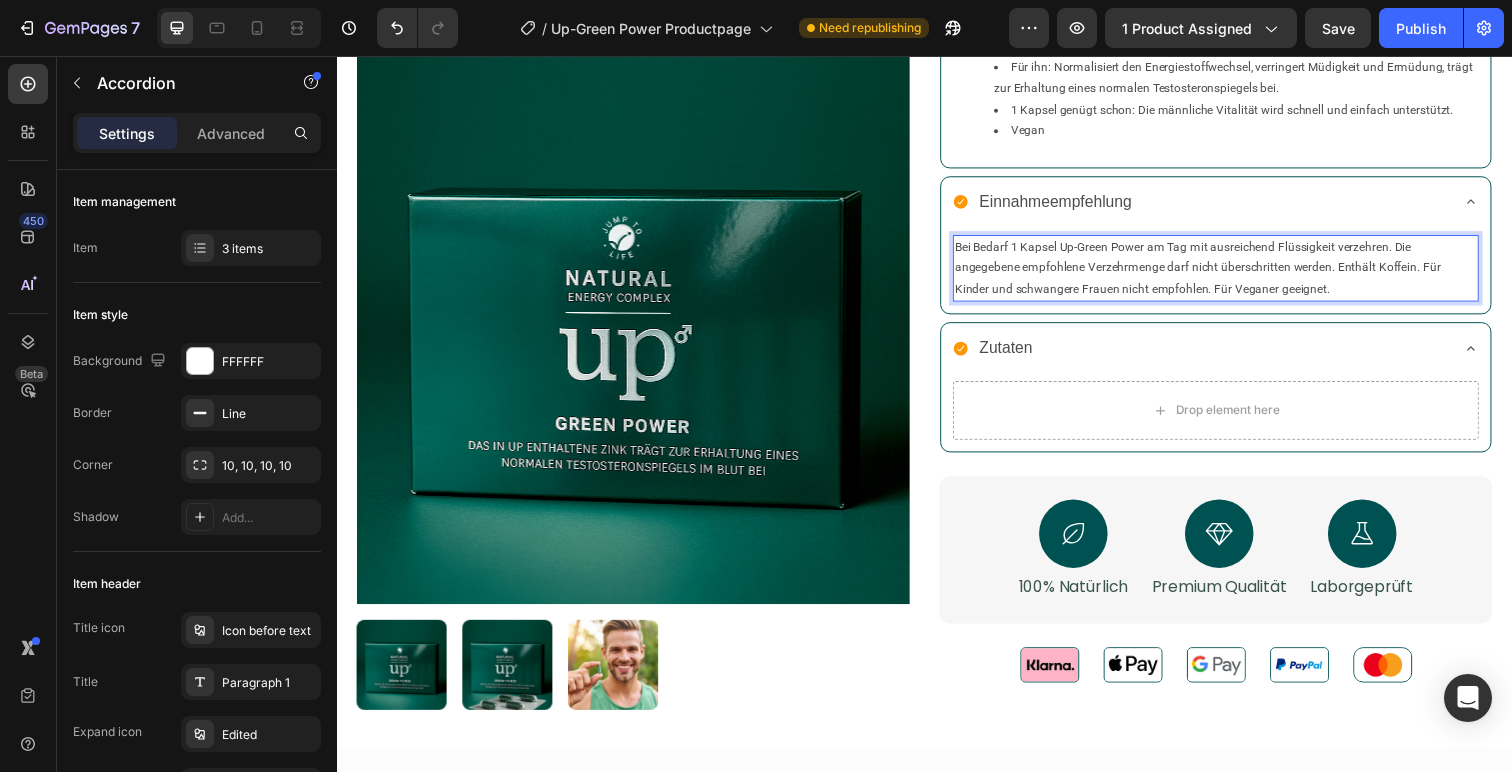 click on "Einnahmeempfehlung" at bounding box center [1218, 205] 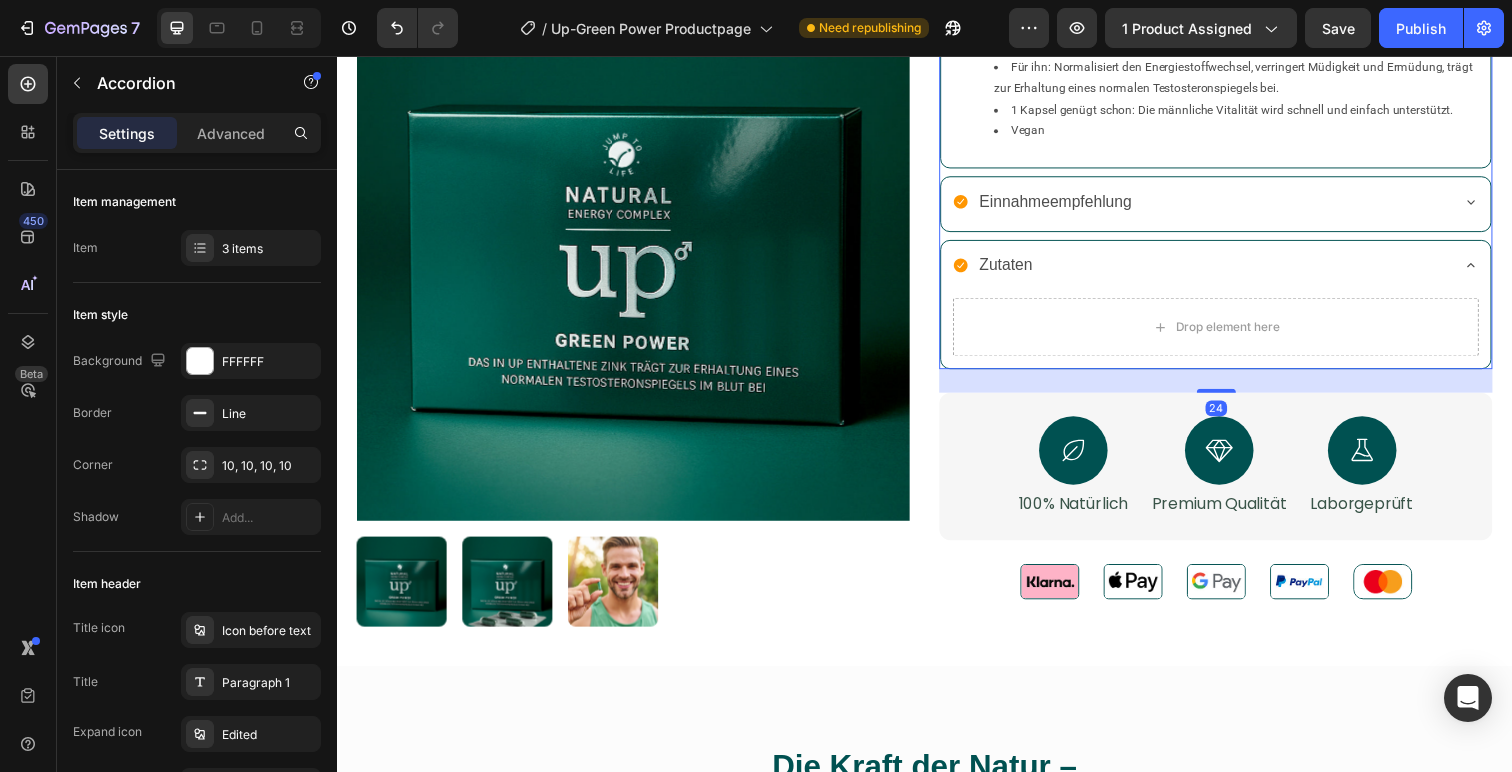 click on "Zutaten" at bounding box center (1218, 270) 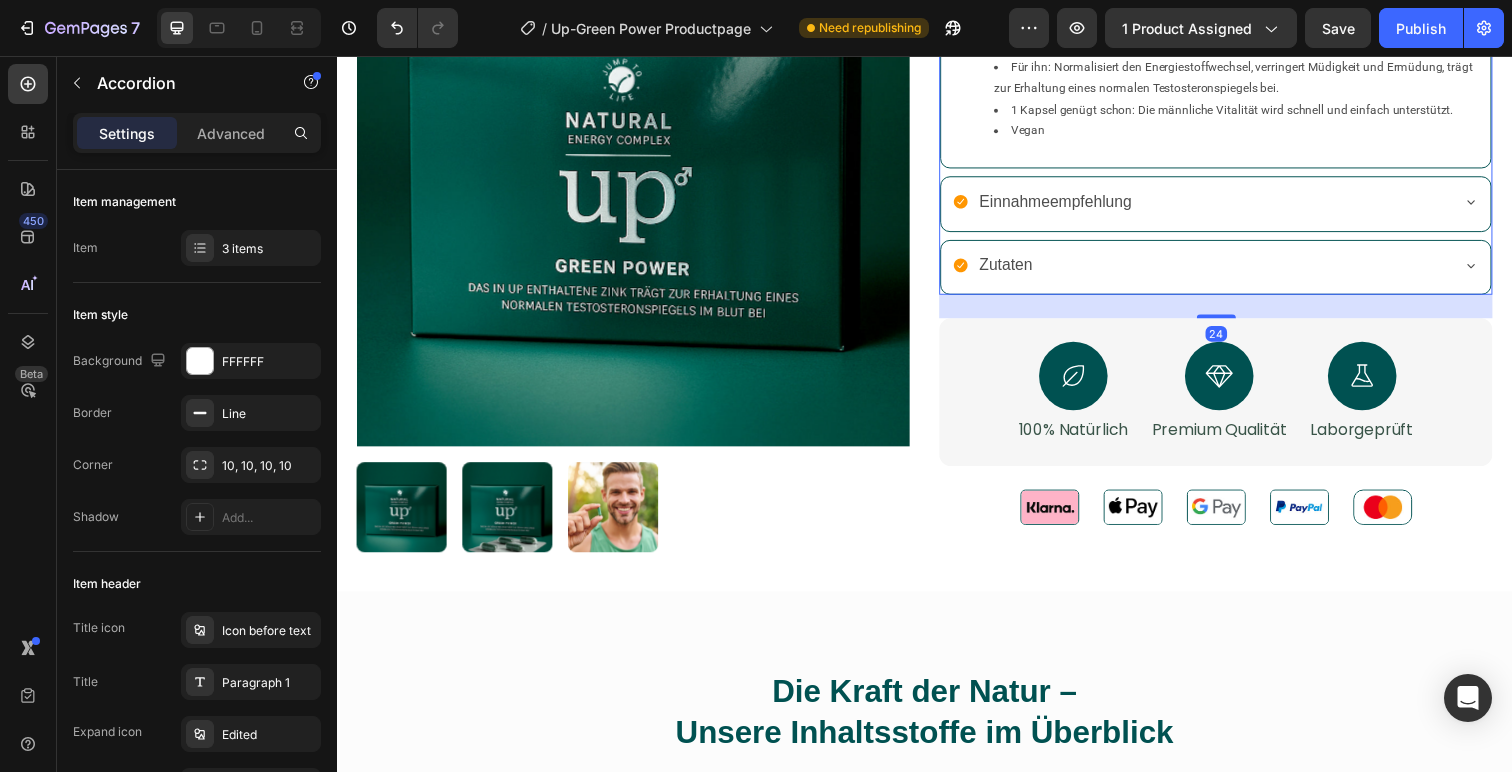 click on "Einnahmeempfehlung" at bounding box center (1218, 205) 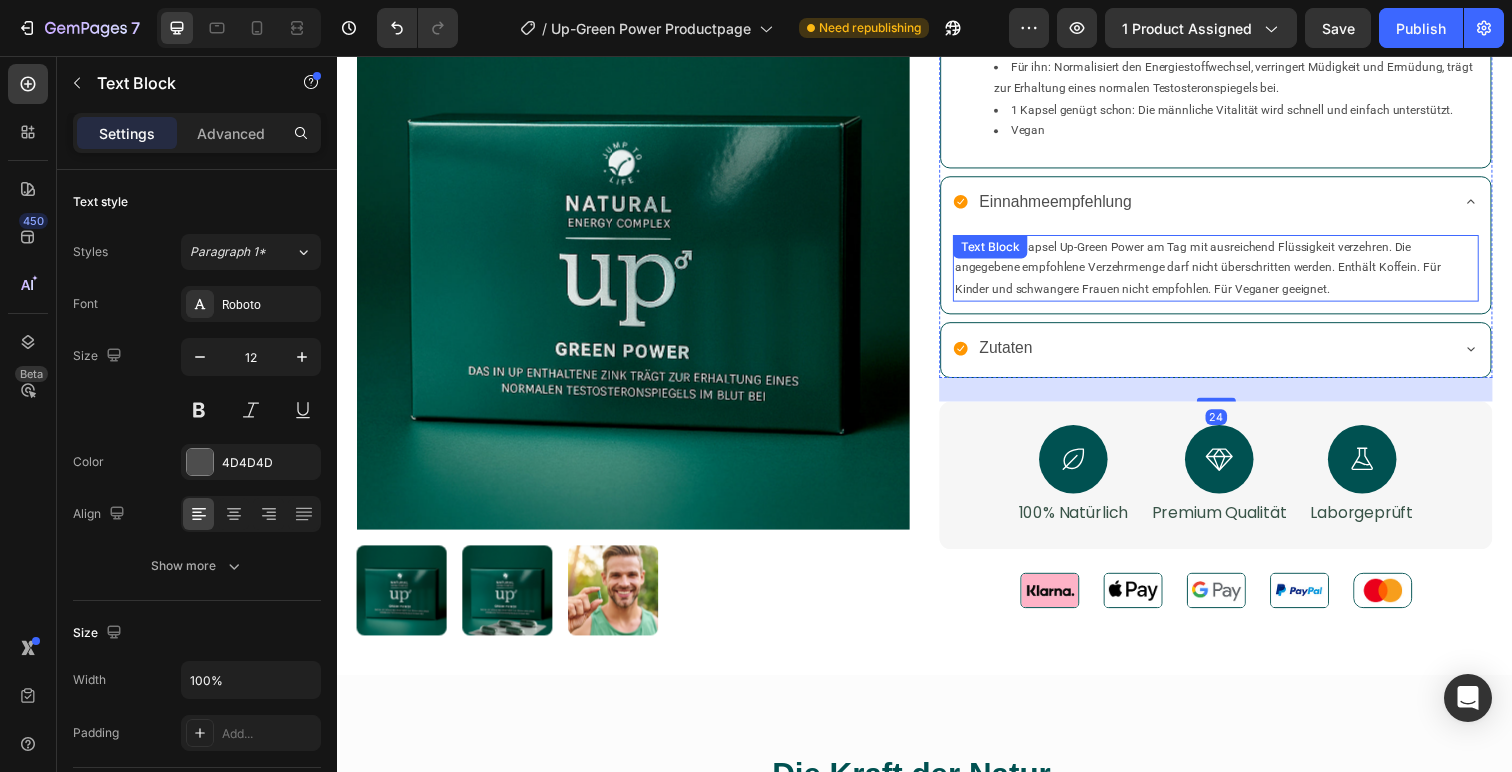 click on "Bei Bedarf 1 Kapsel Up-Green Power am Tag mit ausreichend Flüssigkeit verzehren. Die angegebene empfohlene Verzehrmenge darf nicht überschritten werden. Enthält Koffein. Für Kinder und schwangere Frauen nicht empfohlen. Für Veganer geeignet." at bounding box center (1234, 273) 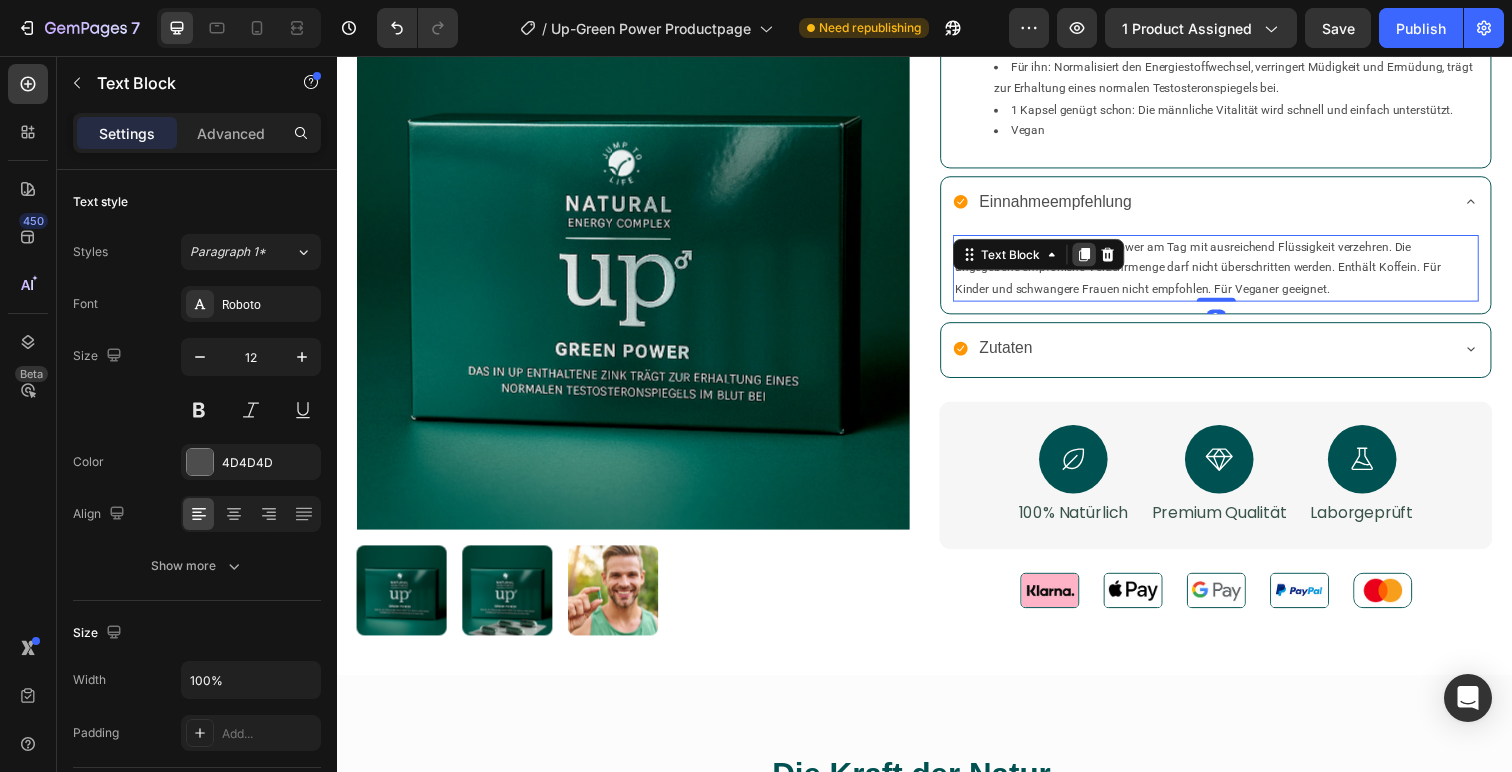 click 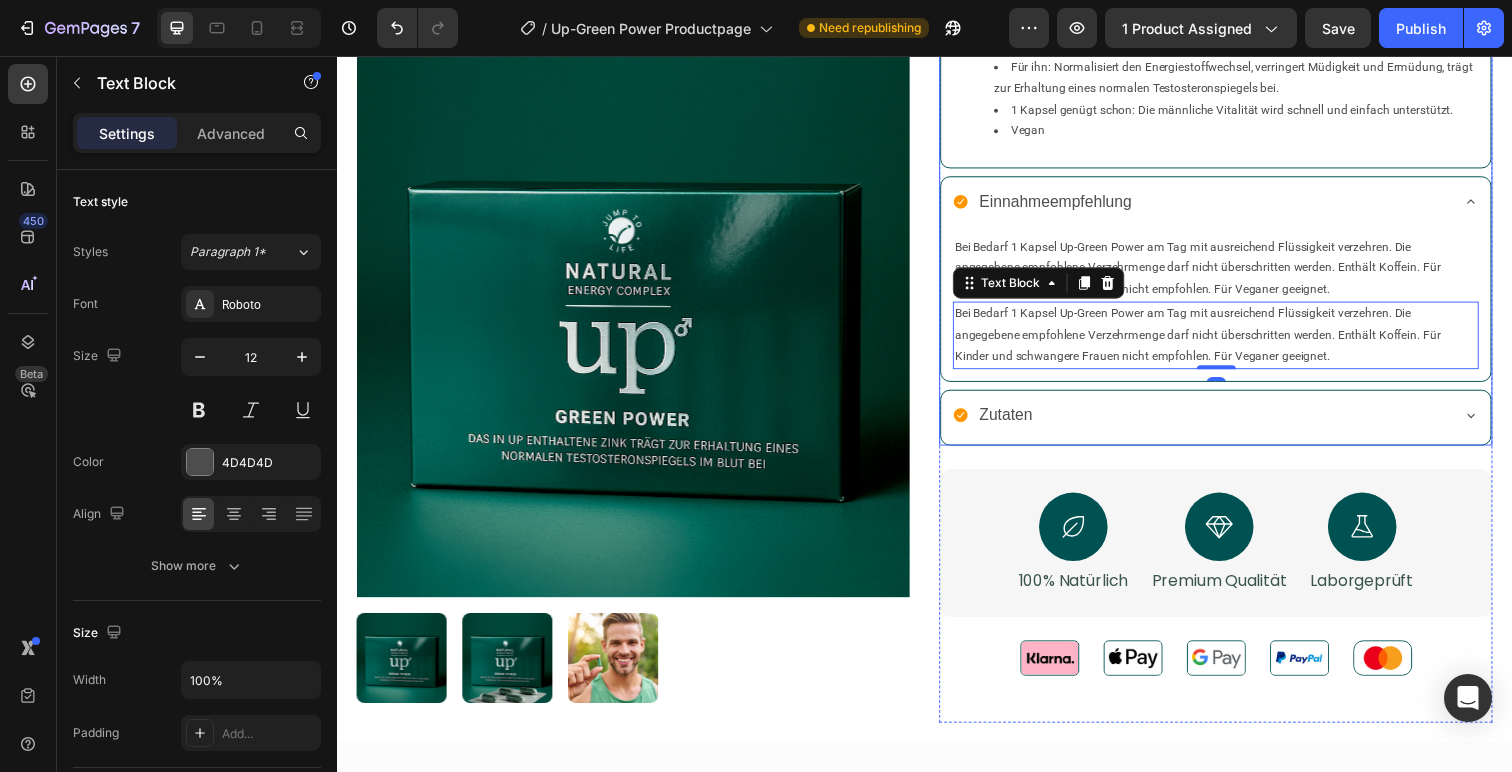 click 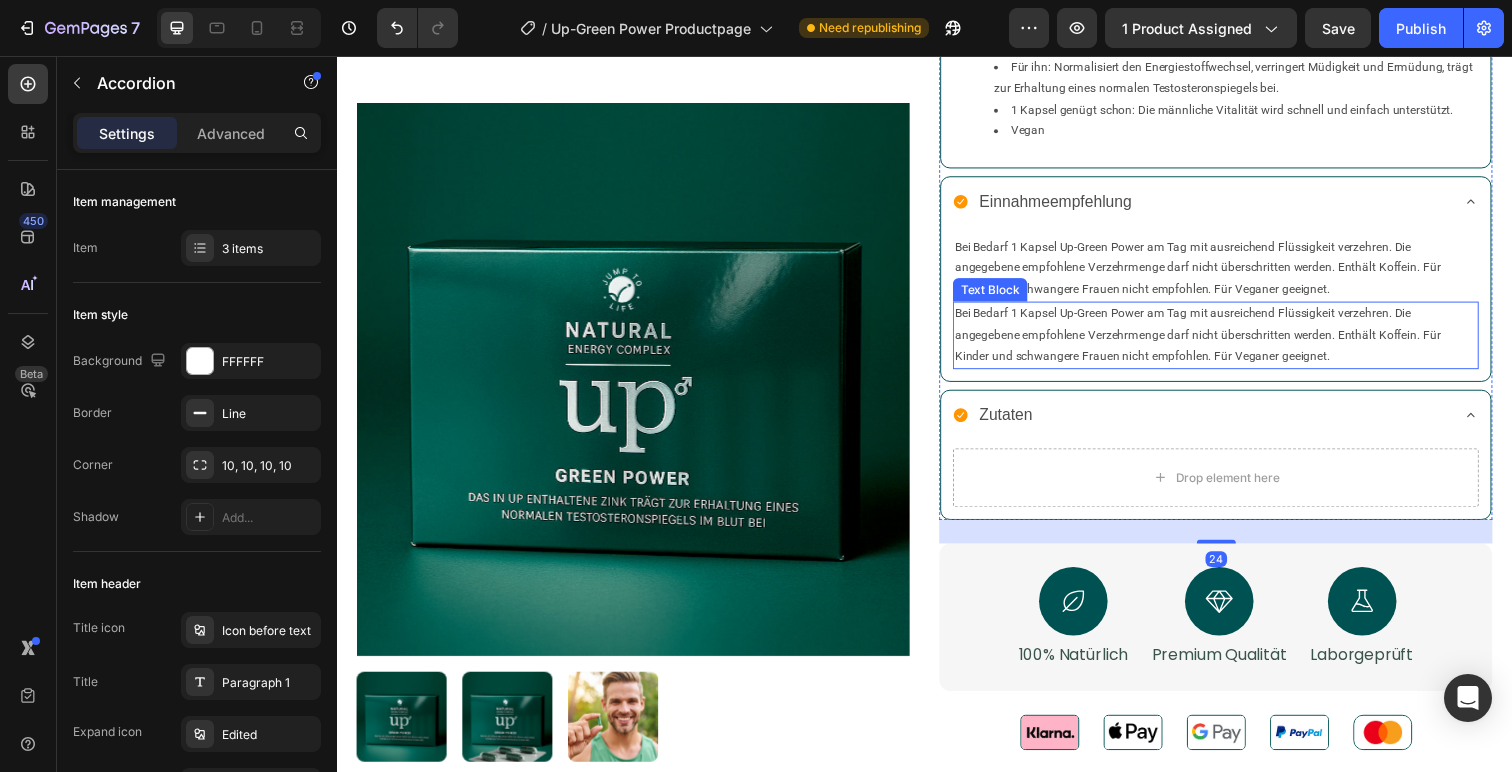 click on "Bei Bedarf 1 Kapsel Up-Green Power am Tag mit ausreichend Flüssigkeit verzehren. Die angegebene empfohlene Verzehrmenge darf nicht überschritten werden. Enthält Koffein. Für Kinder und schwangere Frauen nicht empfohlen. Für Veganer geeignet." at bounding box center [1234, 341] 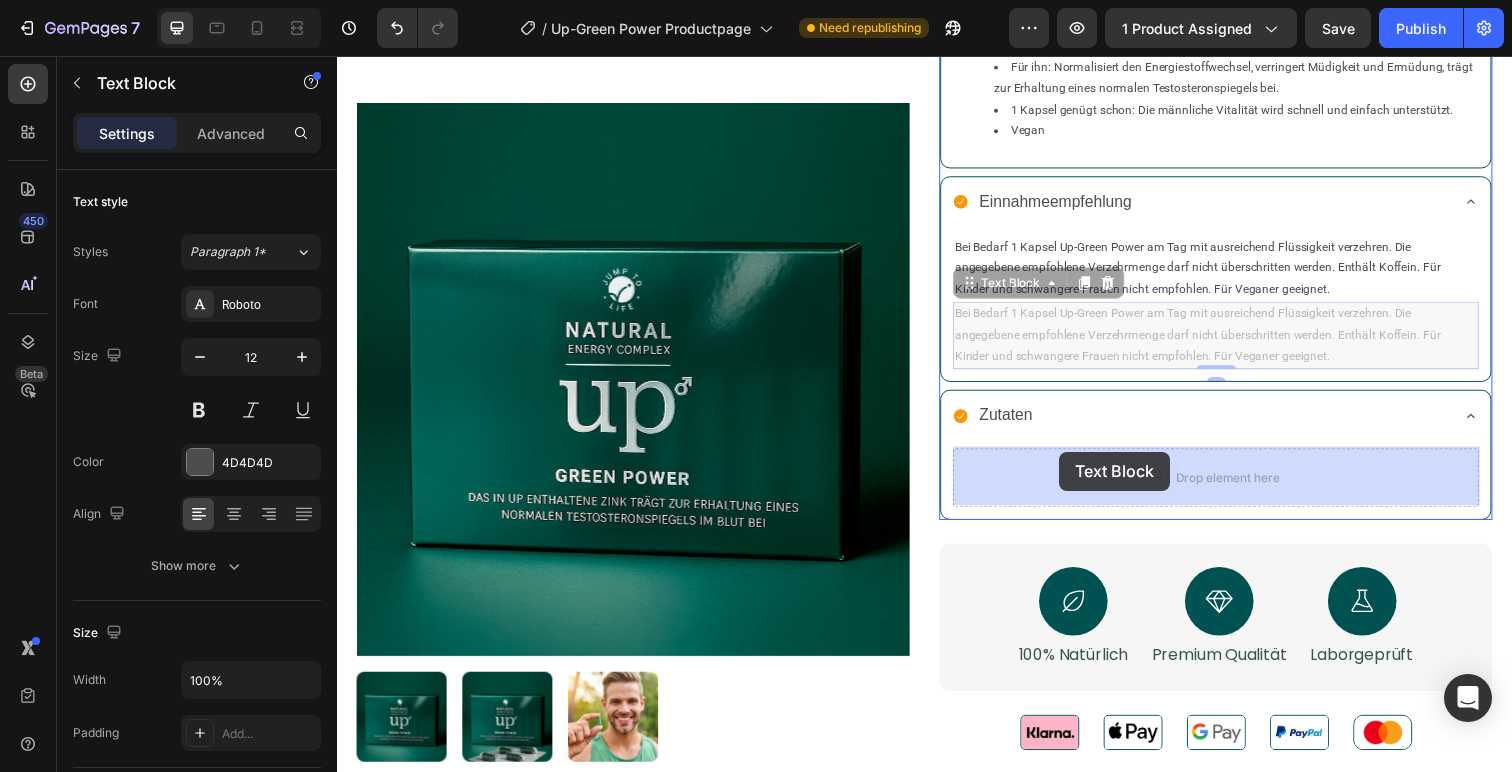 drag, startPoint x: 1025, startPoint y: 291, endPoint x: 1074, endPoint y: 460, distance: 175.96022 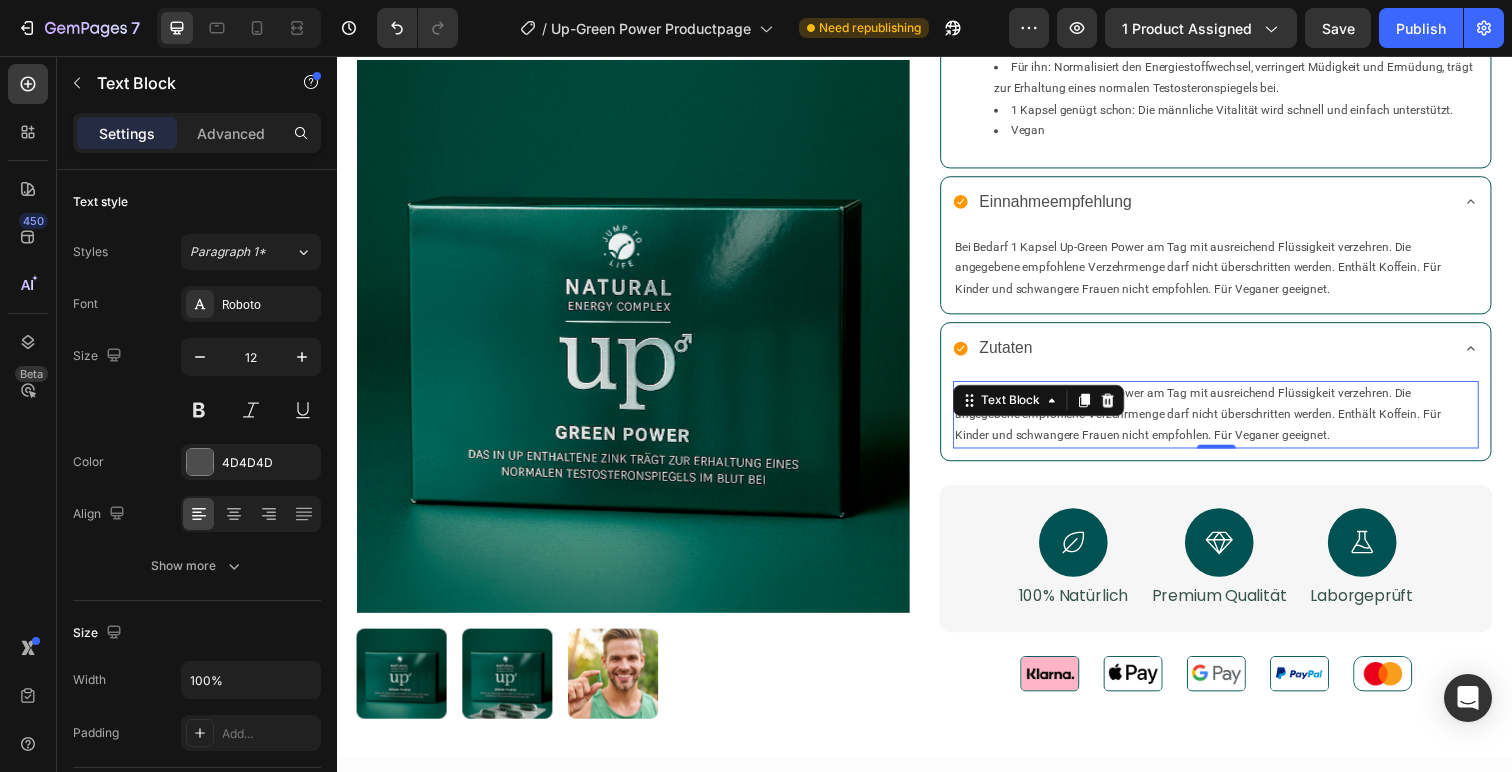 click on "Bei Bedarf 1 Kapsel Up-Green Power am Tag mit ausreichend Flüssigkeit verzehren. Die angegebene empfohlene Verzehrmenge darf nicht überschritten werden. Enthält Koffein. Für Kinder und schwangere Frauen nicht empfohlen. Für Veganer geeignet." at bounding box center (1234, 422) 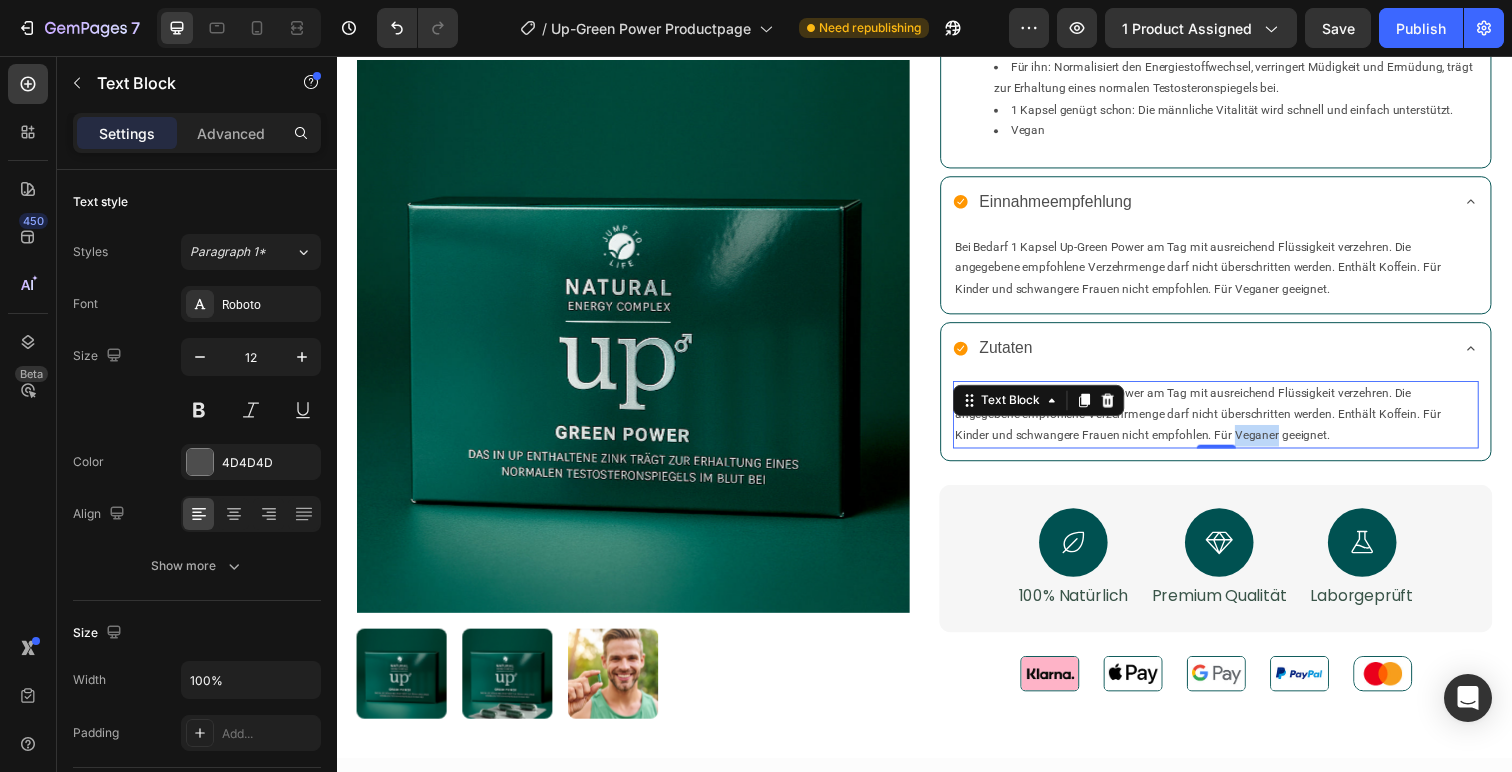 click on "Bei Bedarf 1 Kapsel Up-Green Power am Tag mit ausreichend Flüssigkeit verzehren. Die angegebene empfohlene Verzehrmenge darf nicht überschritten werden. Enthält Koffein. Für Kinder und schwangere Frauen nicht empfohlen. Für Veganer geeignet." at bounding box center (1234, 422) 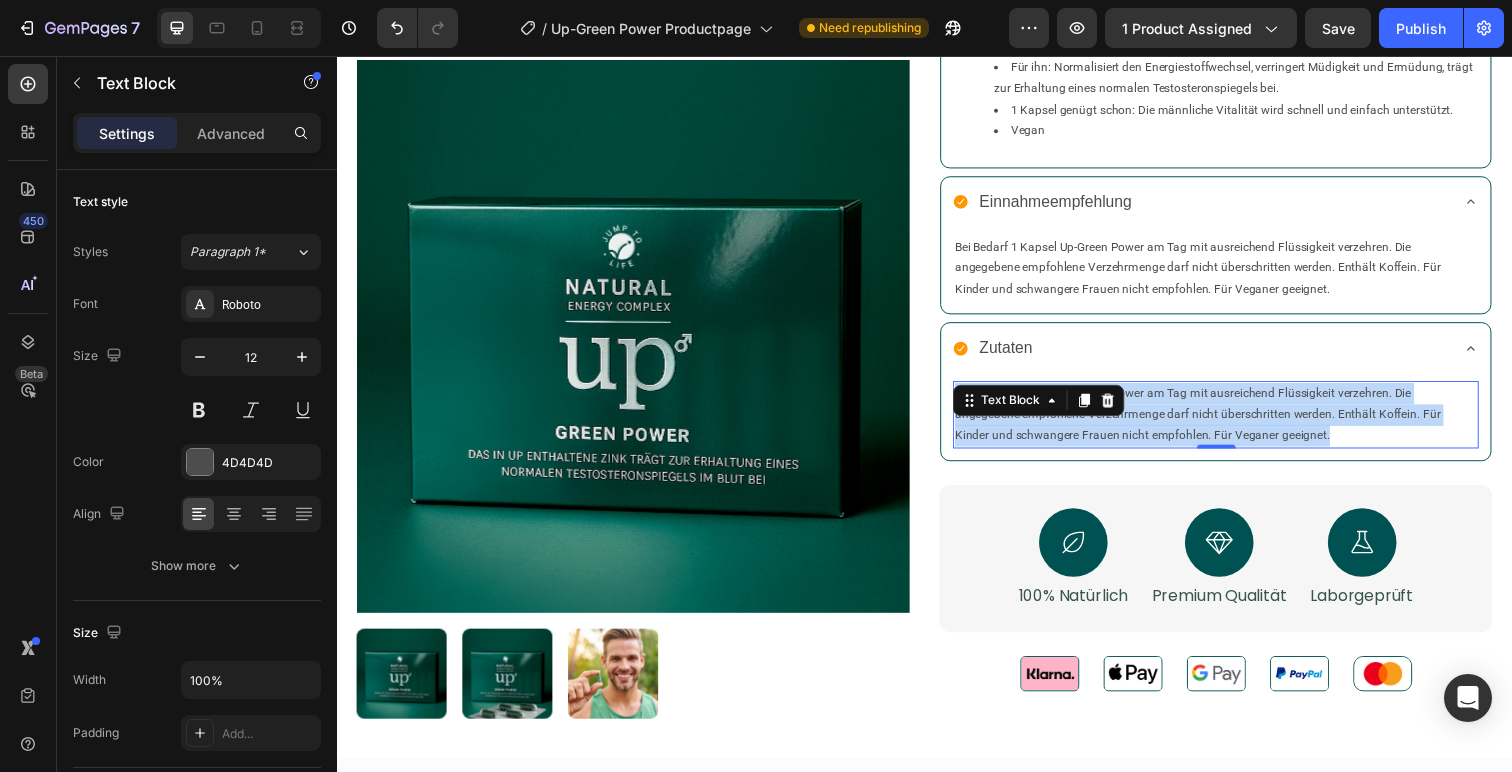 click on "Bei Bedarf 1 Kapsel Up-Green Power am Tag mit ausreichend Flüssigkeit verzehren. Die angegebene empfohlene Verzehrmenge darf nicht überschritten werden. Enthält Koffein. Für Kinder und schwangere Frauen nicht empfohlen. Für Veganer geeignet." at bounding box center (1234, 422) 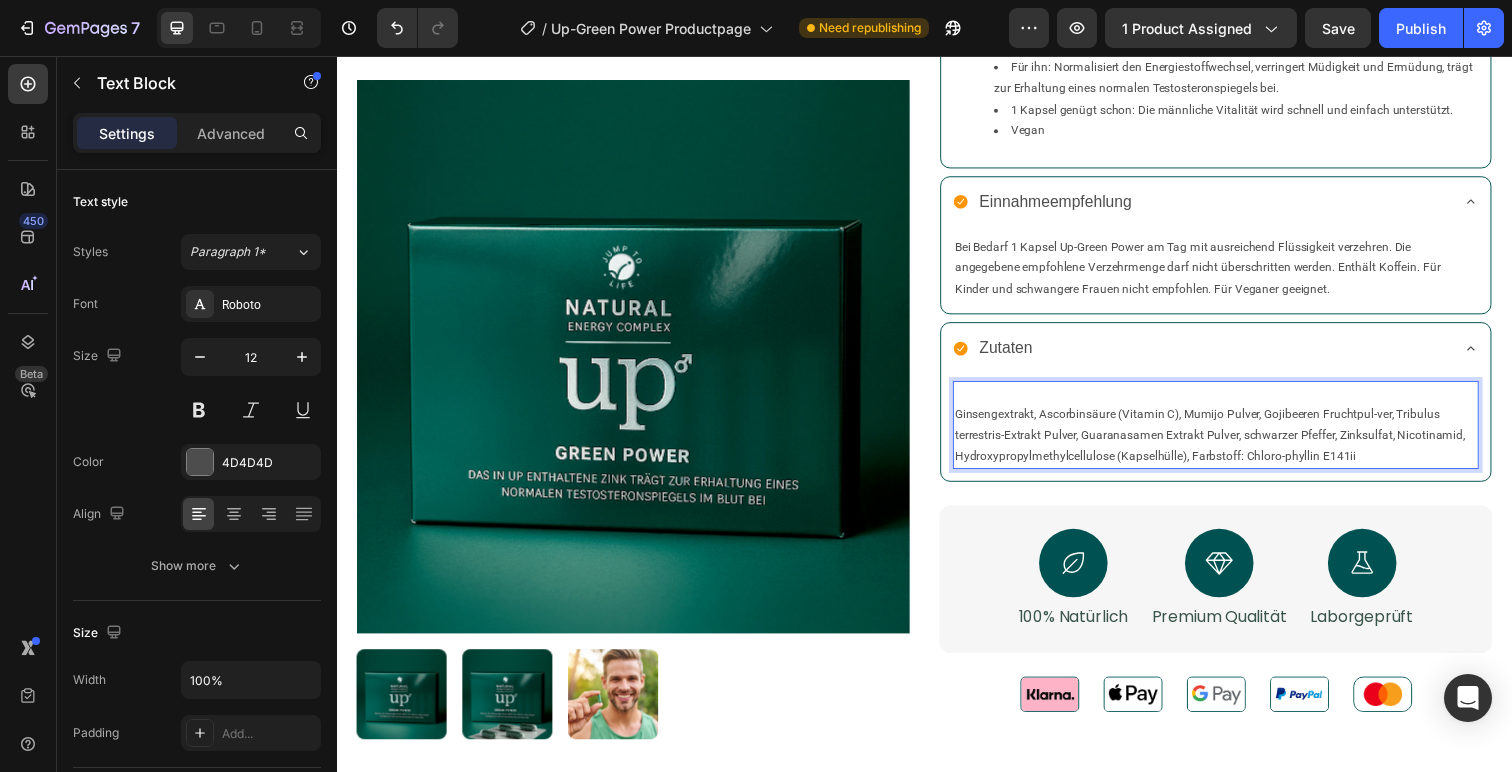 click on "Ginsengextrakt, Ascorbinsäure (Vitamin C), Mumijo Pulver, Gojibeeren Fruchtpul-ver, Tribulus terrestris-Extrakt Pulver, Guaranasamen Extrakt Pulver, schwarzer Pfeffer, Zinksulfat, Nicotinamid, Hydroxypropylmethylcellulose (Kapselhülle), Farbstoff: Chloro-phyllin E141ii" at bounding box center [1234, 444] 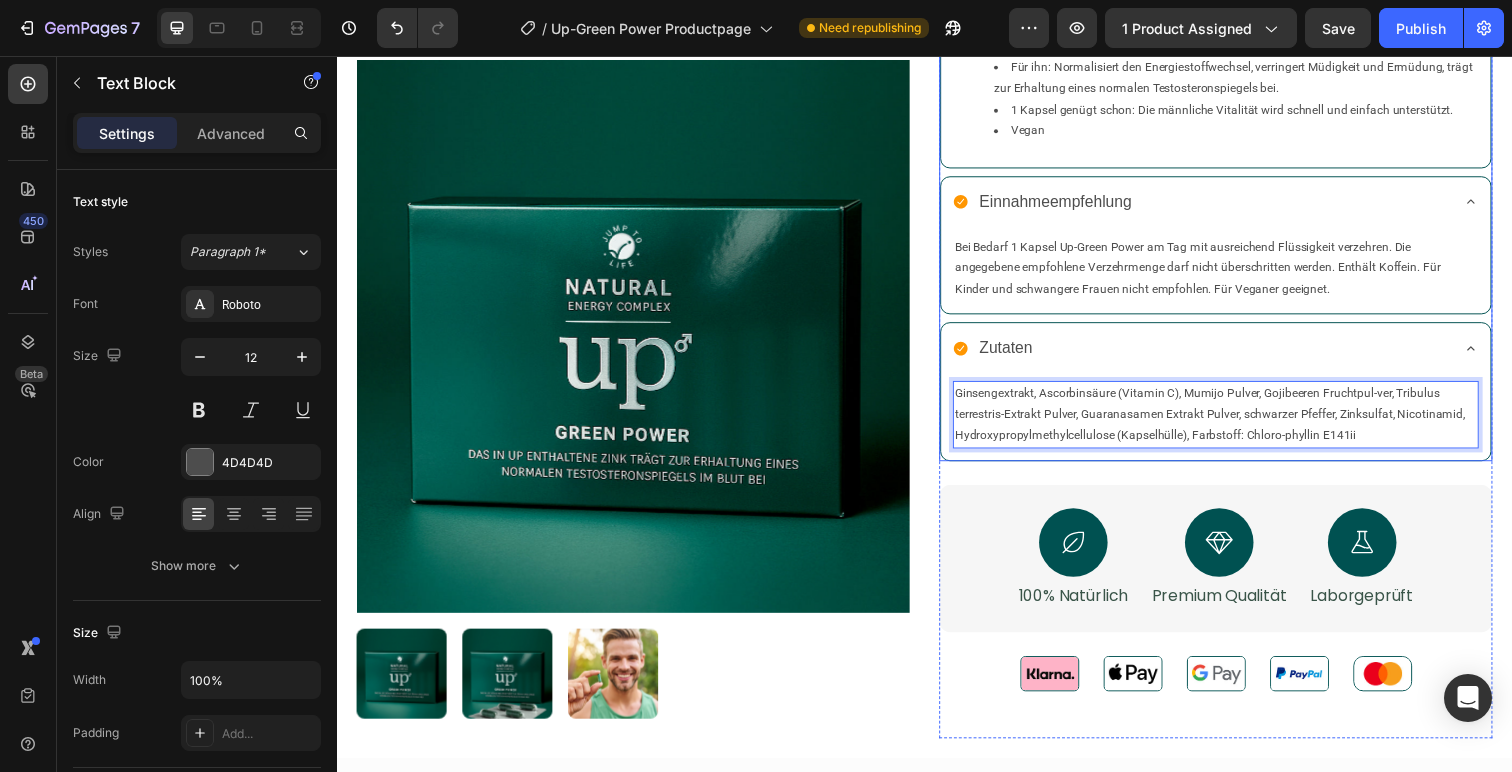 click on "Bei Bedarf 1 Kapsel Up-Green Power am Tag mit ausreichend Flüssigkeit verzehren. Die angegebene empfohlene Verzehrmenge darf nicht überschritten werden. Enthält Koffein. Für Kinder und schwangere Frauen nicht empfohlen. Für Veganer geeignet." at bounding box center [1234, 273] 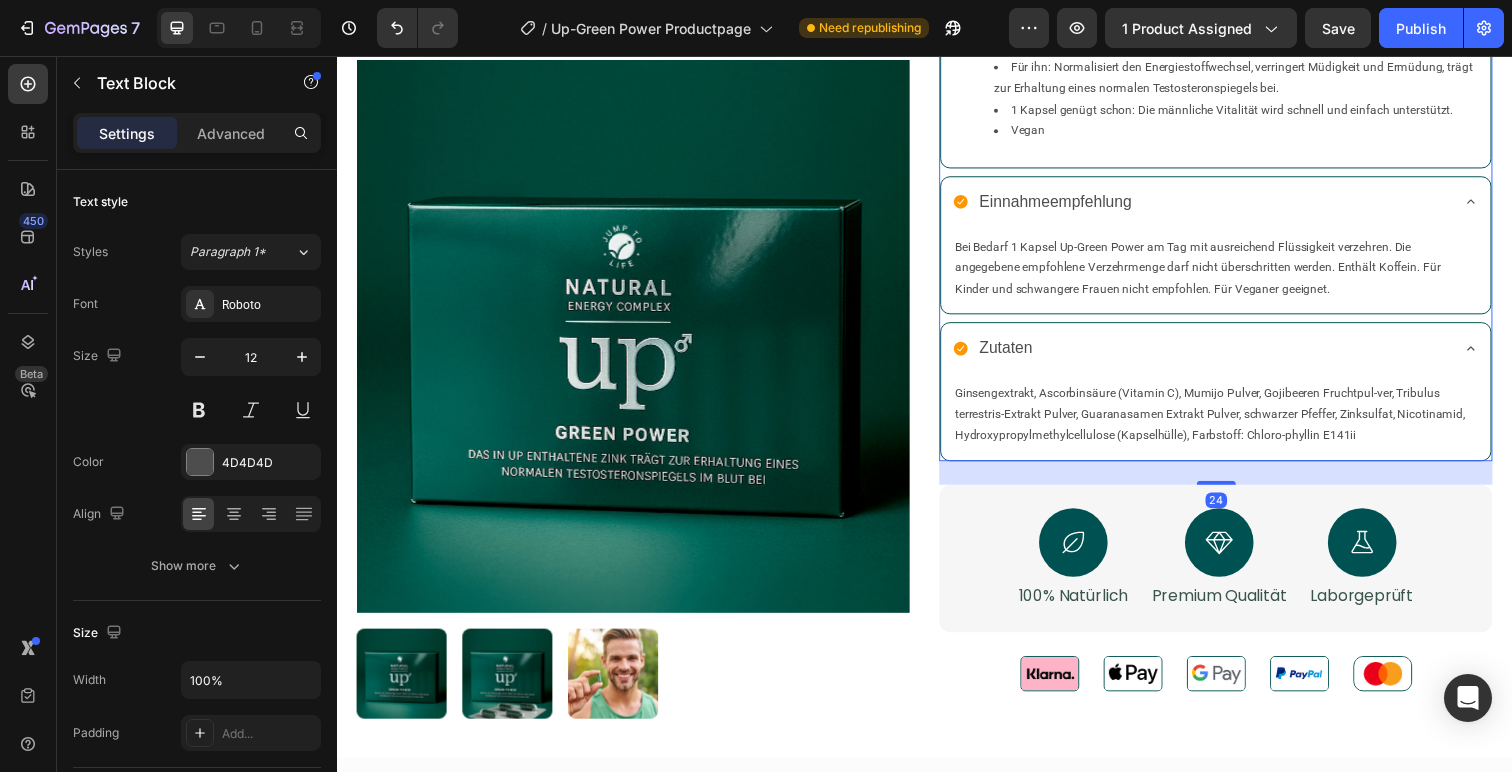 click 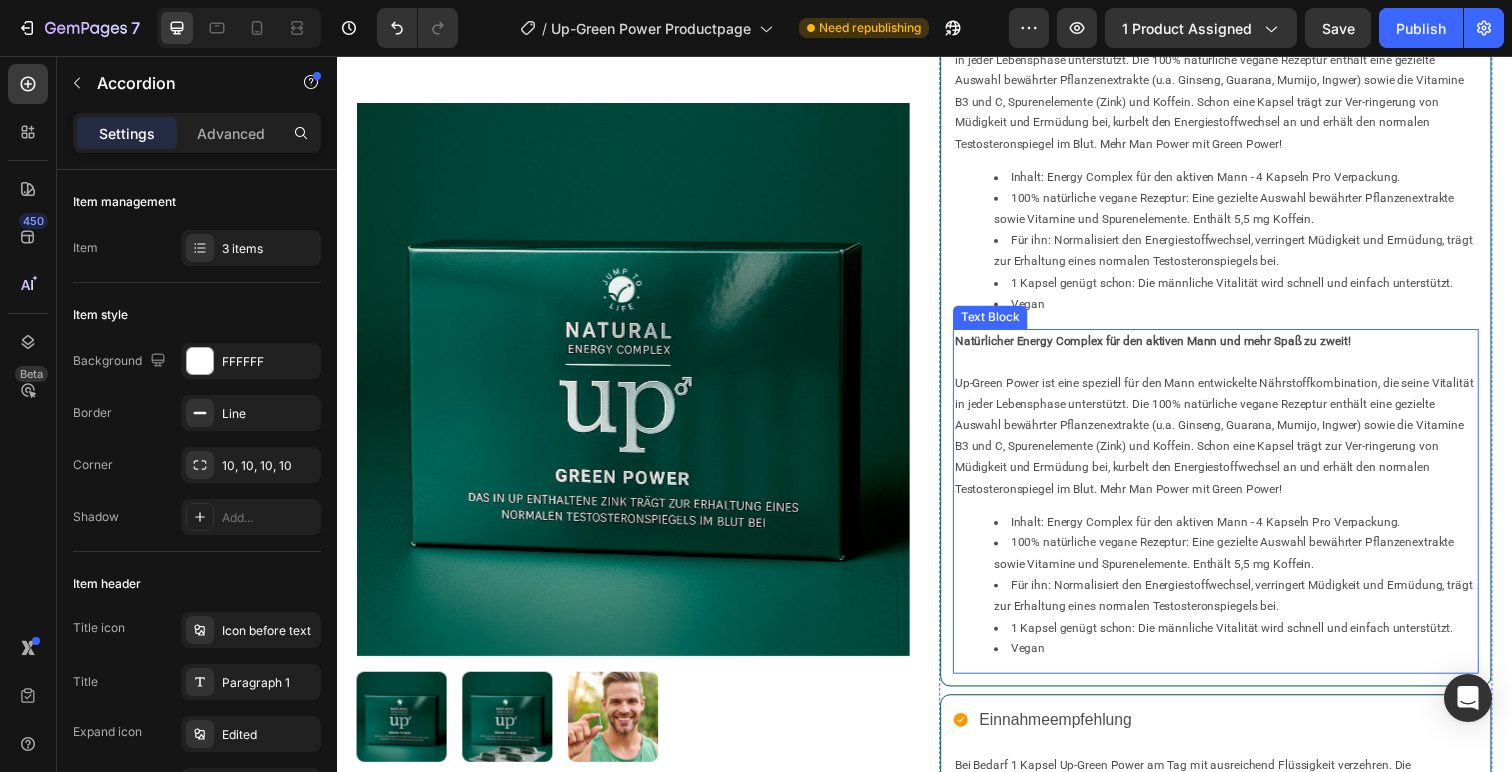 scroll, scrollTop: 805, scrollLeft: 0, axis: vertical 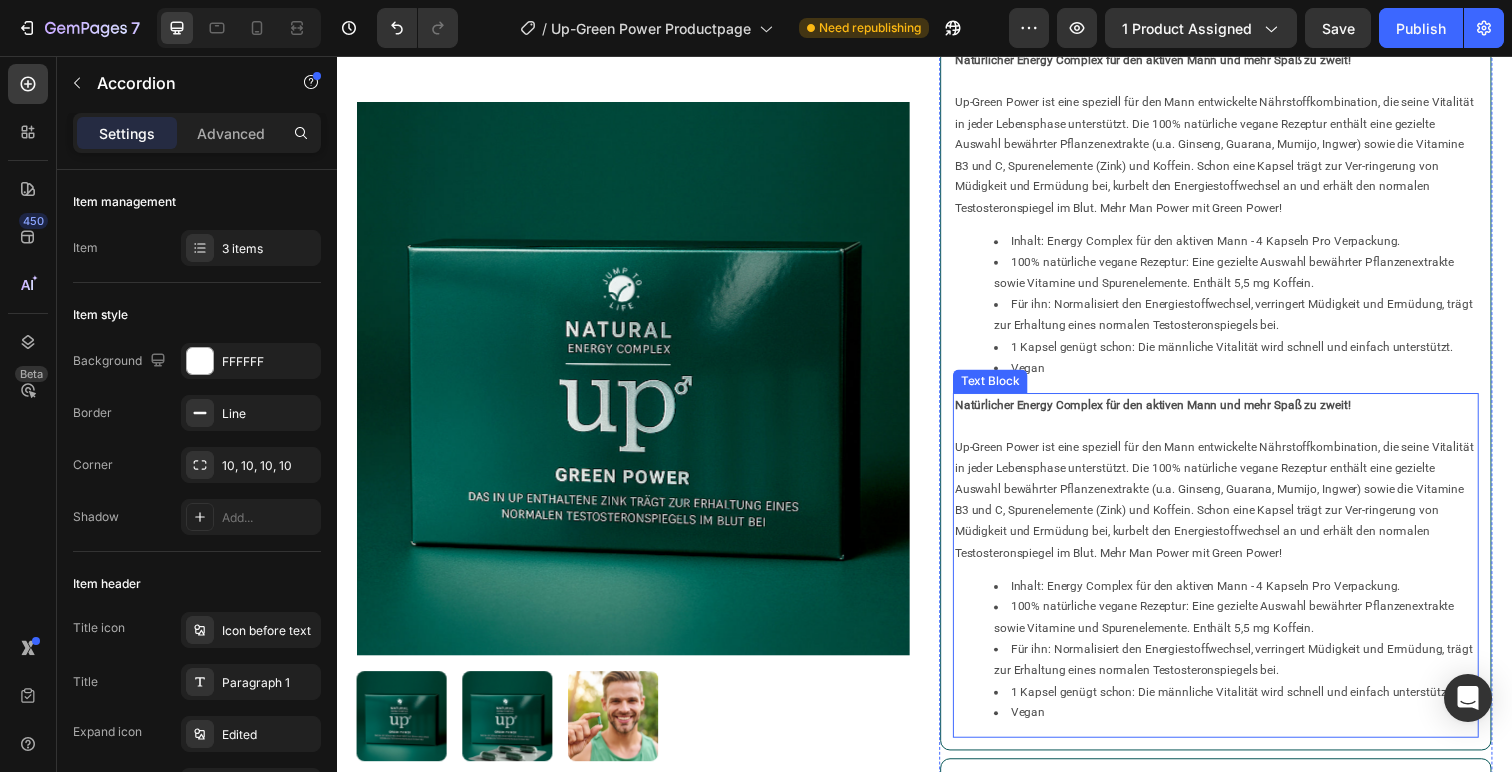 click on "Up-Green Power ist eine speziell für den Mann entwickelte Nährstoffkombination, die seine Vitalität in jeder Lebensphase unterstützt. Die 100% natürliche vegane Rezeptur enthält eine gezielte Auswahl bewährter Pflanzenextrakte (u.a. Ginseng, Guarana, Mumijo, Ingwer) sowie die Vitamine B3 und C, Spurenelemente (Zink) und Koffein. Schon eine Kapsel trägt zur Ver-ringerung von Müdigkeit und Ermüdung bei, kurbelt den Energiestoffwechsel an und erhält den normalen Testosteronspiegel im Blut. Mehr Man Power mit Green Power!" at bounding box center (1234, 511) 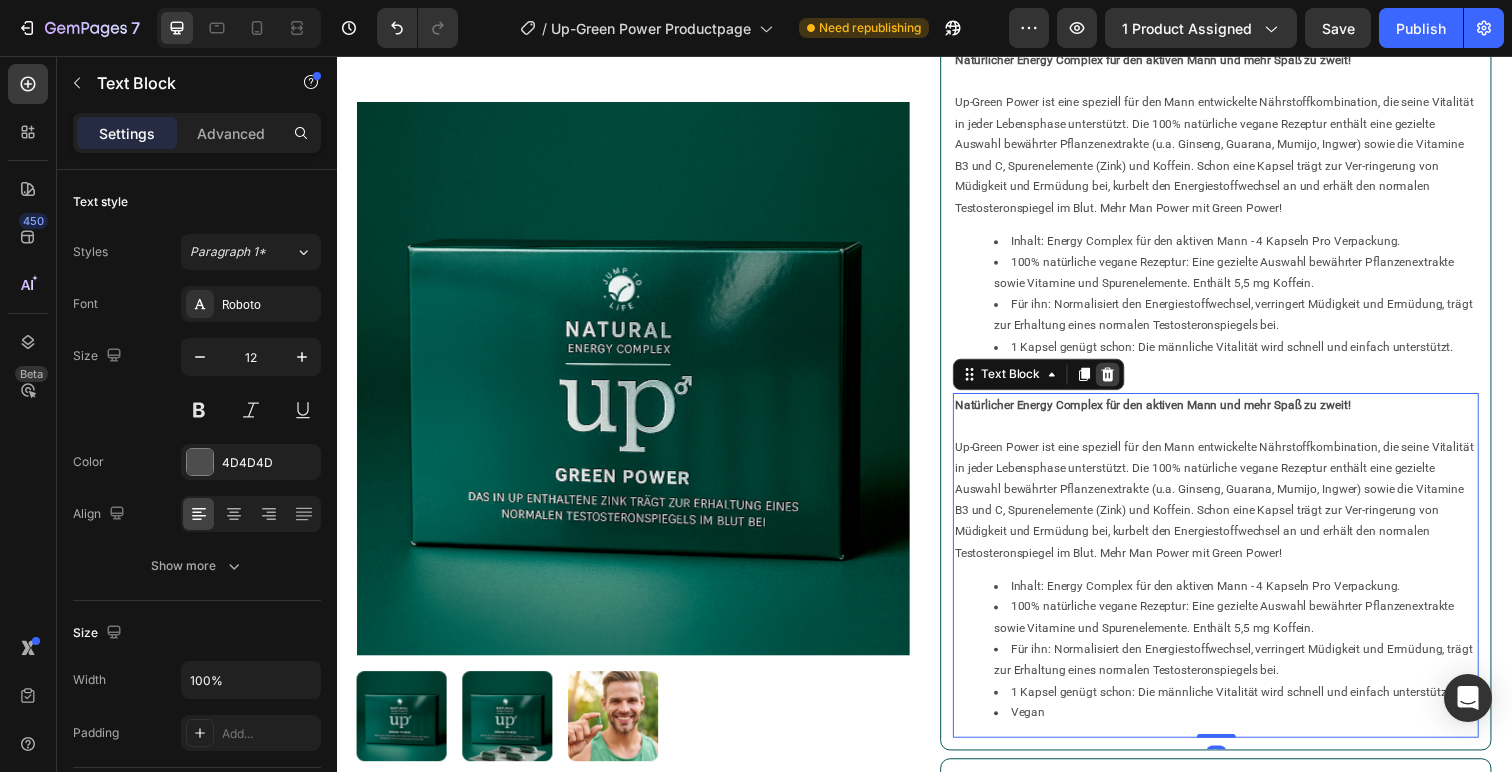click 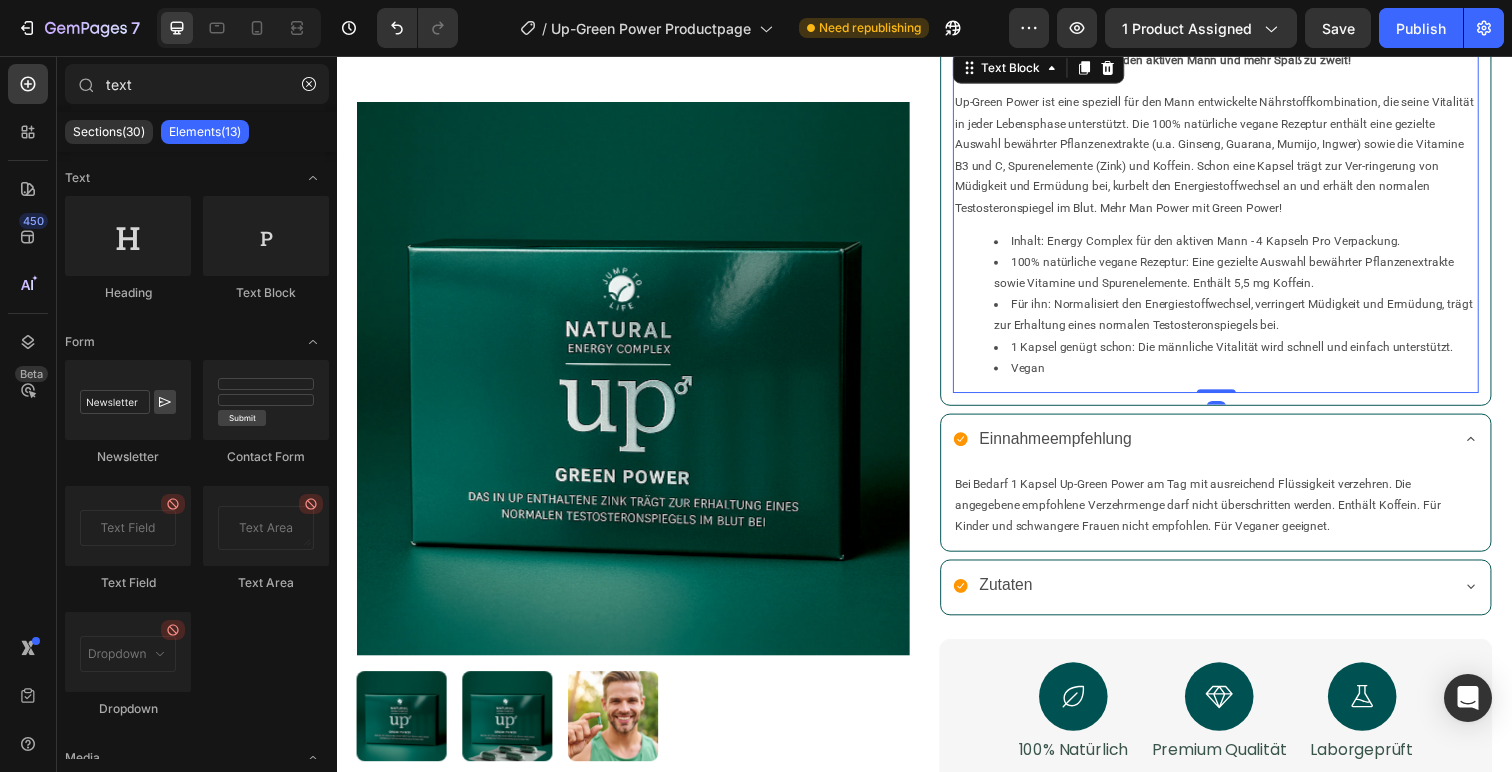 click on "100% natürliche vegane Rezeptur: Eine gezielte Auswahl bewährter Pflanzenextrakte sowie Vitamine und Spurenelemente. Enthält 5,5 mg Koffein." at bounding box center [1254, 278] 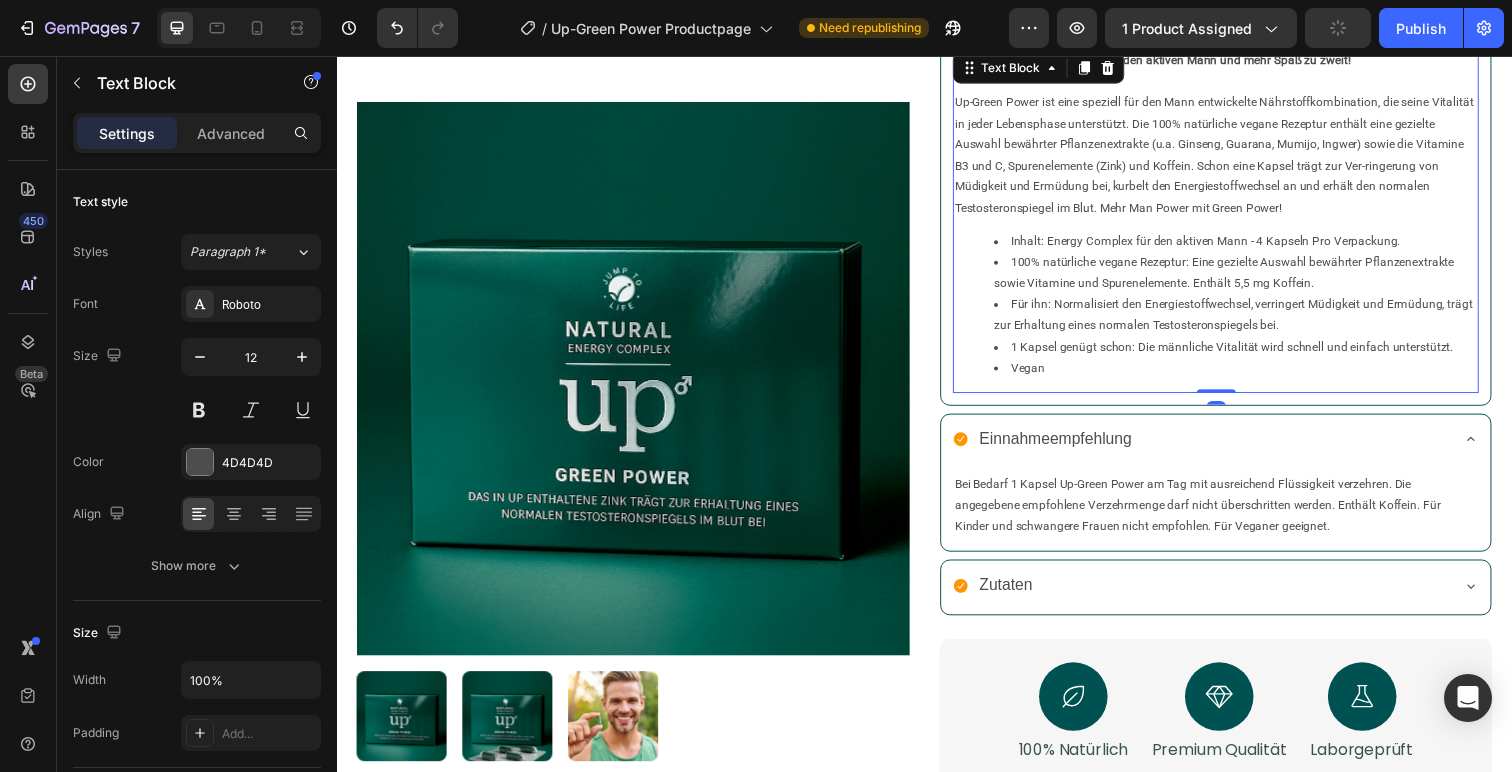 click on "Vegan" at bounding box center [1254, 376] 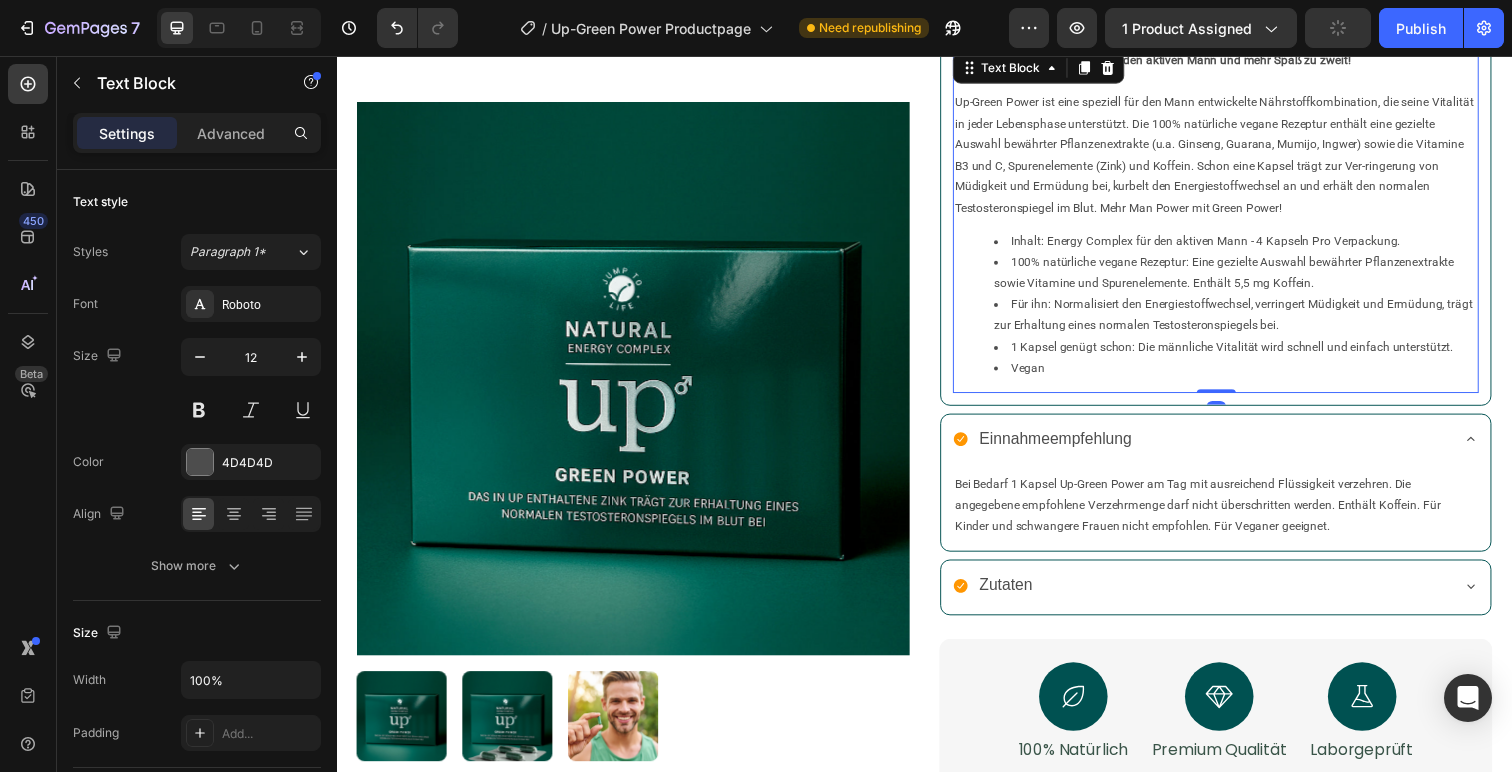 click on "Vegan" at bounding box center (1254, 376) 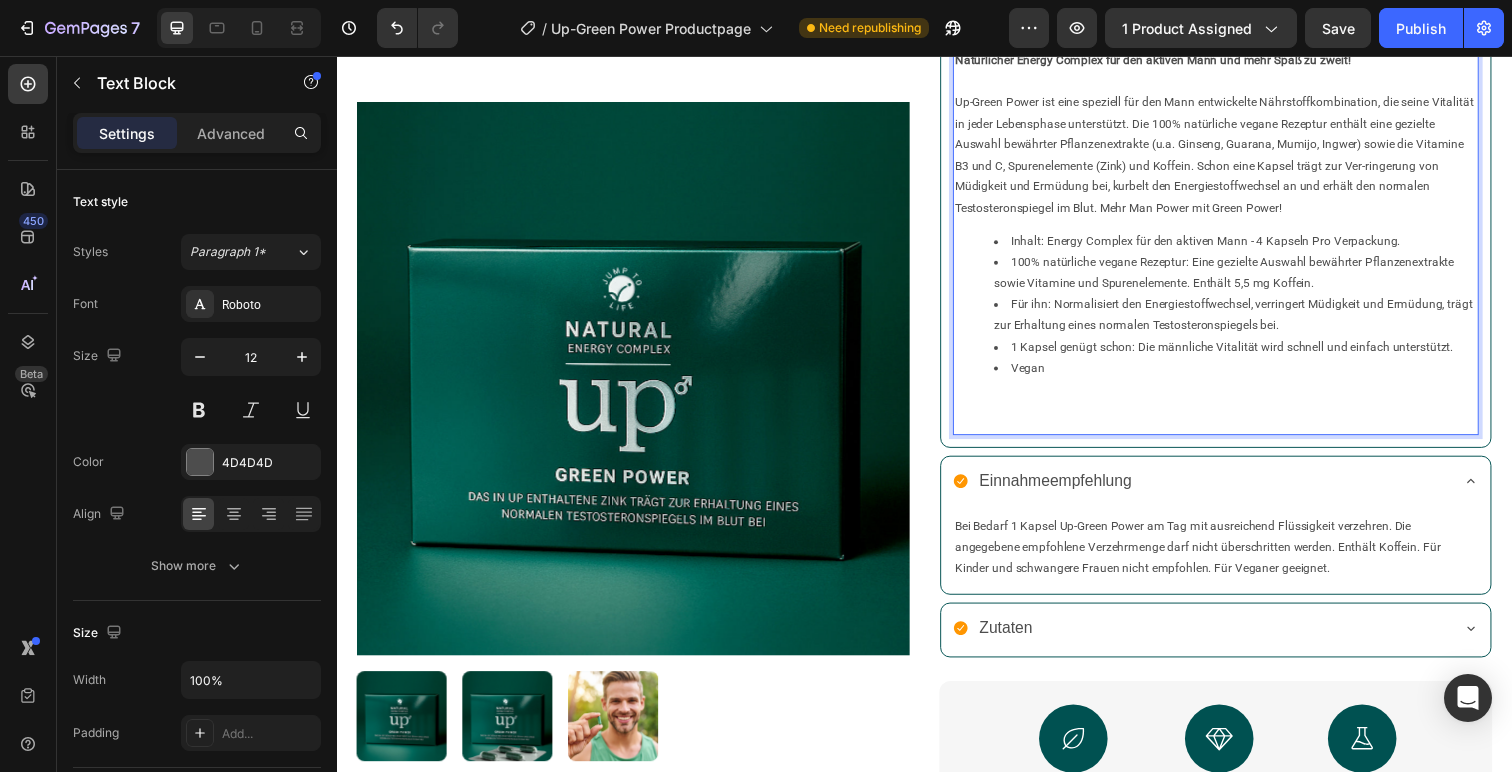 click on "Inhalt: Energy Complex für den aktiven Mann - 4 Kapseln Pro Verpackung." at bounding box center [1254, 247] 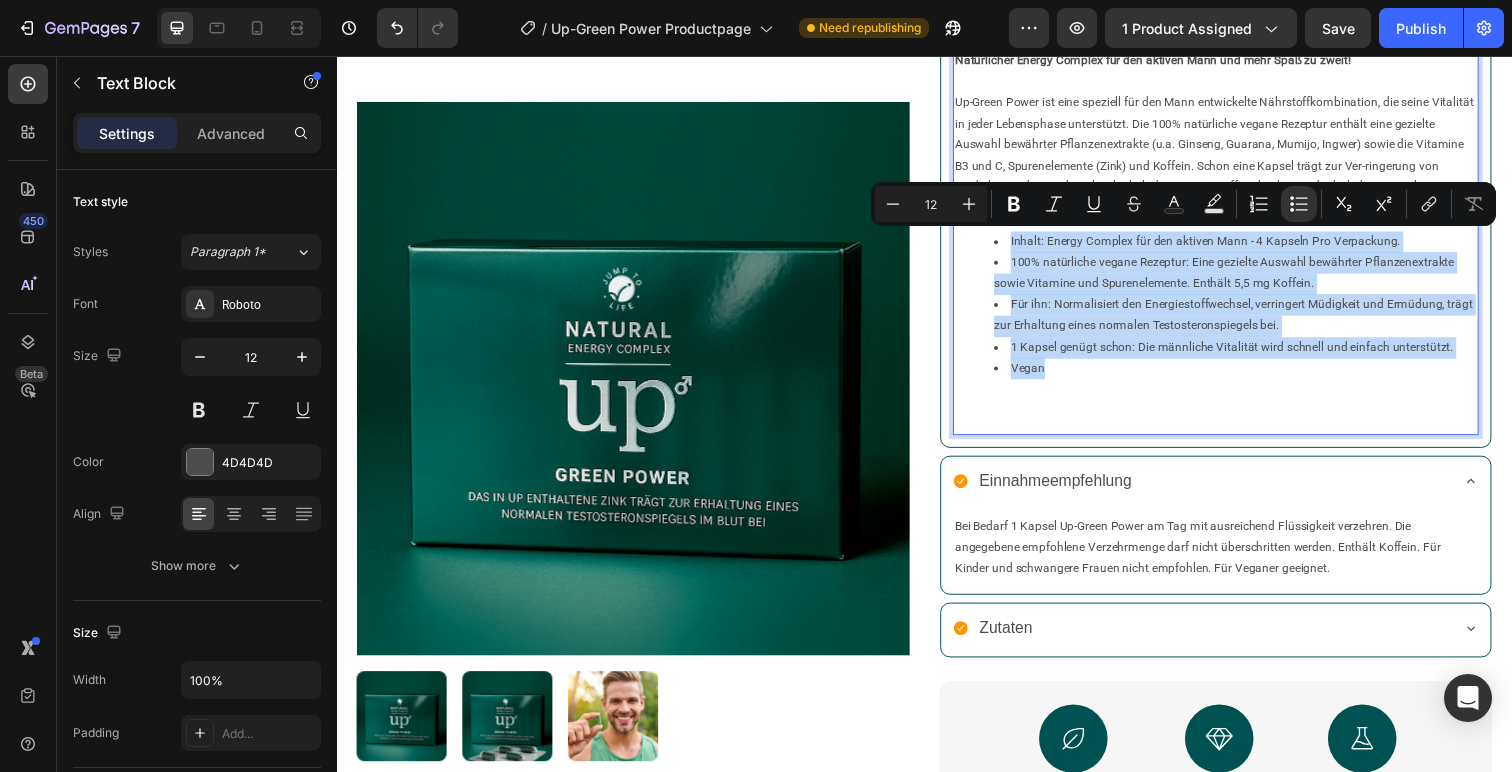 drag, startPoint x: 1101, startPoint y: 376, endPoint x: 986, endPoint y: 249, distance: 171.3301 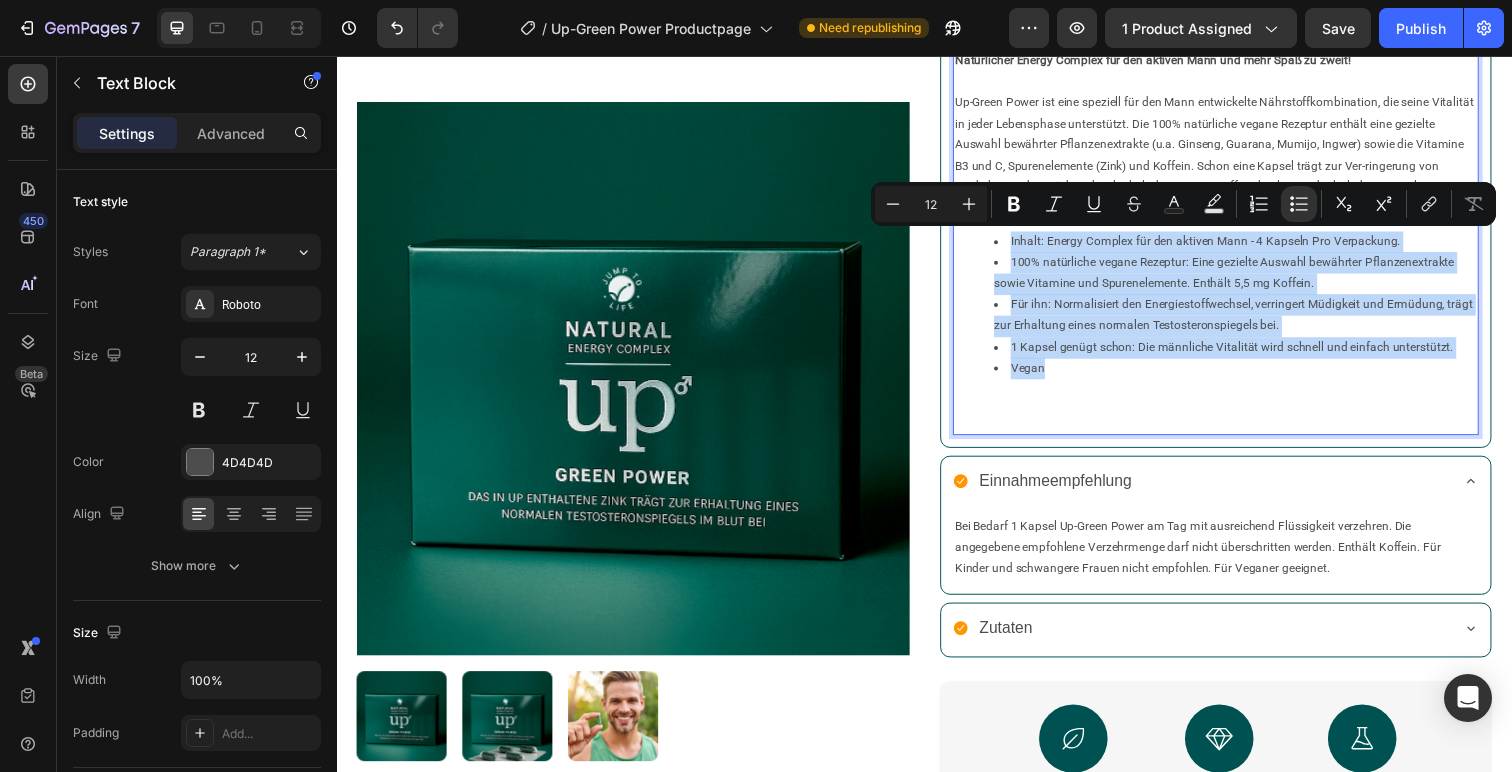 click on "Inhalt: Energy Complex für den aktiven Mann - 4 Kapseln Pro Verpackung. 100% natürliche vegane Rezeptur: Eine gezielte Auswahl bewährter Pflanzenextrakte sowie Vitamine und Spurenelemente. Enthält 5,5 mg Koffein. Für ihn: Normalisiert den Energiestoffwechsel, verringert Müdigkeit und Ermüdung, trägt zur Erhaltung eines normalen Testosteronspiegels bei. 1 Kapsel genügt schon: Die männliche Vitalität wird schnell und einfach unterstützt. Vegan" at bounding box center [1234, 311] 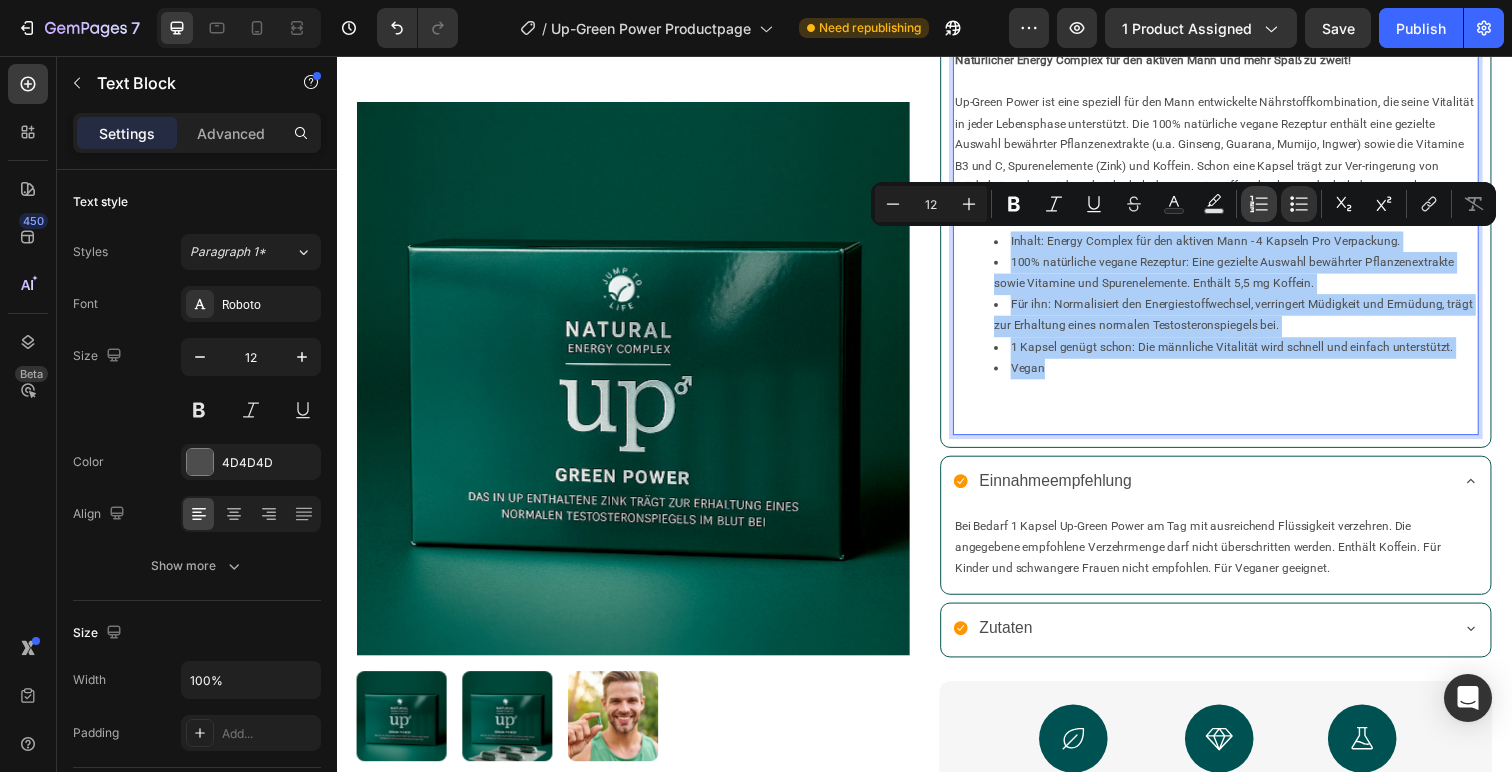 click 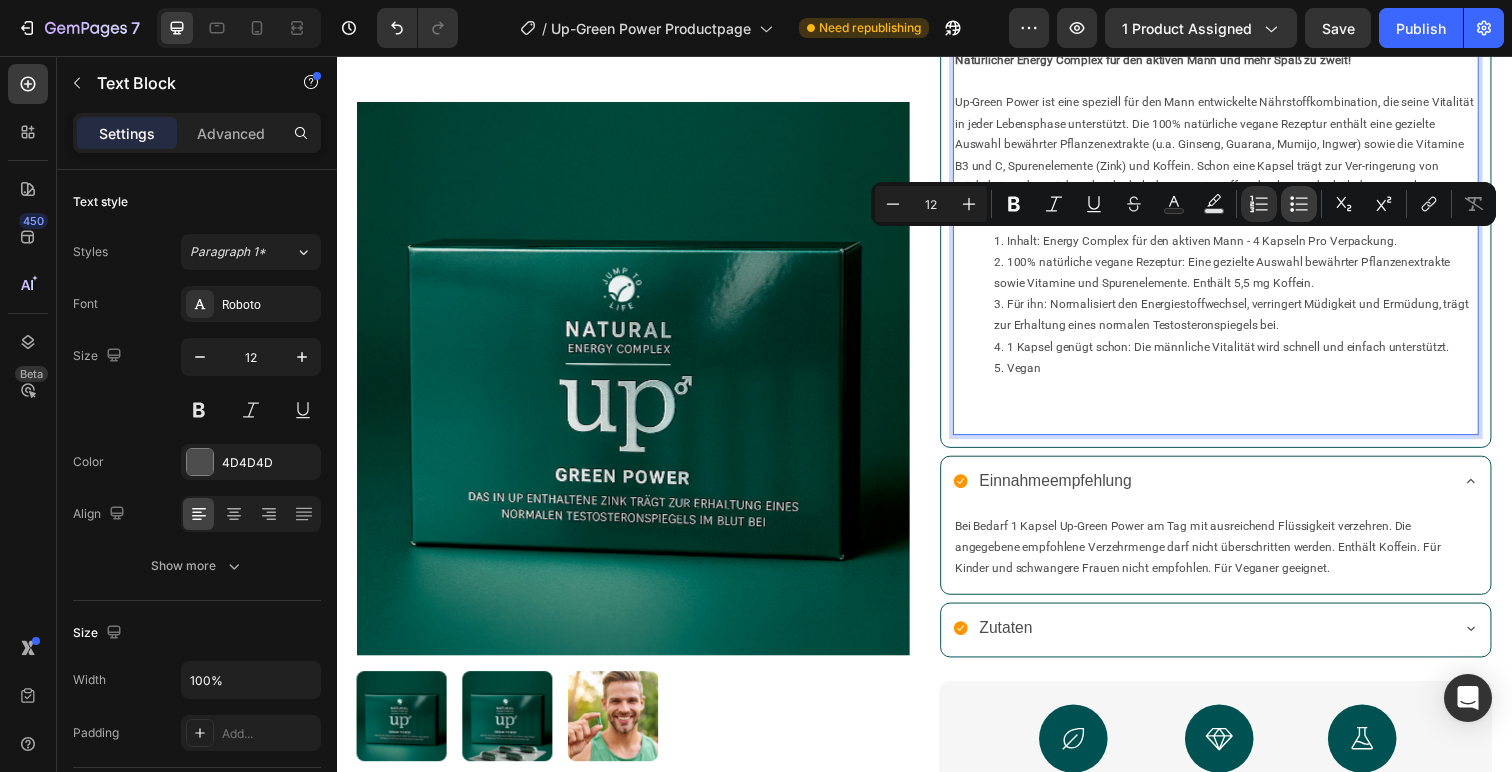 click 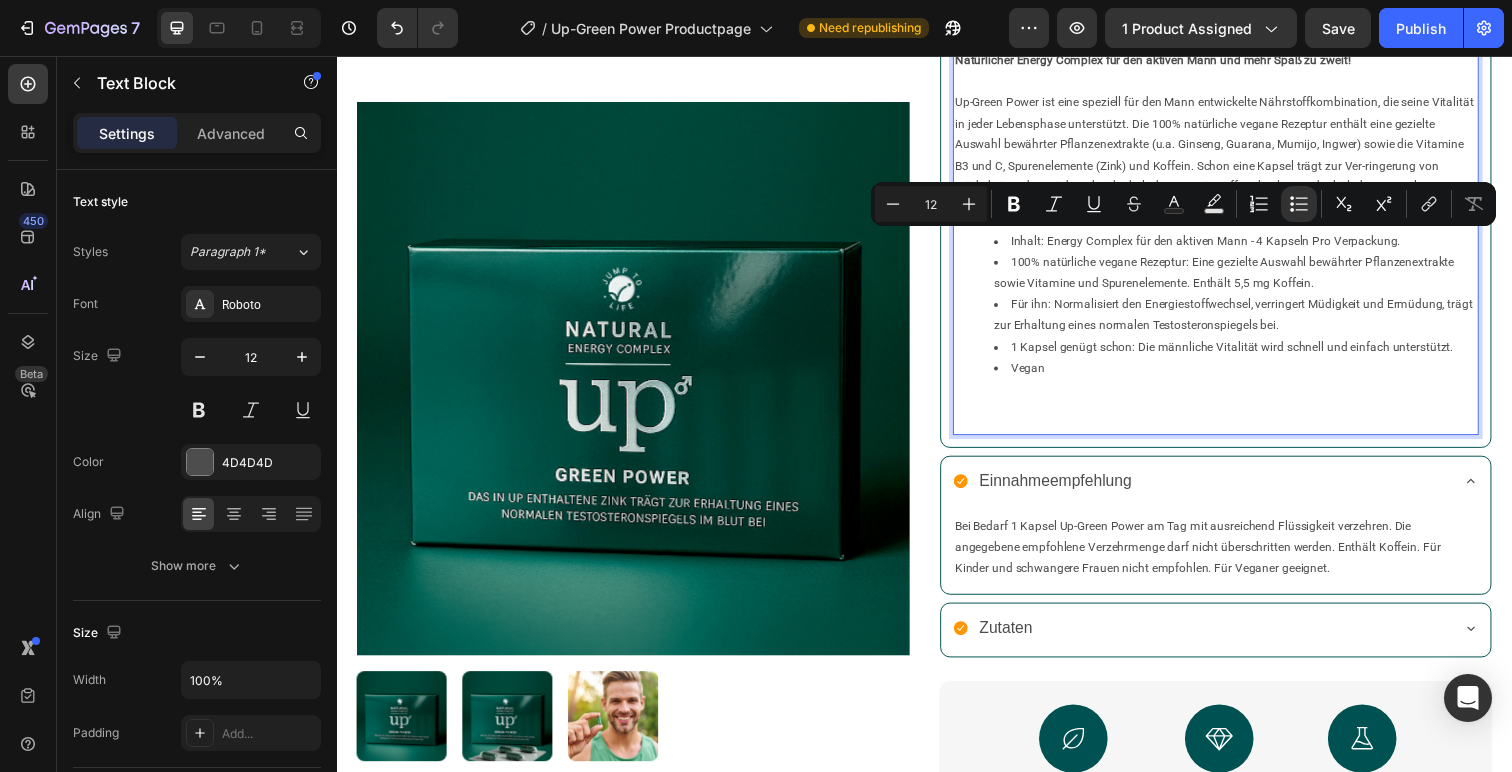 click on "1 Kapsel genügt schon: Die männliche Vitalität wird schnell und einfach unterstützt." at bounding box center [1254, 355] 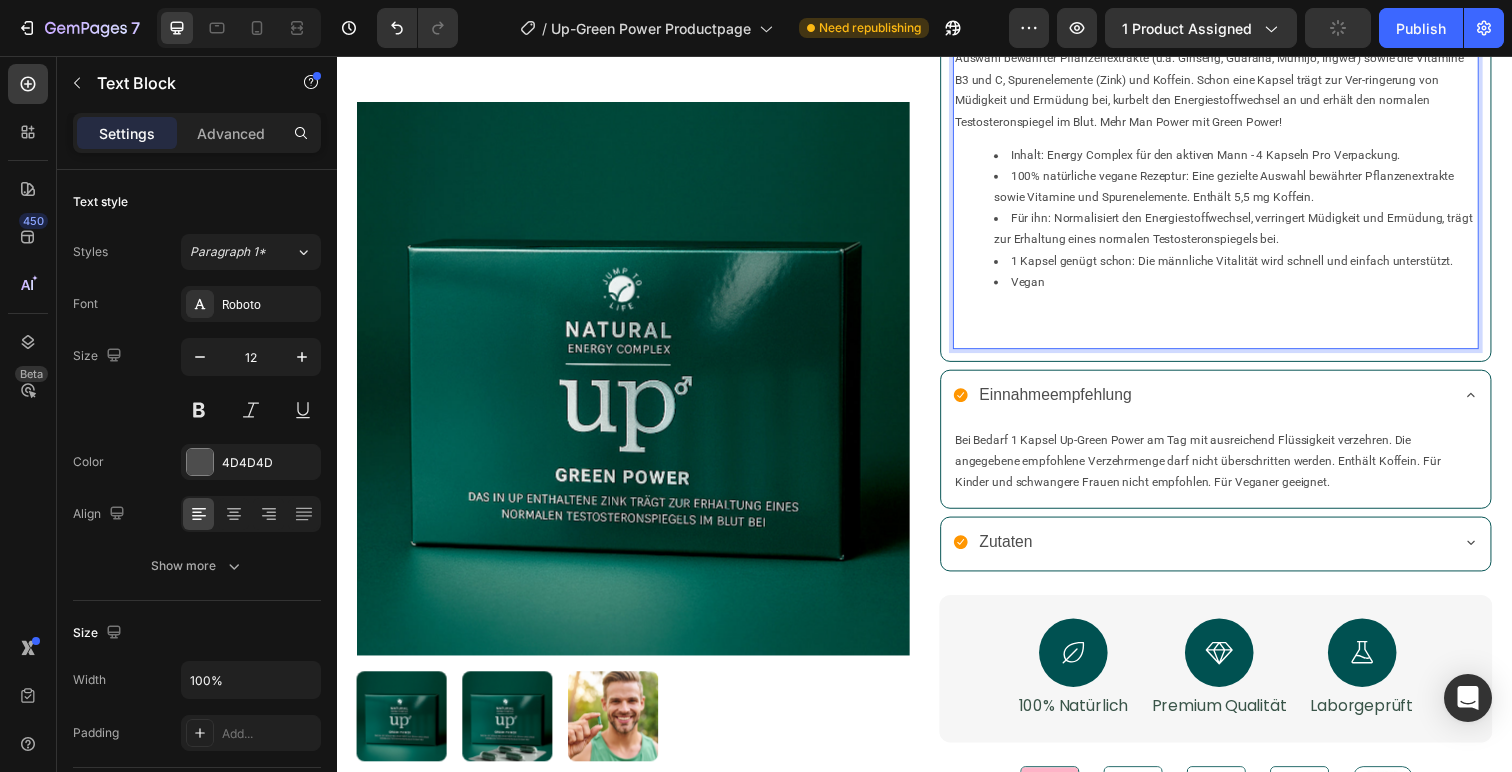 scroll, scrollTop: 900, scrollLeft: 0, axis: vertical 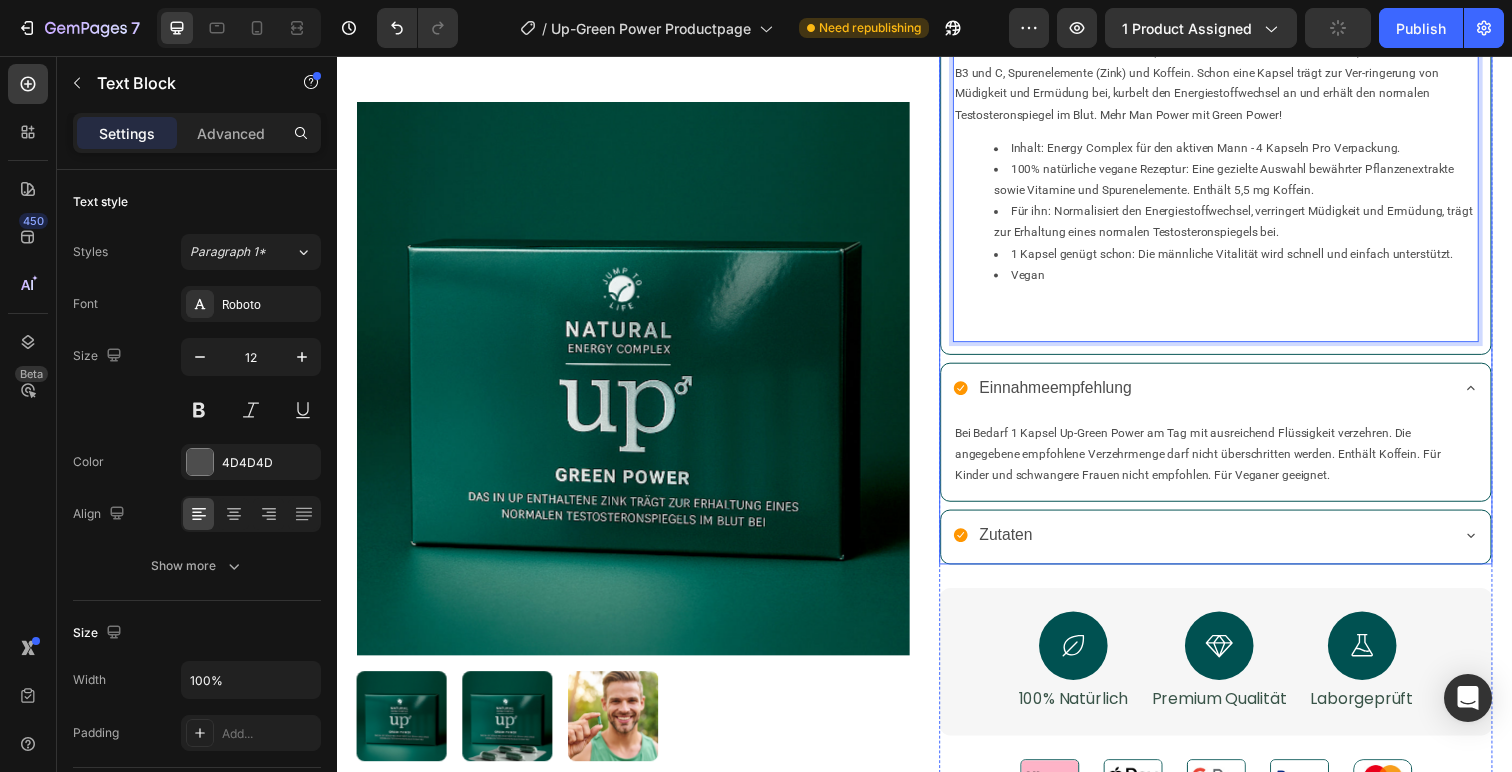 click at bounding box center [1234, 336] 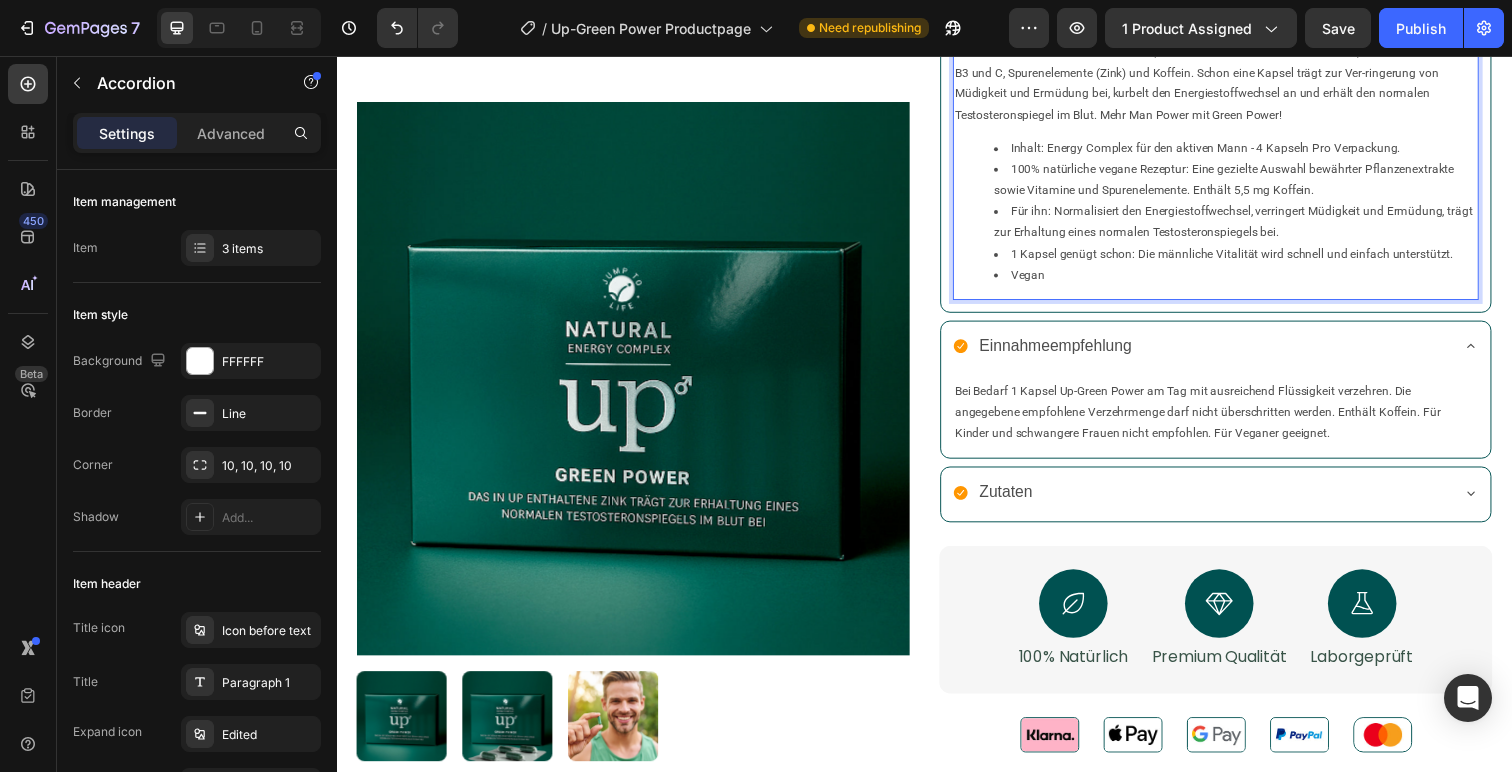 click 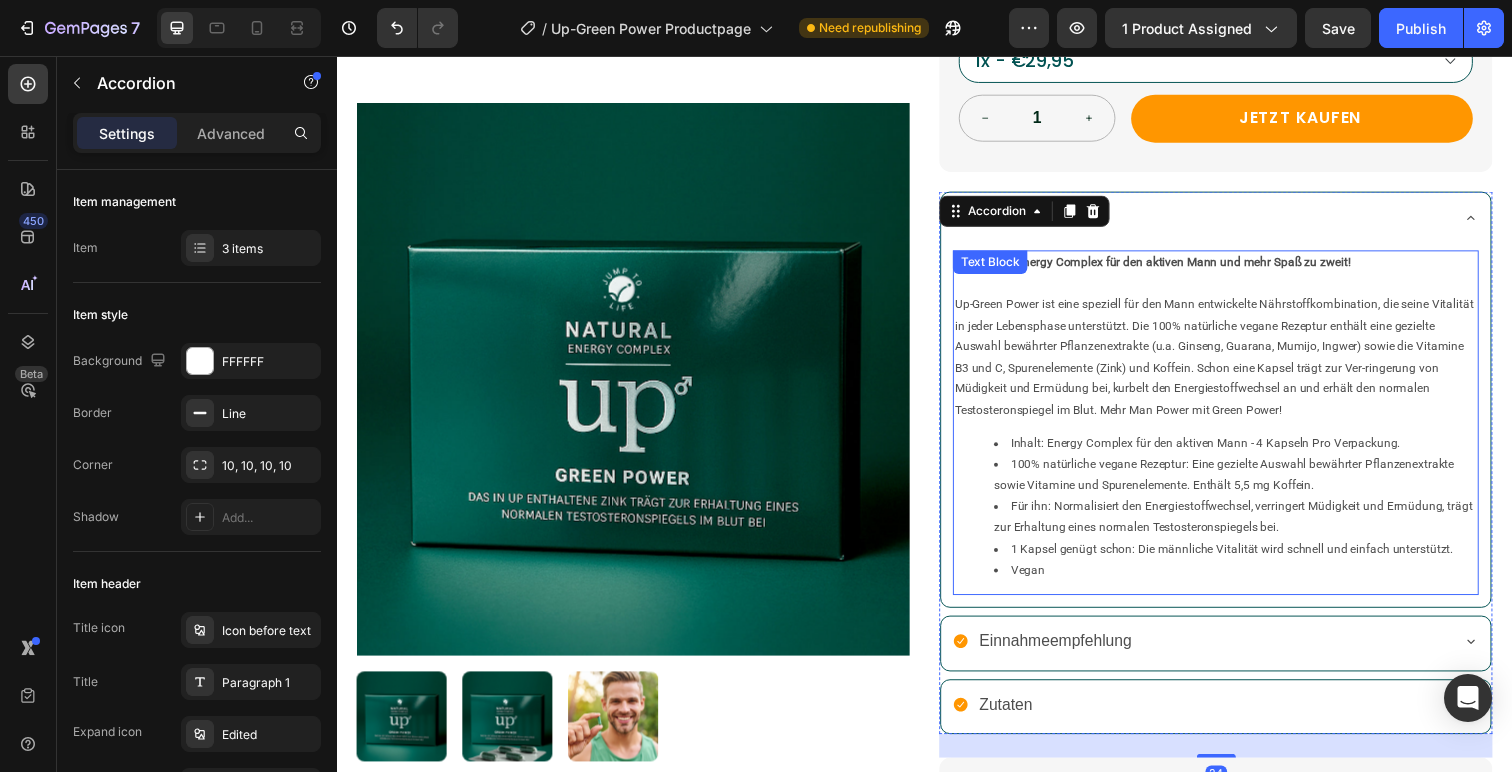 scroll, scrollTop: 589, scrollLeft: 0, axis: vertical 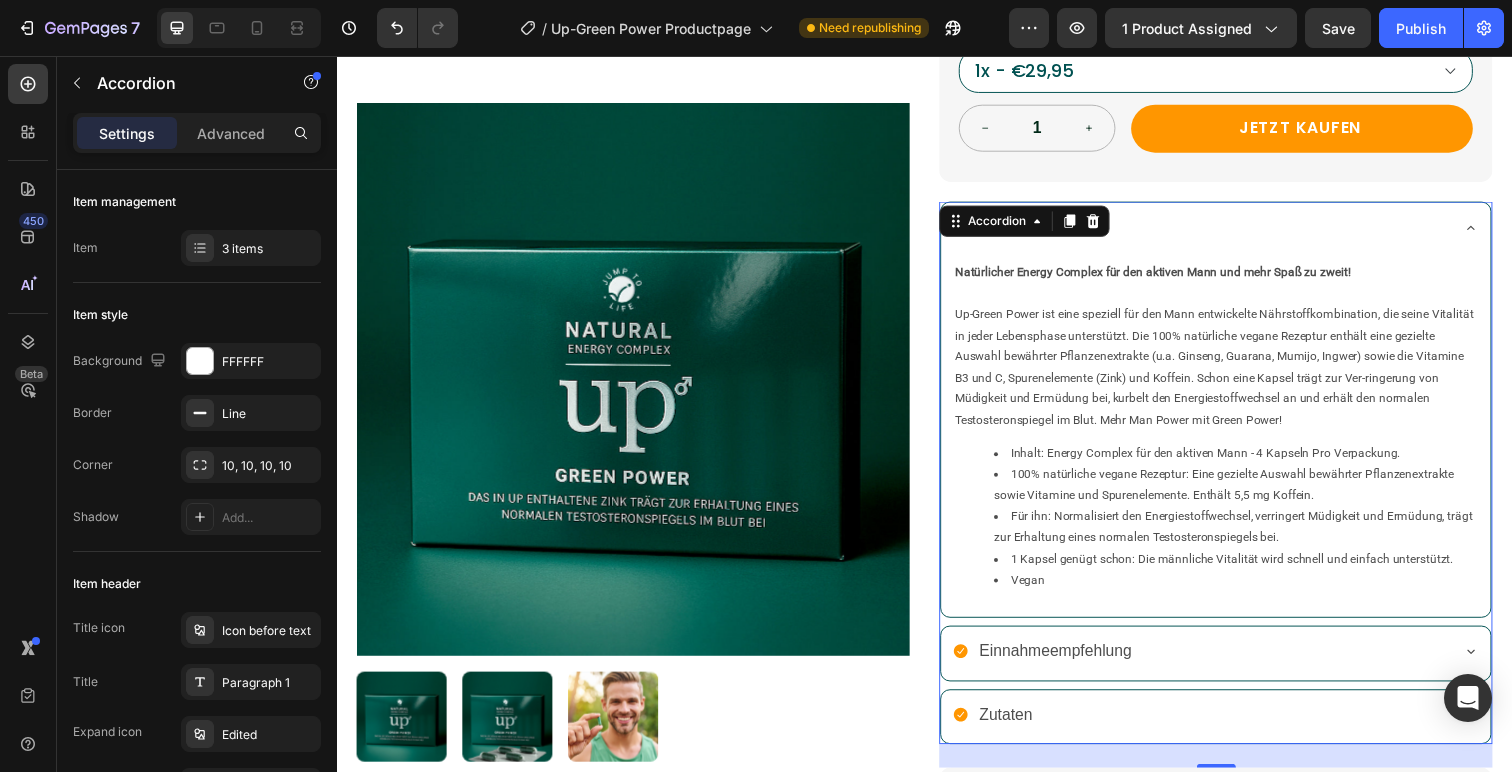 click 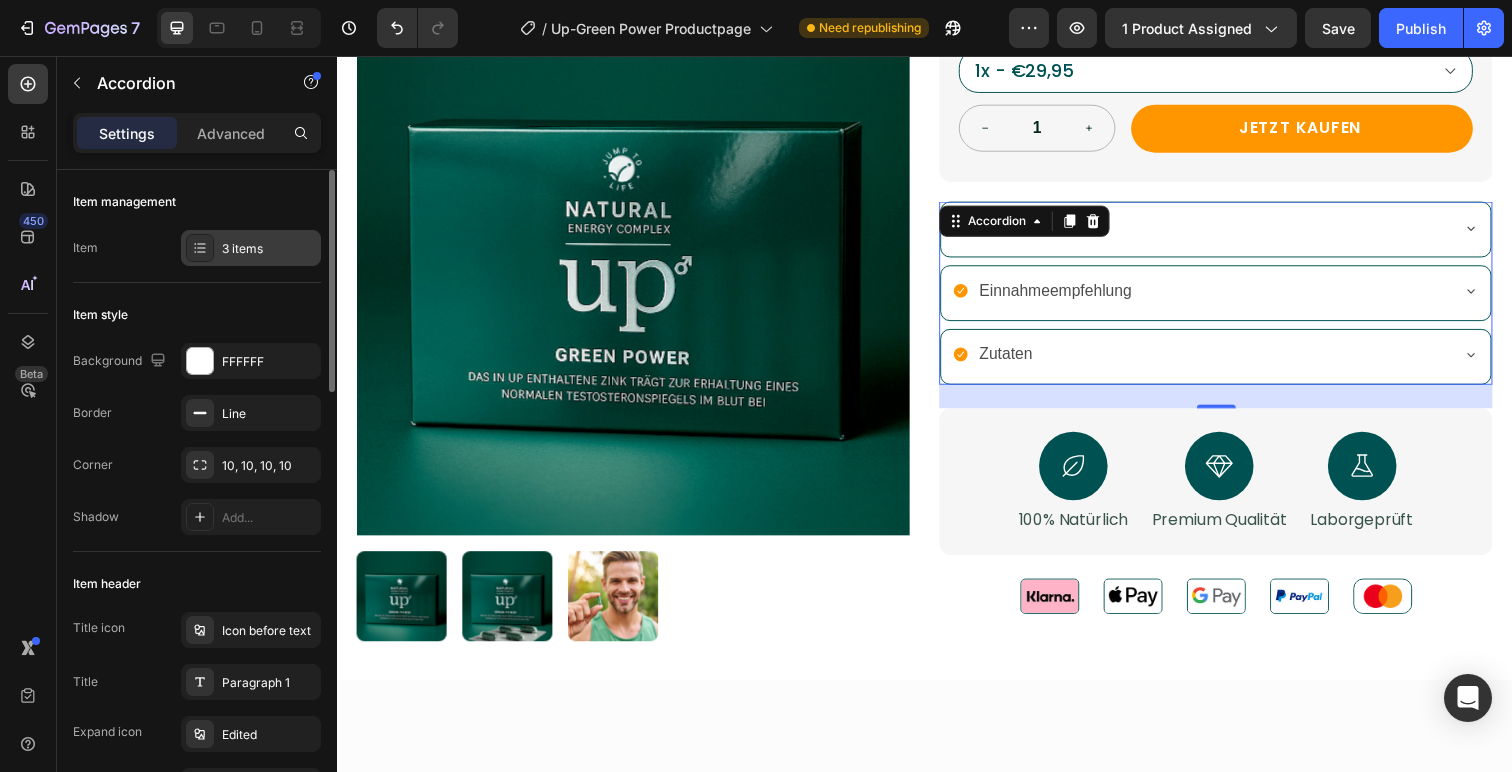 click on "3 items" at bounding box center (251, 248) 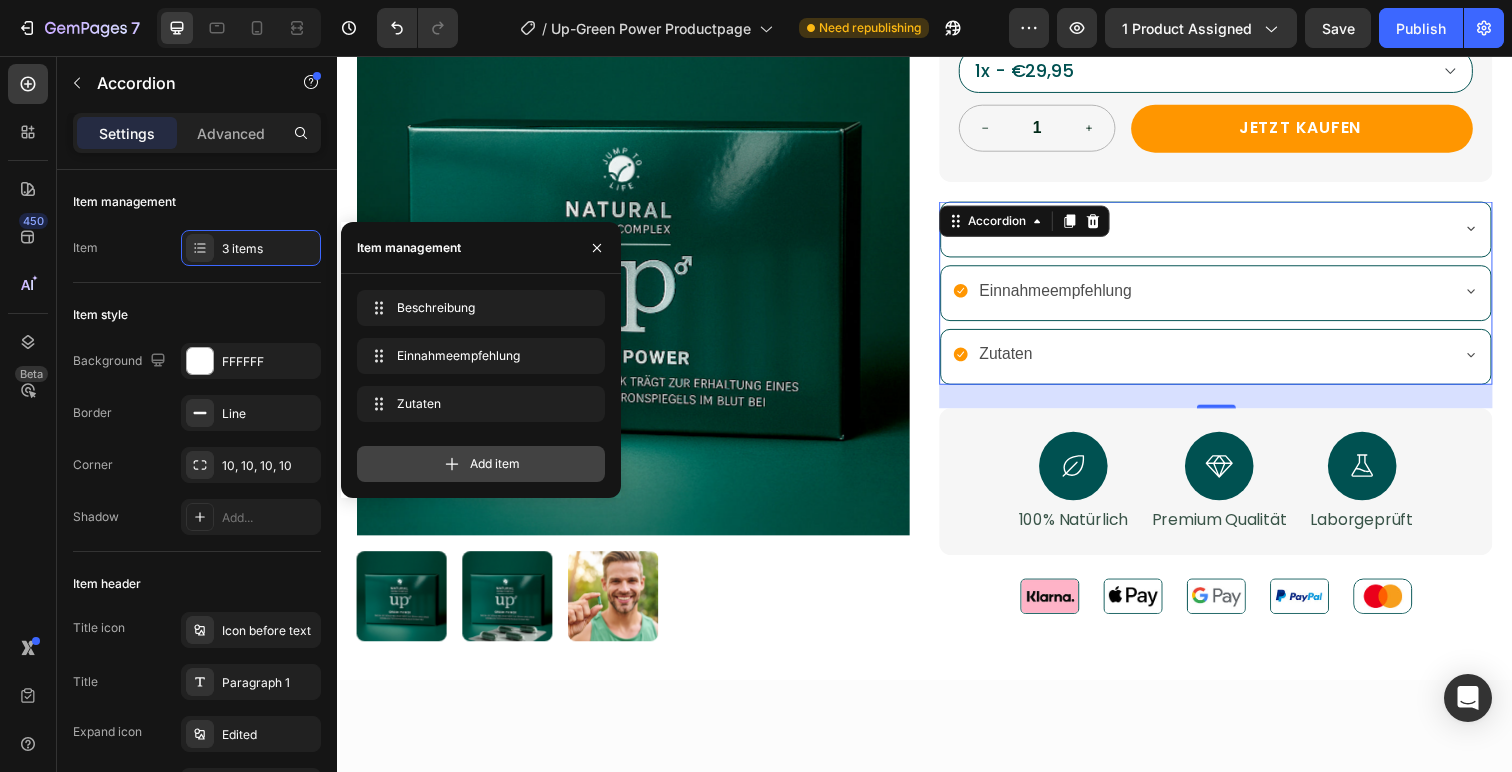 click on "Add item" at bounding box center [495, 464] 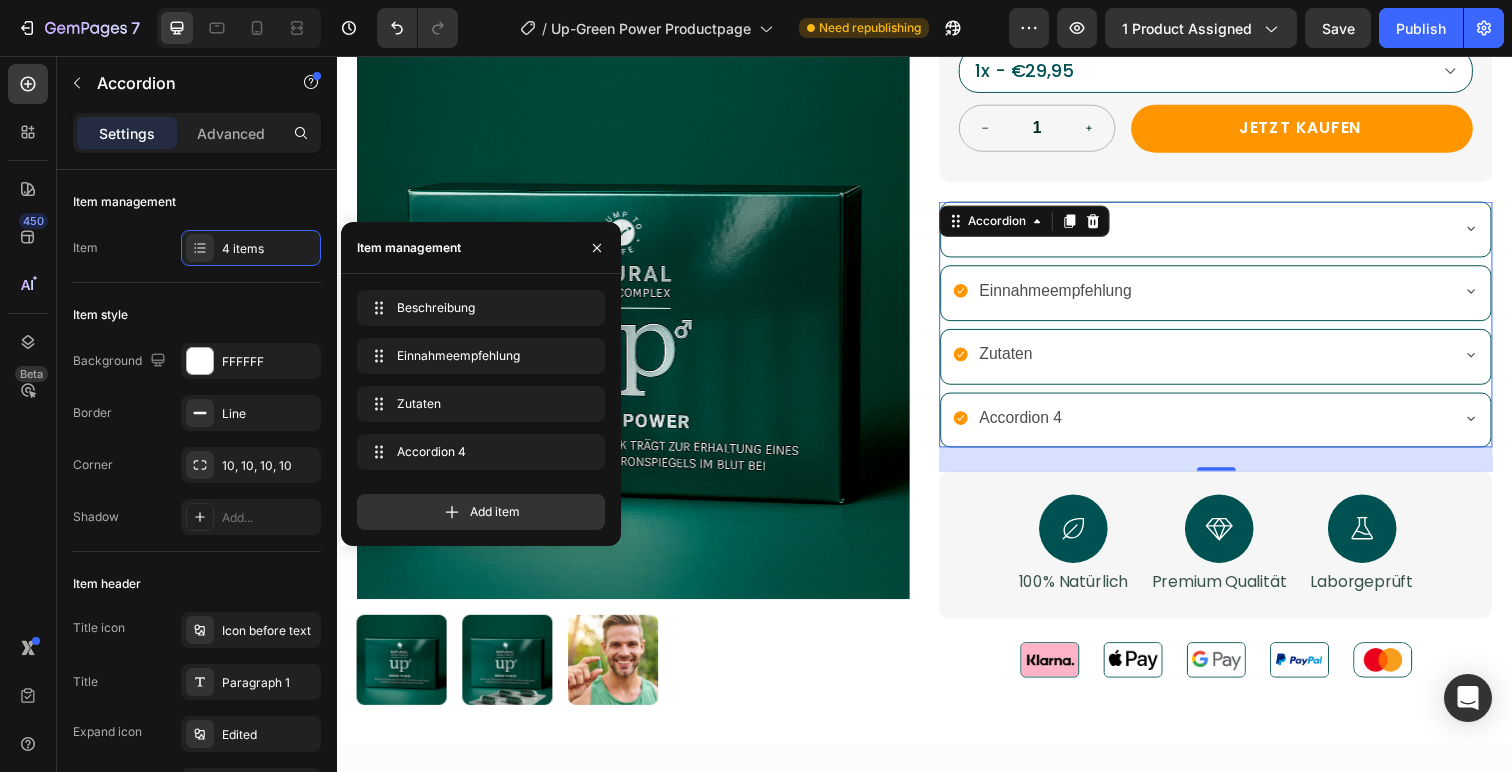 click on "Accordion 4" at bounding box center [1035, 426] 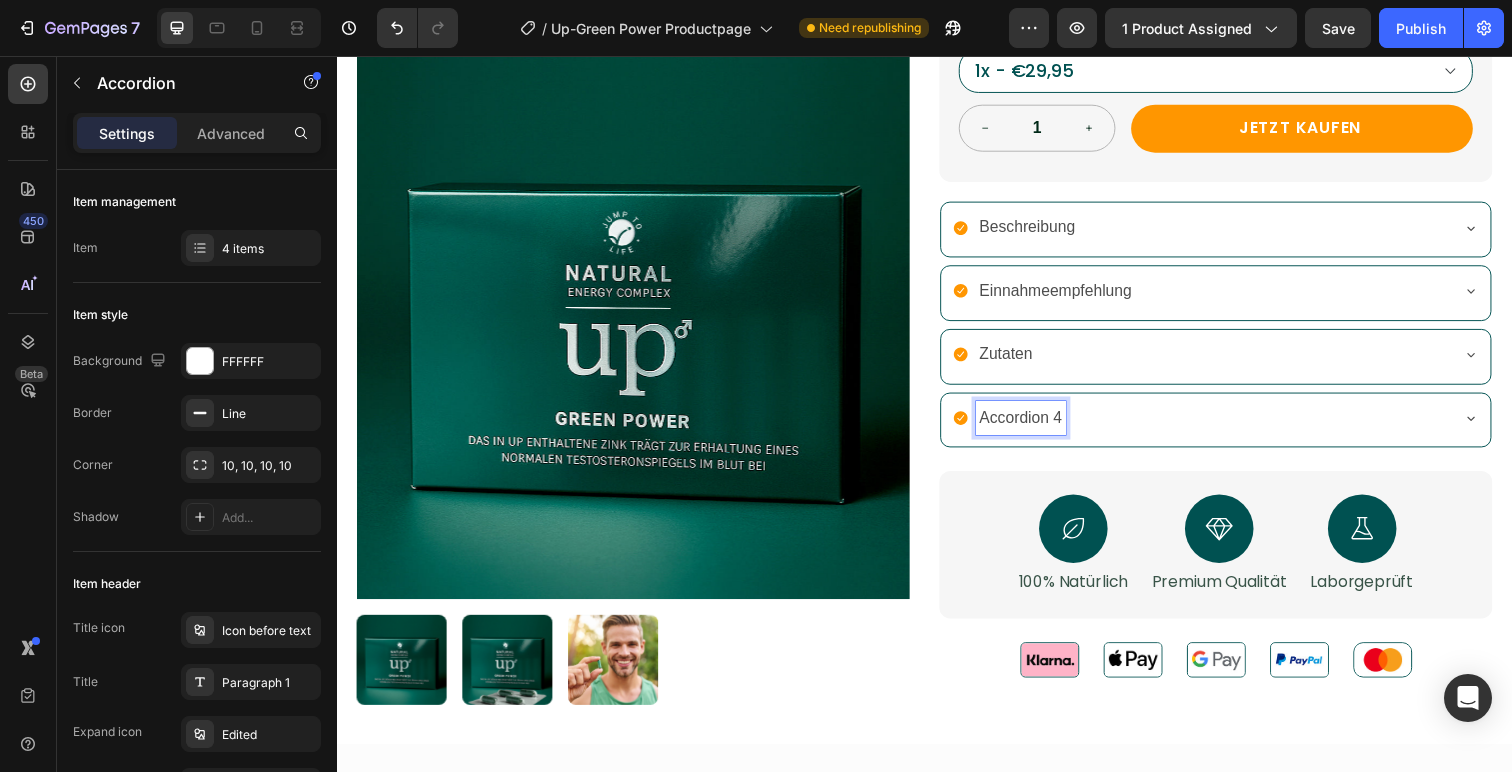 click on "Accordion 4" at bounding box center (1035, 426) 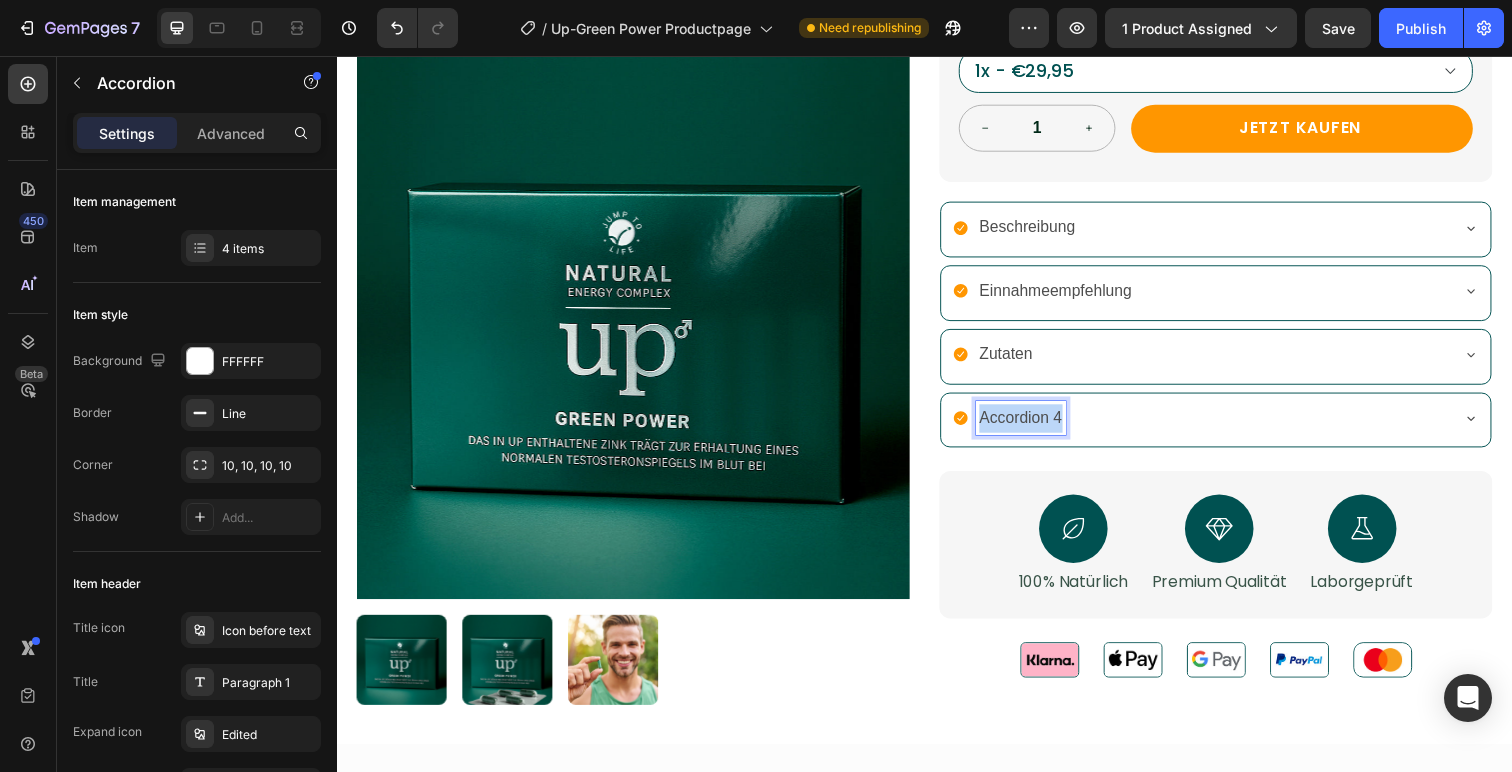 click on "Accordion 4" at bounding box center (1035, 426) 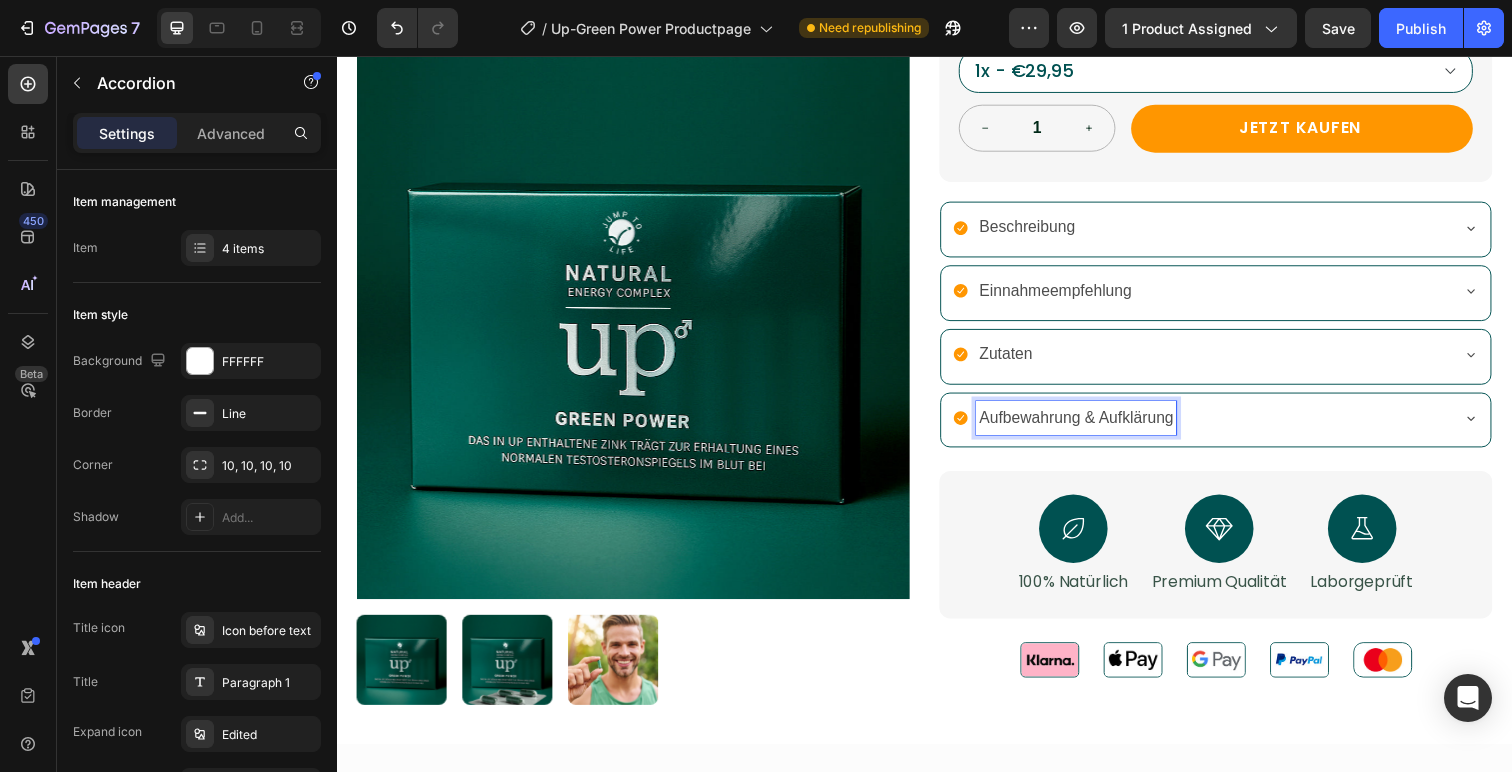 click 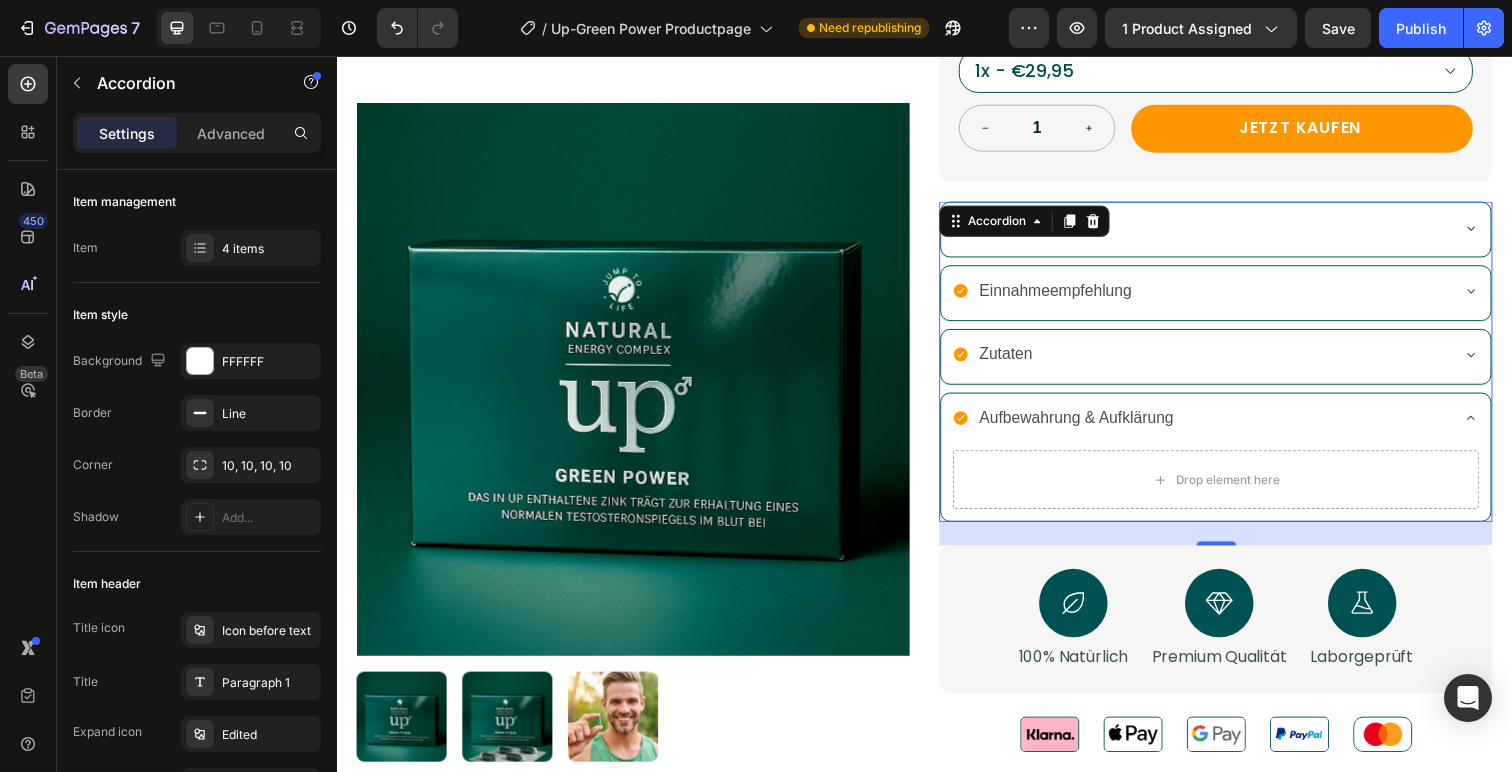 click 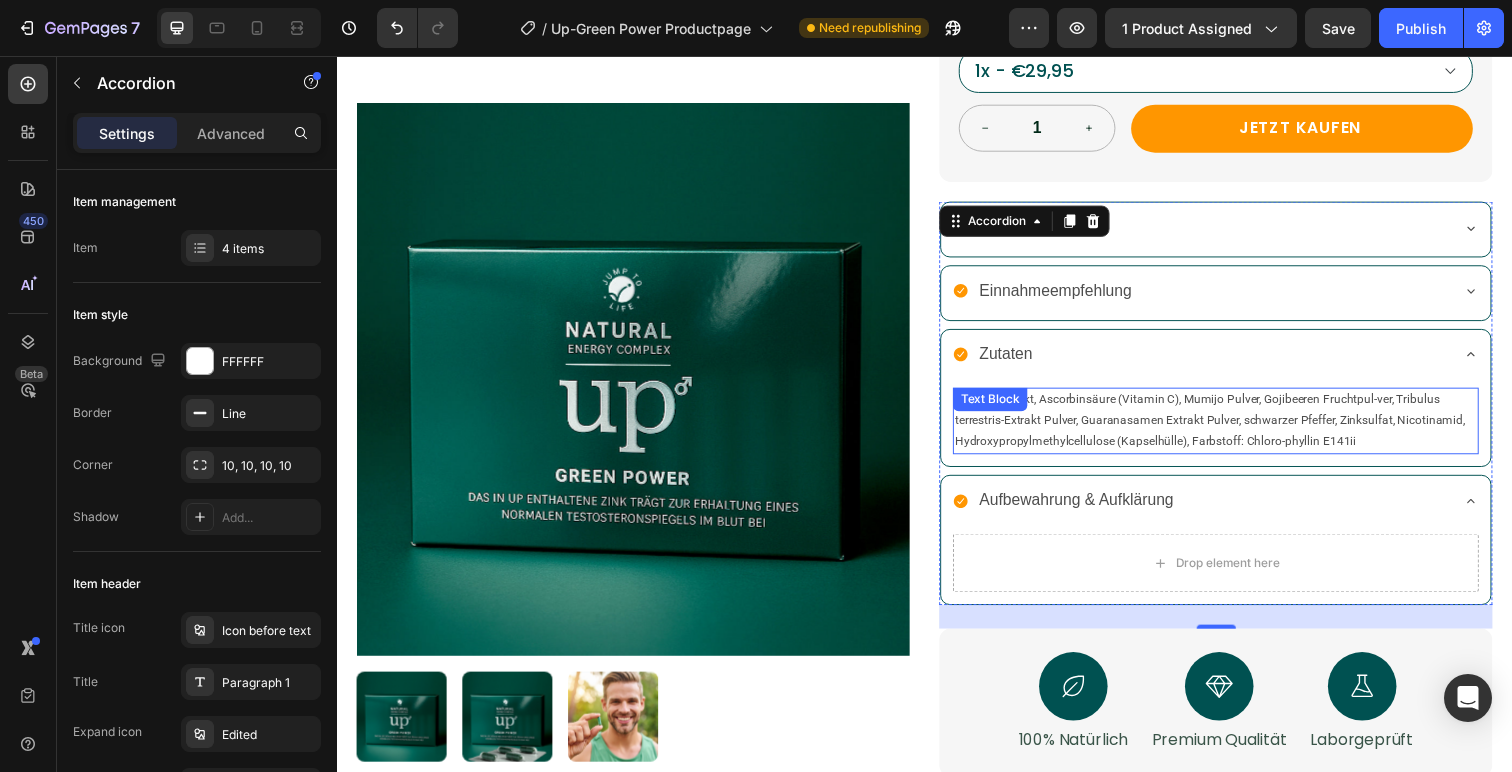 click on "Ginsengextrakt, Ascorbinsäure (Vitamin C), Mumijo Pulver, Gojibeeren Fruchtpul-ver, Tribulus terrestris-Extrakt Pulver, Guaranasamen Extrakt Pulver, schwarzer Pfeffer, Zinksulfat, Nicotinamid, Hydroxypropylmethylcellulose (Kapselhülle), Farbstoff: Chloro-phyllin E141ii" at bounding box center (1234, 429) 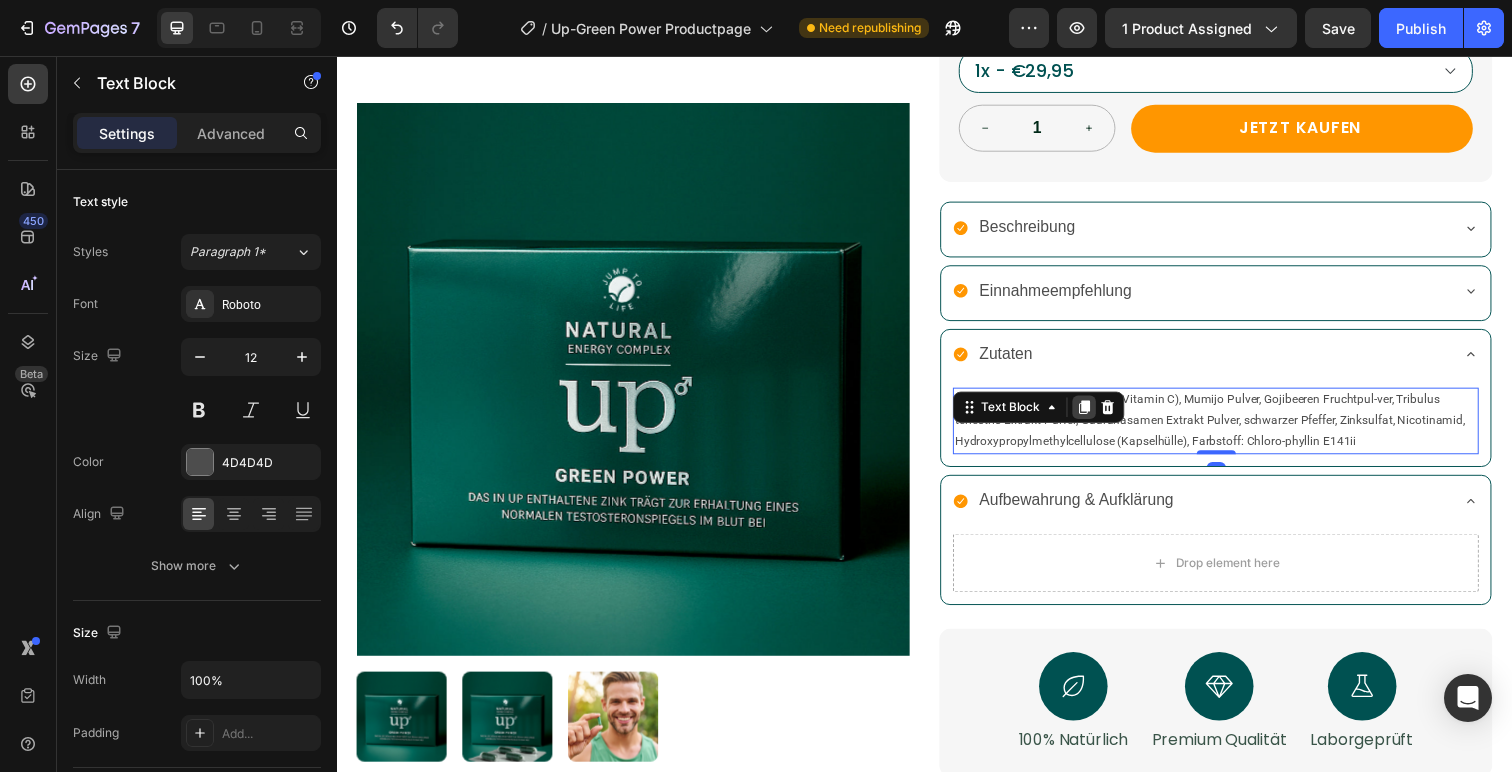 click 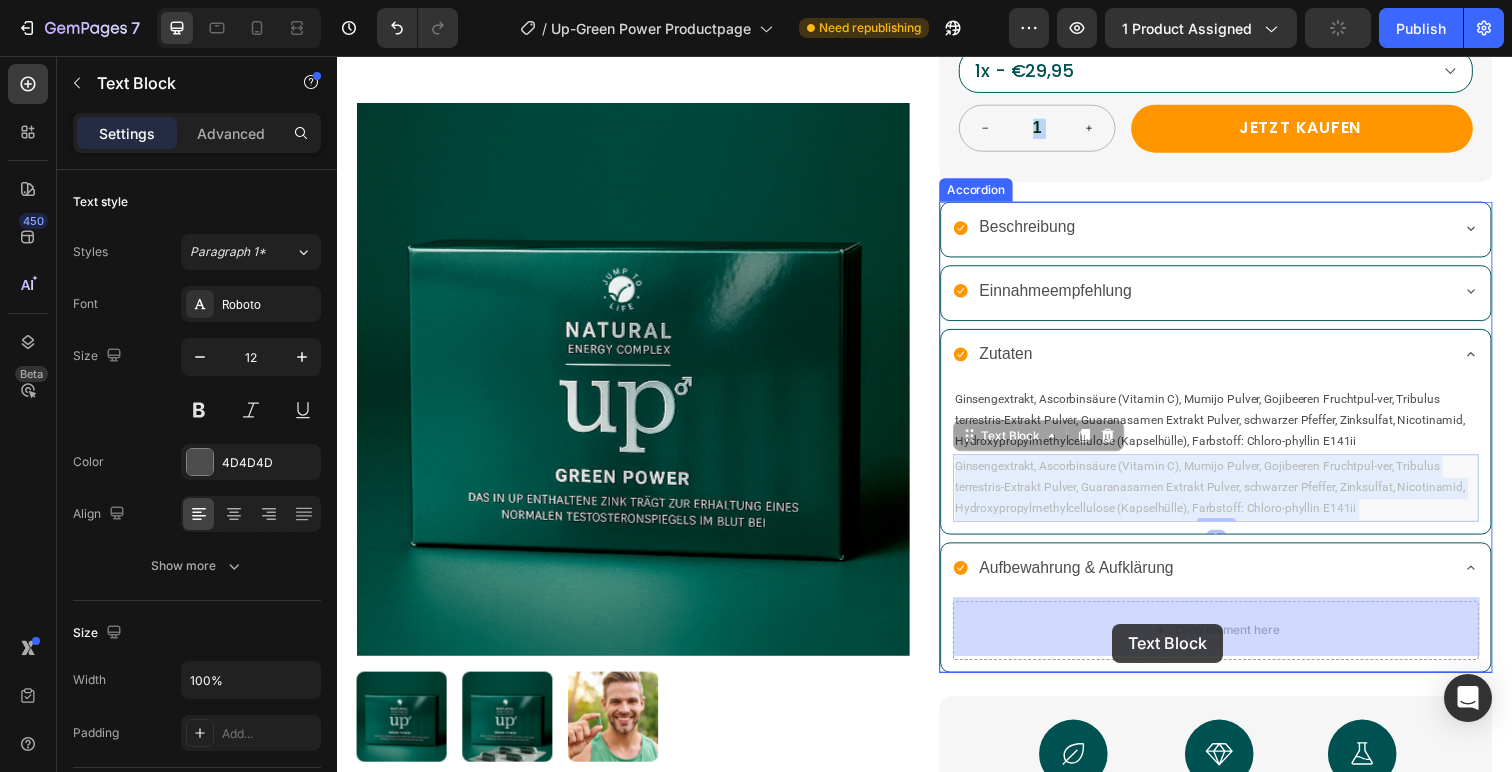 drag, startPoint x: 1114, startPoint y: 495, endPoint x: 1128, endPoint y: 636, distance: 141.69333 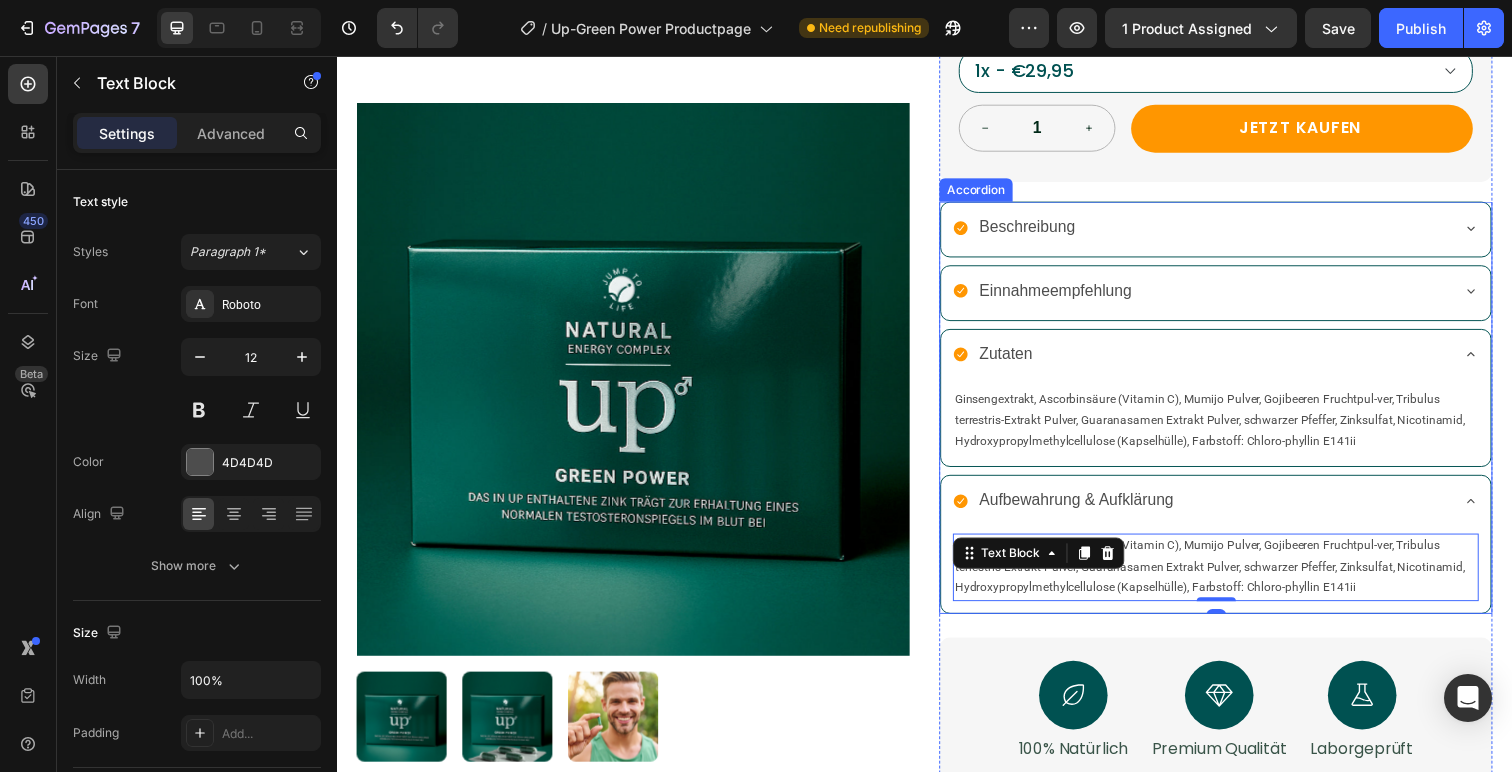 click on "Ginsengextrakt, Ascorbinsäure (Vitamin C), Mumijo Pulver, Gojibeeren Fruchtpul-ver, Tribulus terrestris-Extrakt Pulver, Guaranasamen Extrakt Pulver, schwarzer Pfeffer, Zinksulfat, Nicotinamid, Hydroxypropylmethylcellulose (Kapselhülle), Farbstoff: Chloro-phyllin E141ii" at bounding box center [1234, 578] 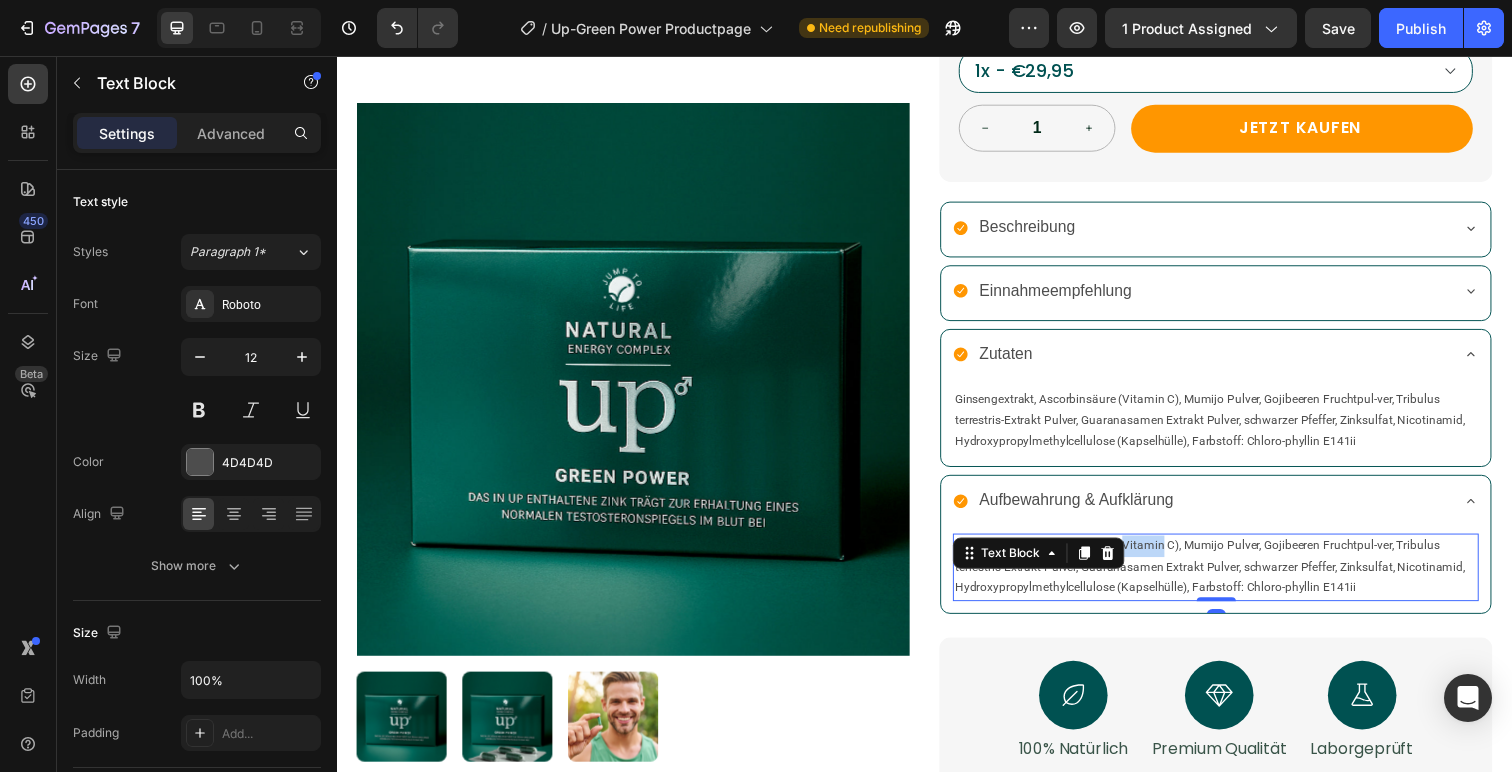 click on "Ginsengextrakt, Ascorbinsäure (Vitamin C), Mumijo Pulver, Gojibeeren Fruchtpul-ver, Tribulus terrestris-Extrakt Pulver, Guaranasamen Extrakt Pulver, schwarzer Pfeffer, Zinksulfat, Nicotinamid, Hydroxypropylmethylcellulose (Kapselhülle), Farbstoff: Chloro-phyllin E141ii" at bounding box center (1234, 578) 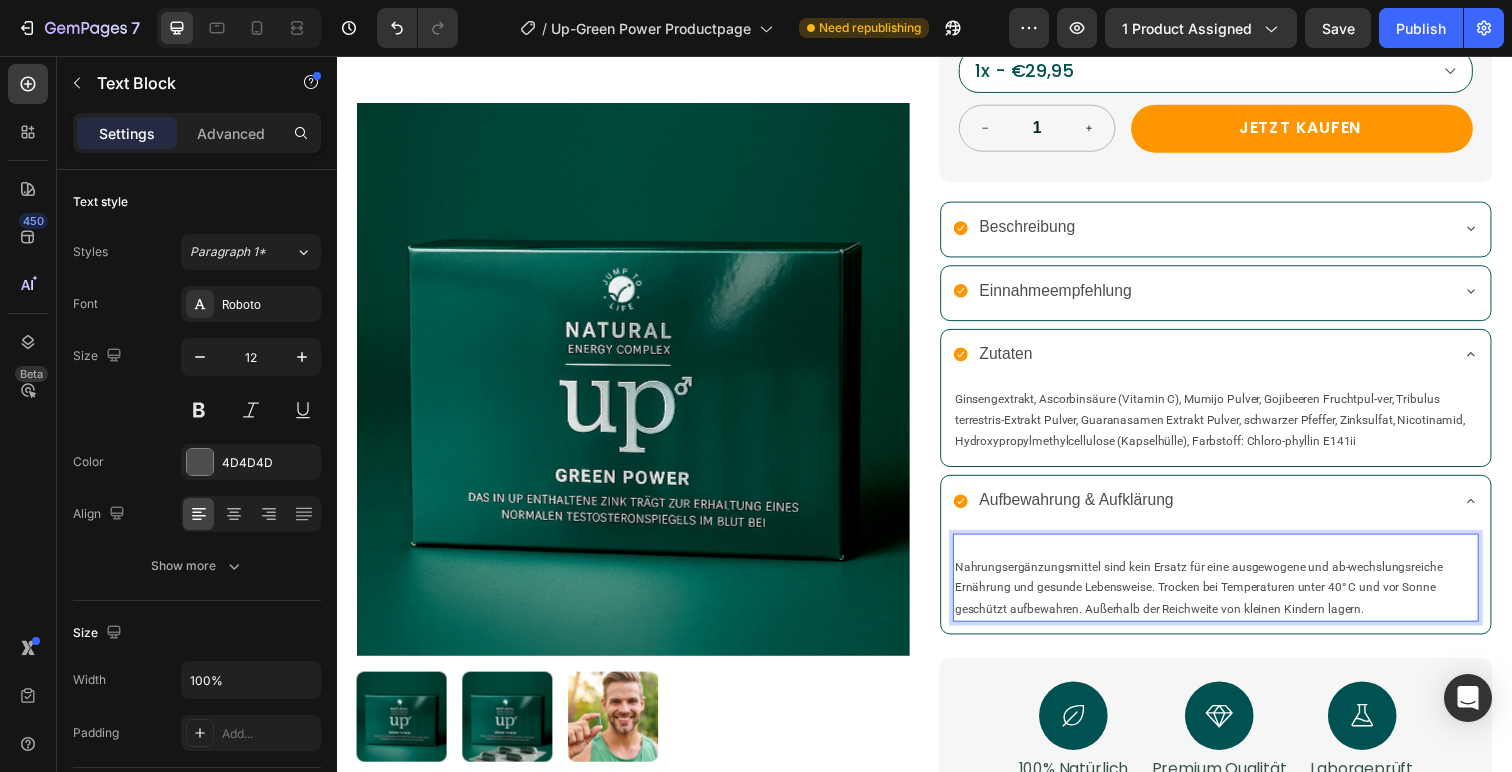 click on "Nahrungsergänzungsmittel sind kein Ersatz für eine ausgewogene und ab-wechslungsreiche Ernährung und gesunde Lebensweise. Trocken bei Temperaturen unter 40° C und vor Sonne geschützt aufbewahren. Außerhalb der Reichweite von kleinen Kindern lagern." at bounding box center [1234, 589] 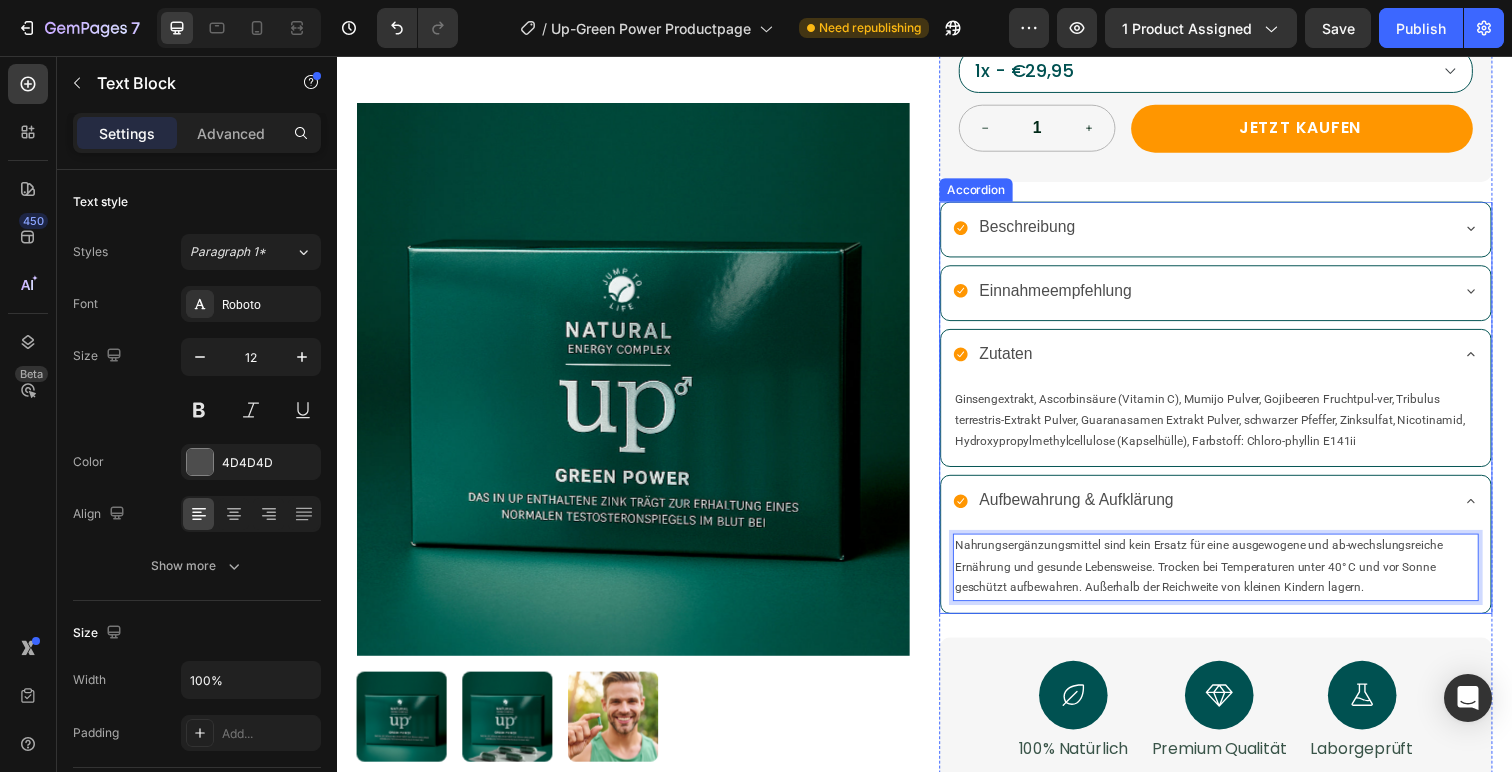 click on "Zutaten" at bounding box center [1234, 363] 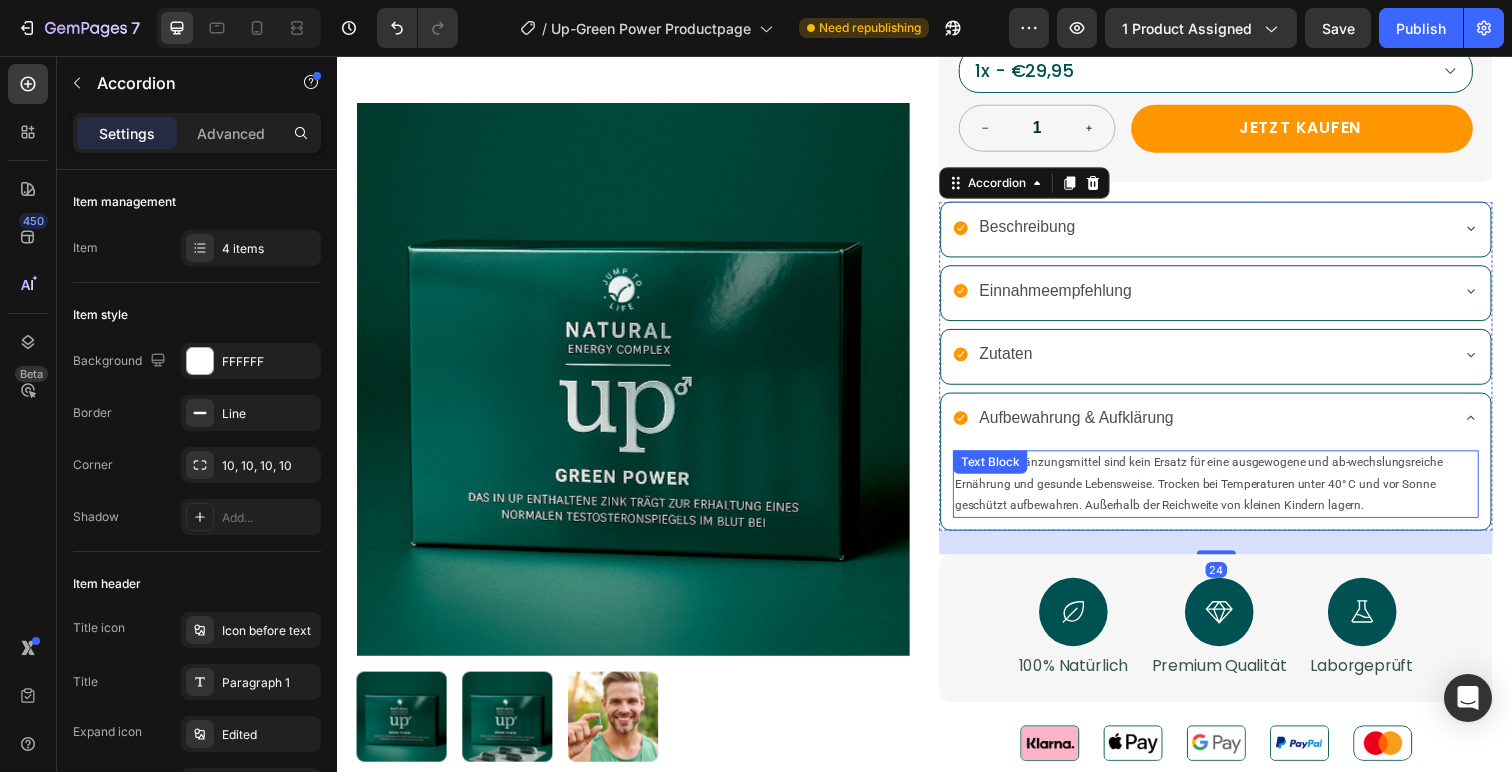 click on "Nahrungsergänzungsmittel sind kein Ersatz für eine ausgewogene und ab-wechslungsreiche Ernährung und gesunde Lebensweise. Trocken bei Temperaturen unter 40° C und vor Sonne geschützt aufbewahren. Außerhalb der Reichweite von kleinen Kindern lagern." at bounding box center [1234, 493] 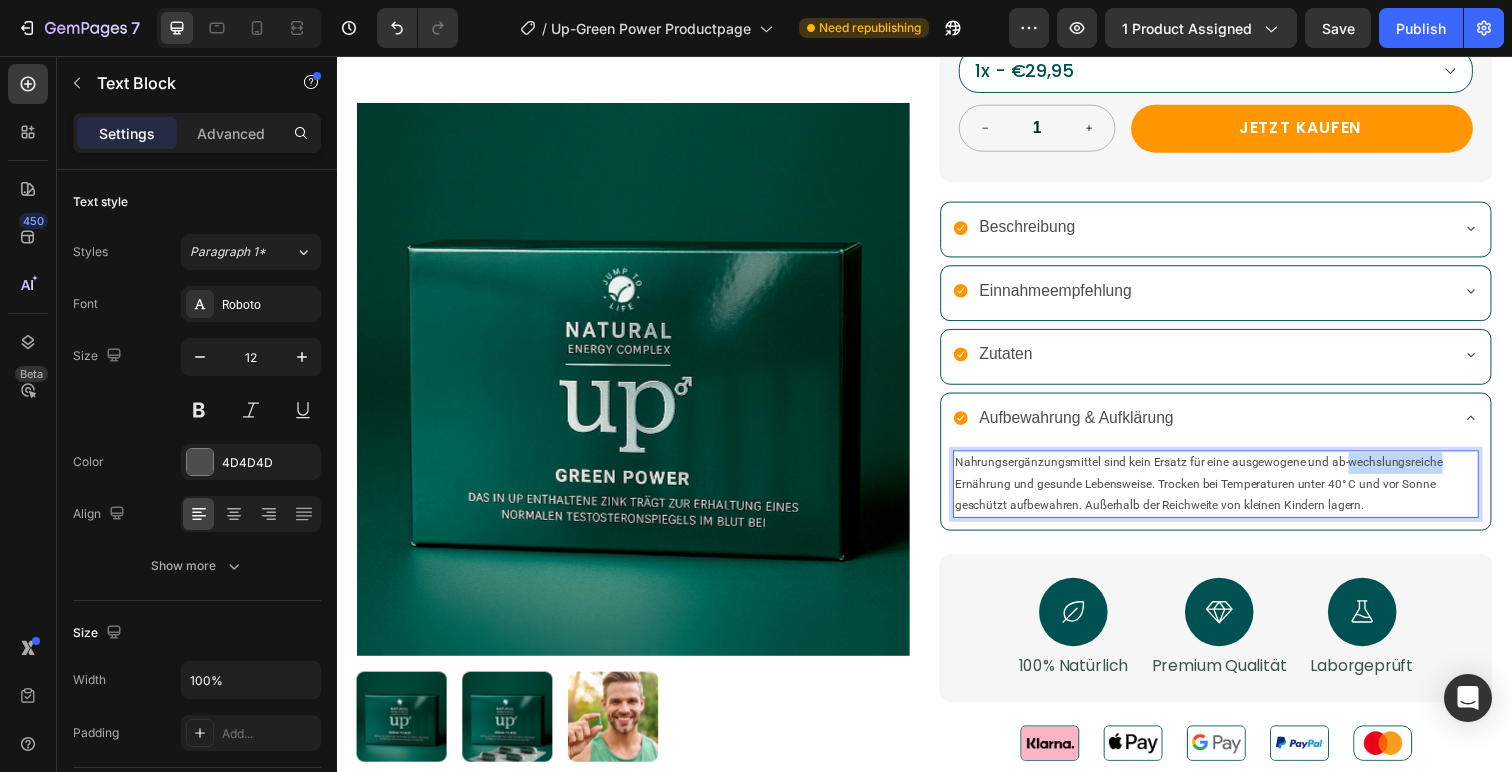 click on "Nahrungsergänzungsmittel sind kein Ersatz für eine ausgewogene und ab-wechslungsreiche Ernährung und gesunde Lebensweise. Trocken bei Temperaturen unter 40° C und vor Sonne geschützt aufbewahren. Außerhalb der Reichweite von kleinen Kindern lagern." at bounding box center (1234, 493) 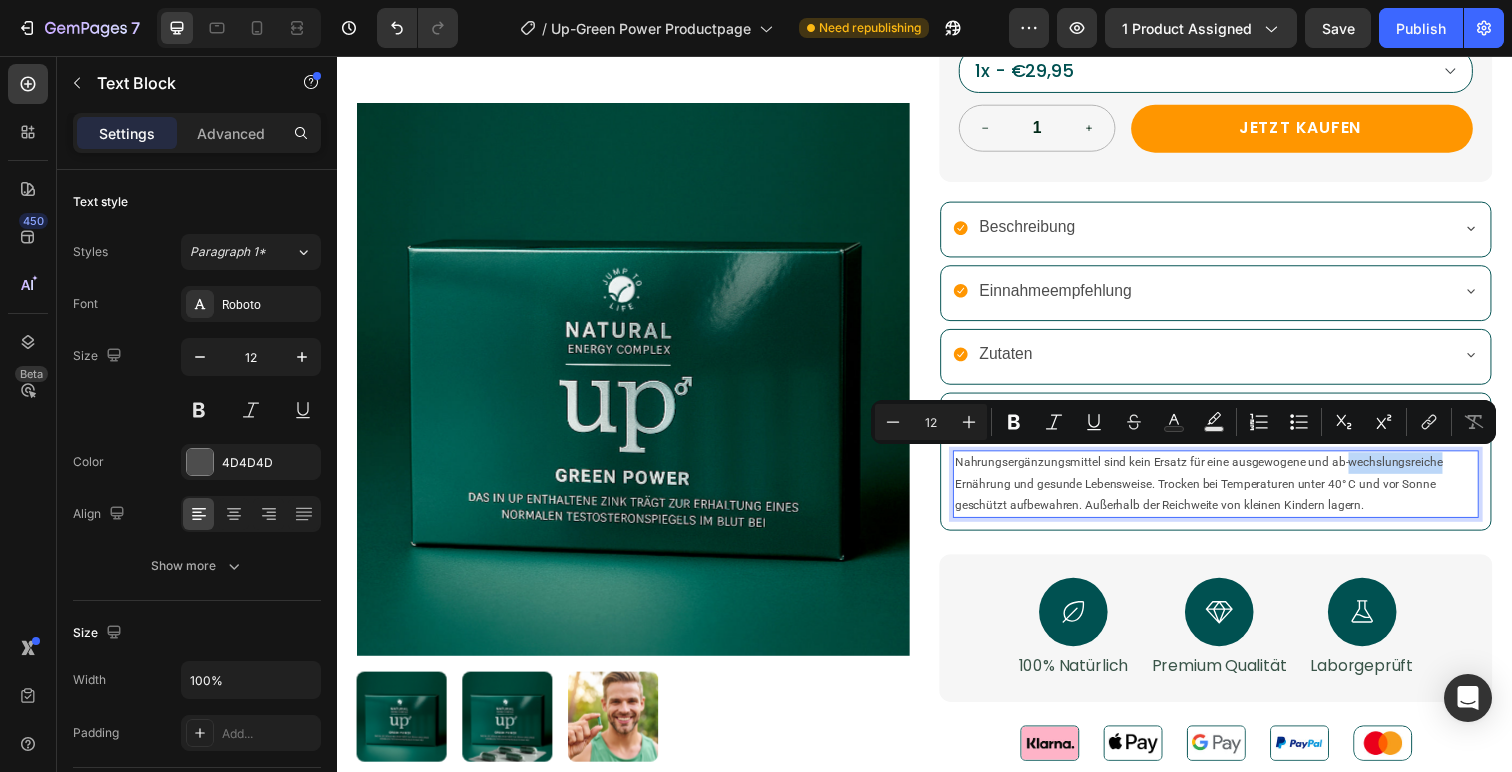 click on "Nahrungsergänzungsmittel sind kein Ersatz für eine ausgewogene und ab-wechslungsreiche Ernährung und gesunde Lebensweise. Trocken bei Temperaturen unter 40° C und vor Sonne geschützt aufbewahren. Außerhalb der Reichweite von kleinen Kindern lagern." at bounding box center (1234, 493) 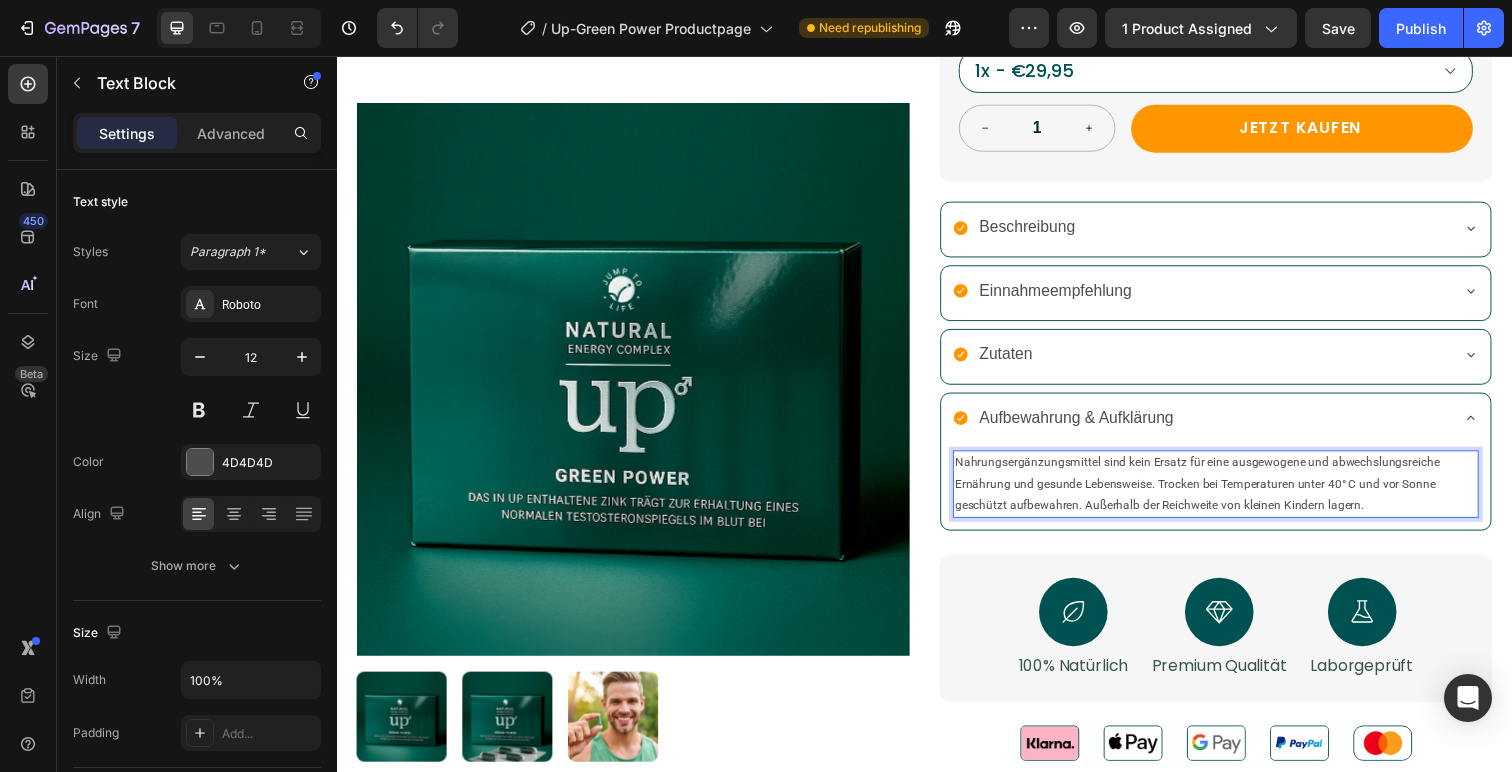 click on "Nahrungsergänzungsmittel sind kein Ersatz für eine ausgewogene und abwechslungsreiche Ernährung und gesunde Lebensweise. Trocken bei Temperaturen unter 40° C und vor Sonne geschützt aufbewahren. Außerhalb der Reichweite von kleinen Kindern lagern." at bounding box center [1234, 493] 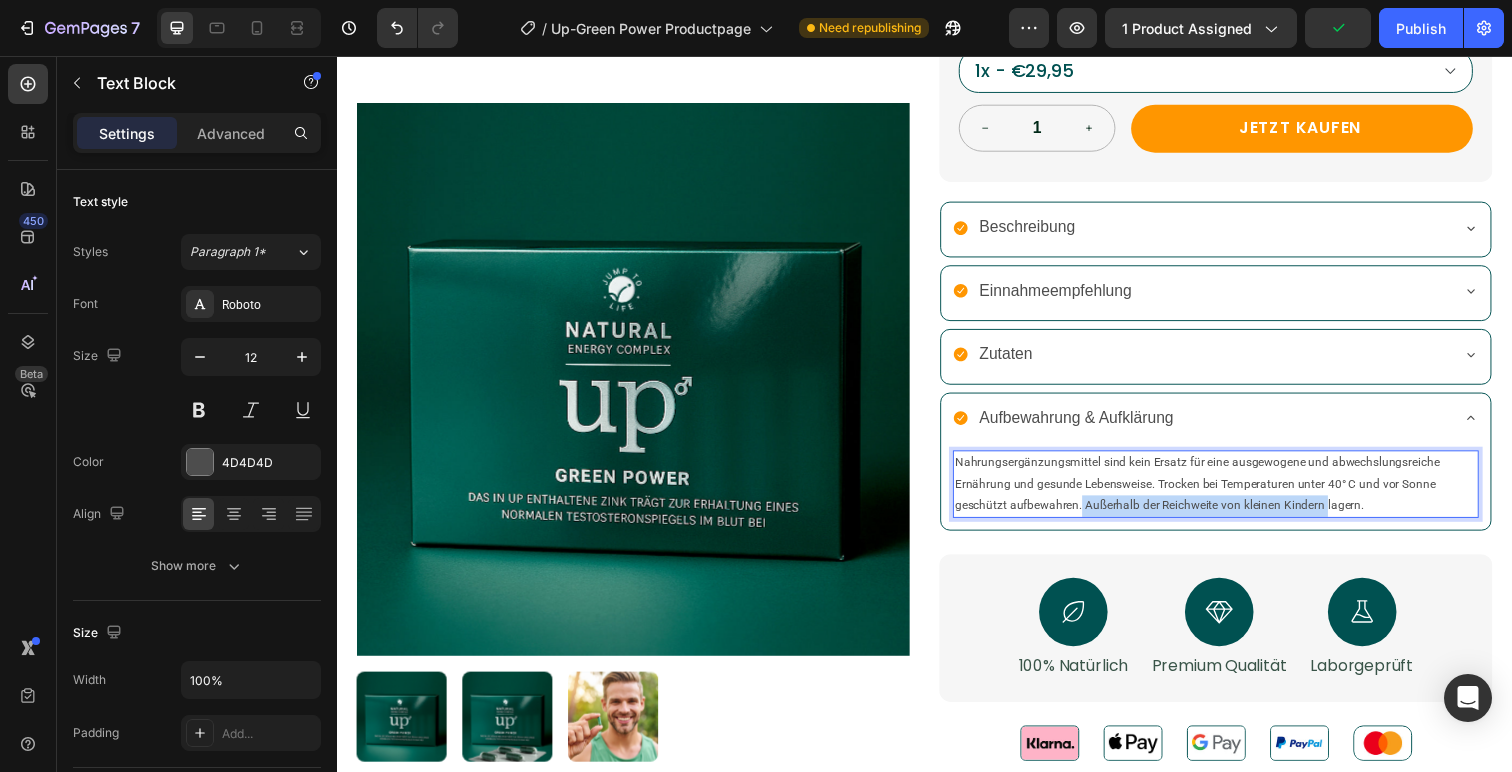 drag, startPoint x: 1097, startPoint y: 514, endPoint x: 1392, endPoint y: 512, distance: 295.00677 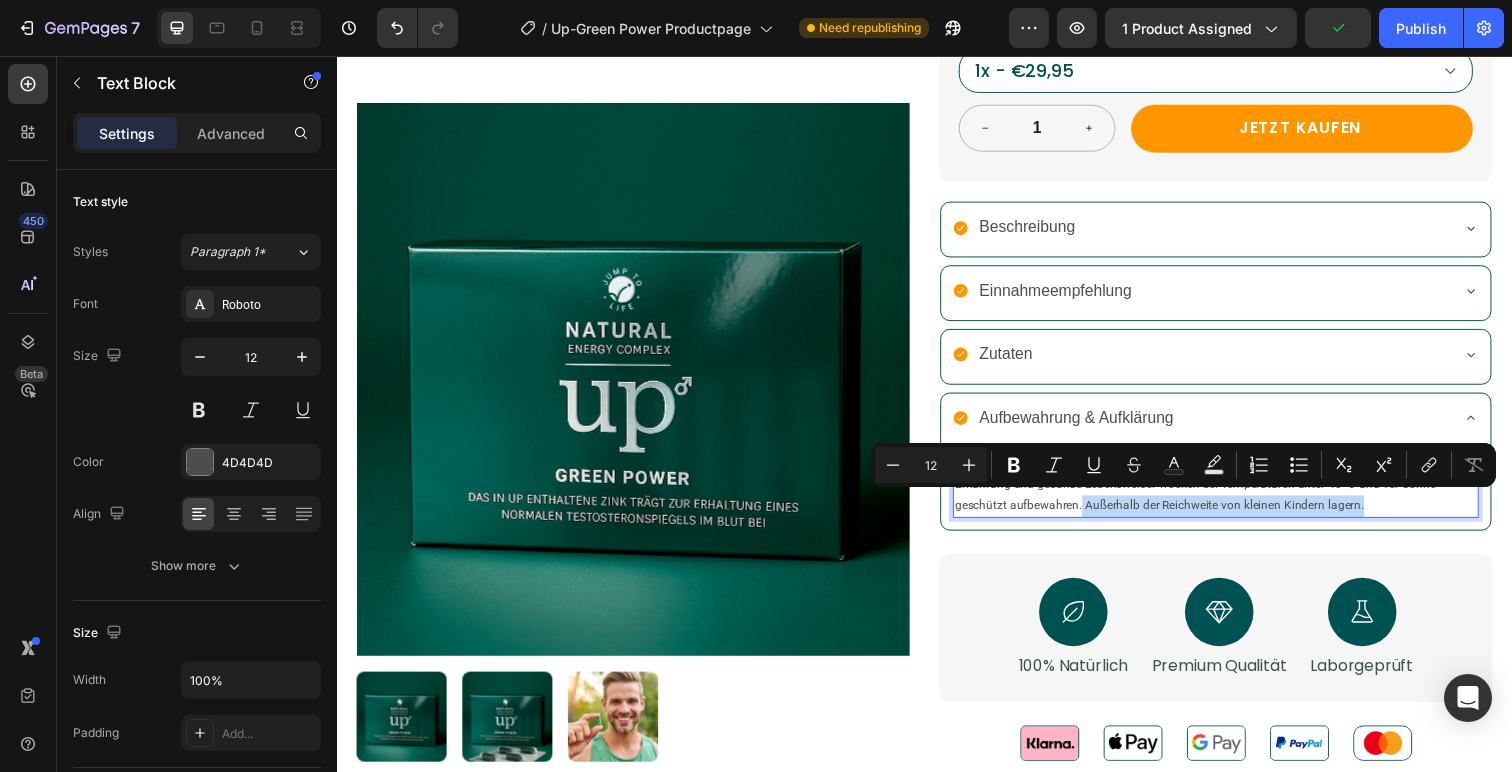 click on "Nahrungsergänzungsmittel sind kein Ersatz für eine ausgewogene und abwechslungsreiche Ernährung und gesunde Lebensweise. Trocken bei Temperaturen unter 40° C und vor Sonne geschützt aufbewahren. Außerhalb der Reichweite von kleinen Kindern lagern." at bounding box center [1234, 493] 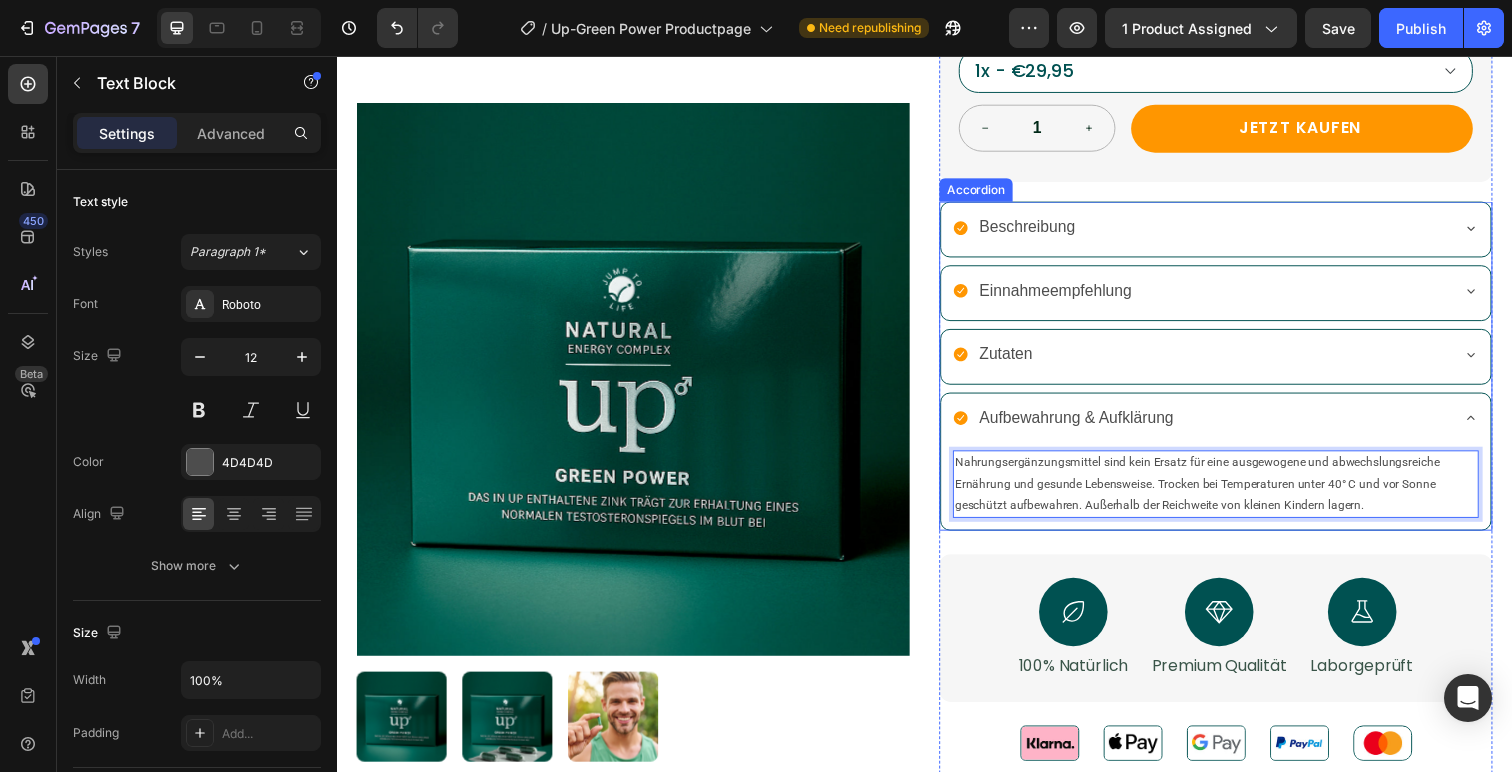 click 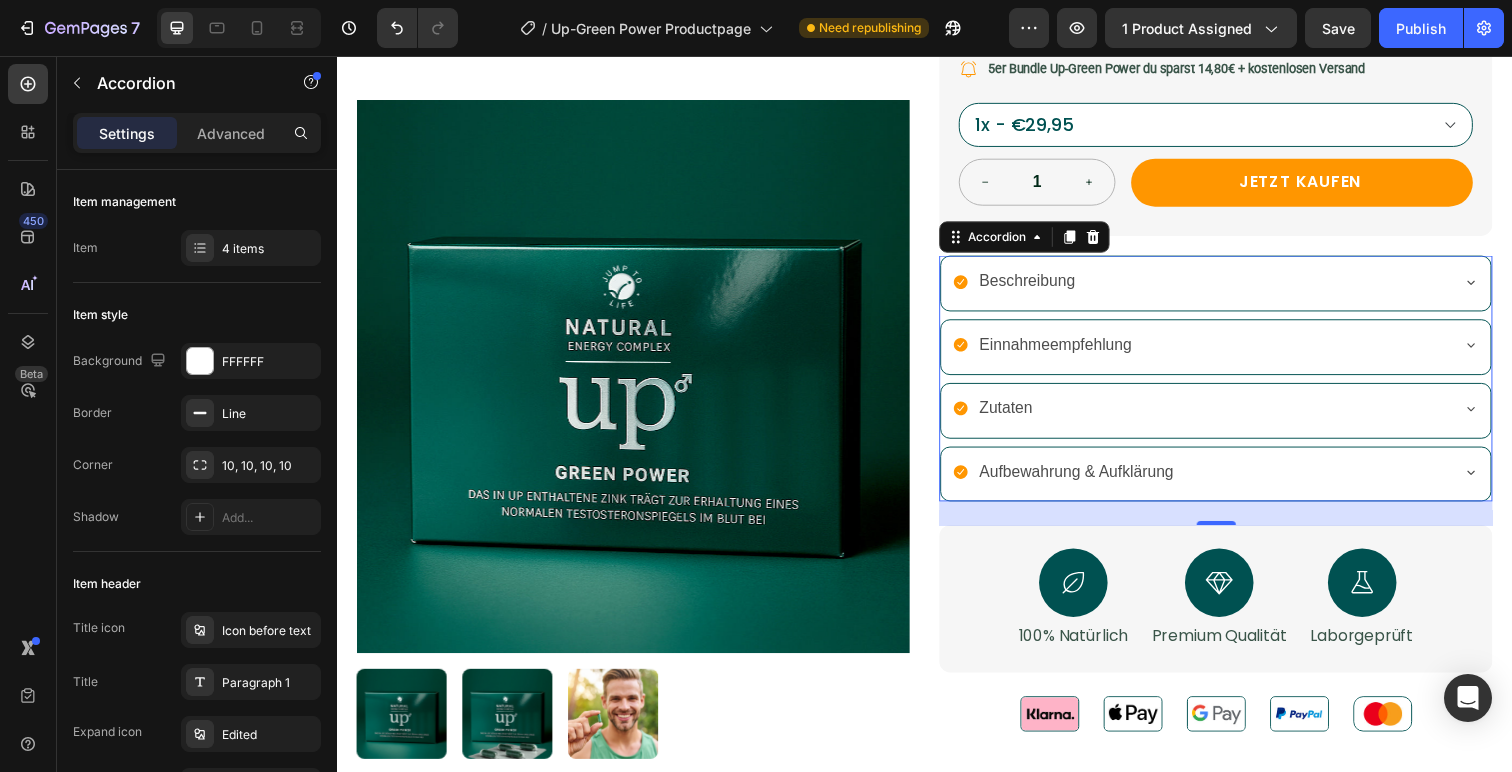 scroll, scrollTop: 540, scrollLeft: 0, axis: vertical 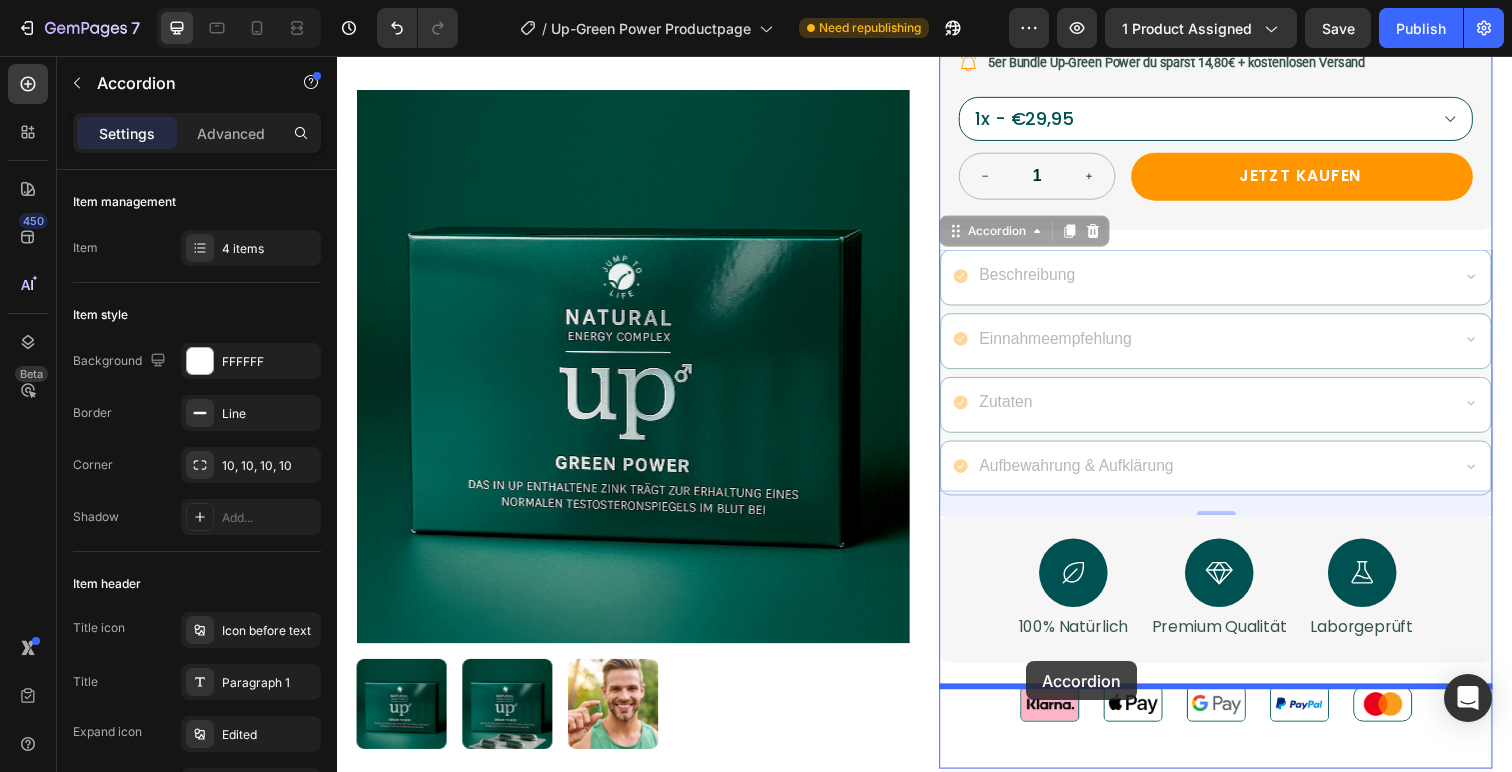 drag, startPoint x: 1000, startPoint y: 243, endPoint x: 1041, endPoint y: 674, distance: 432.9457 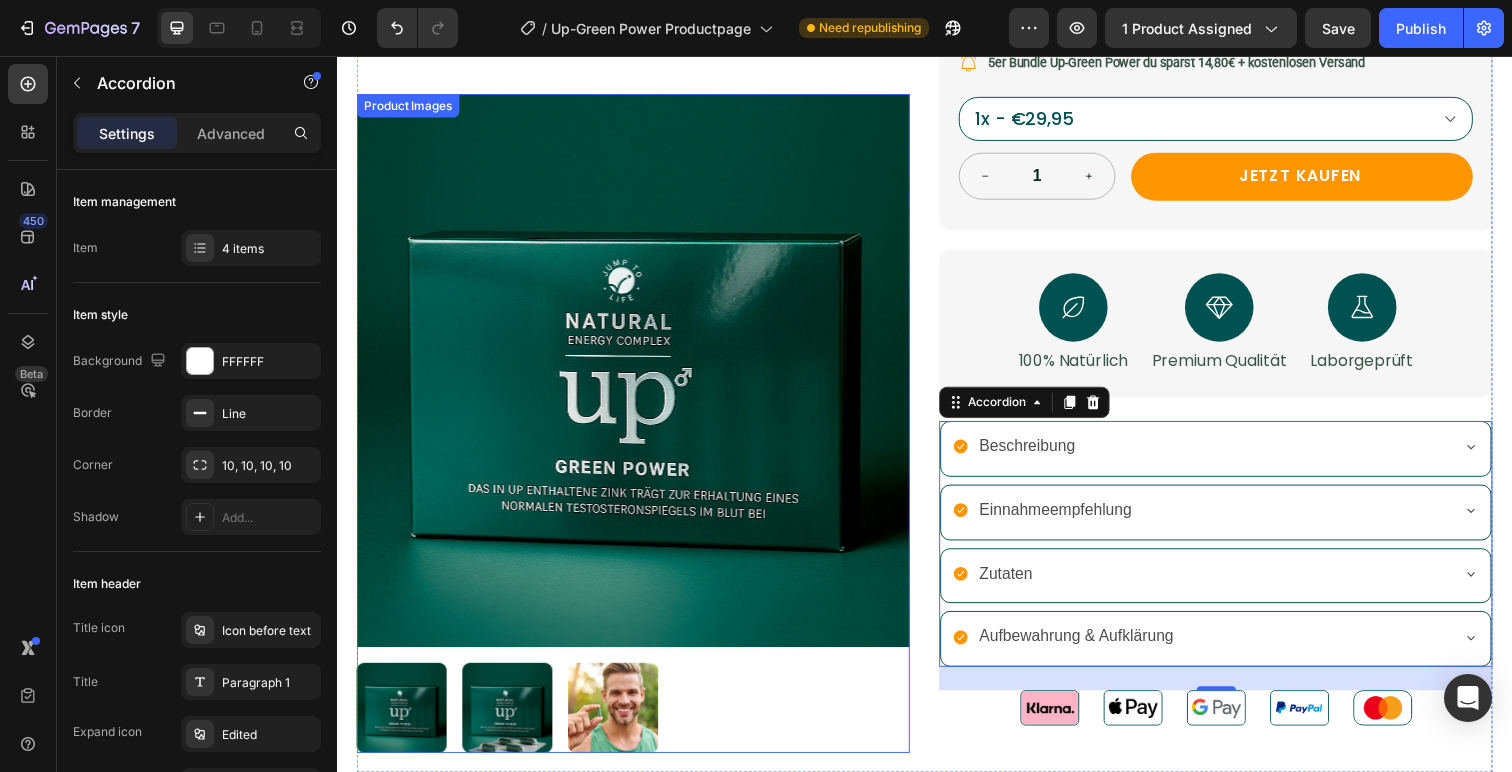 click at bounding box center (639, 722) 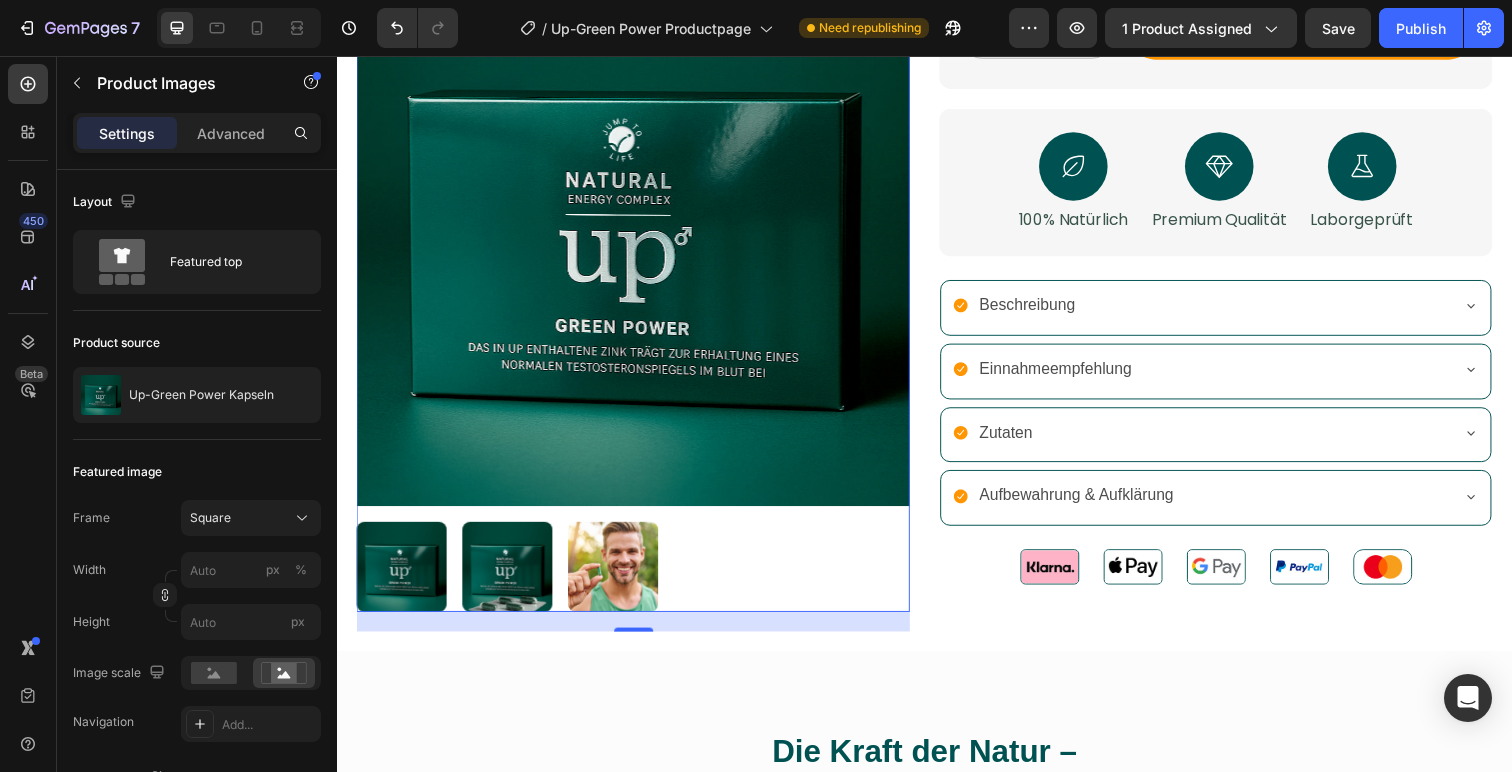 scroll, scrollTop: 686, scrollLeft: 0, axis: vertical 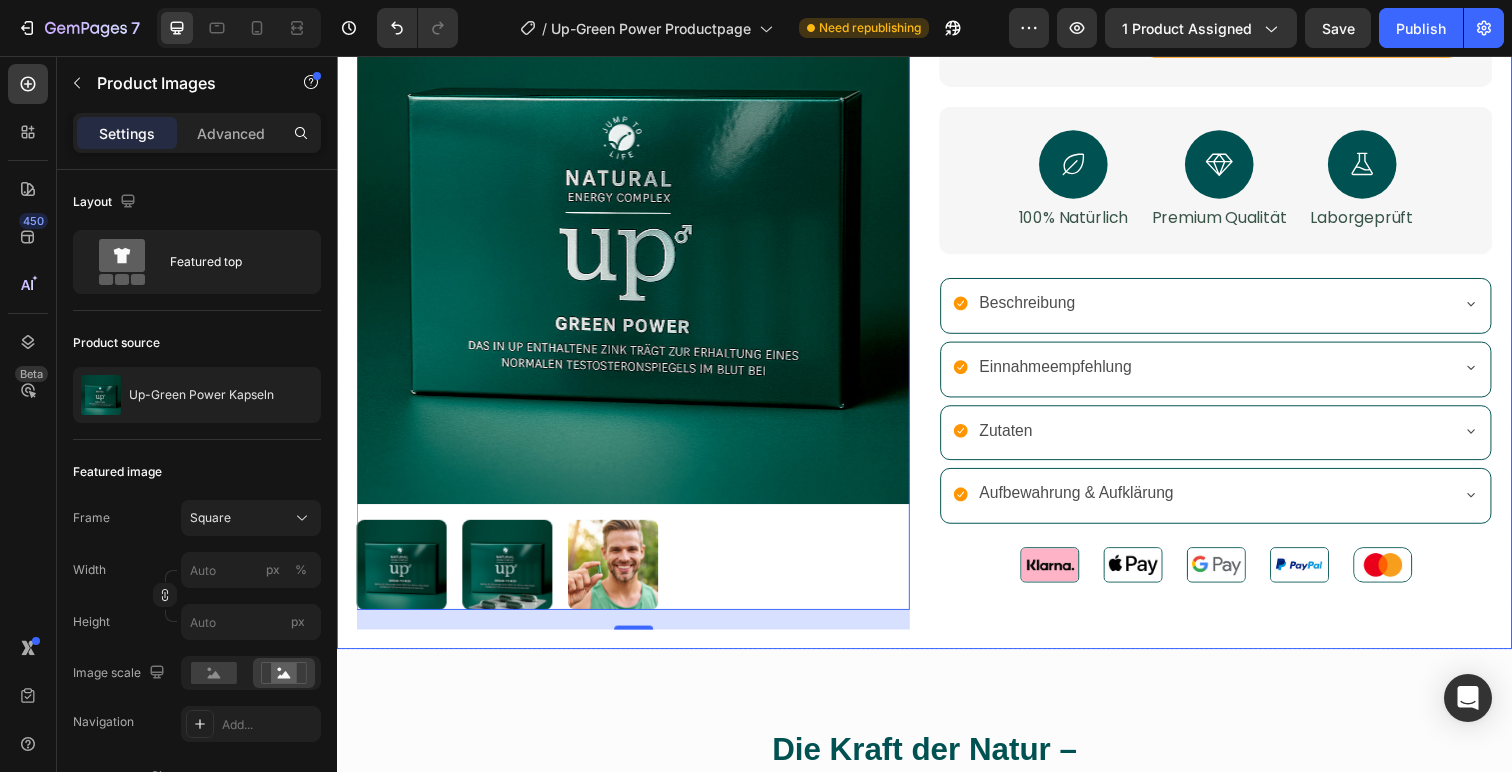 click on "Die Kraft der Natur –  Unsere Inhaltsstoffe im Überblick Heading Row 🌿  Vitamin C   Heading Row                Title Line Unterstützt das Immunsystem, reduziert Müdigkeit und fördert die Kollagenbildung für gesunde Haut und Gefäße. Text block 🛡️  Zink Heading Row                Title Line Wichtig für Hormonhaushalt, Fruchtbarkeit und ein starkes Immunsystem. Text block Row 🔋  Vitamin B3  (Nicotinamid) Heading Row                Title Line Kann zur förderung des Energiestoffwechsel beitragen und kann gegen körperliche und mentale Erschöpfung helfen Text block 🖤  Mumijo-Pulver   Heading Row                Title Line Natürliches Kraftpaket aus dem Gebirge für Regeneration, Zellschutz und Libido. Text block Row 🌱  Ginseng   Heading Row                Title Line Kann Vitalität, Fokus und Stressresistenz steigern – seit Jahrhunderten bewährt. Text block ⚡  Guarana   Heading Row                Title Line Pflanzliches Koffein für langanhaltende Energie ohne Crash. Row 💪" at bounding box center (937, 1106) 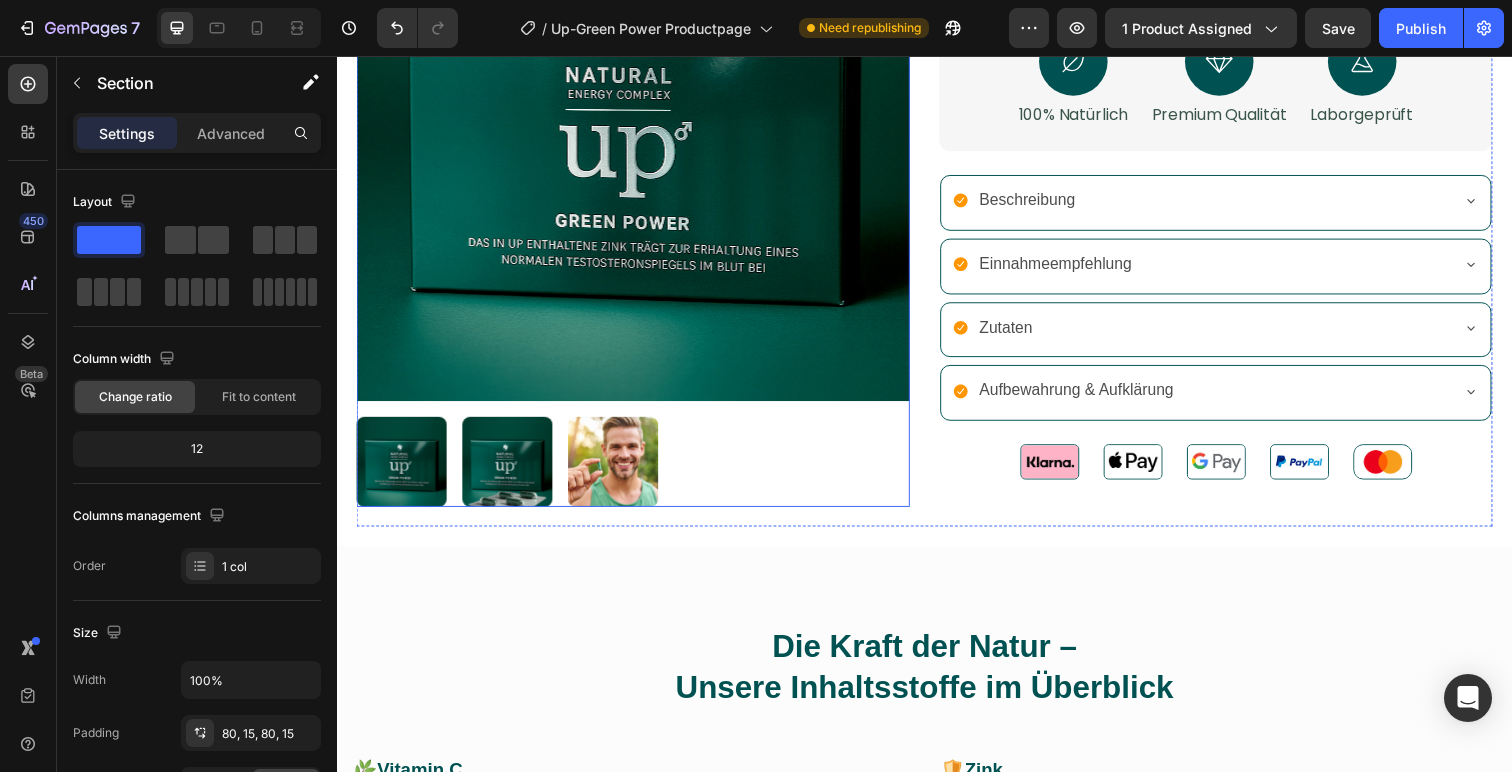 scroll, scrollTop: 957, scrollLeft: 0, axis: vertical 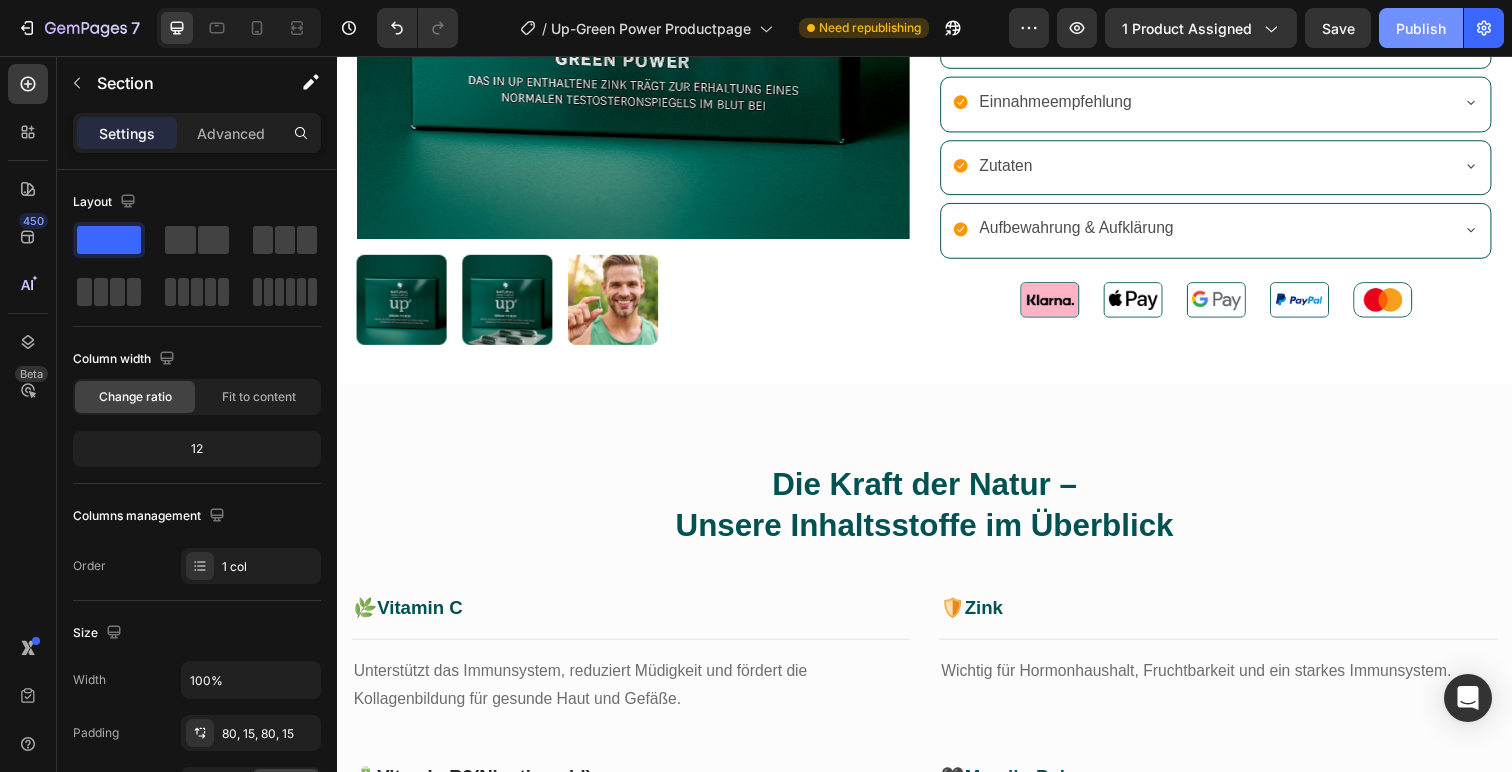 click on "Publish" at bounding box center [1421, 28] 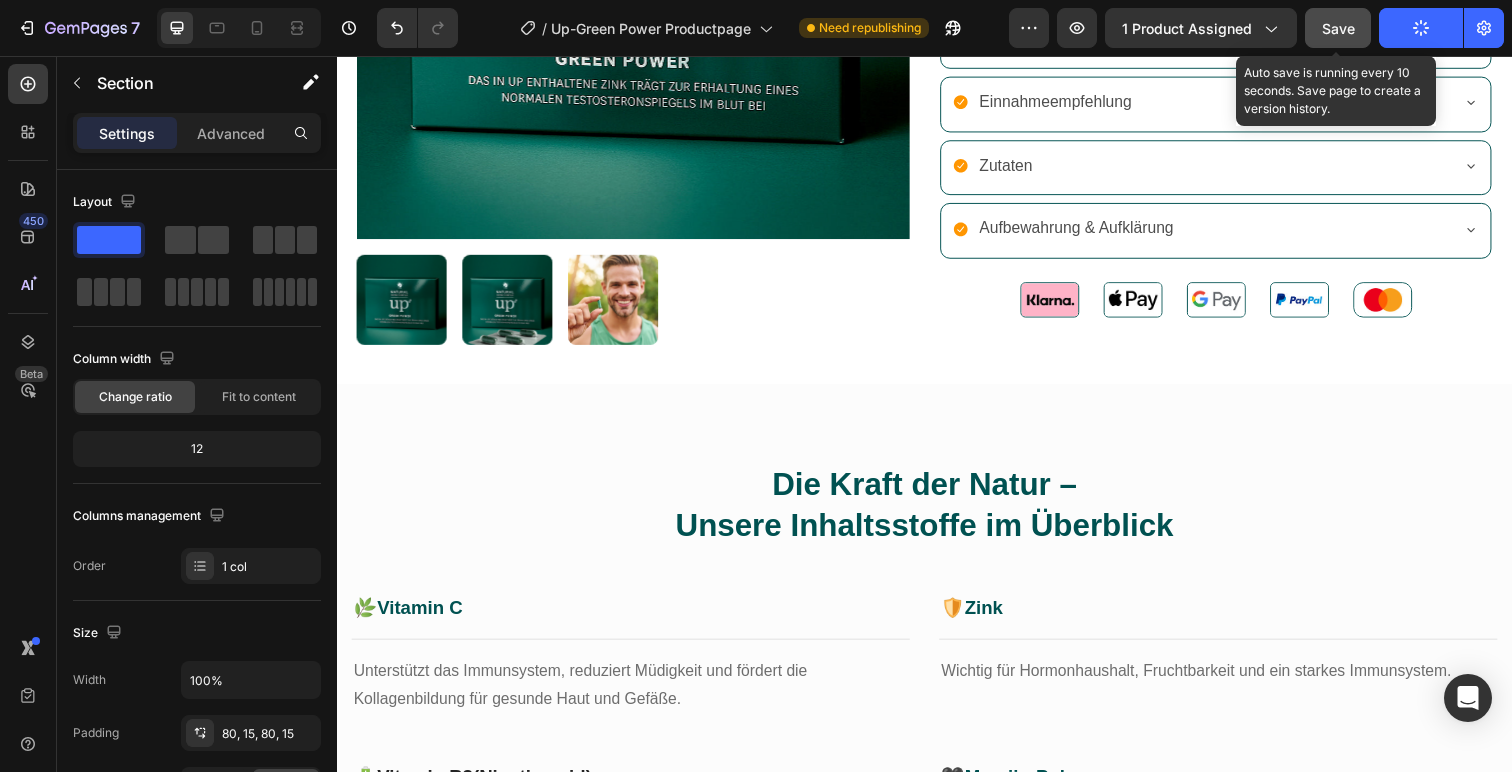 click on "Save" at bounding box center [1338, 28] 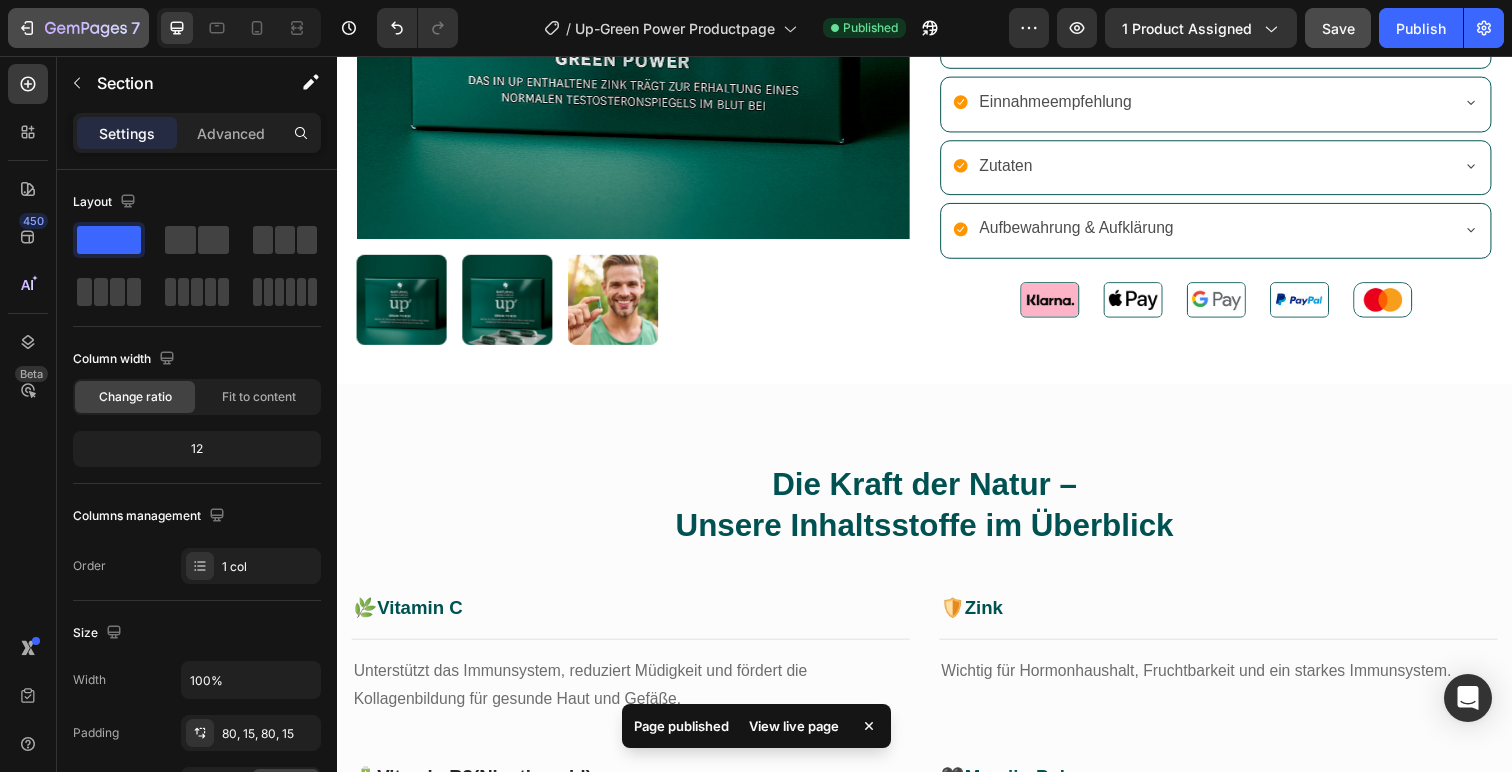 click 